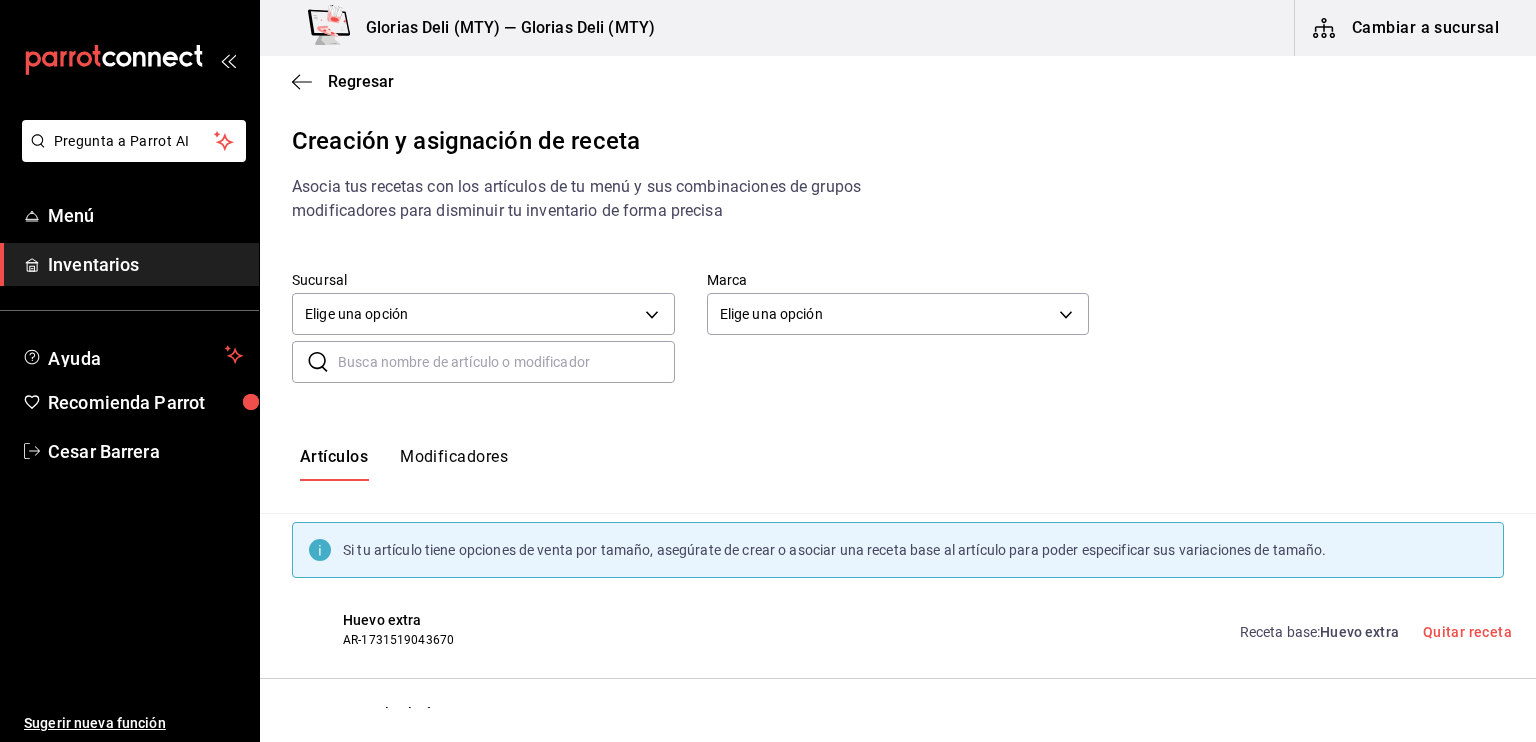 scroll, scrollTop: 0, scrollLeft: 0, axis: both 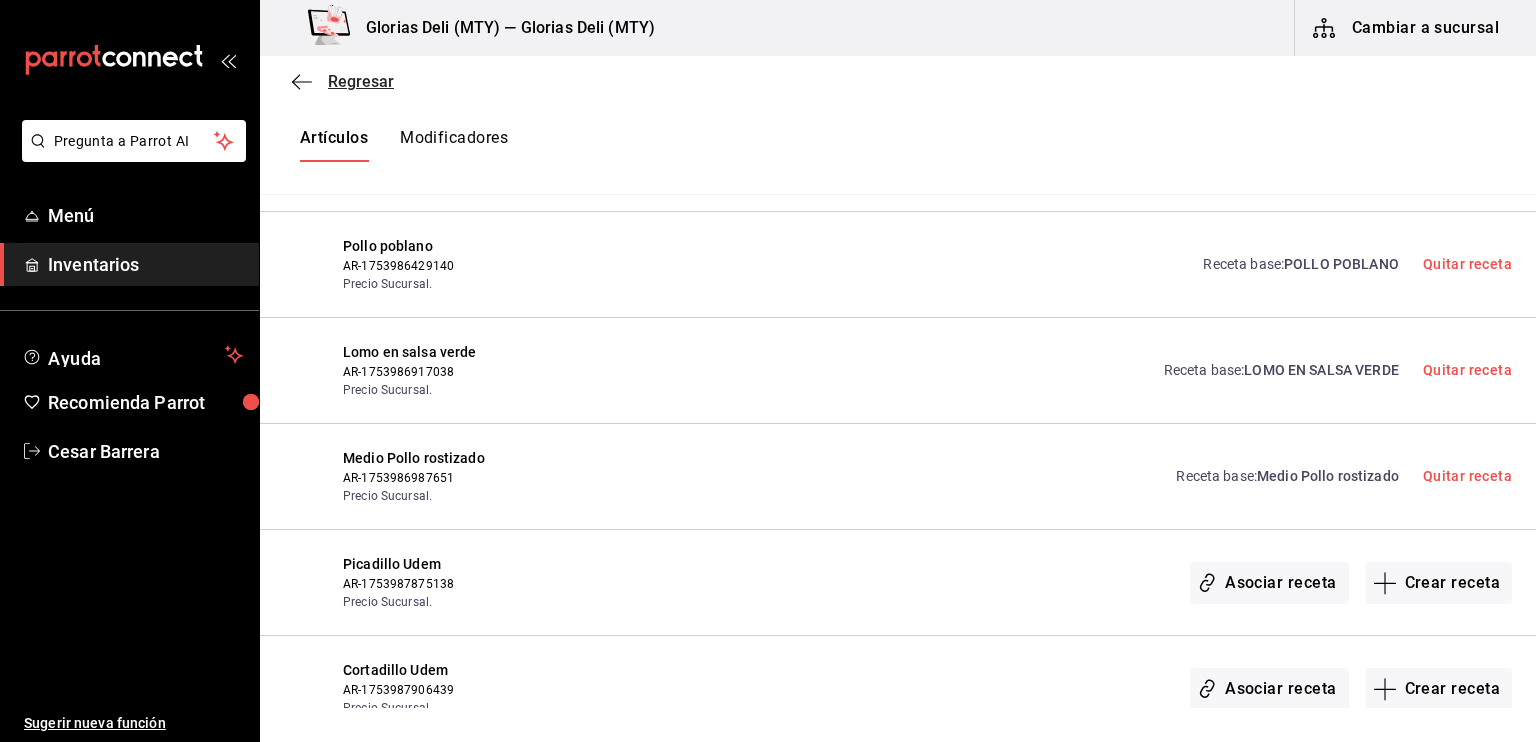 click 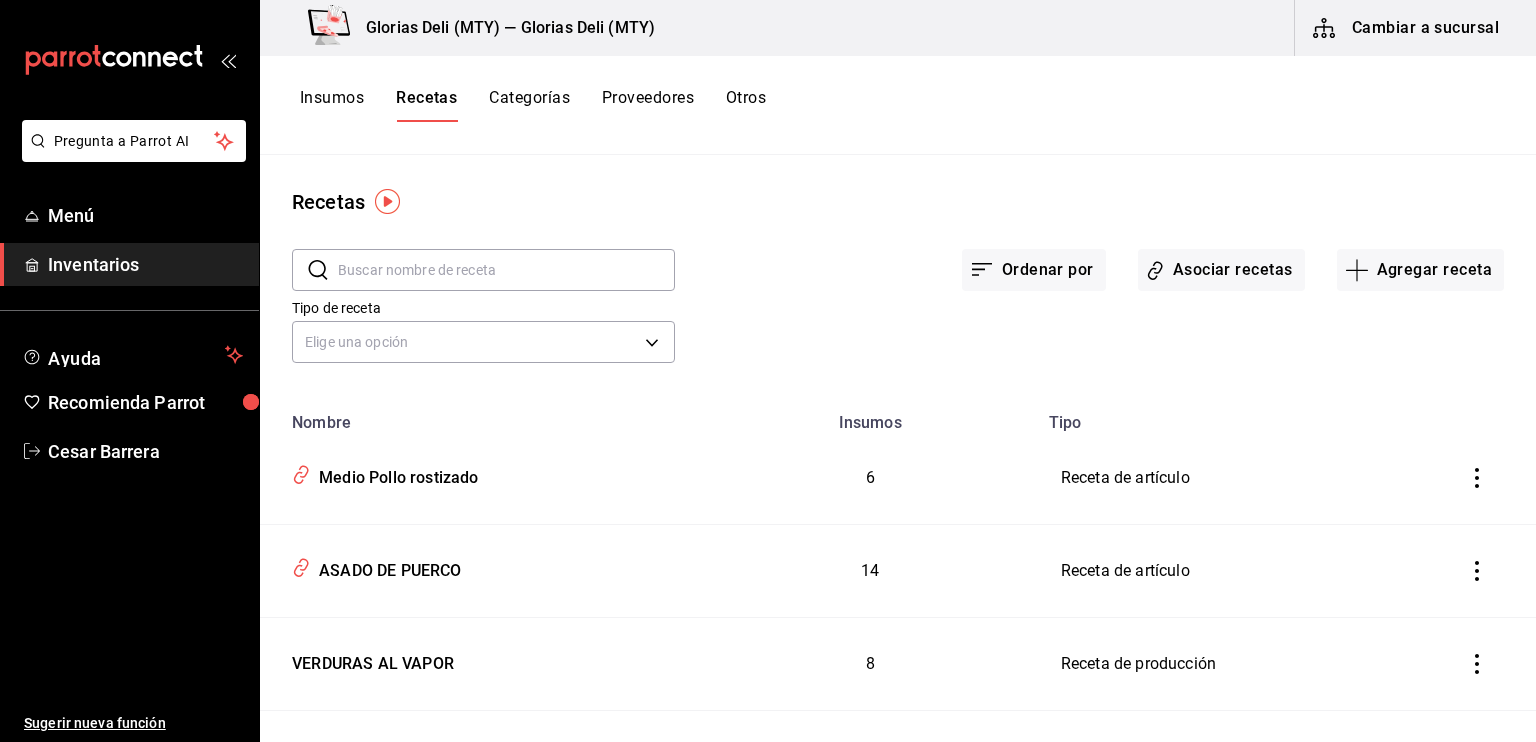 click at bounding box center (506, 270) 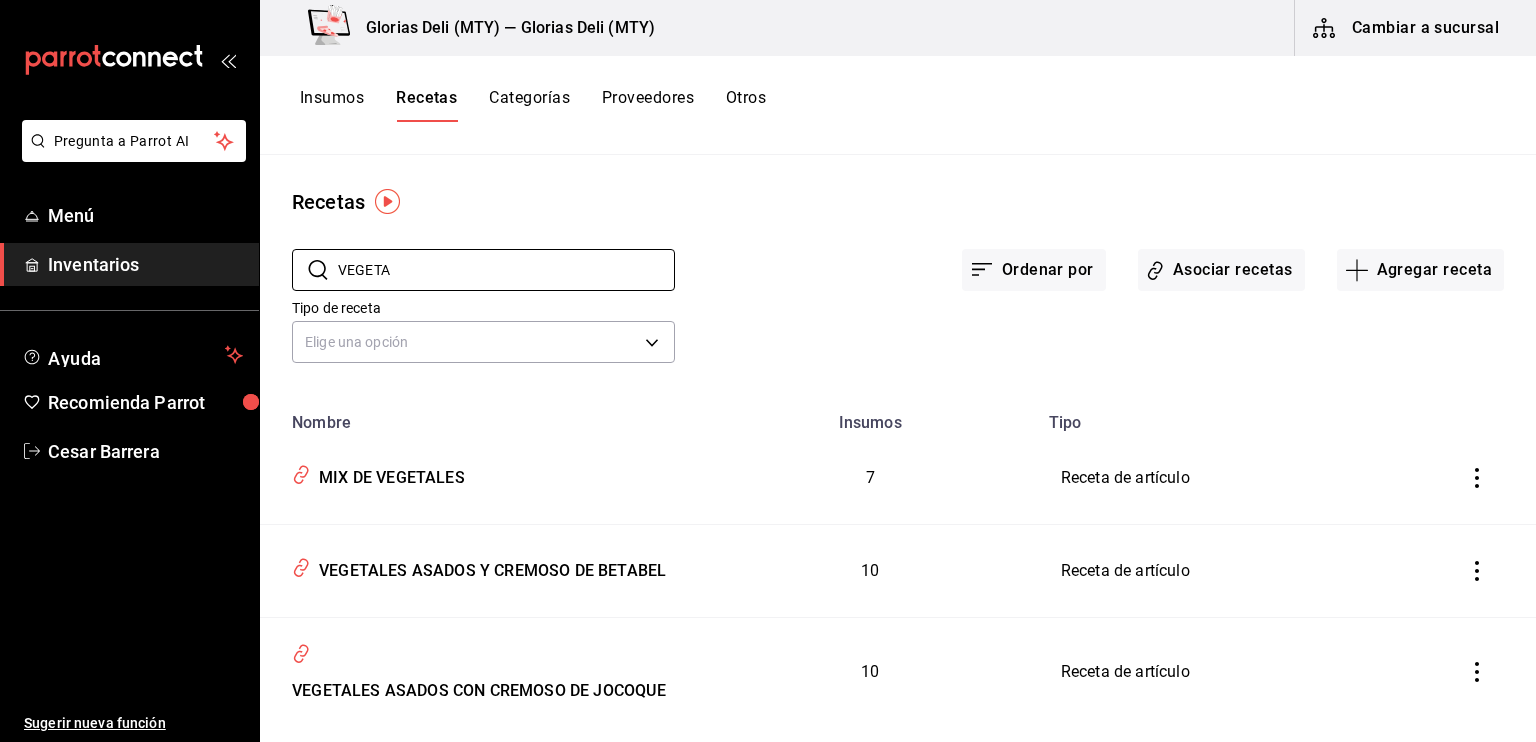 type on "VEGETA" 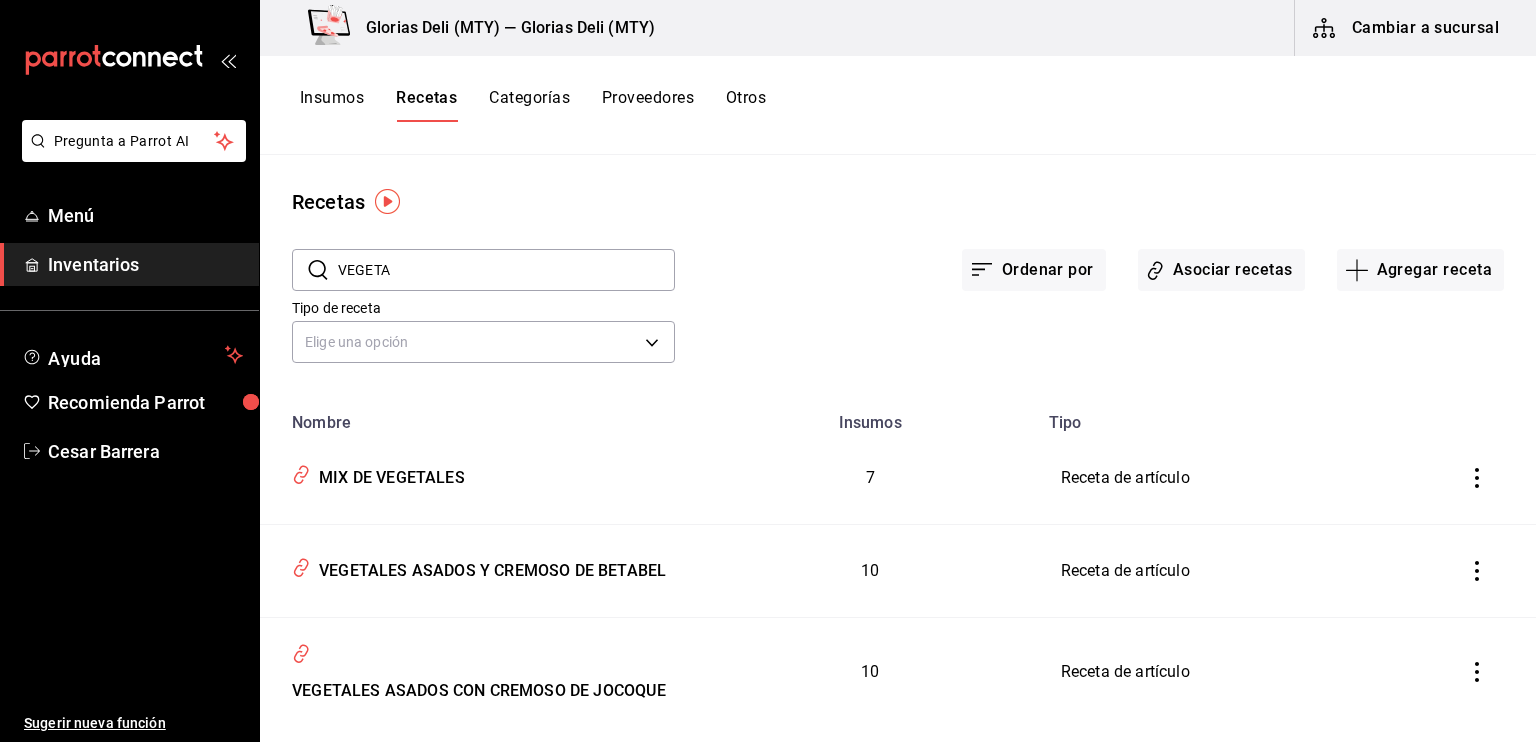 click on "Categorías" at bounding box center (529, 105) 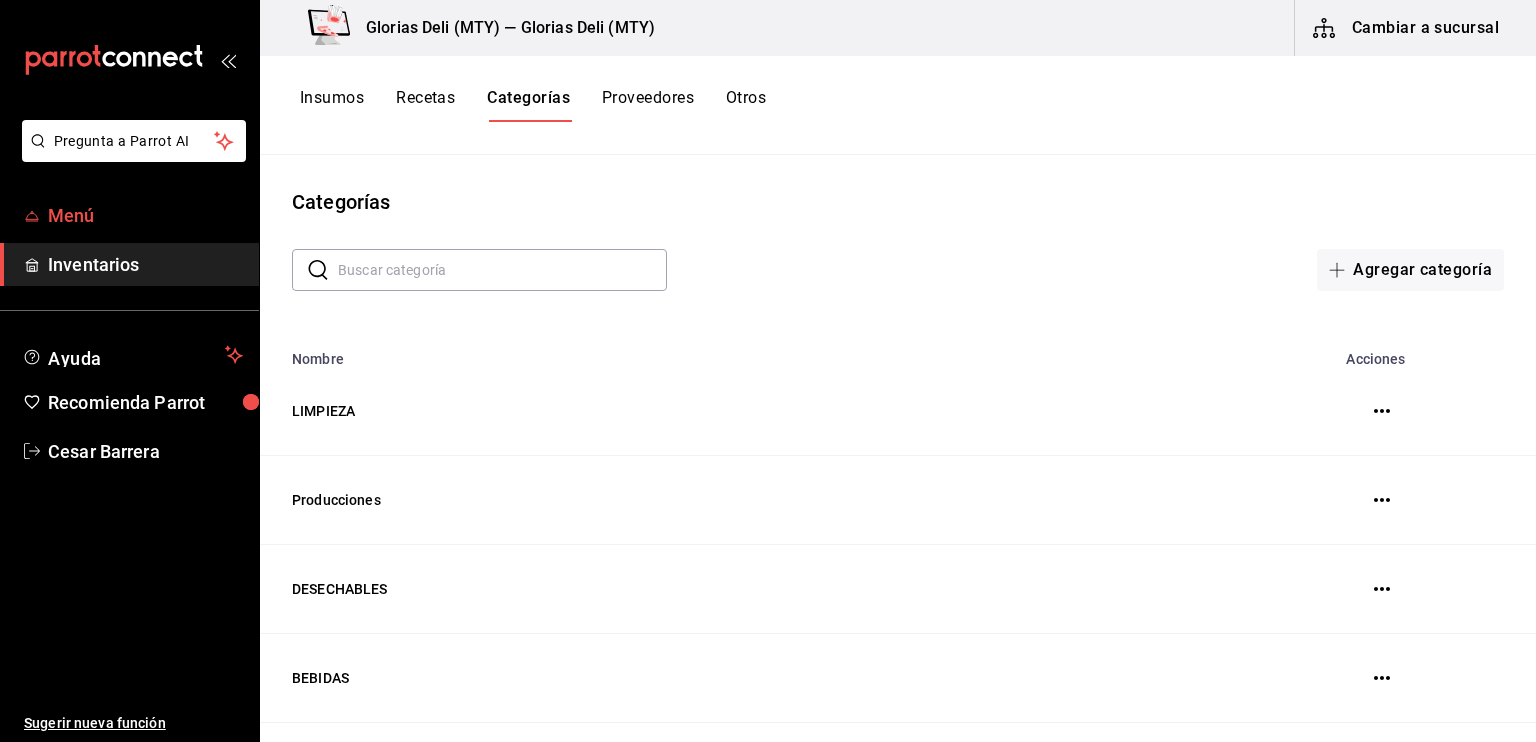 click on "Menú" at bounding box center [145, 215] 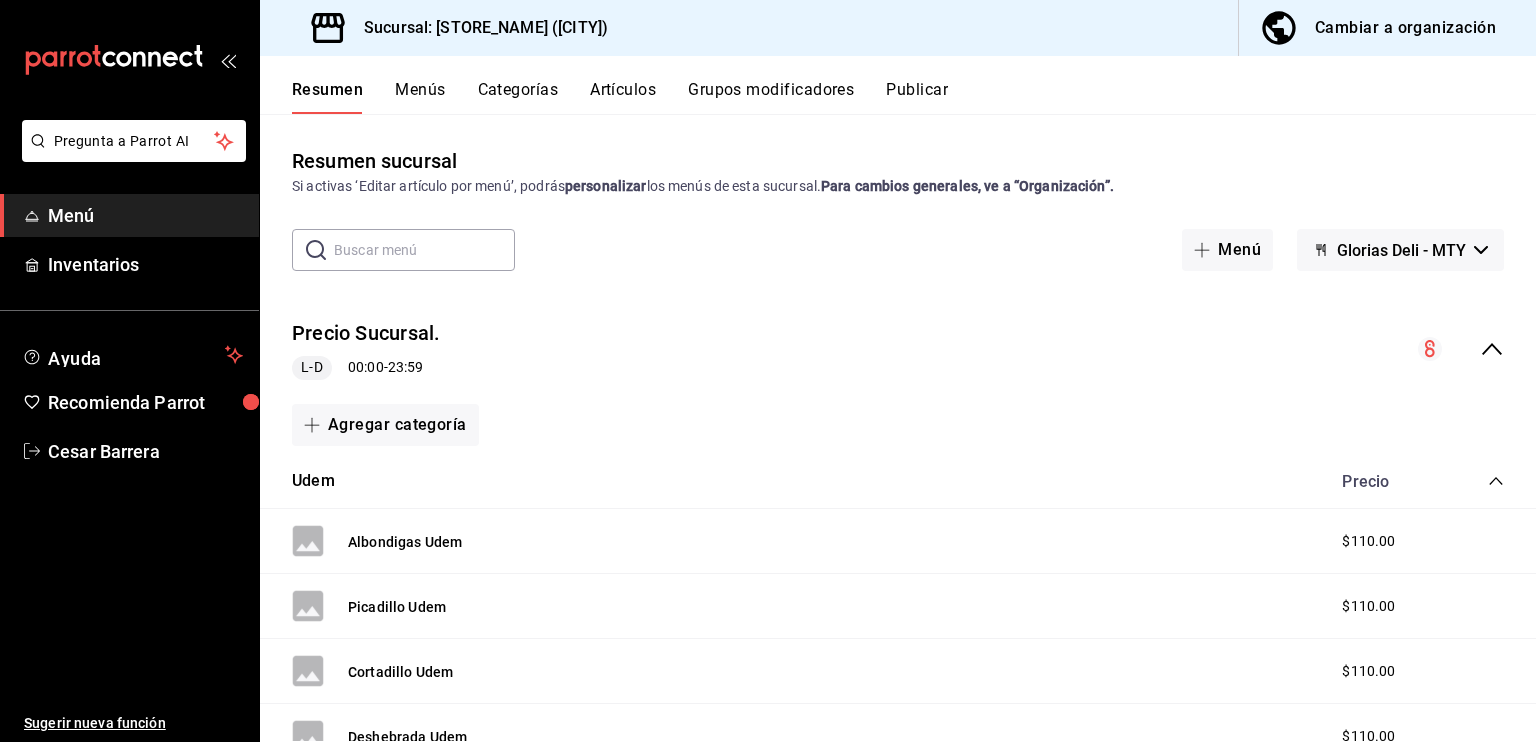 click on "Menús" at bounding box center (420, 97) 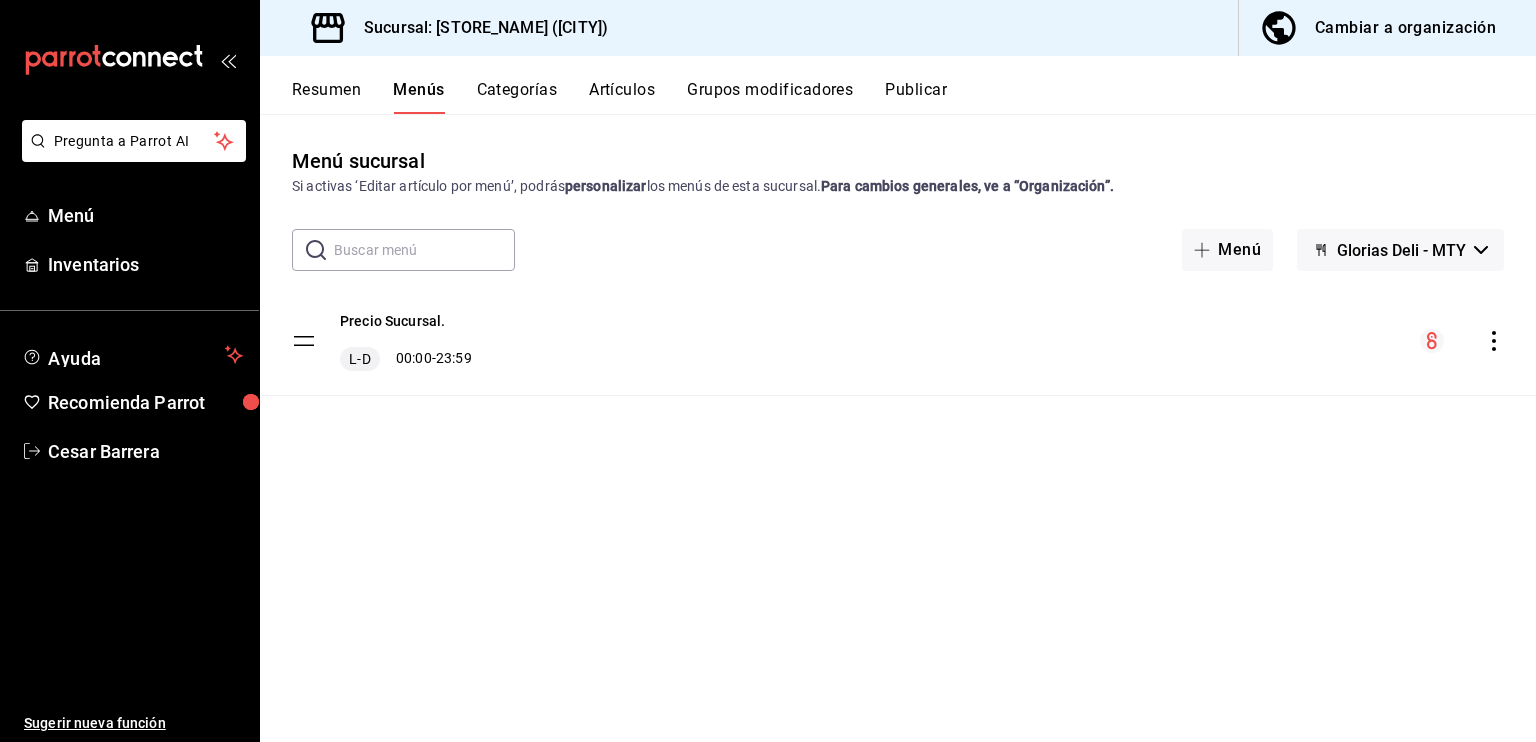 click on "Categorías" at bounding box center [517, 97] 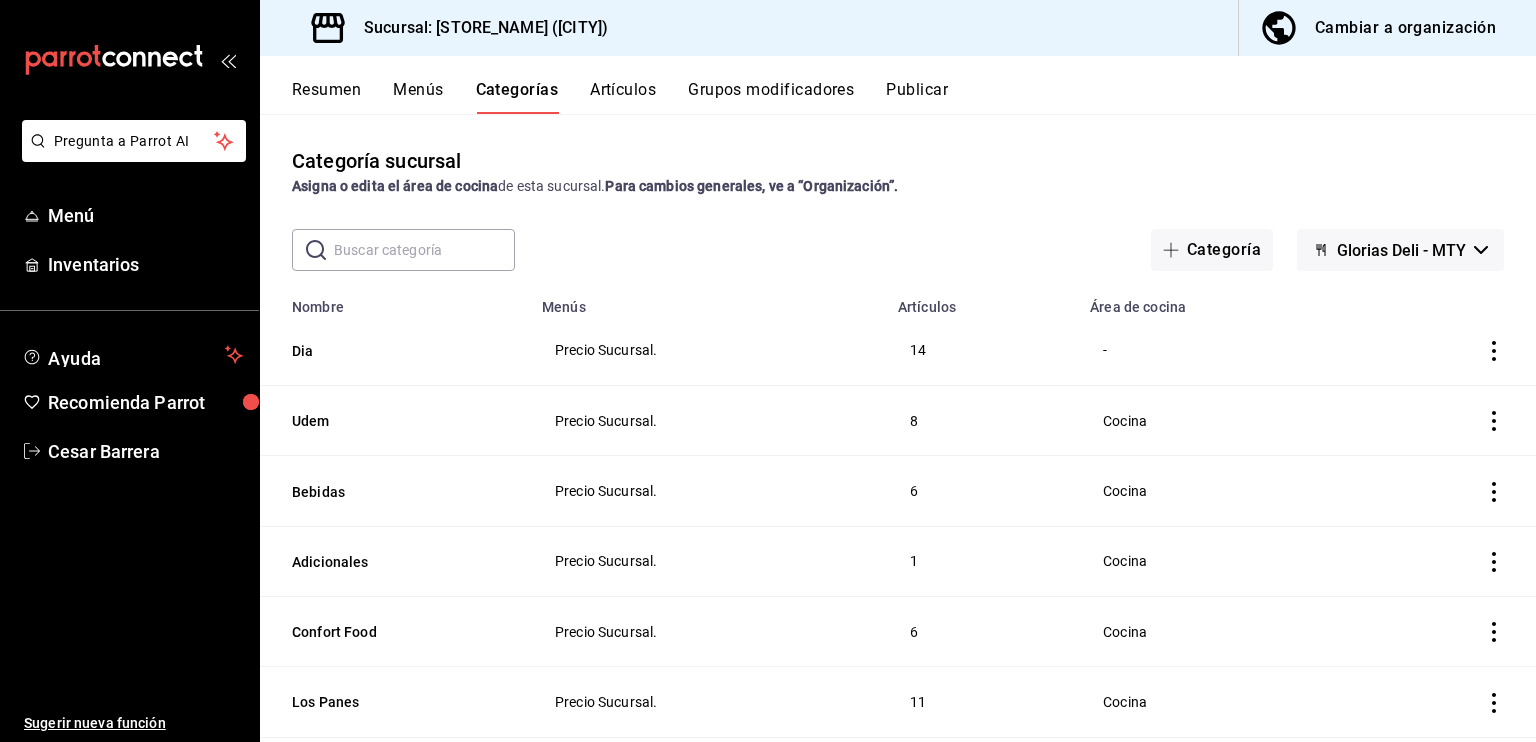 click on "Artículos" at bounding box center [623, 97] 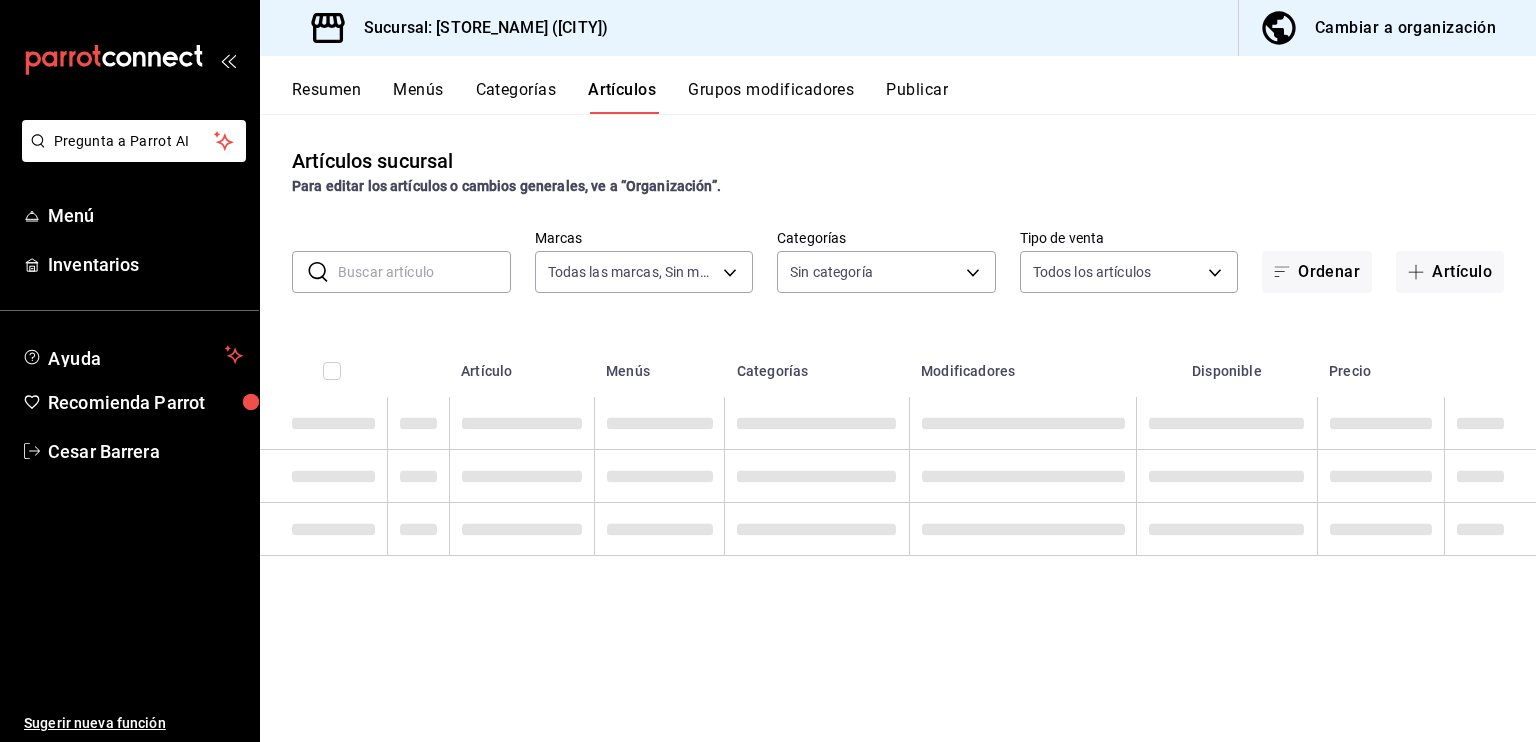 type on "6971d051-9846-4dd6-96a0-1925e9904937" 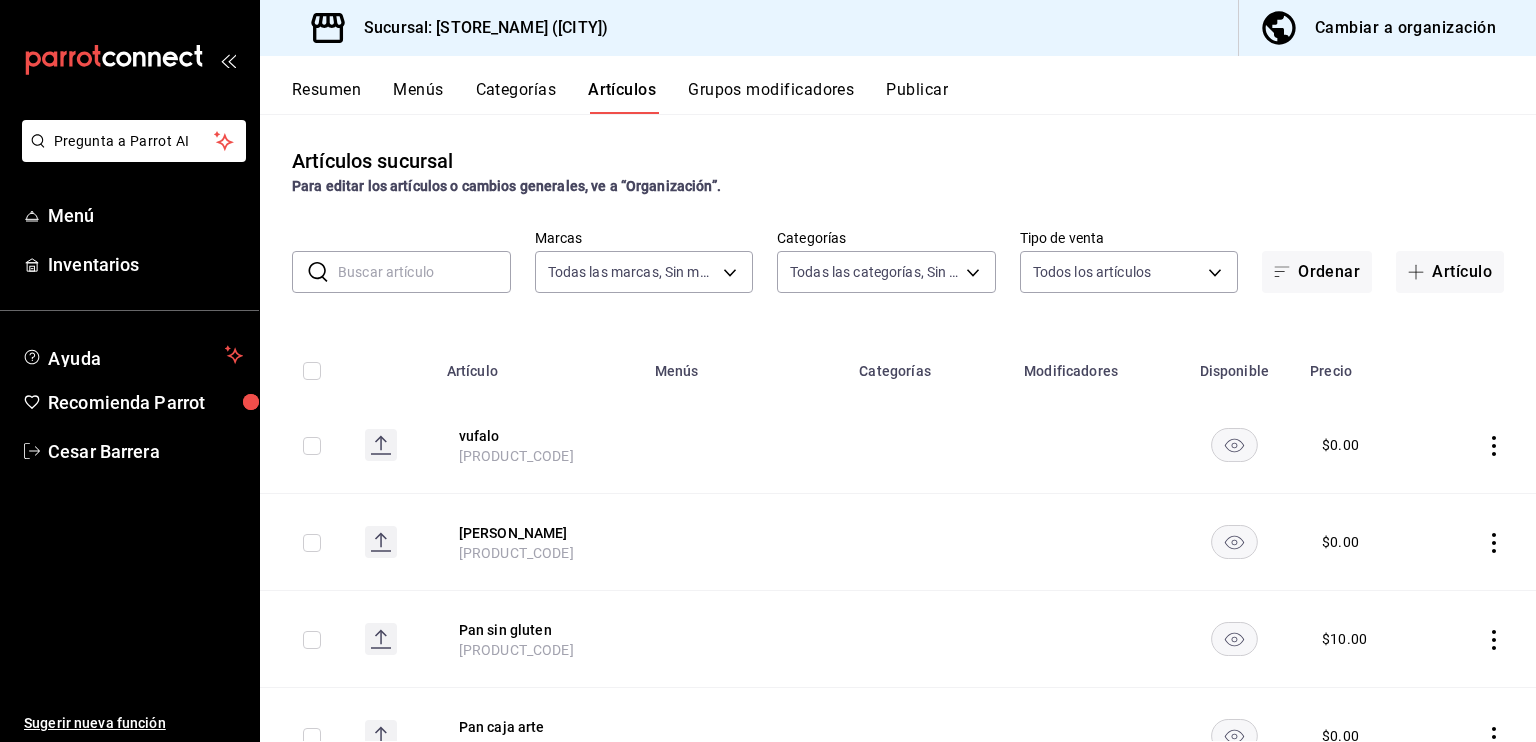 click at bounding box center (424, 272) 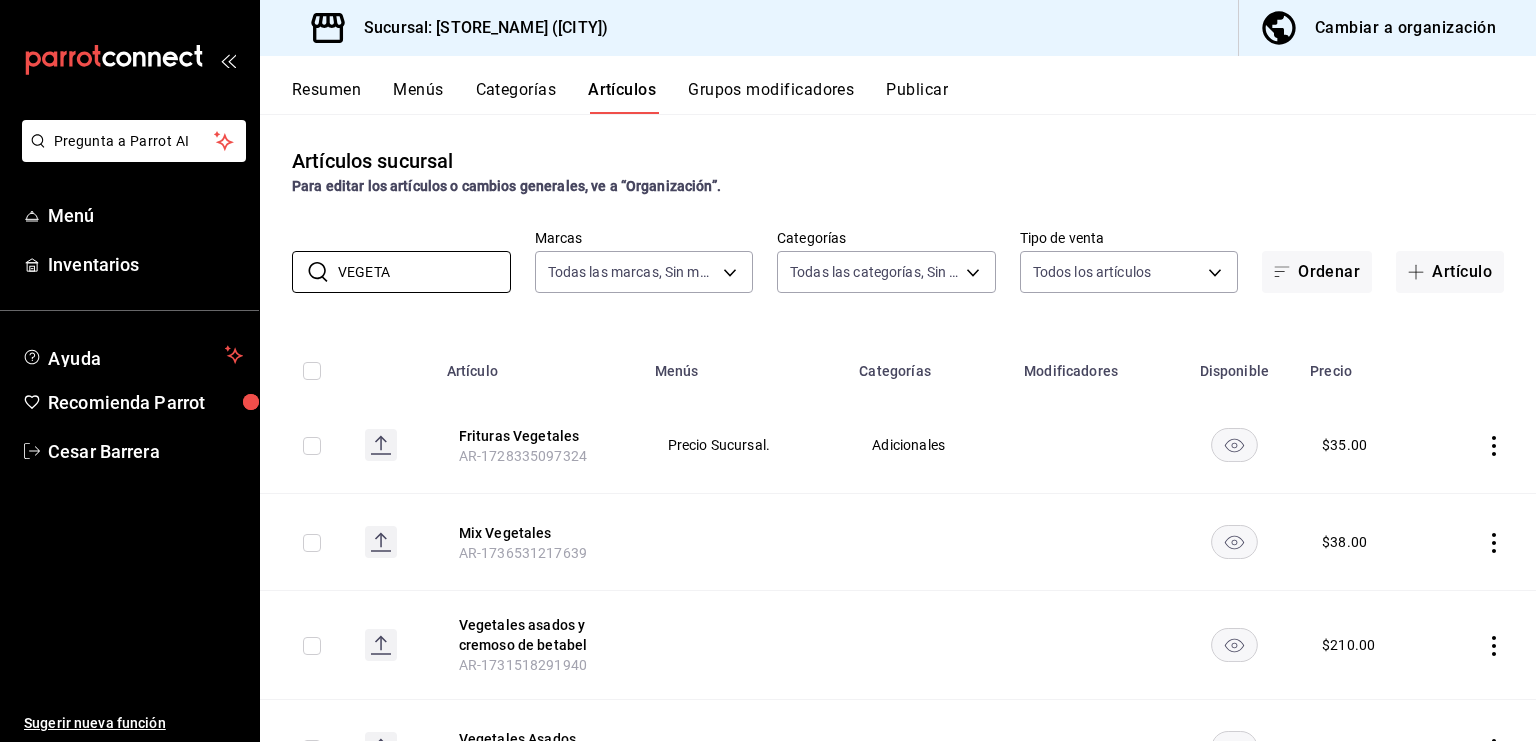 type on "VEGETA" 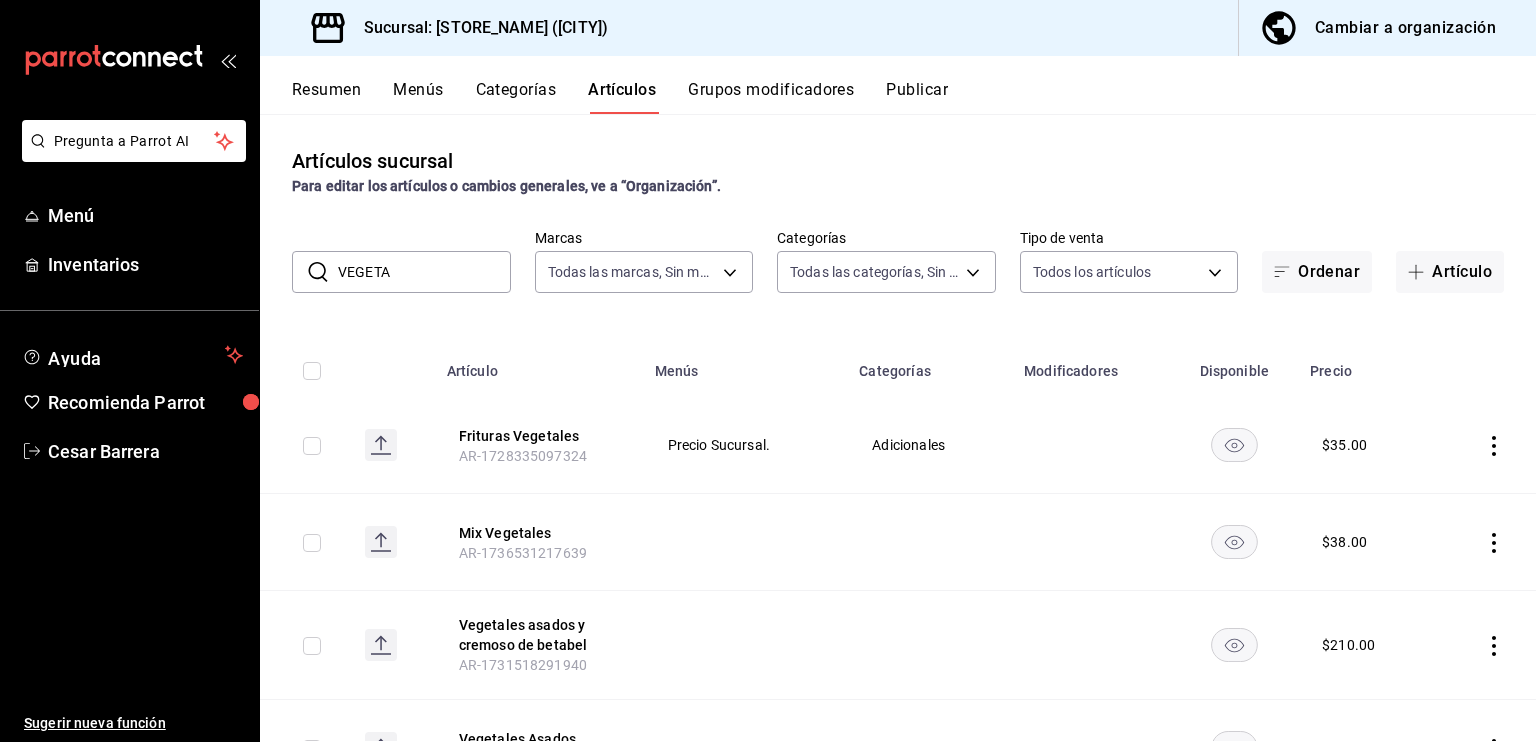 click on "Menús" at bounding box center (418, 97) 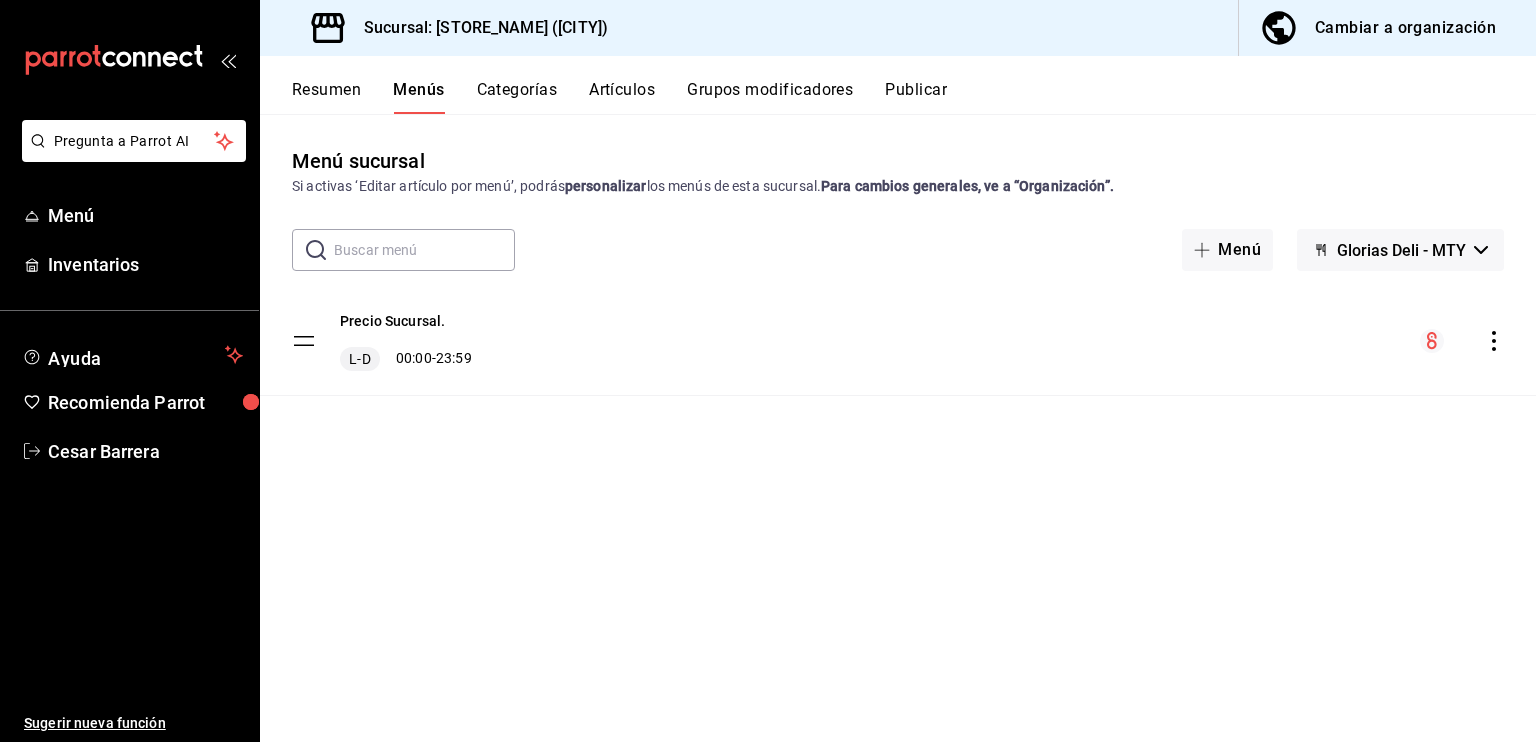click 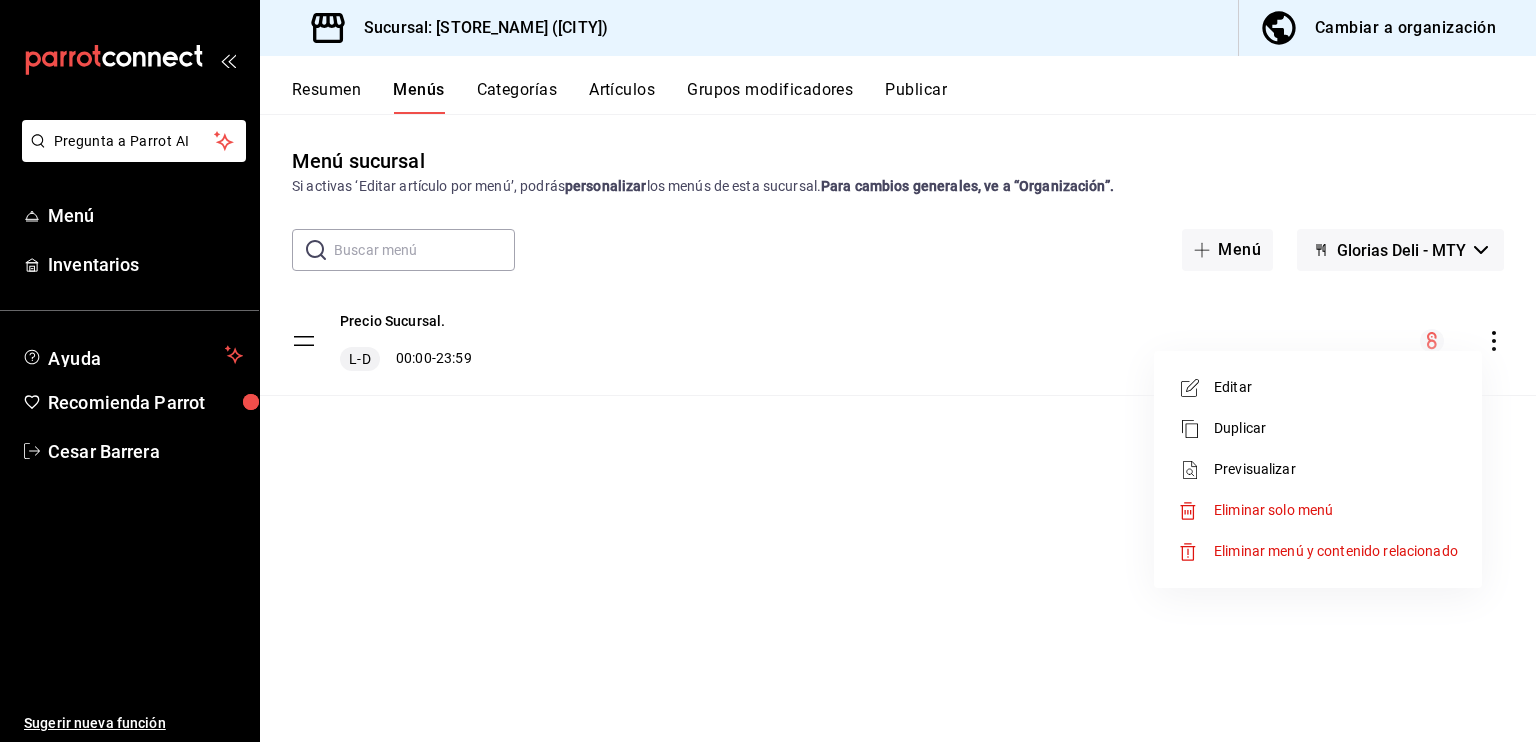 click on "Editar" at bounding box center (1336, 387) 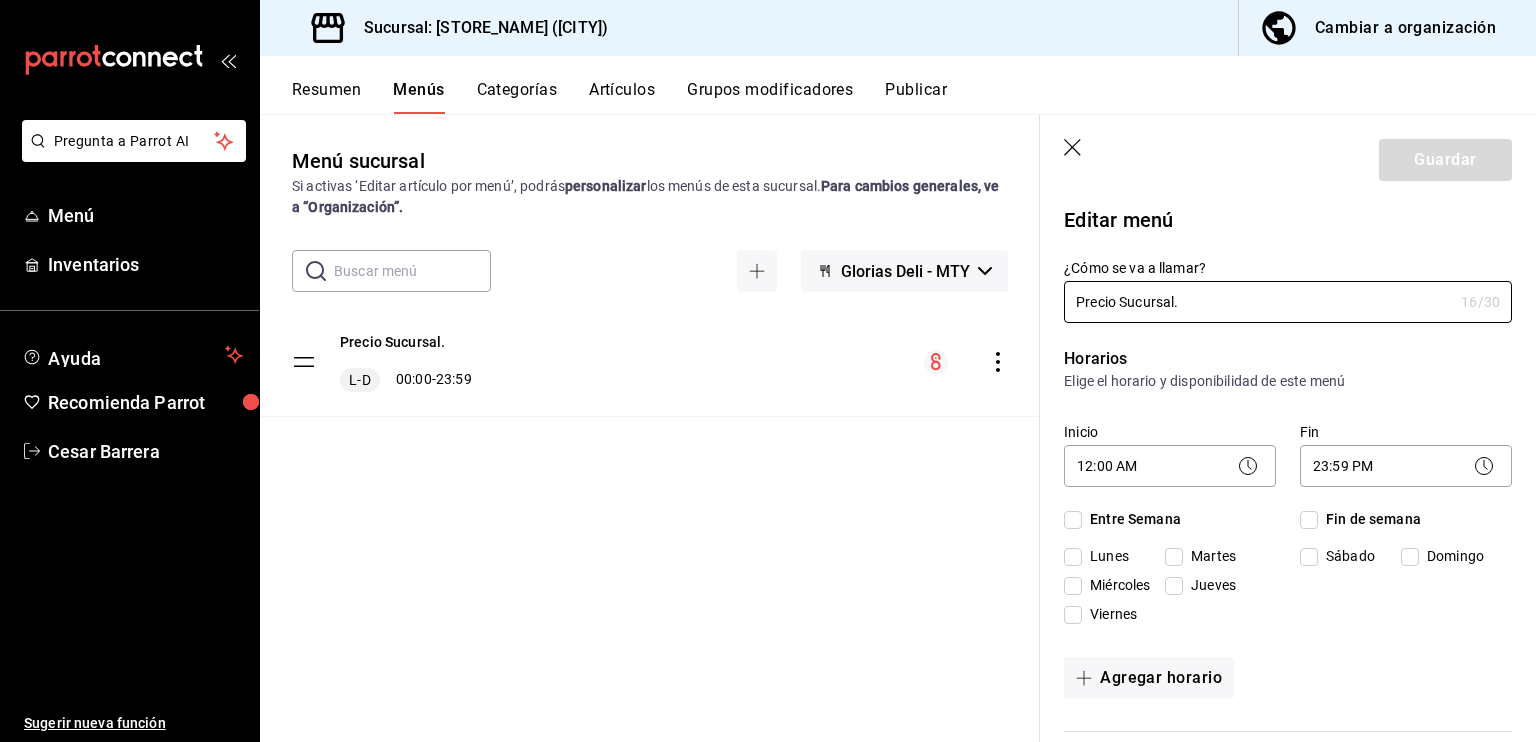 checkbox on "true" 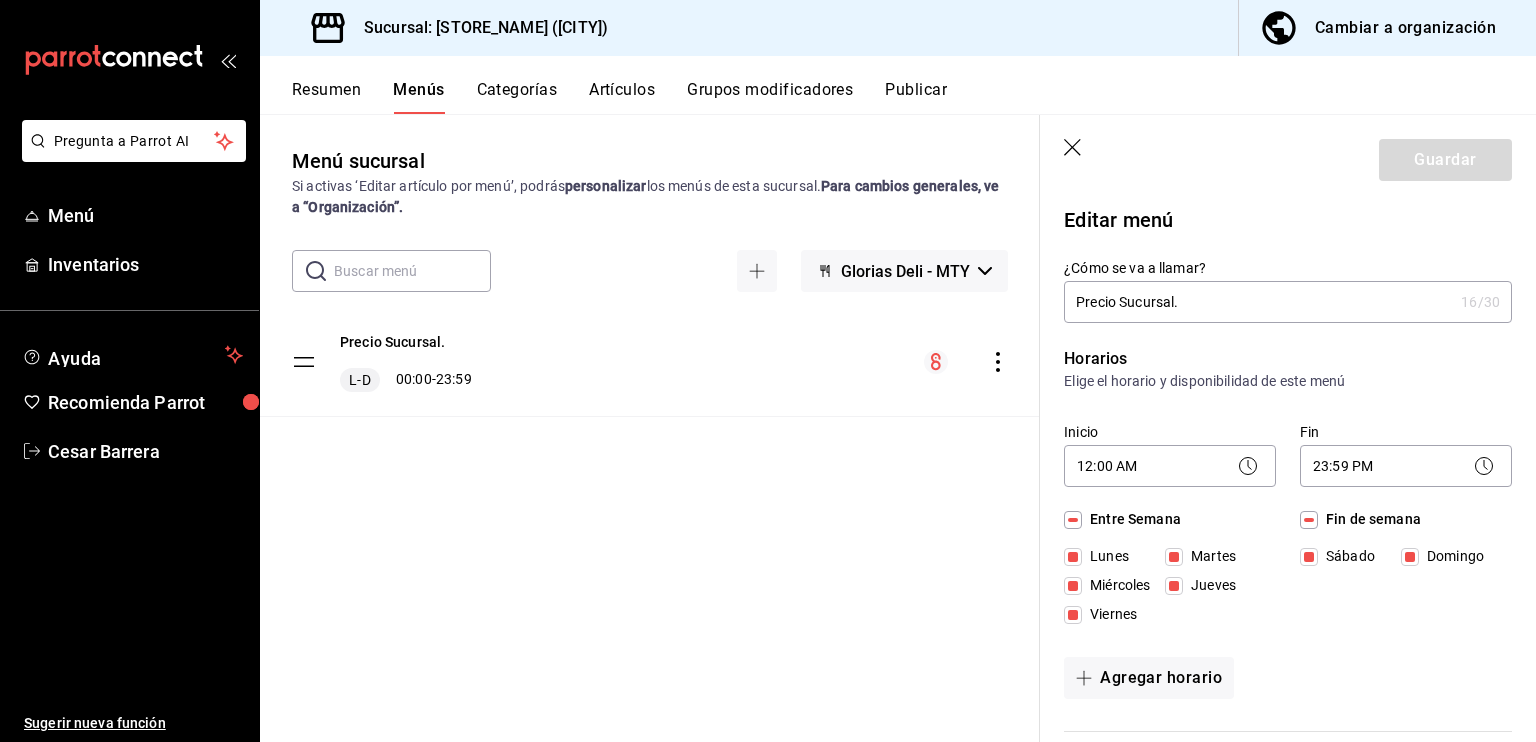 click 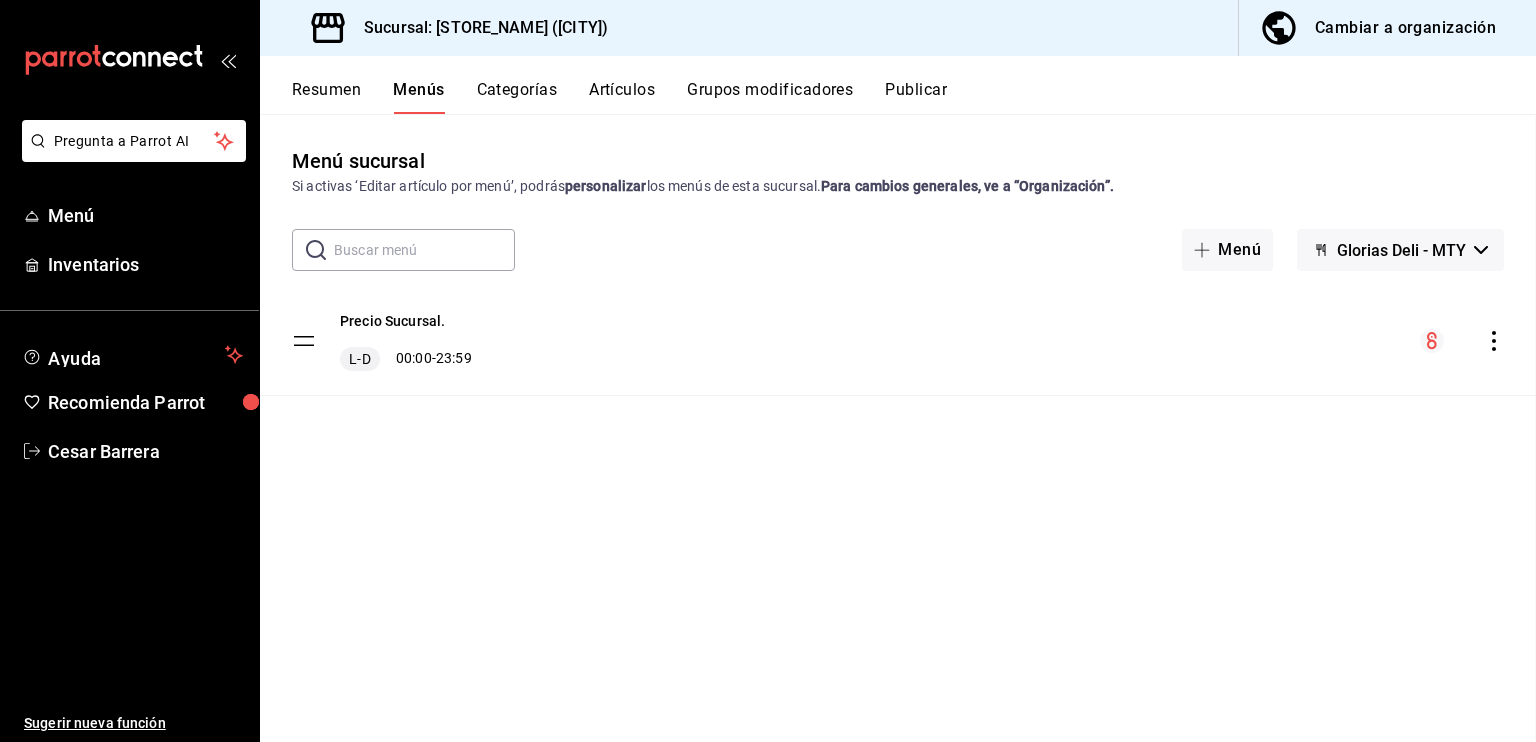 checkbox on "false" 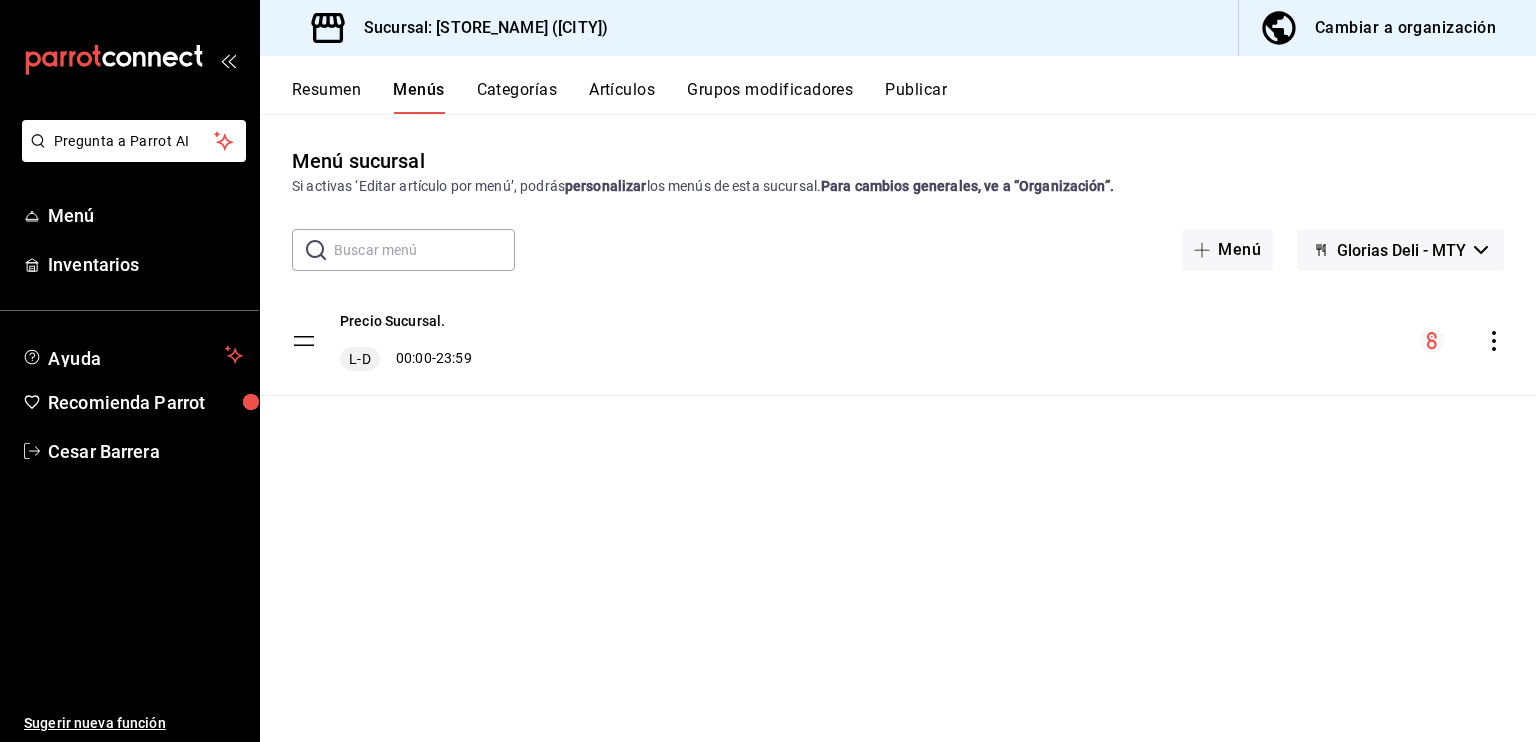 click on "Sucursal: Glorias Deli (MTY) Cambiar a organización" at bounding box center [898, 28] 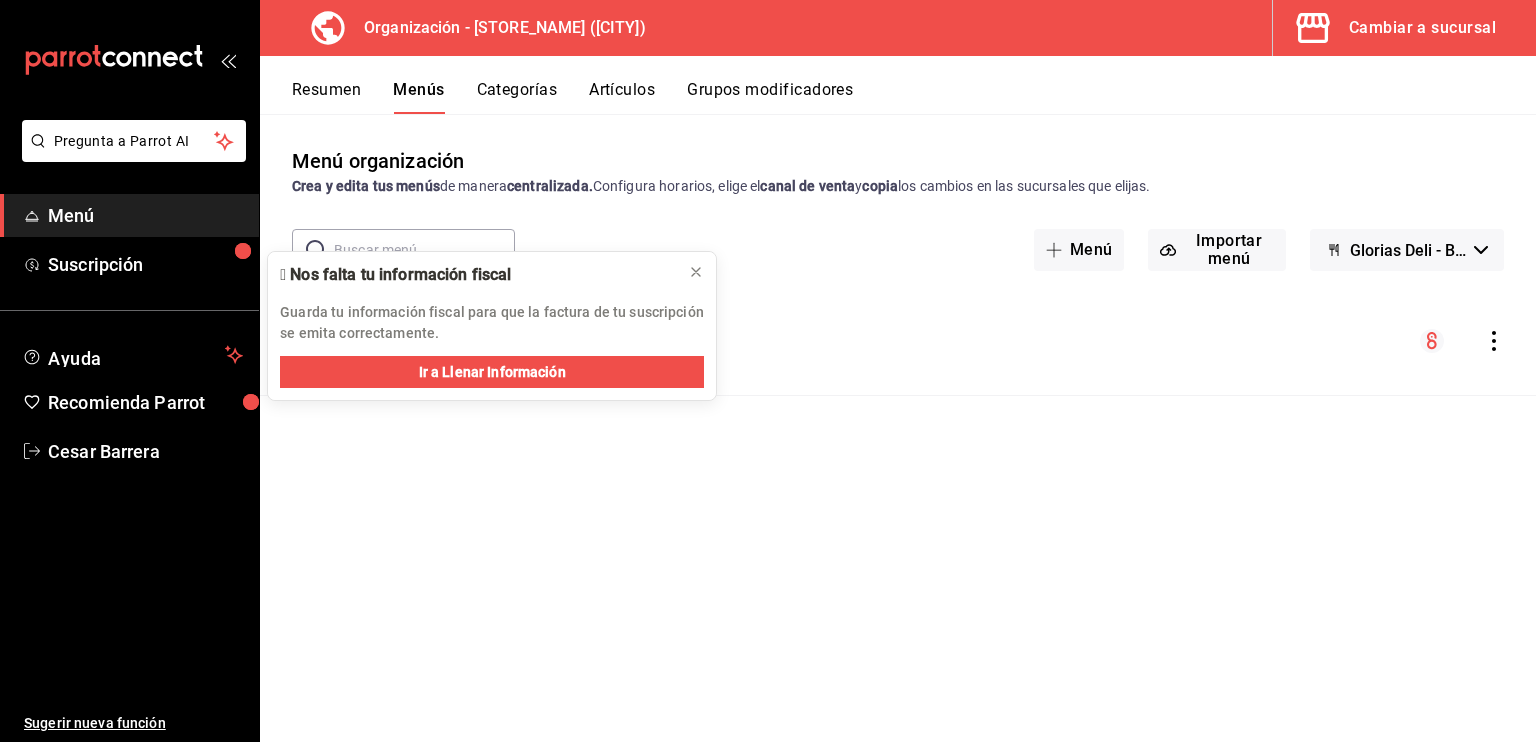 click on "Resumen" at bounding box center [326, 97] 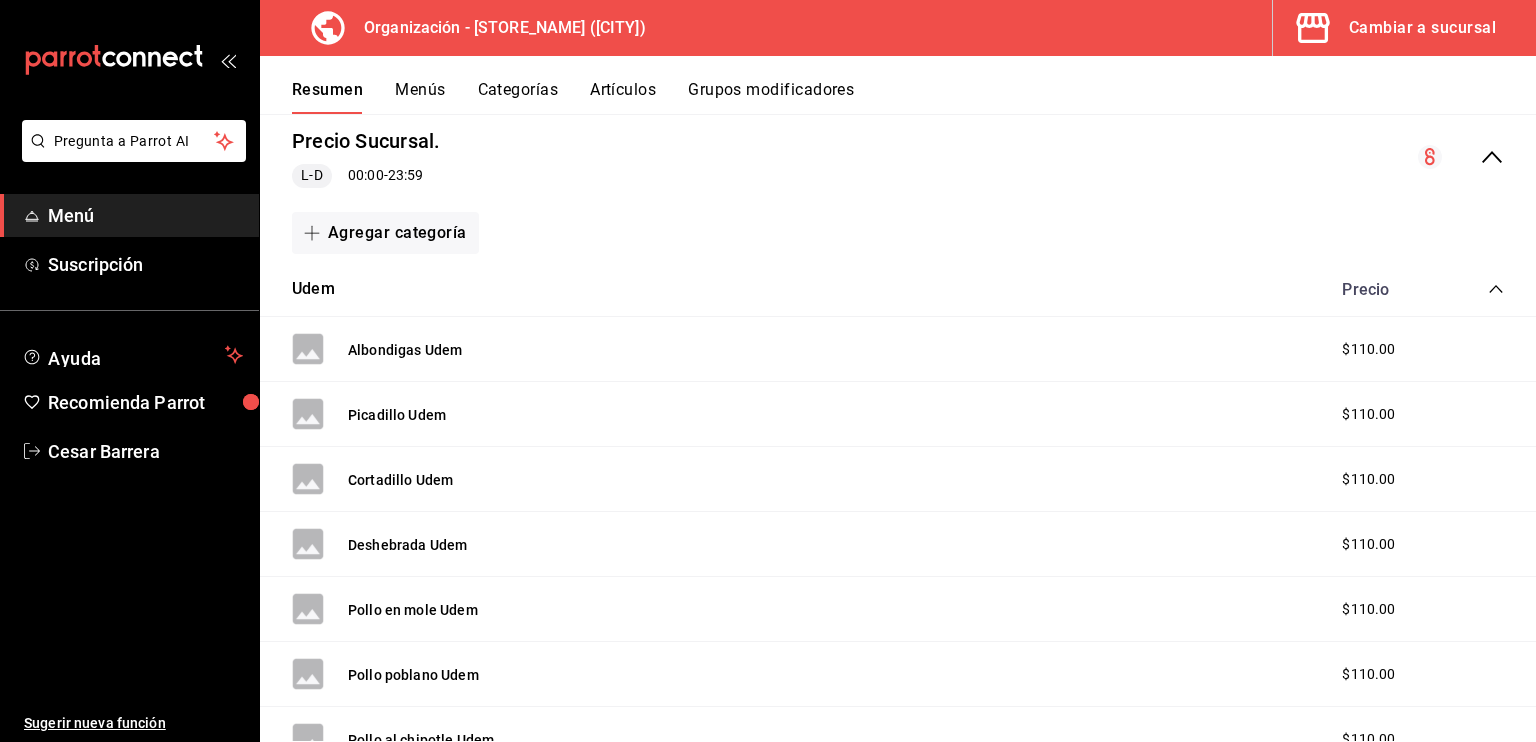 scroll, scrollTop: 200, scrollLeft: 0, axis: vertical 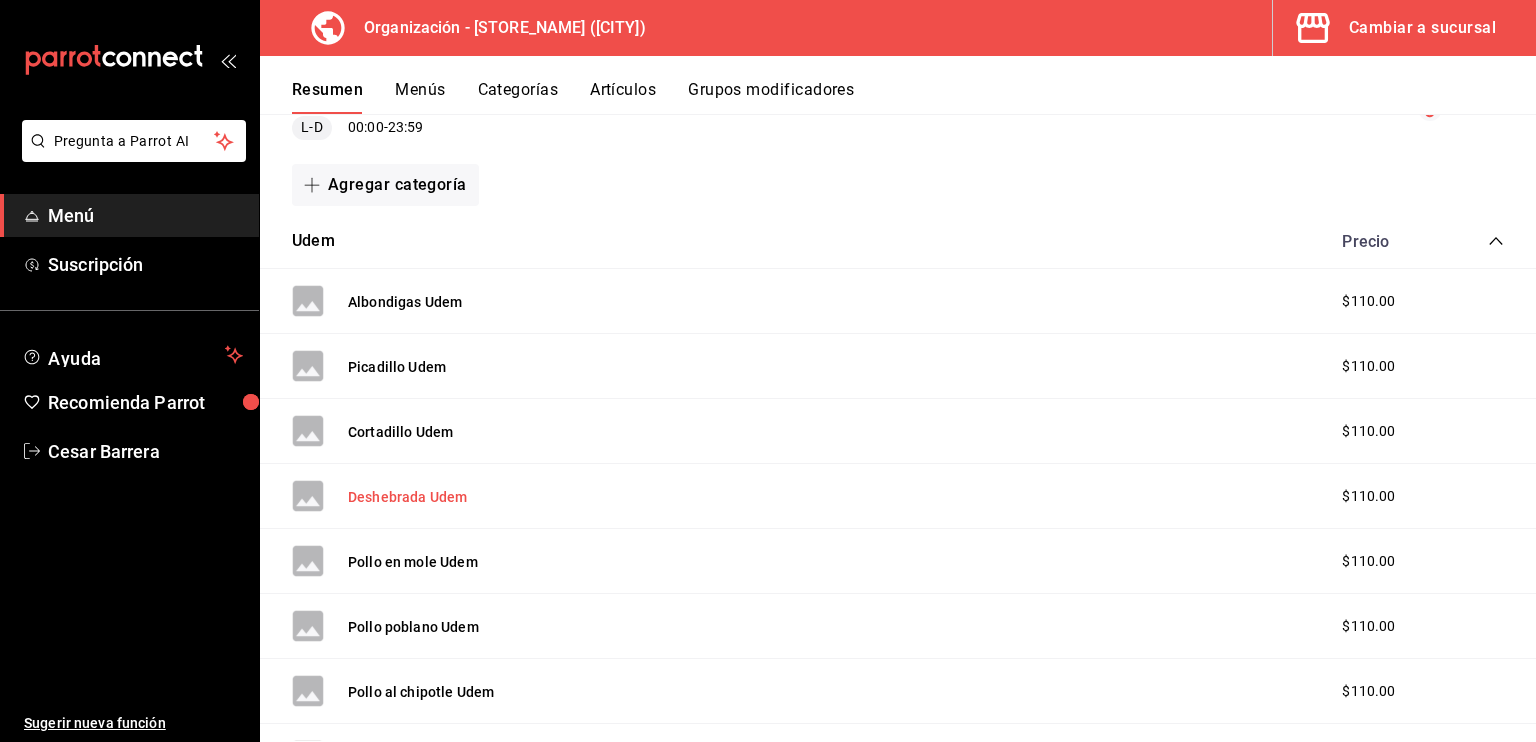 click on "Deshebrada Udem" at bounding box center (407, 497) 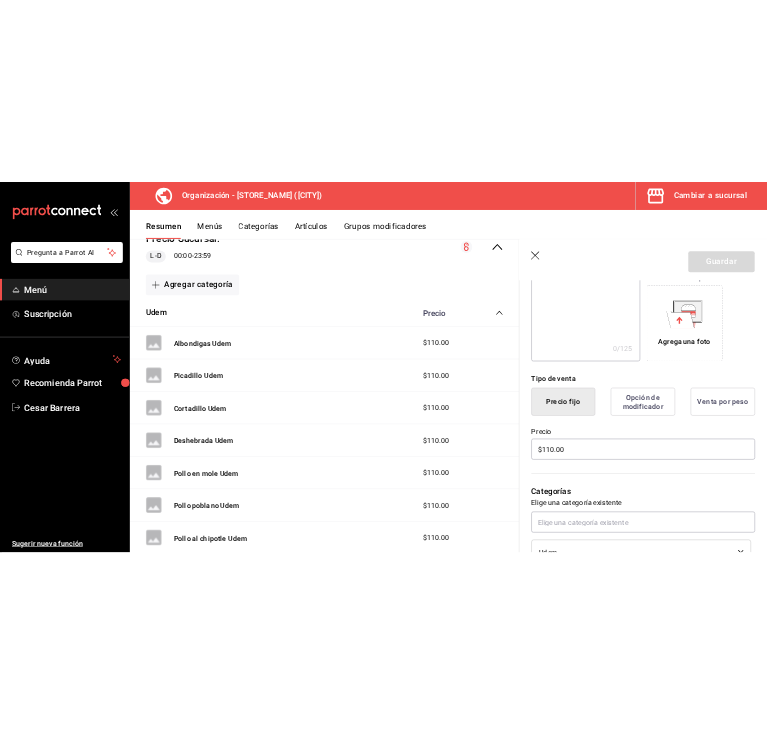 scroll, scrollTop: 320, scrollLeft: 0, axis: vertical 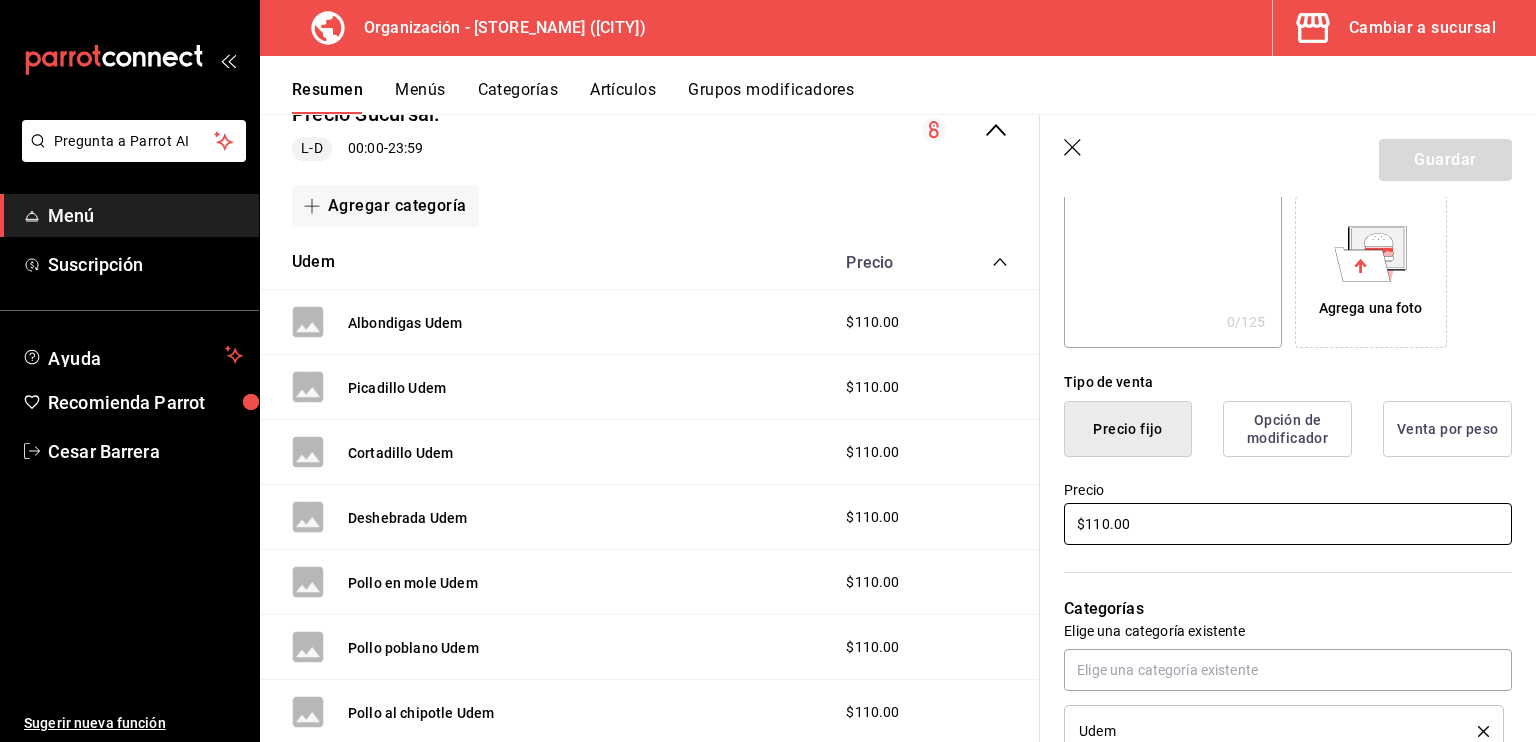 click on "$110.00" at bounding box center [1288, 524] 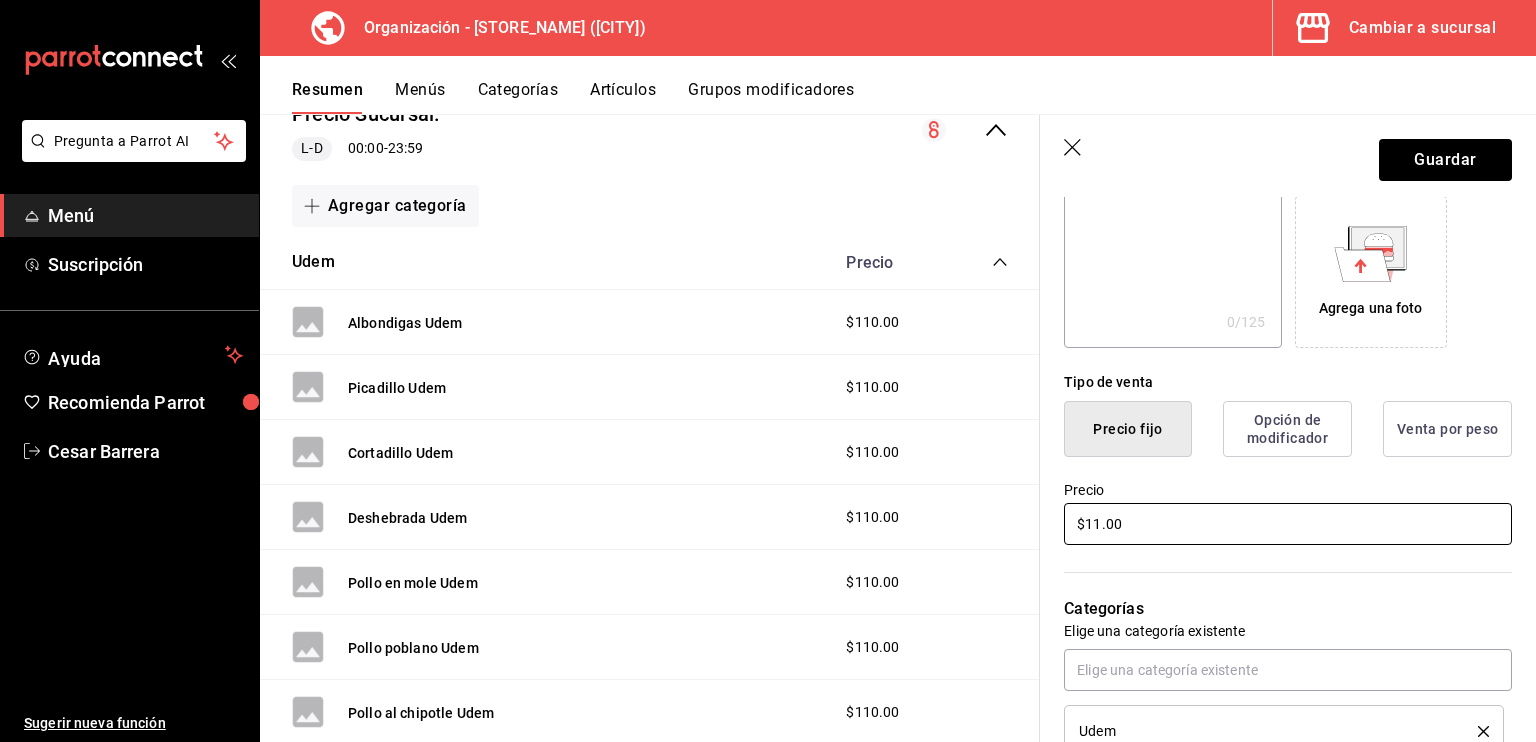 type on "$1.00" 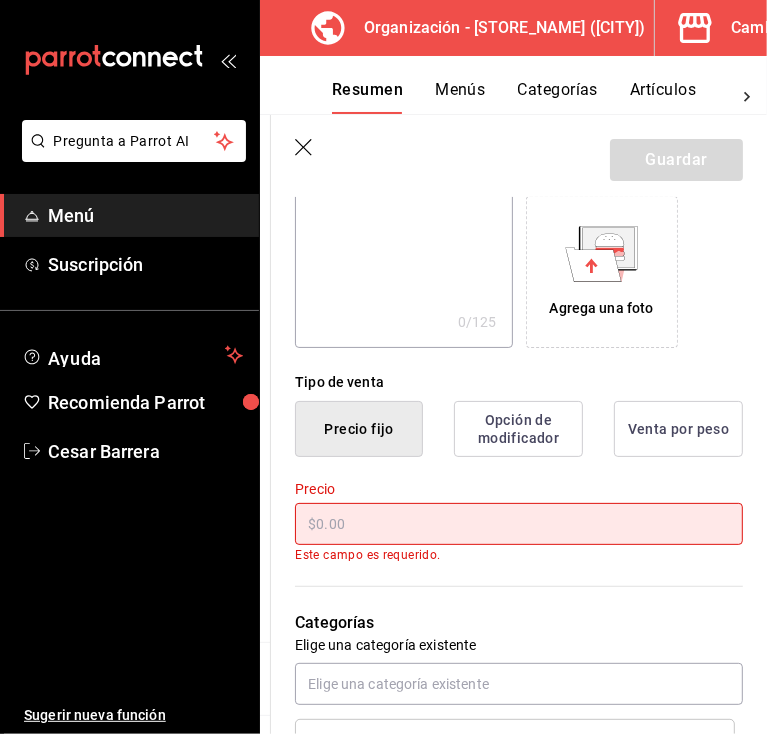 click 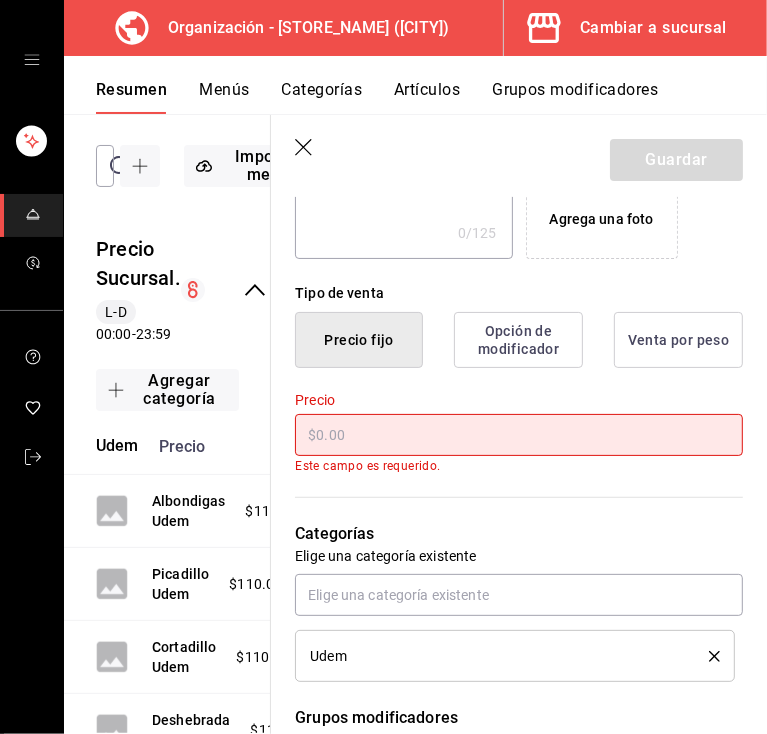 scroll, scrollTop: 440, scrollLeft: 0, axis: vertical 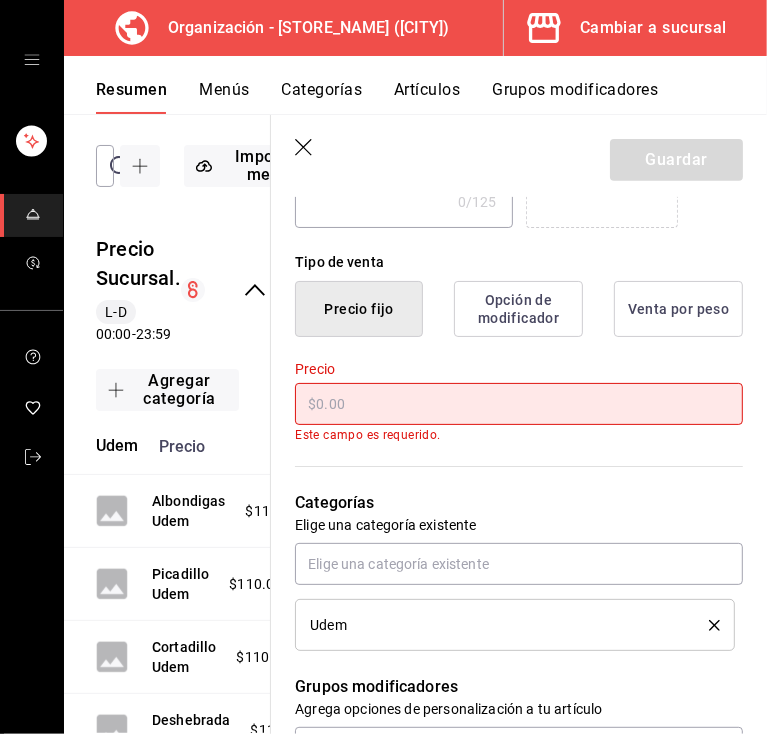 click at bounding box center (519, 404) 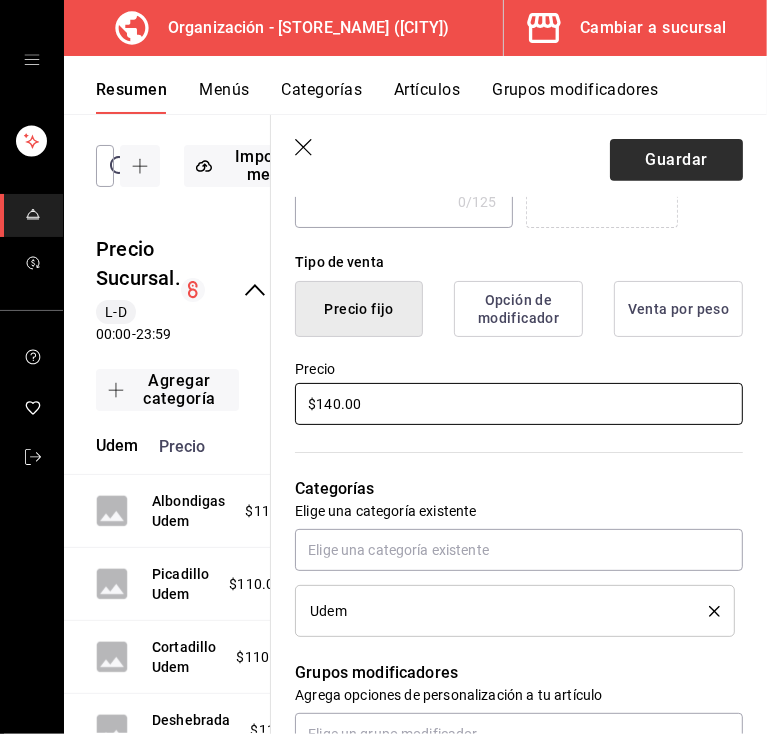 type on "$140.00" 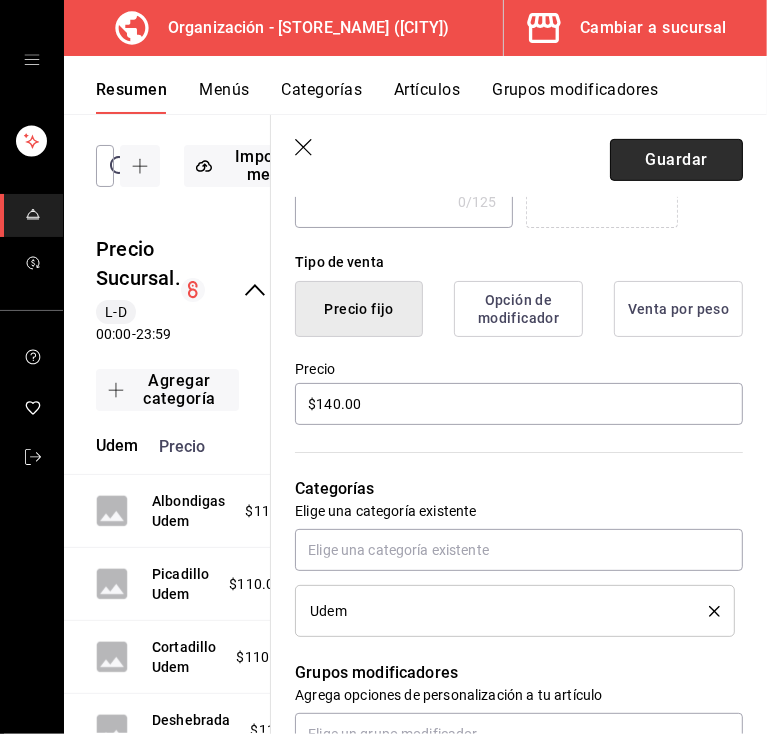 click on "Guardar" at bounding box center (676, 160) 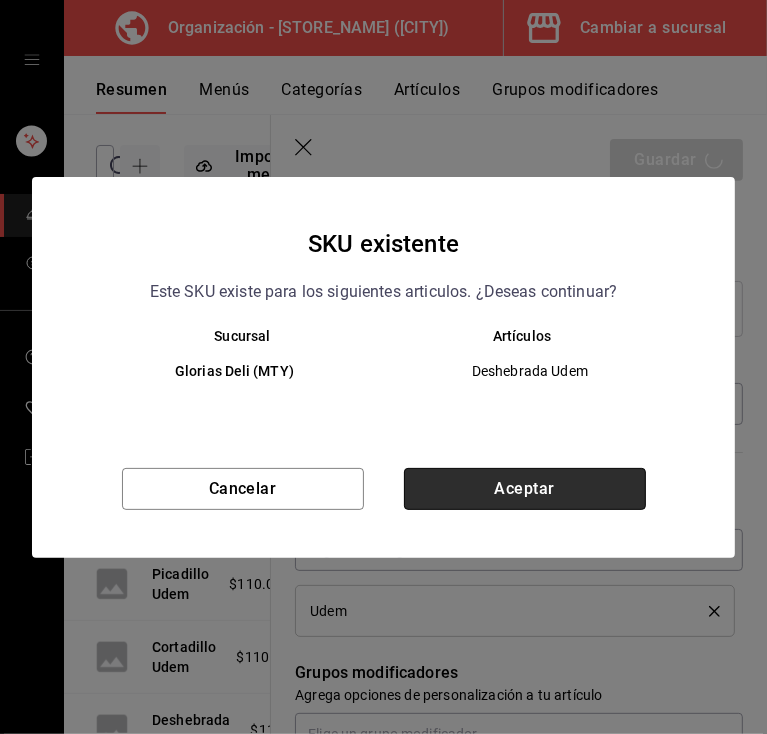 click on "Aceptar" at bounding box center (525, 489) 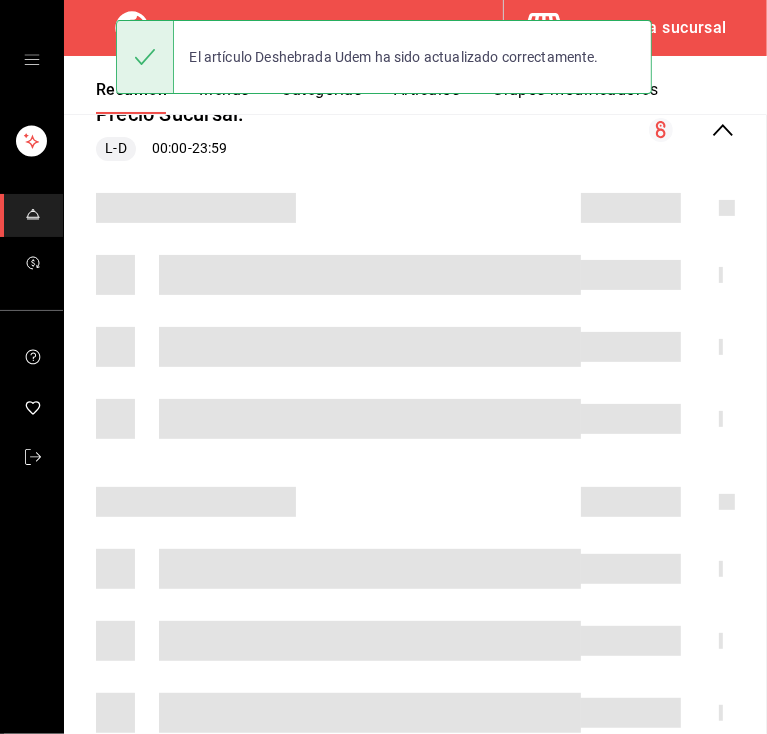 scroll, scrollTop: 0, scrollLeft: 0, axis: both 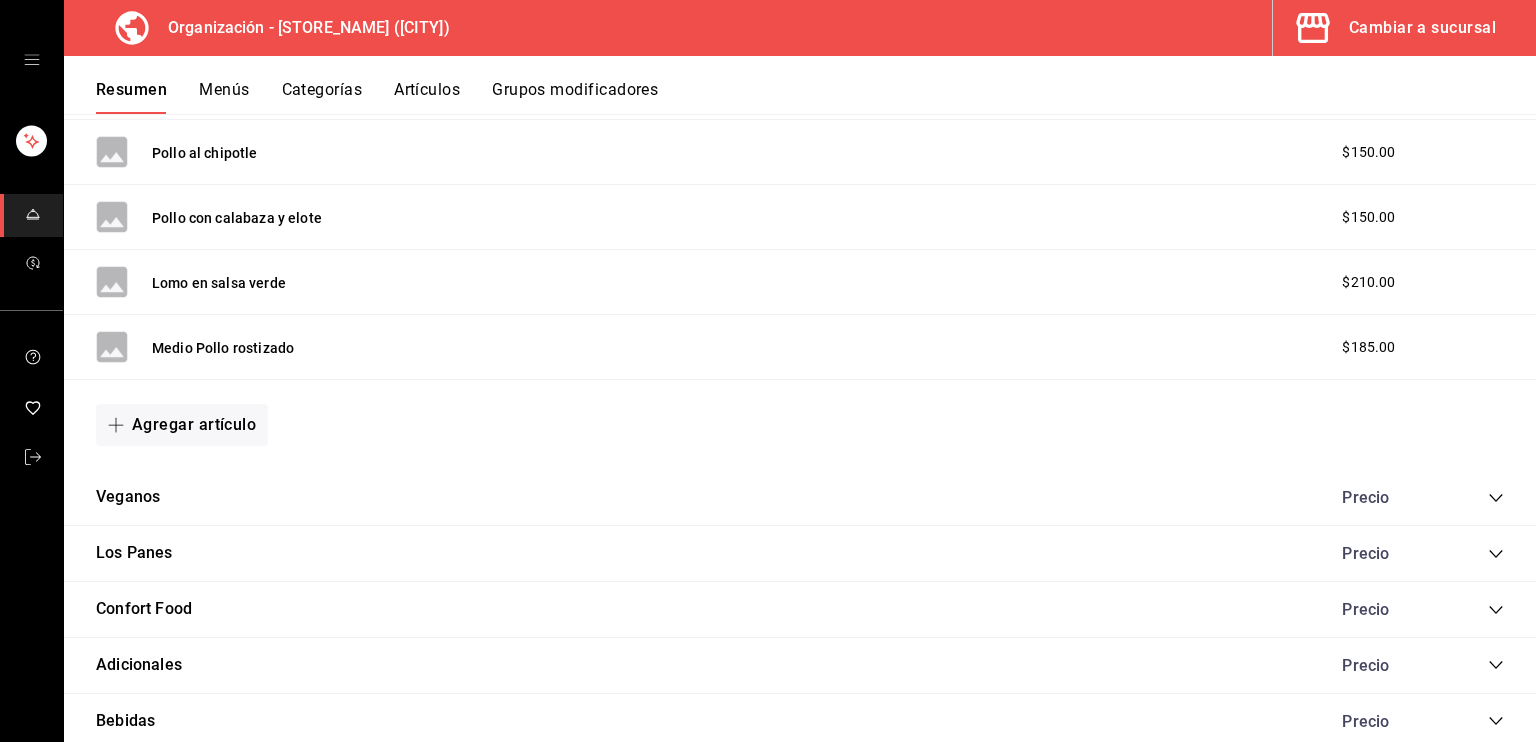 click 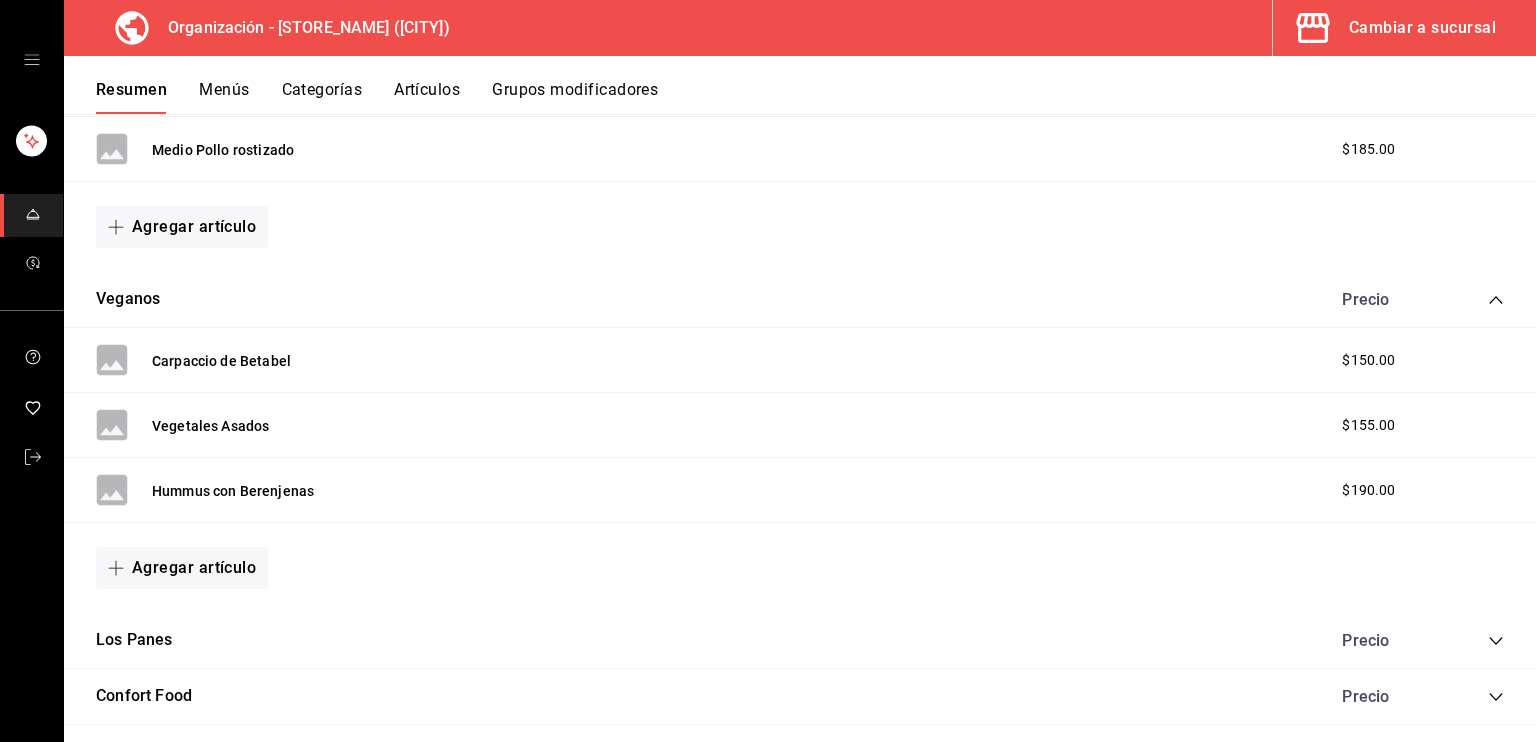 scroll, scrollTop: 1905, scrollLeft: 0, axis: vertical 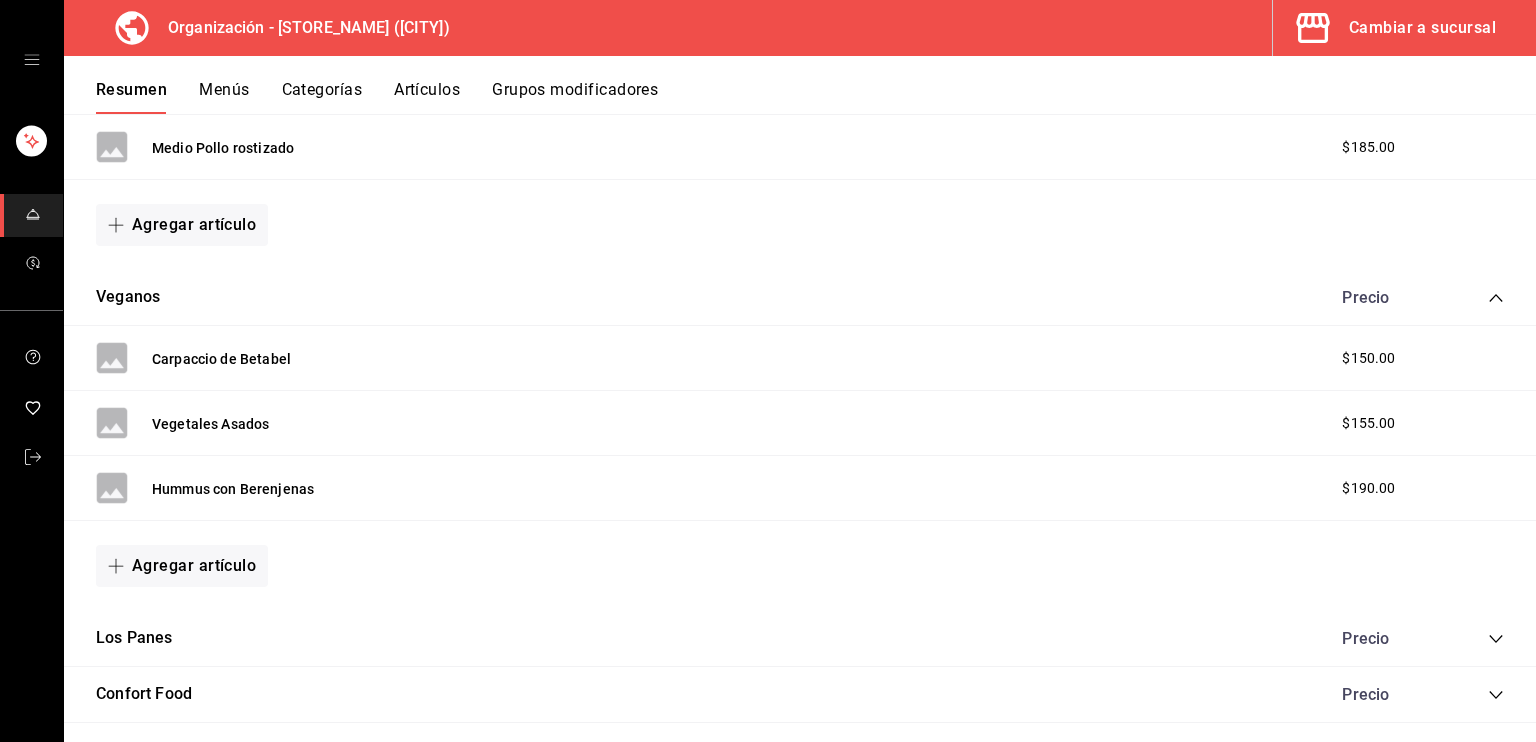 click 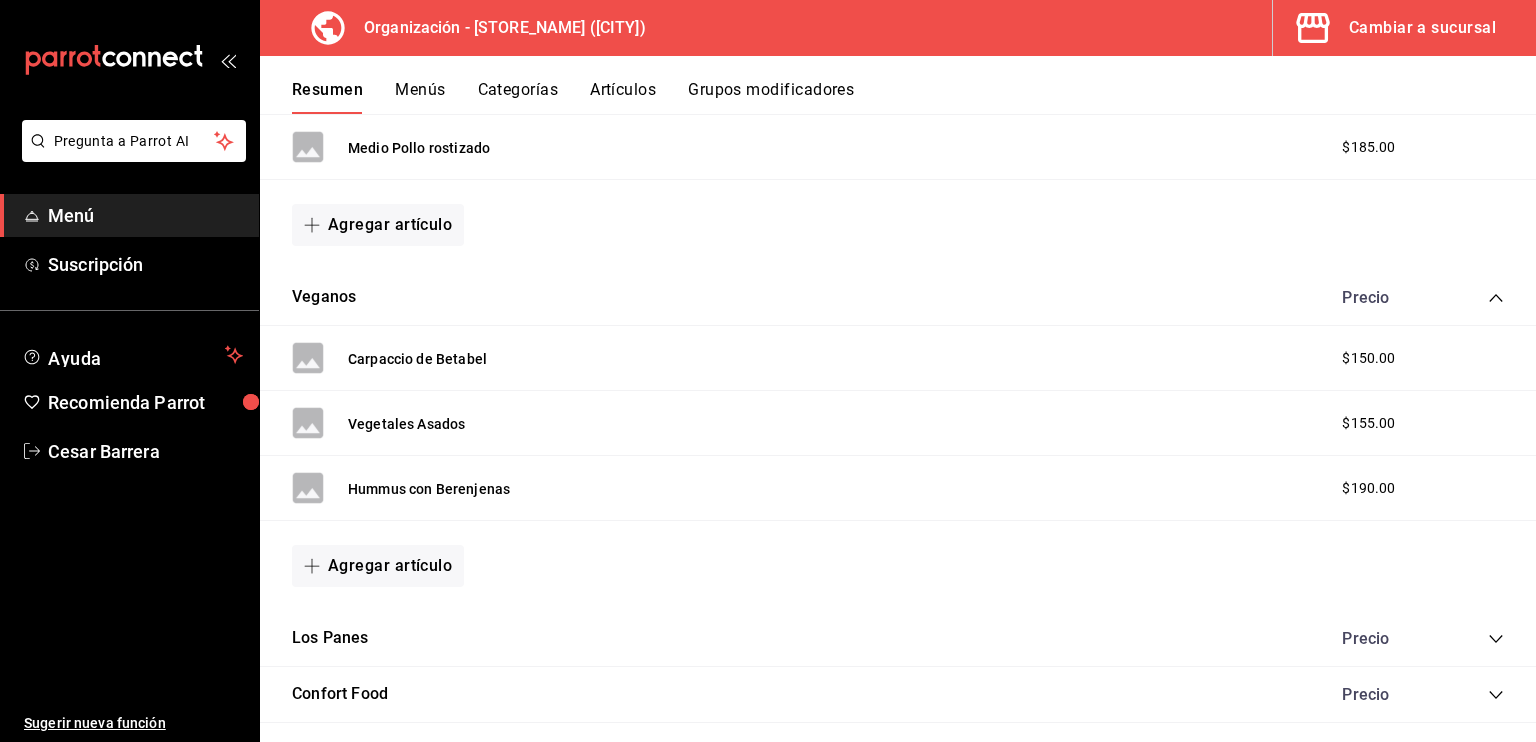click on "Cambiar a sucursal" at bounding box center (1422, 28) 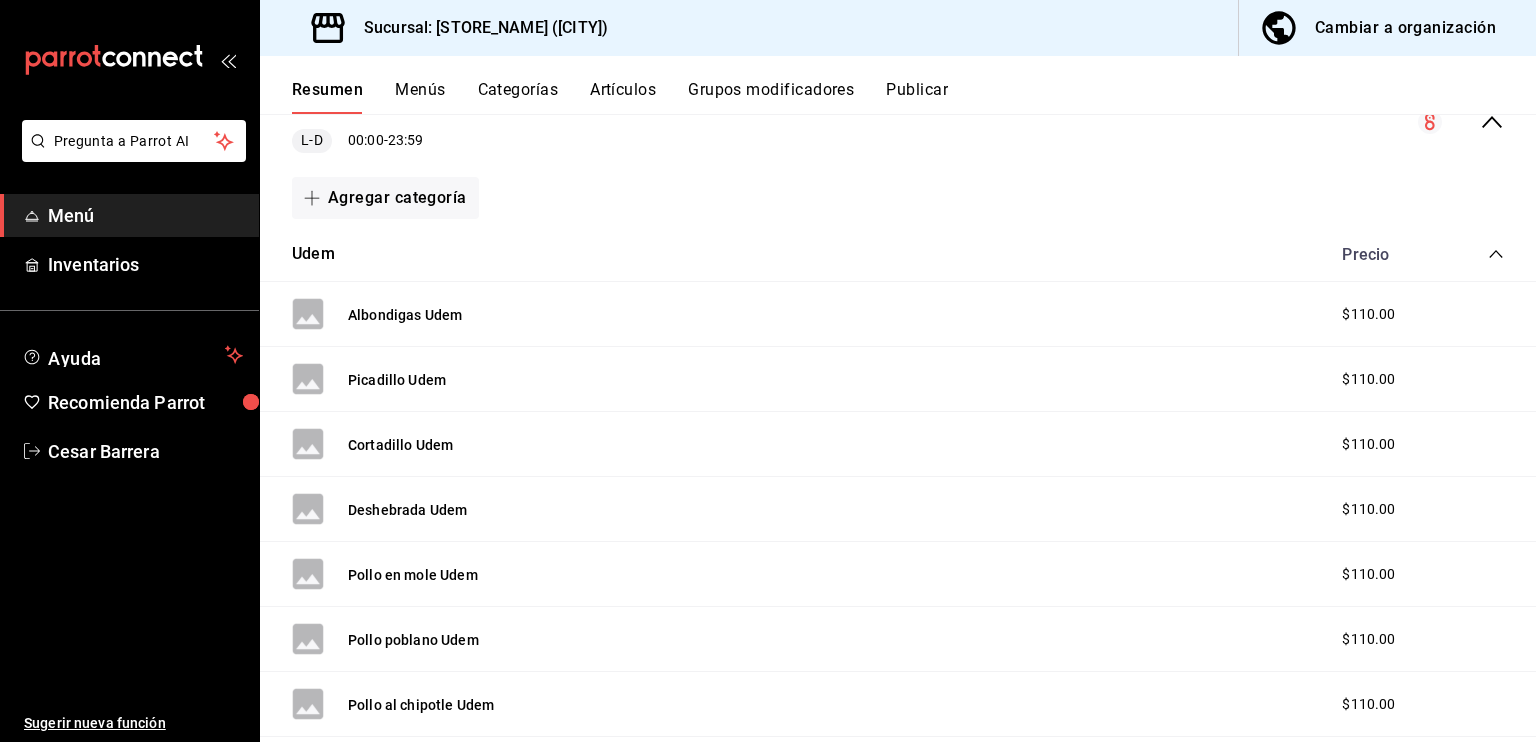 scroll, scrollTop: 240, scrollLeft: 0, axis: vertical 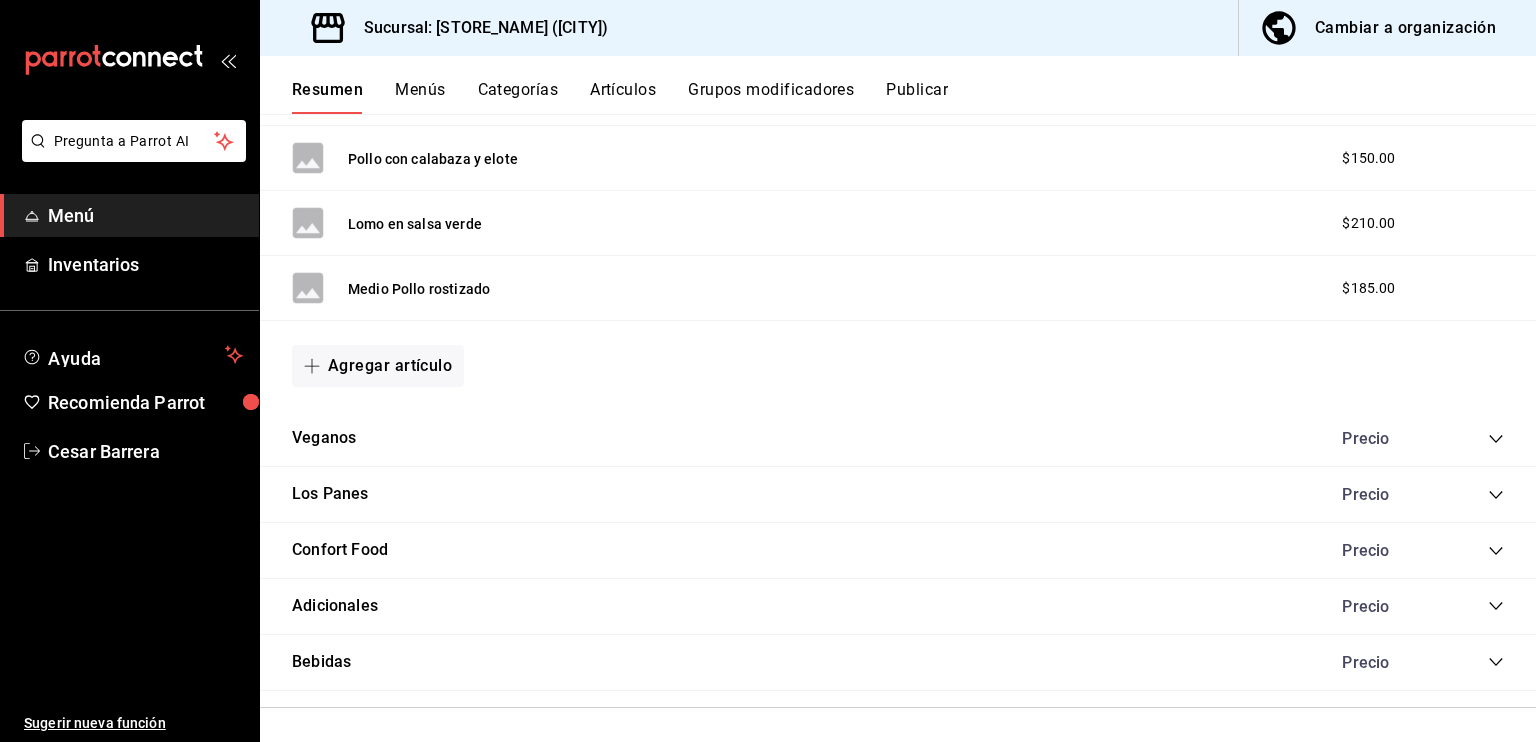 click 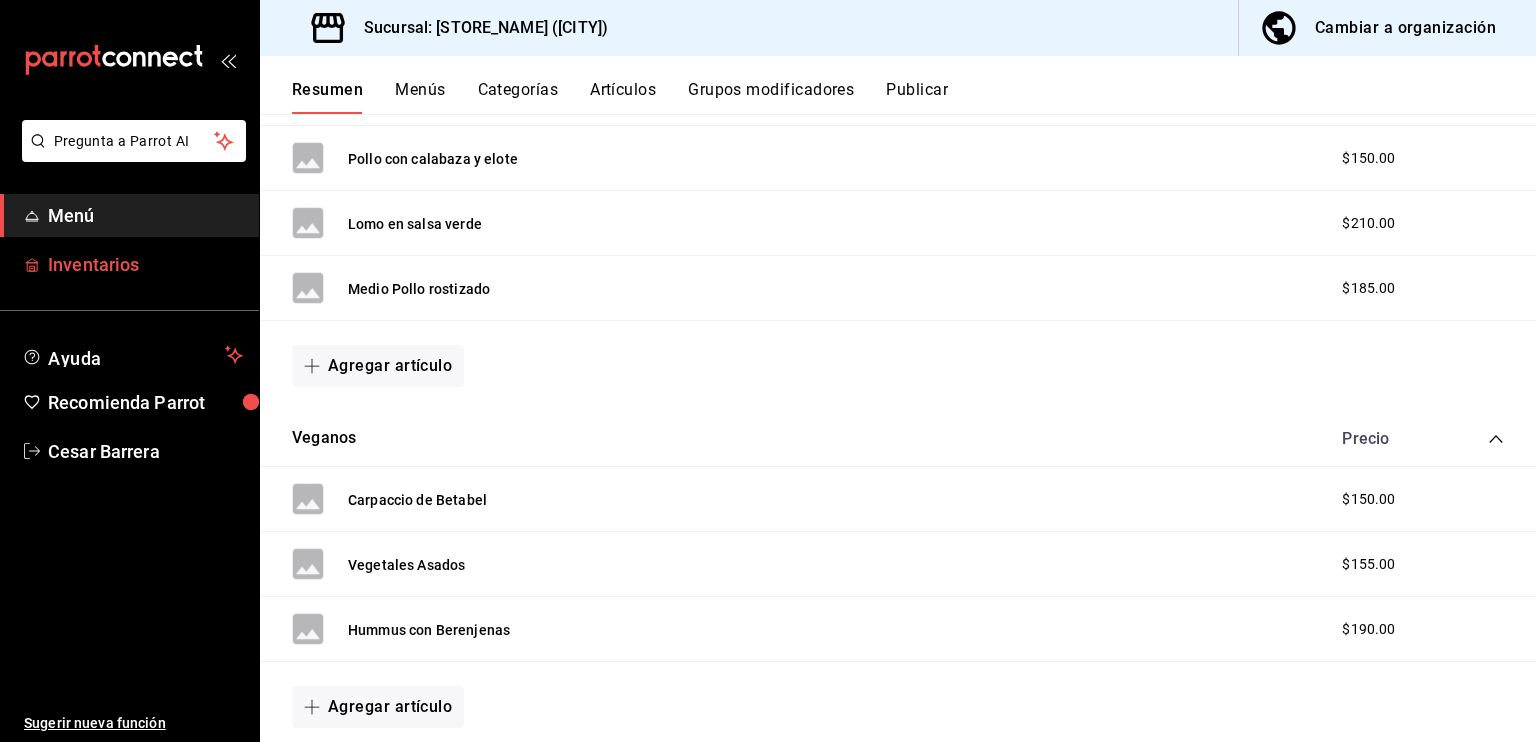 click on "Inventarios" at bounding box center (145, 264) 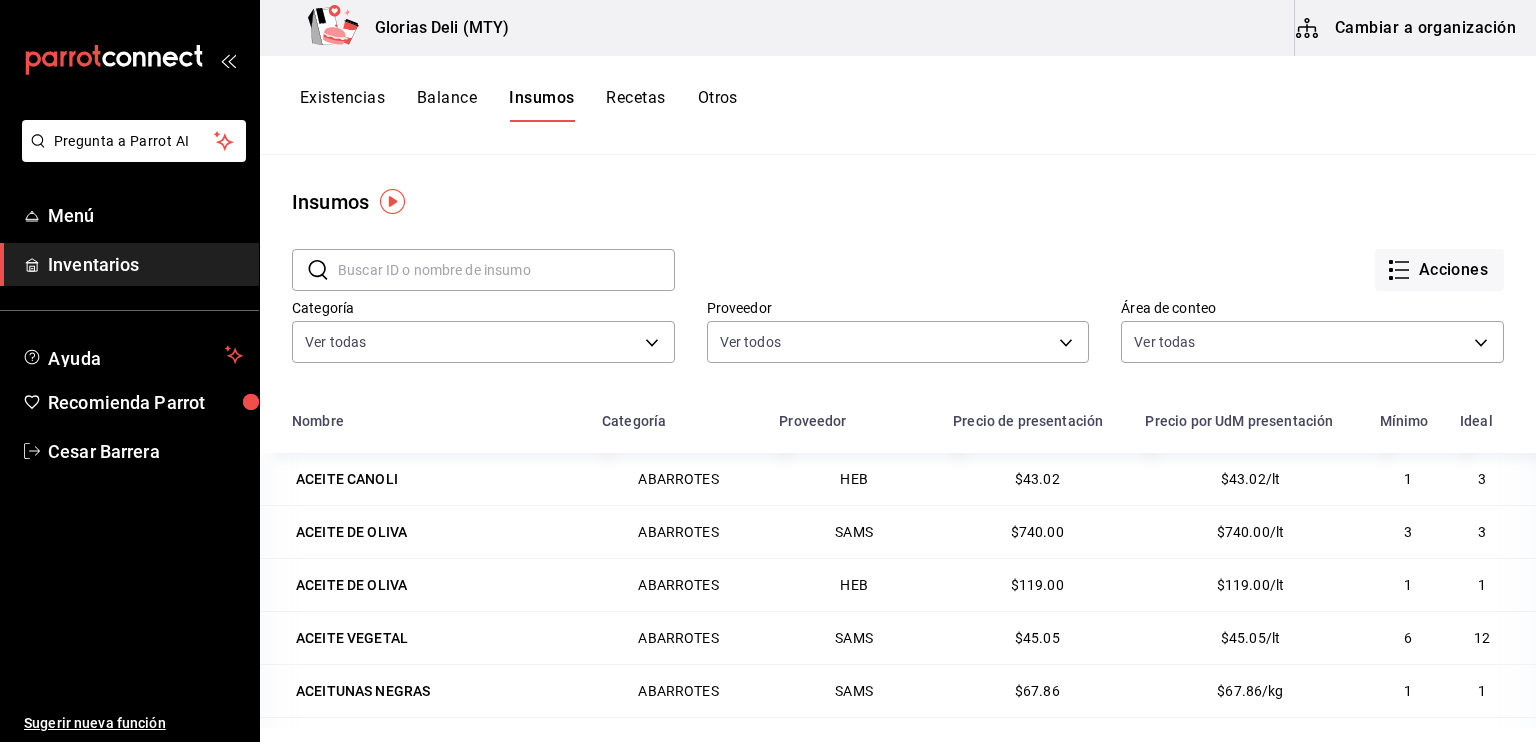 click on "Recetas" at bounding box center (635, 105) 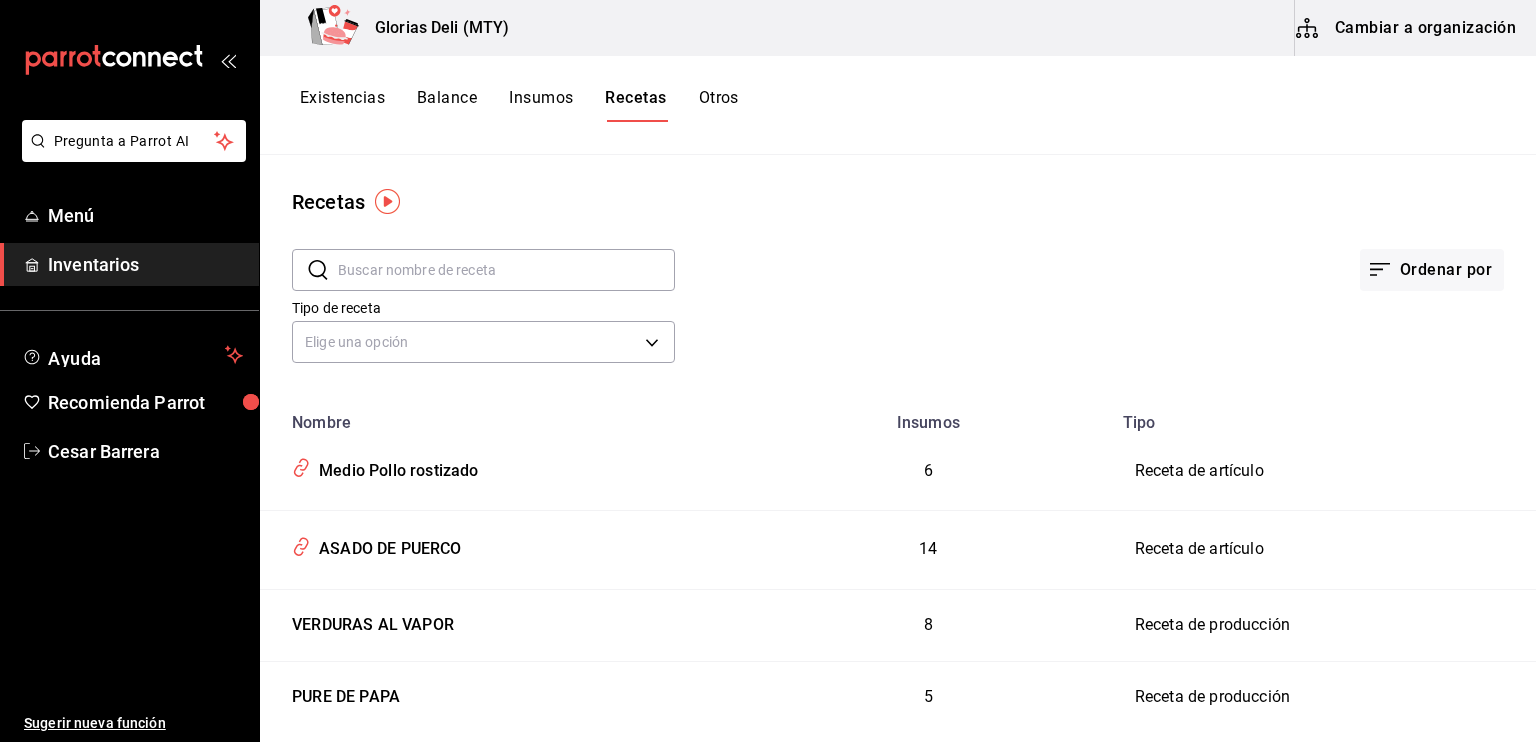 click at bounding box center (506, 270) 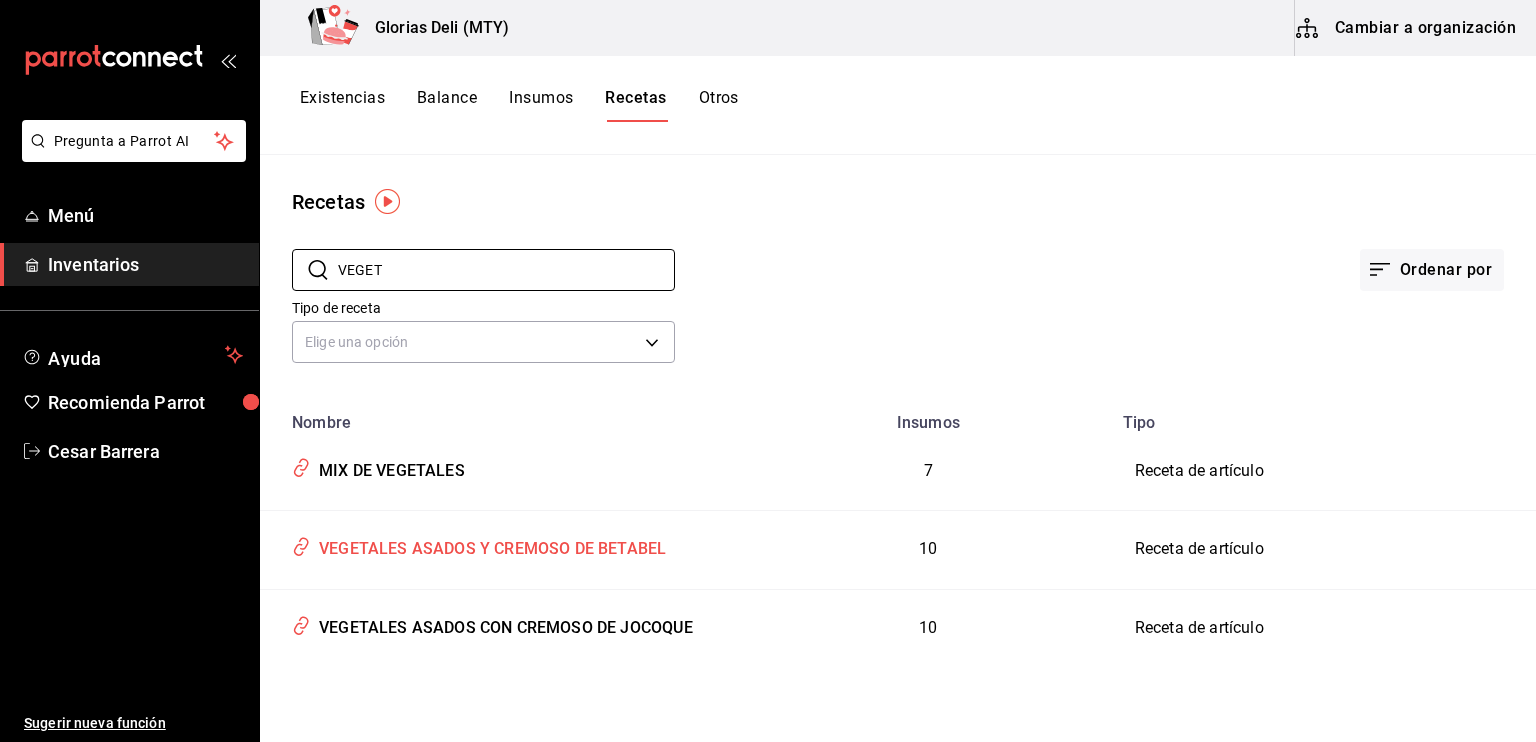 type on "VEGET" 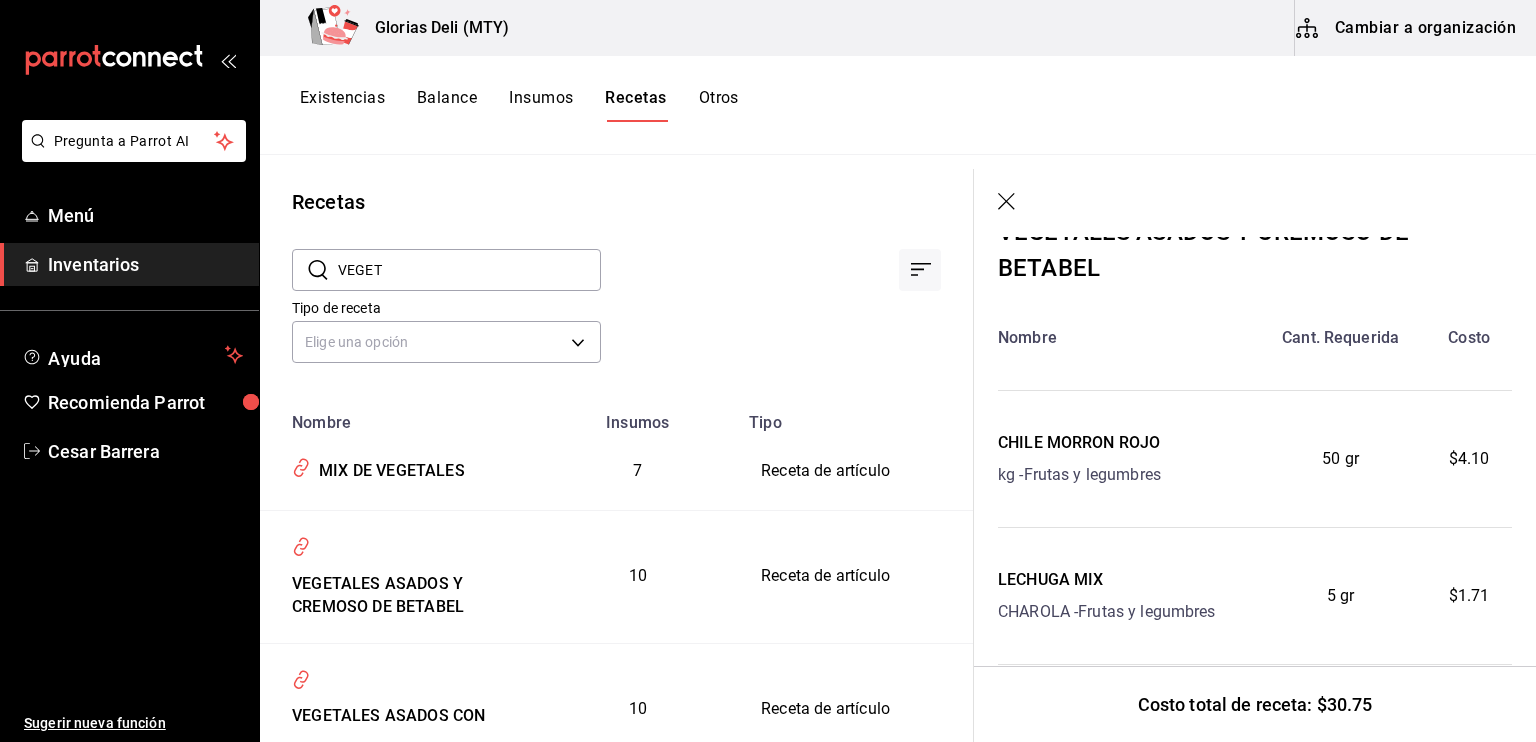 scroll, scrollTop: 0, scrollLeft: 0, axis: both 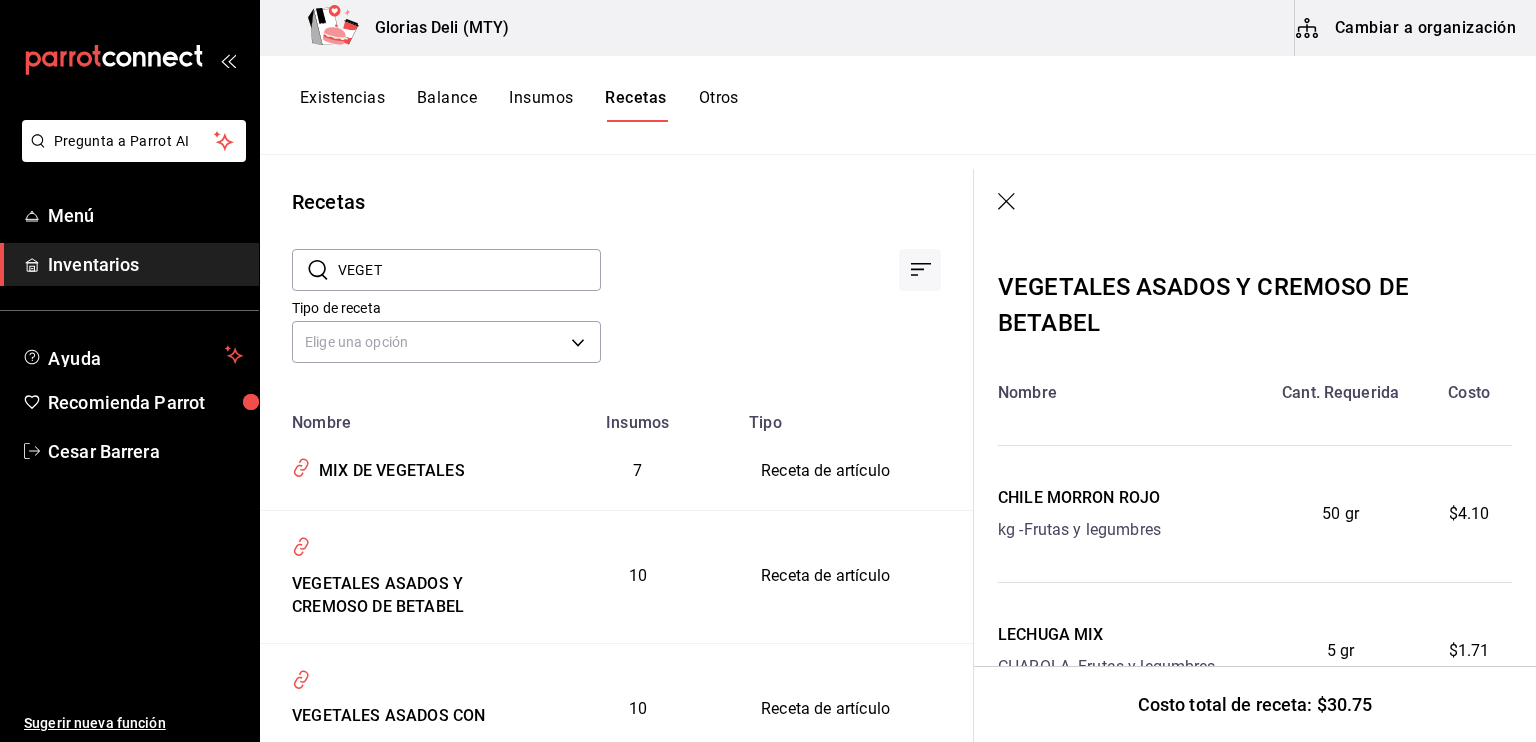 click 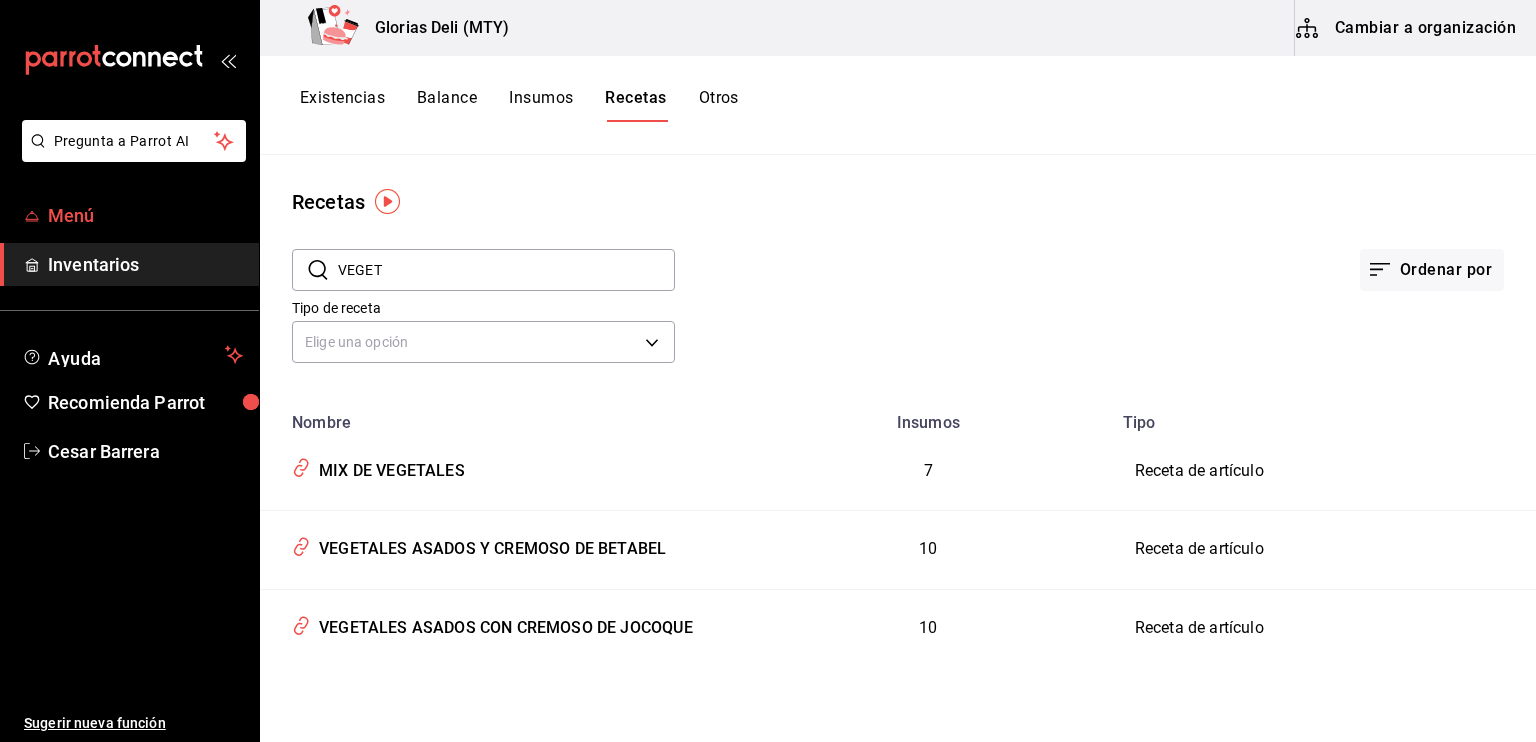 click on "Menú" at bounding box center [145, 215] 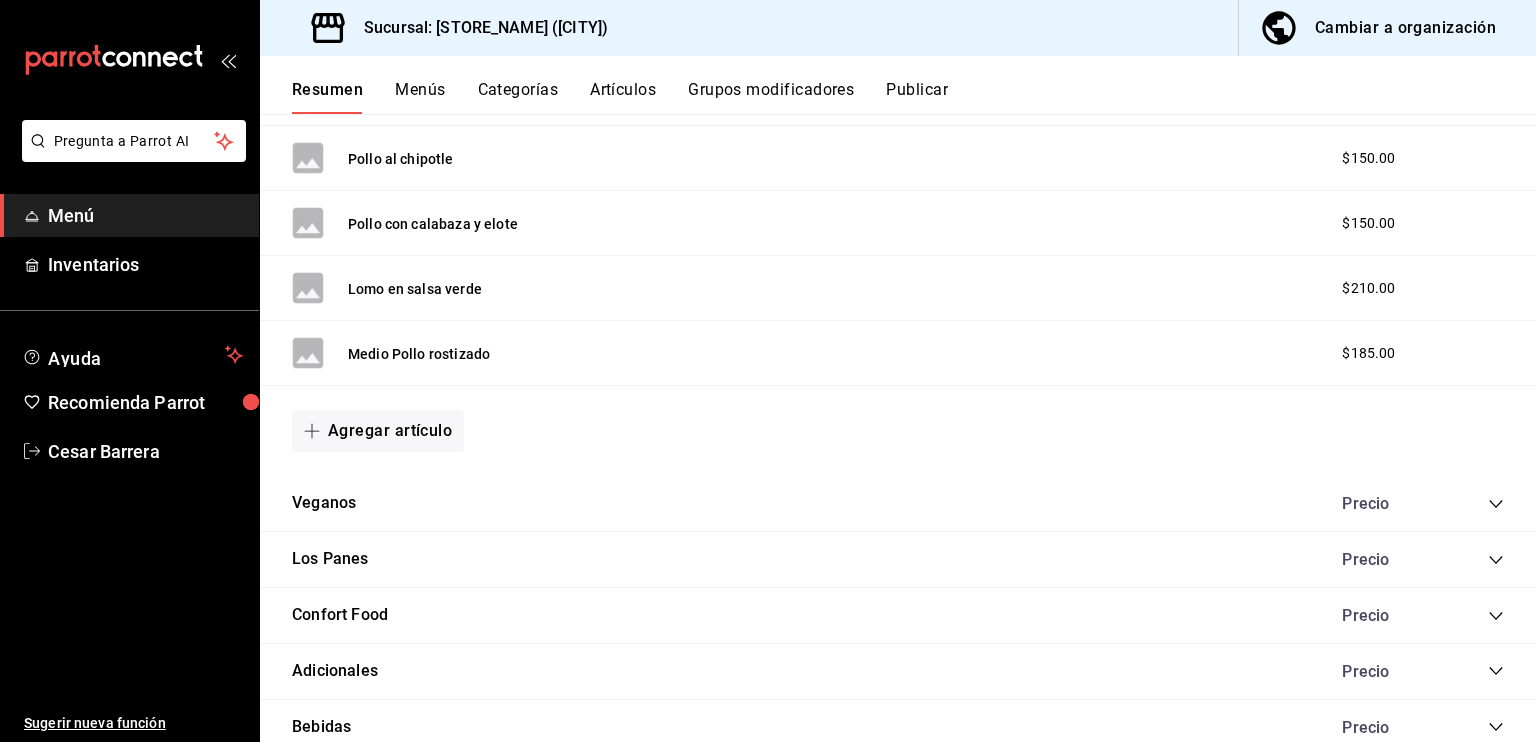 scroll, scrollTop: 1752, scrollLeft: 0, axis: vertical 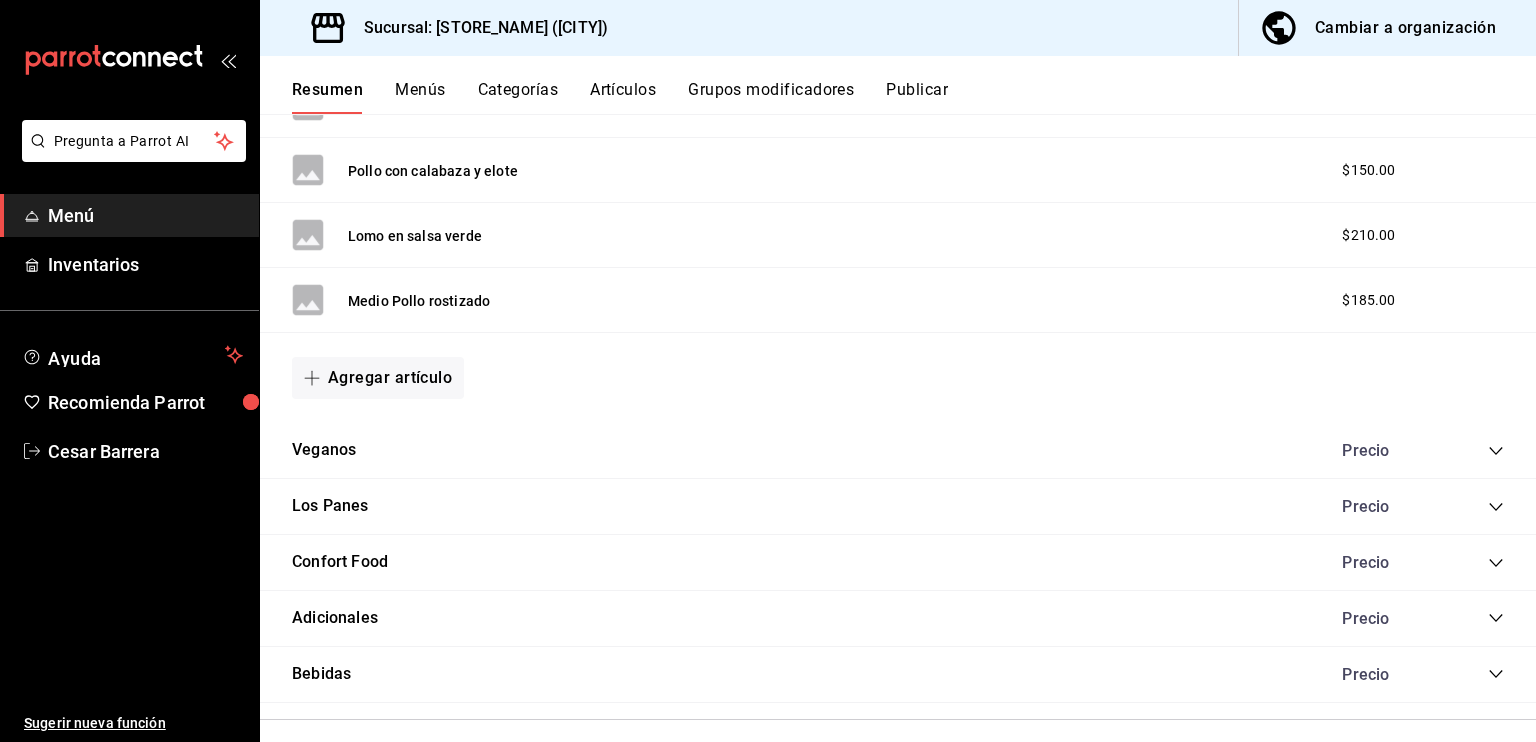 click 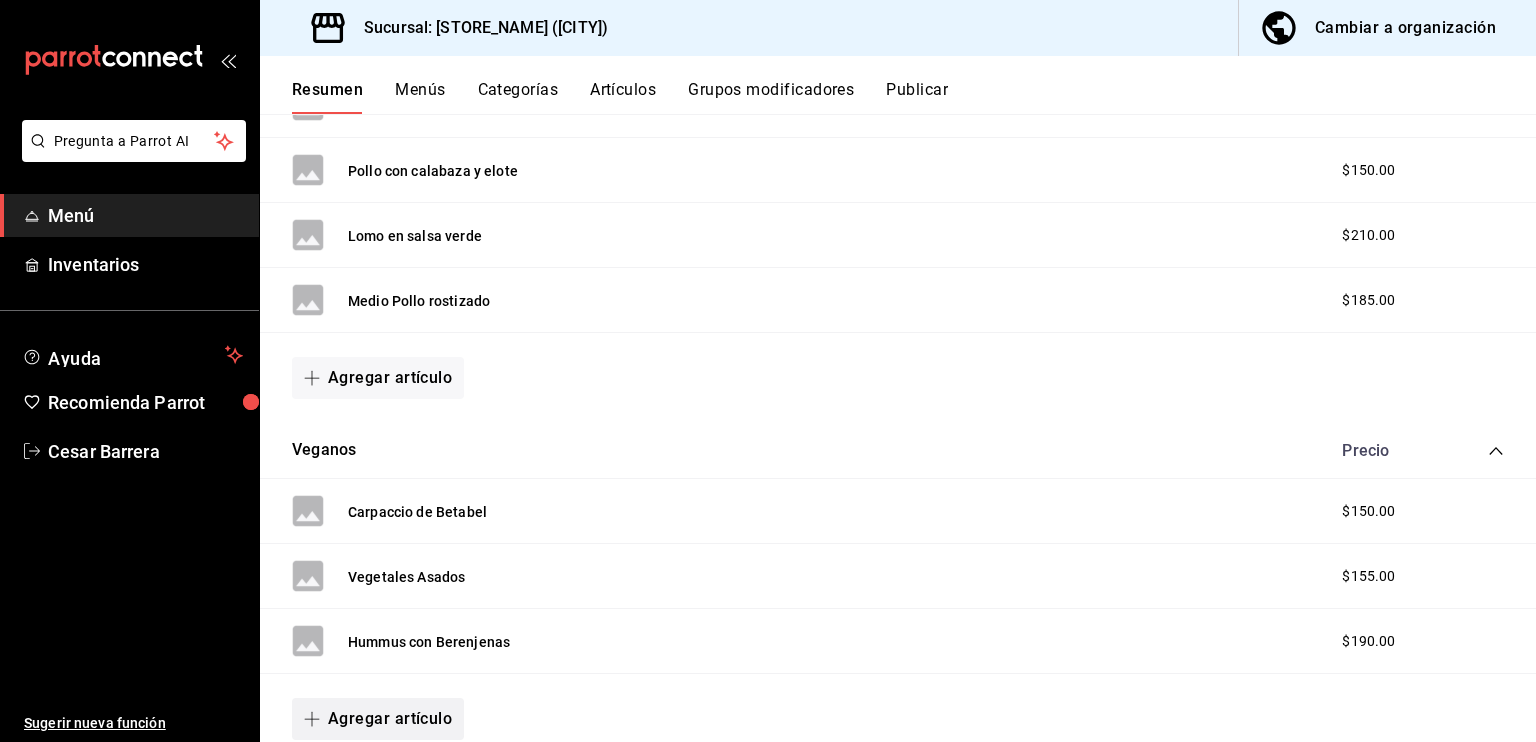 click on "Agregar artículo" at bounding box center (378, 719) 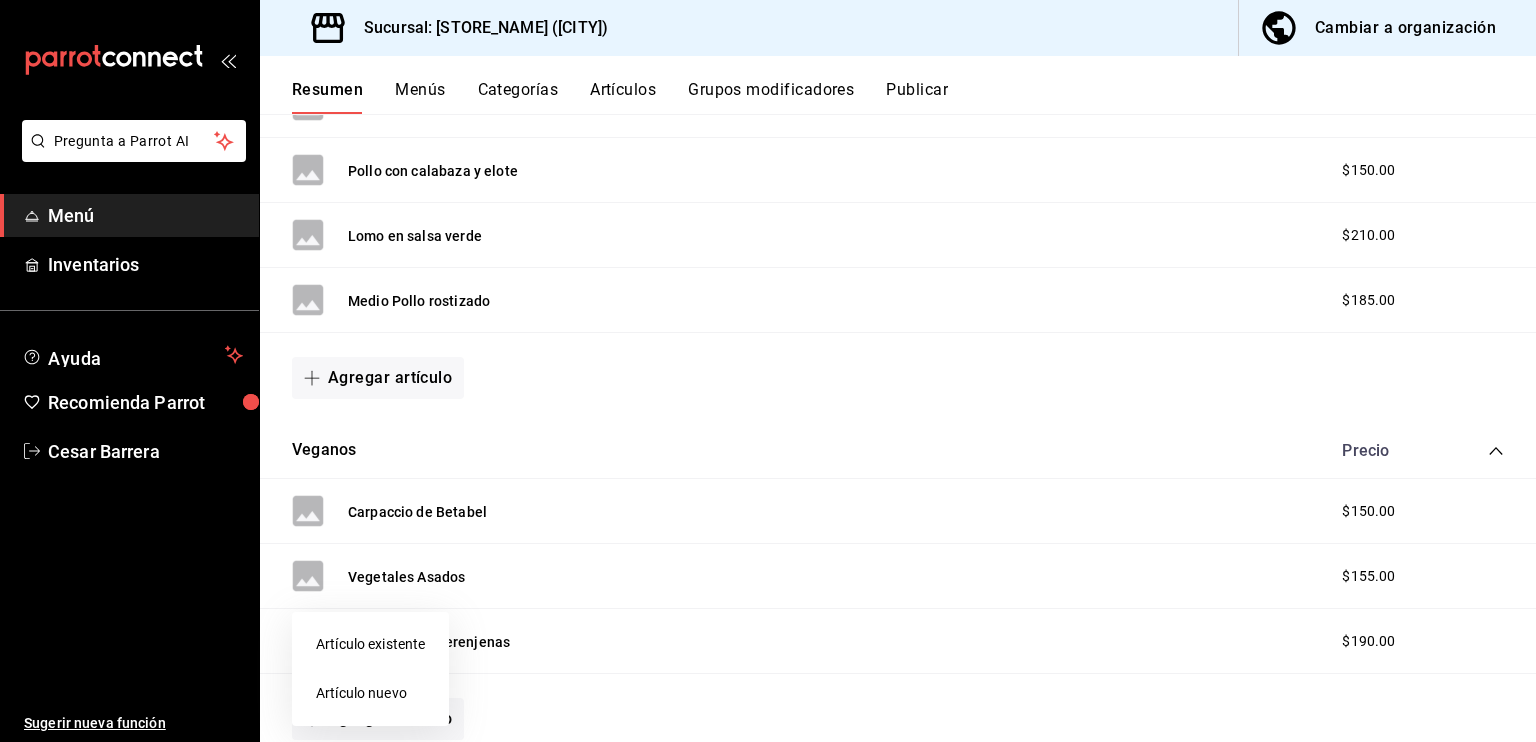 click on "Artículo existente" at bounding box center [370, 644] 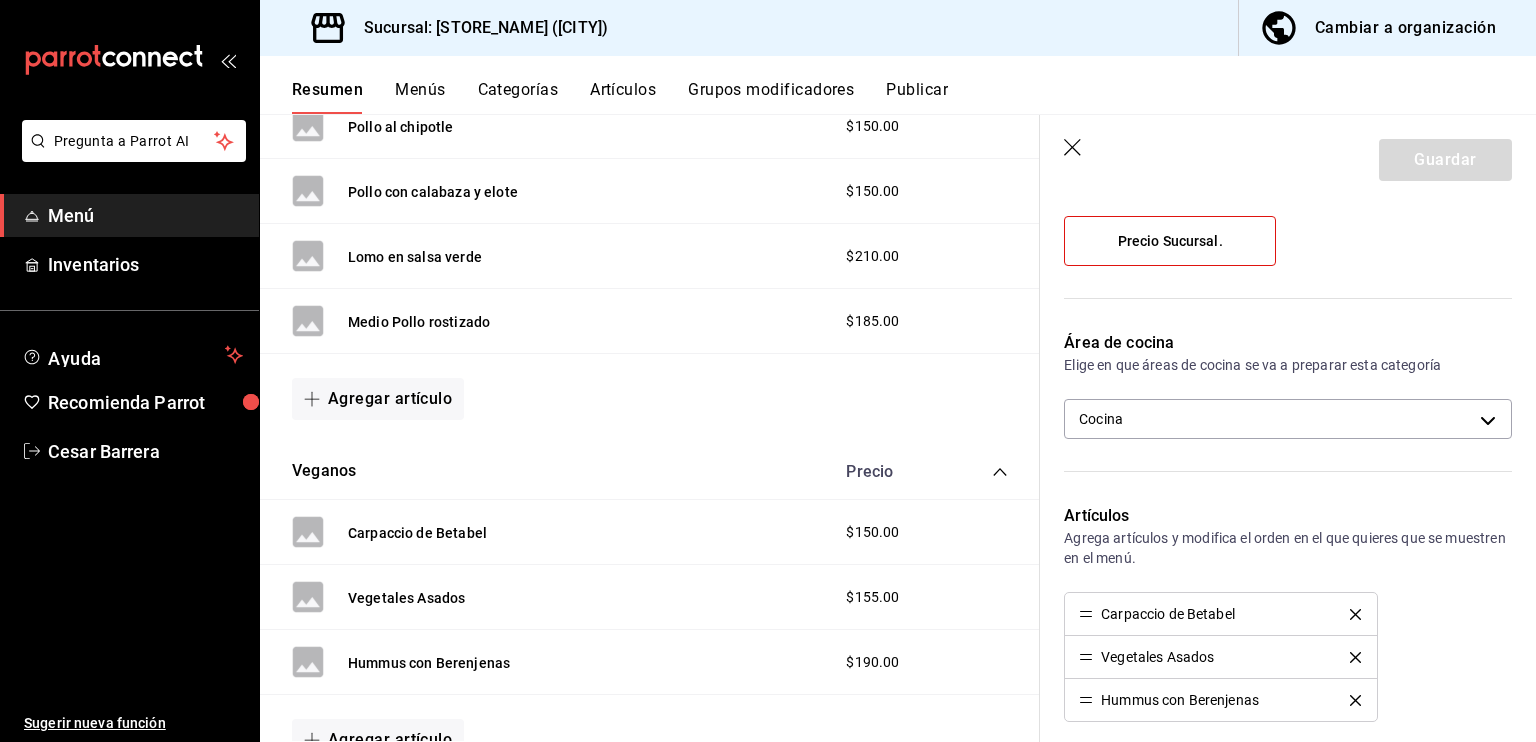scroll, scrollTop: 536, scrollLeft: 0, axis: vertical 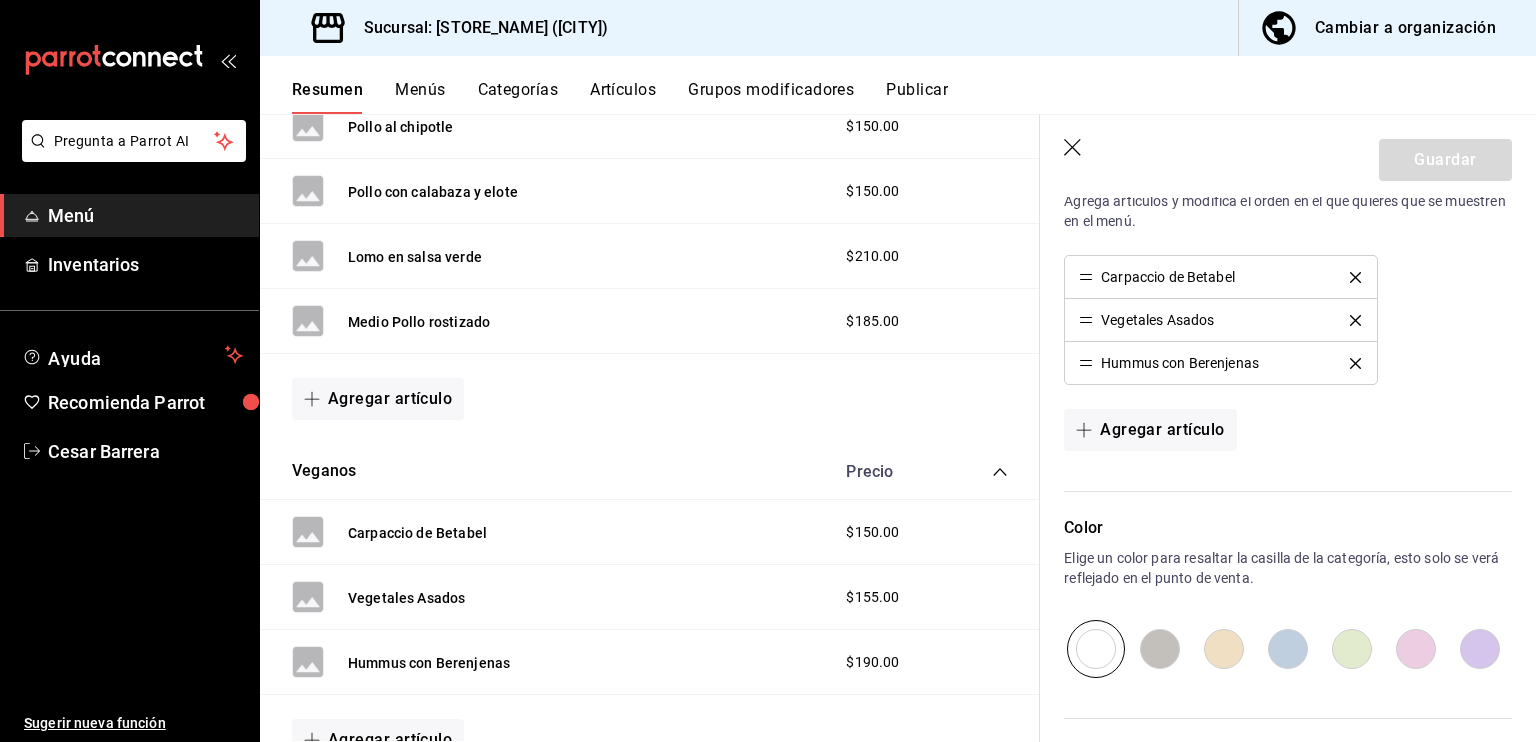 click 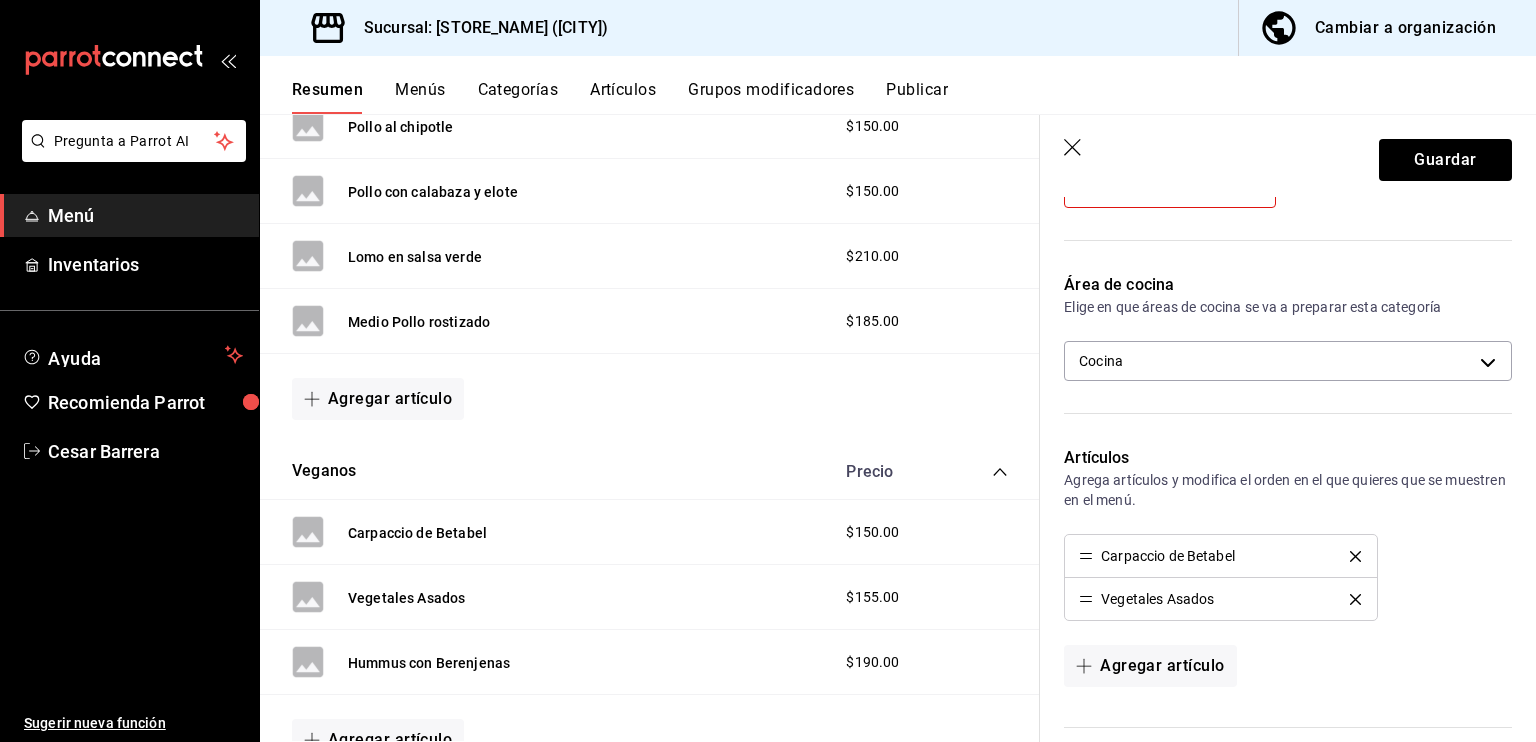 scroll, scrollTop: 280, scrollLeft: 0, axis: vertical 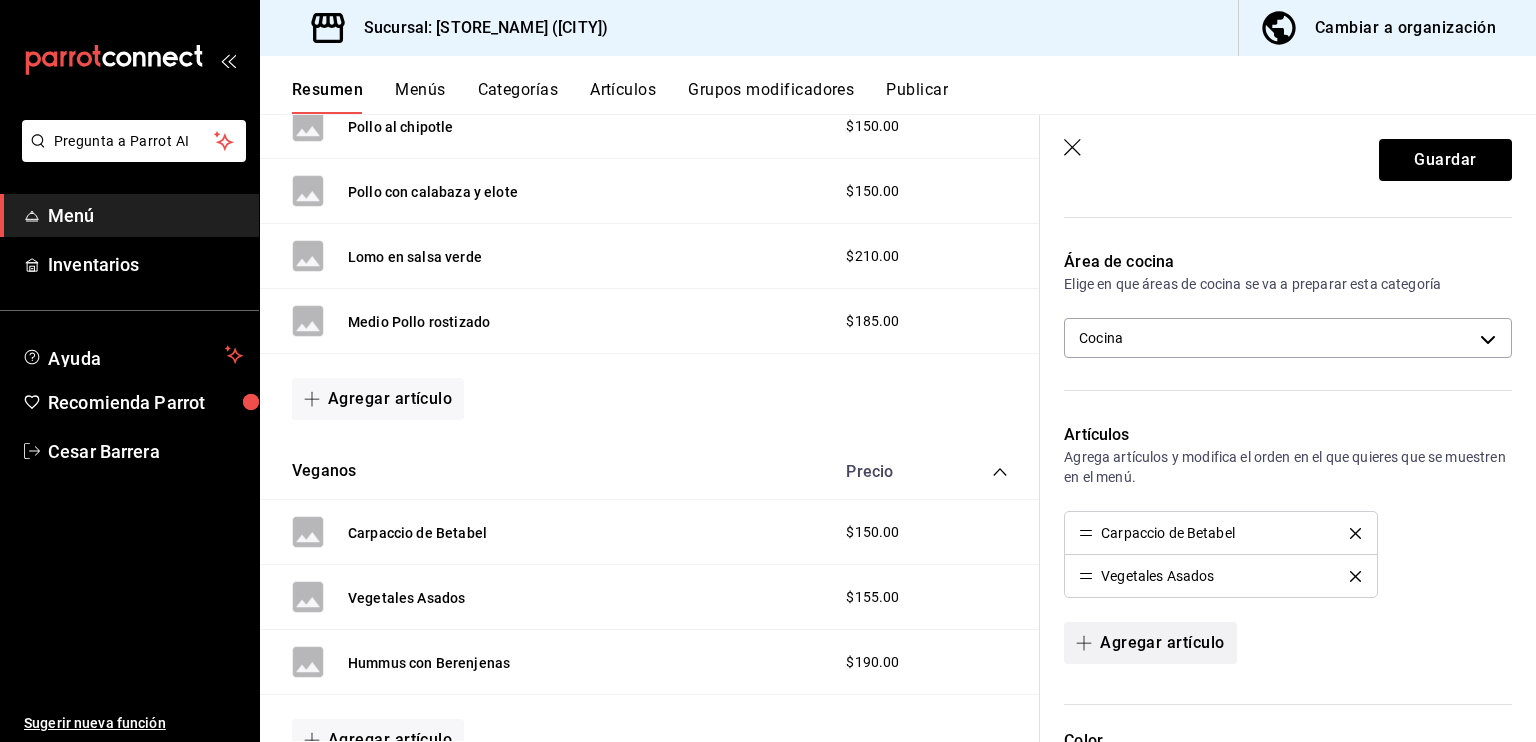 click at bounding box center [1088, 643] 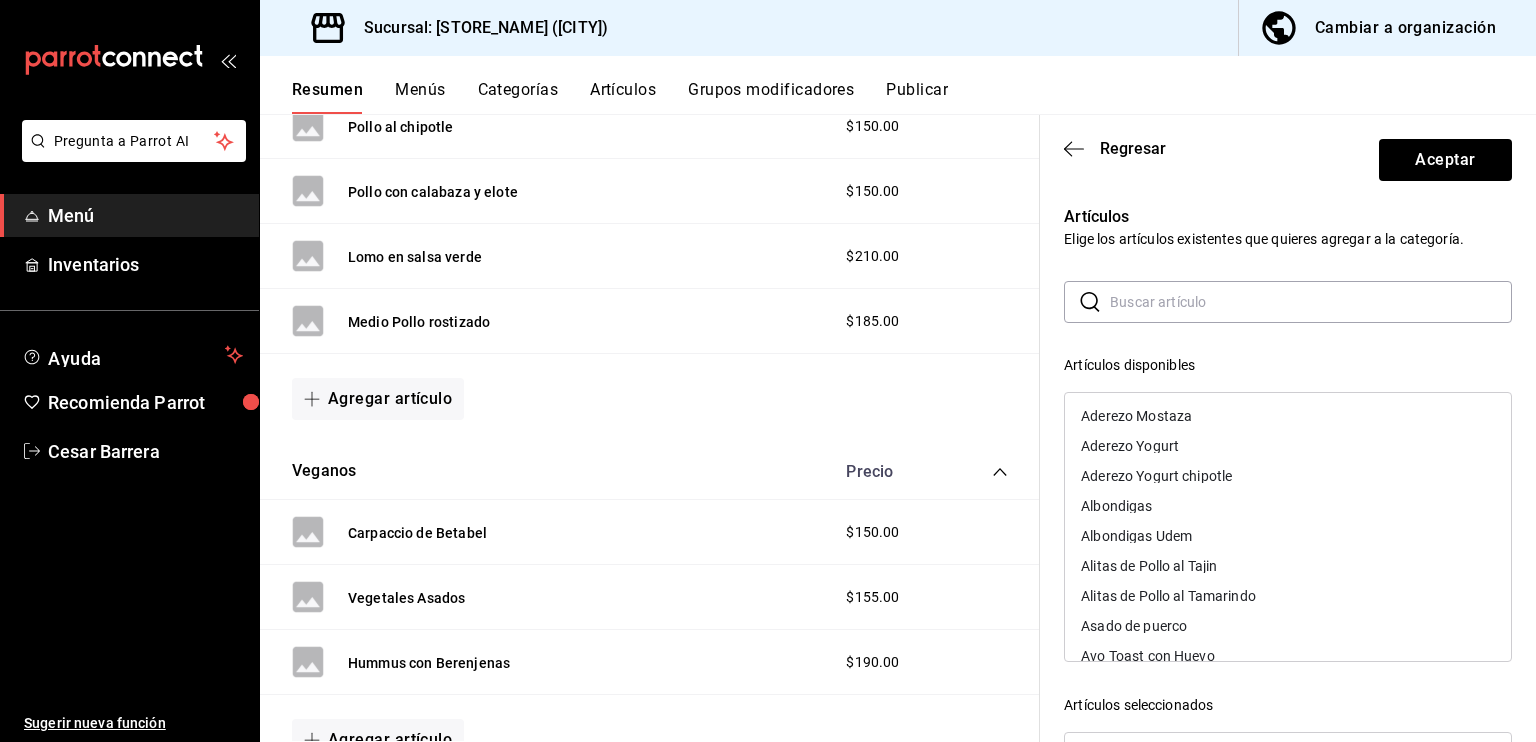 click at bounding box center [1311, 302] 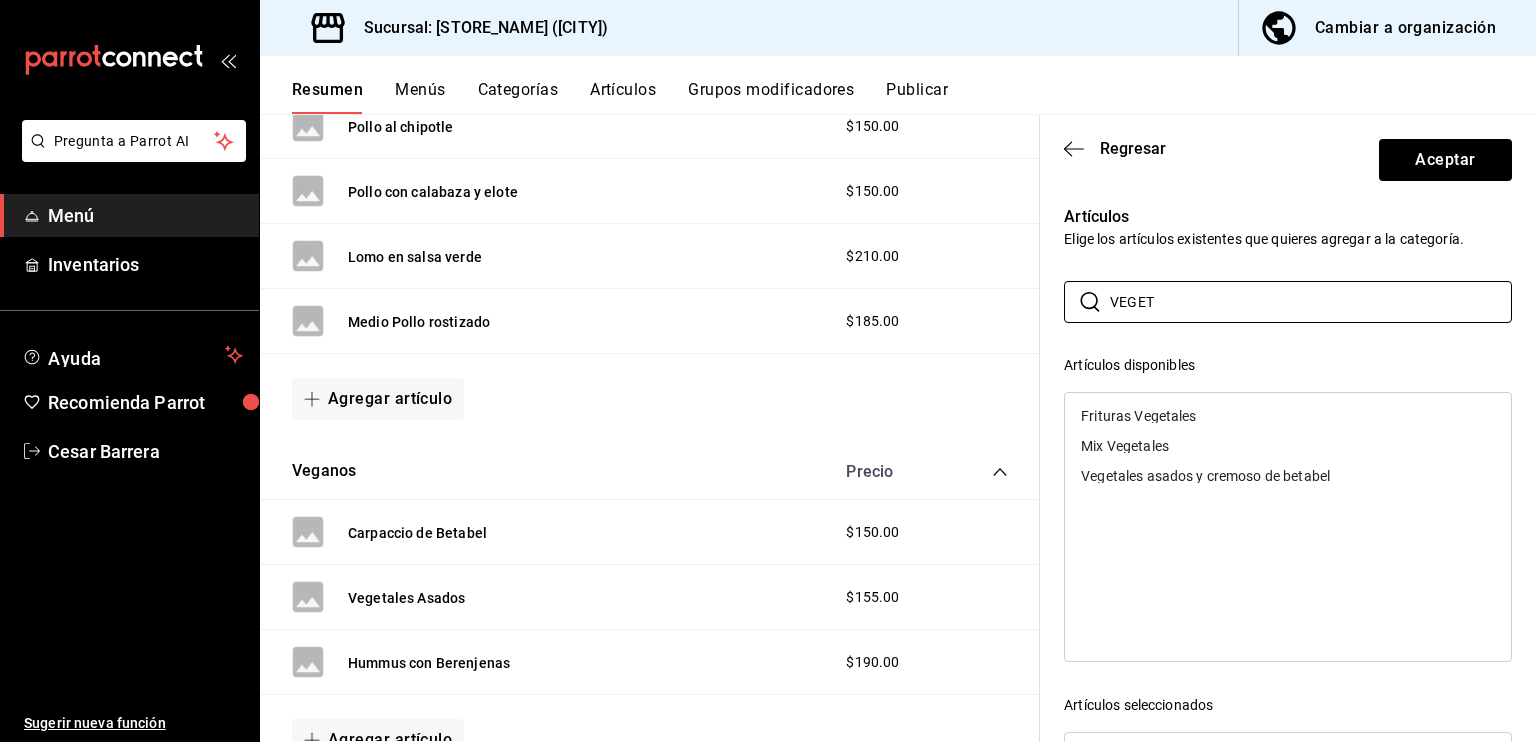 type on "VEGET" 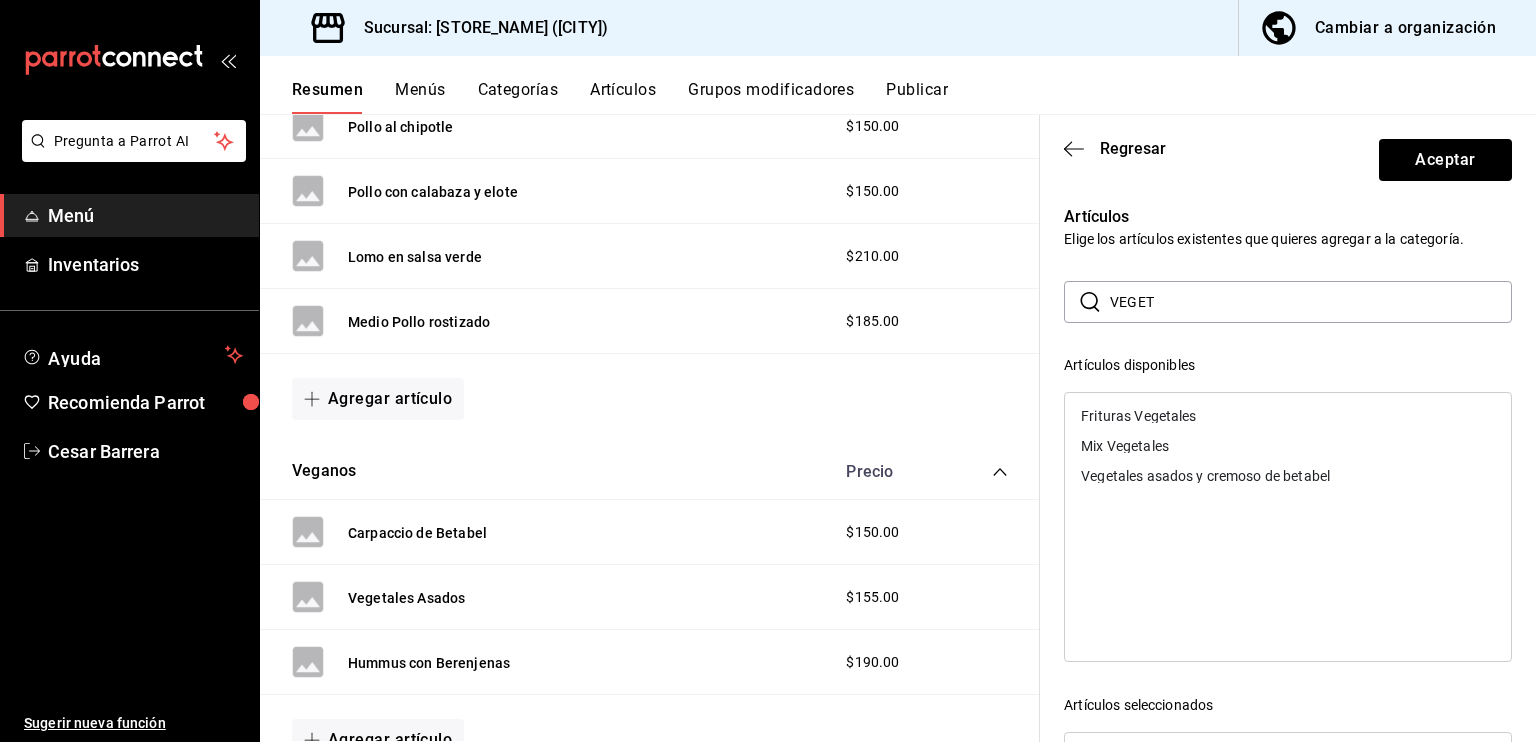 click on "Vegetales asados y cremoso de betabel" at bounding box center [1205, 476] 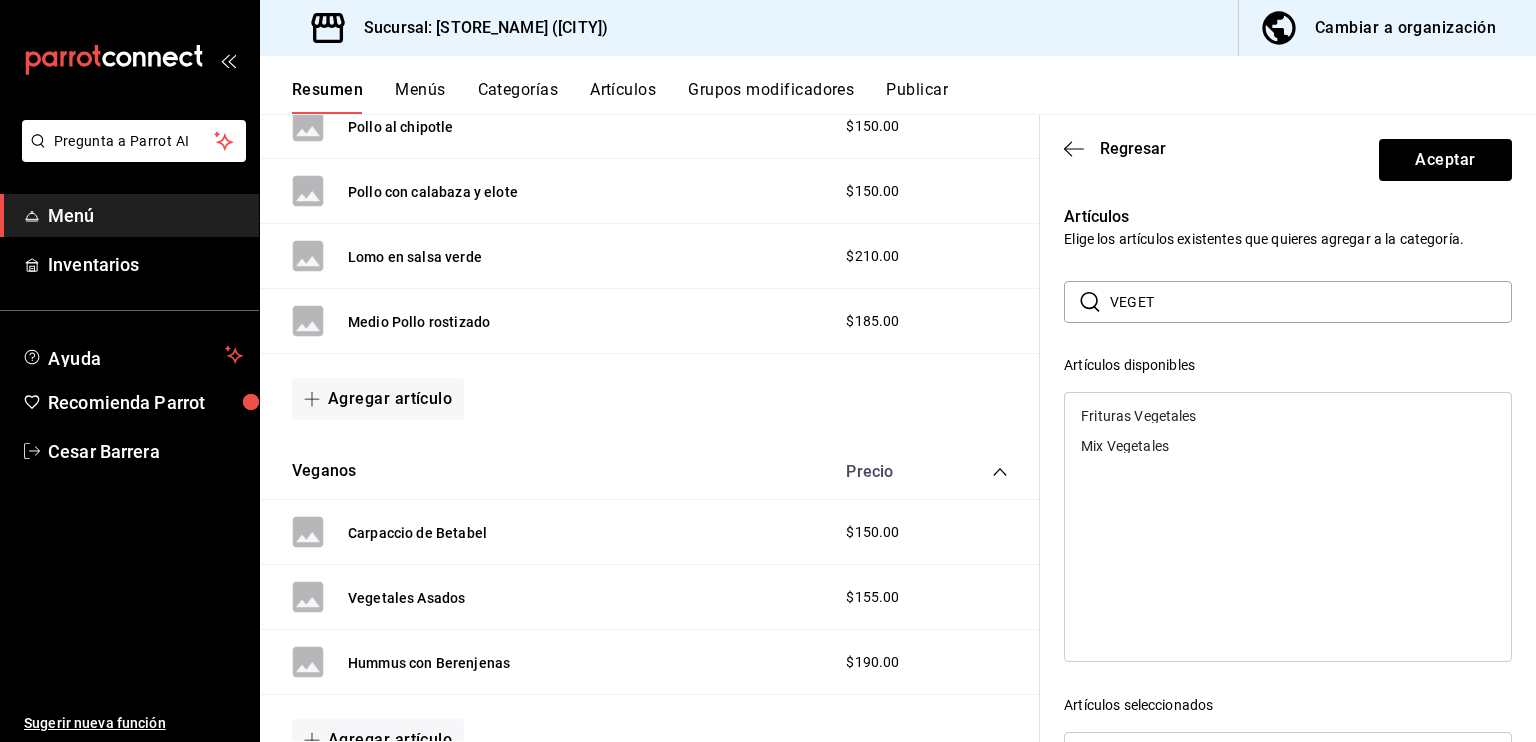click on "VEGET" at bounding box center [1311, 302] 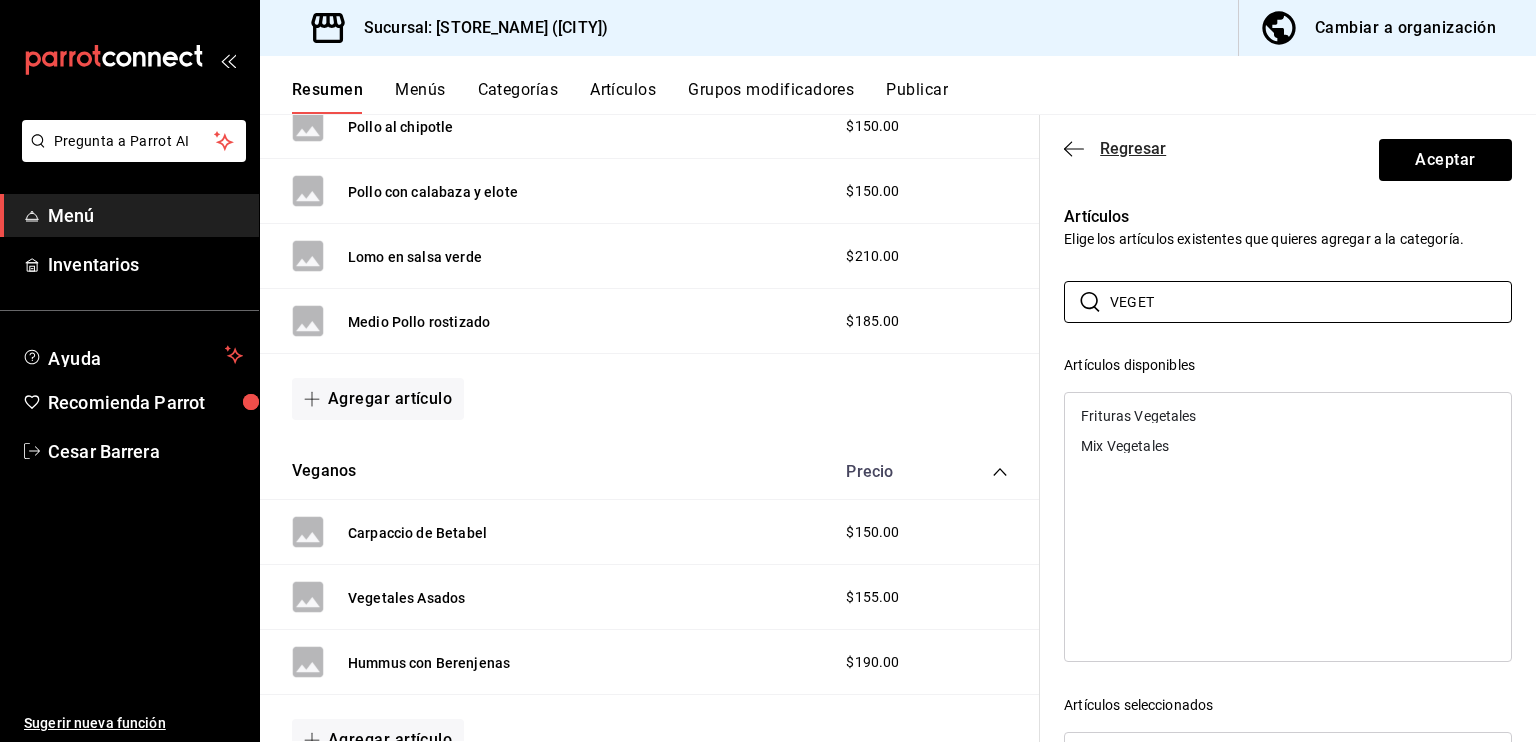 click 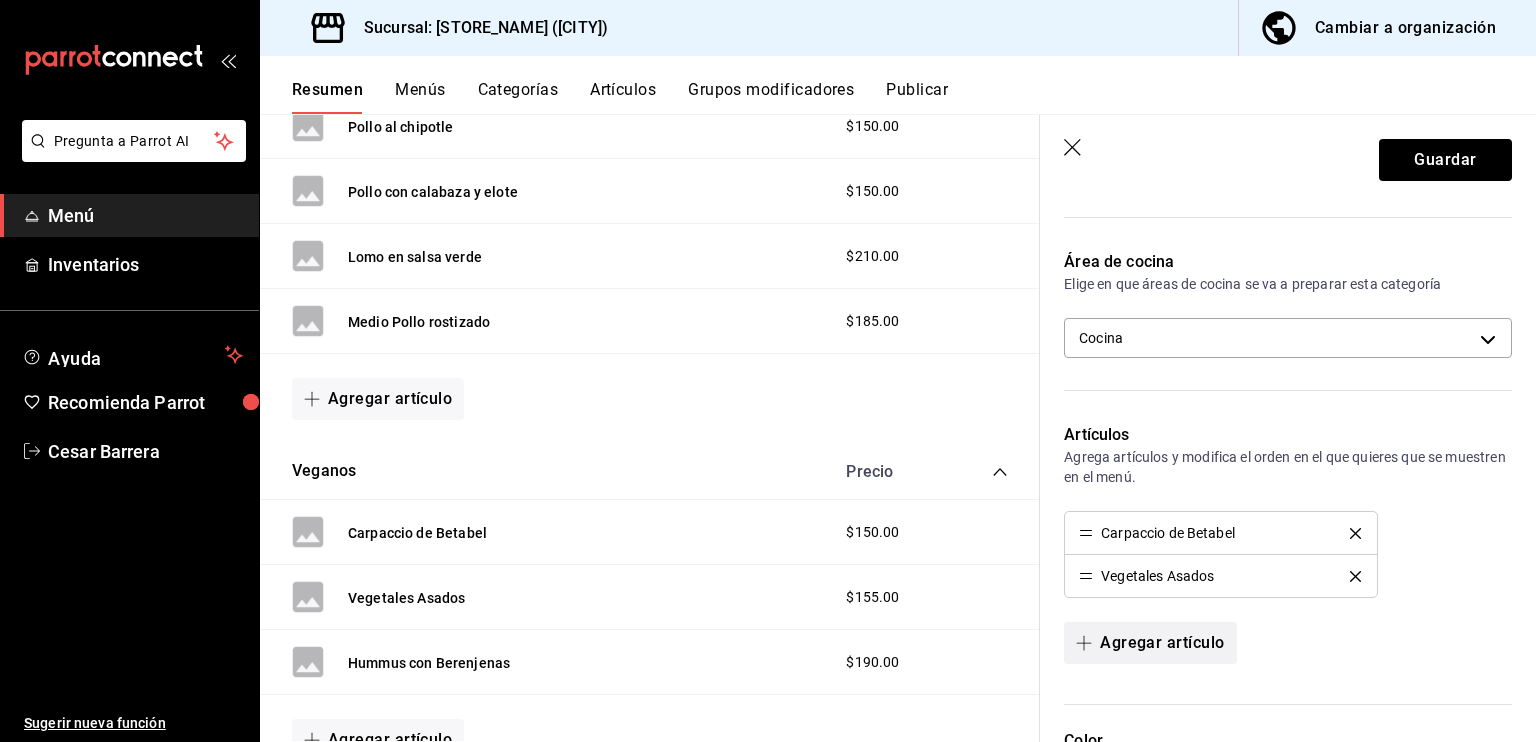click on "Agregar artículo" at bounding box center (1150, 643) 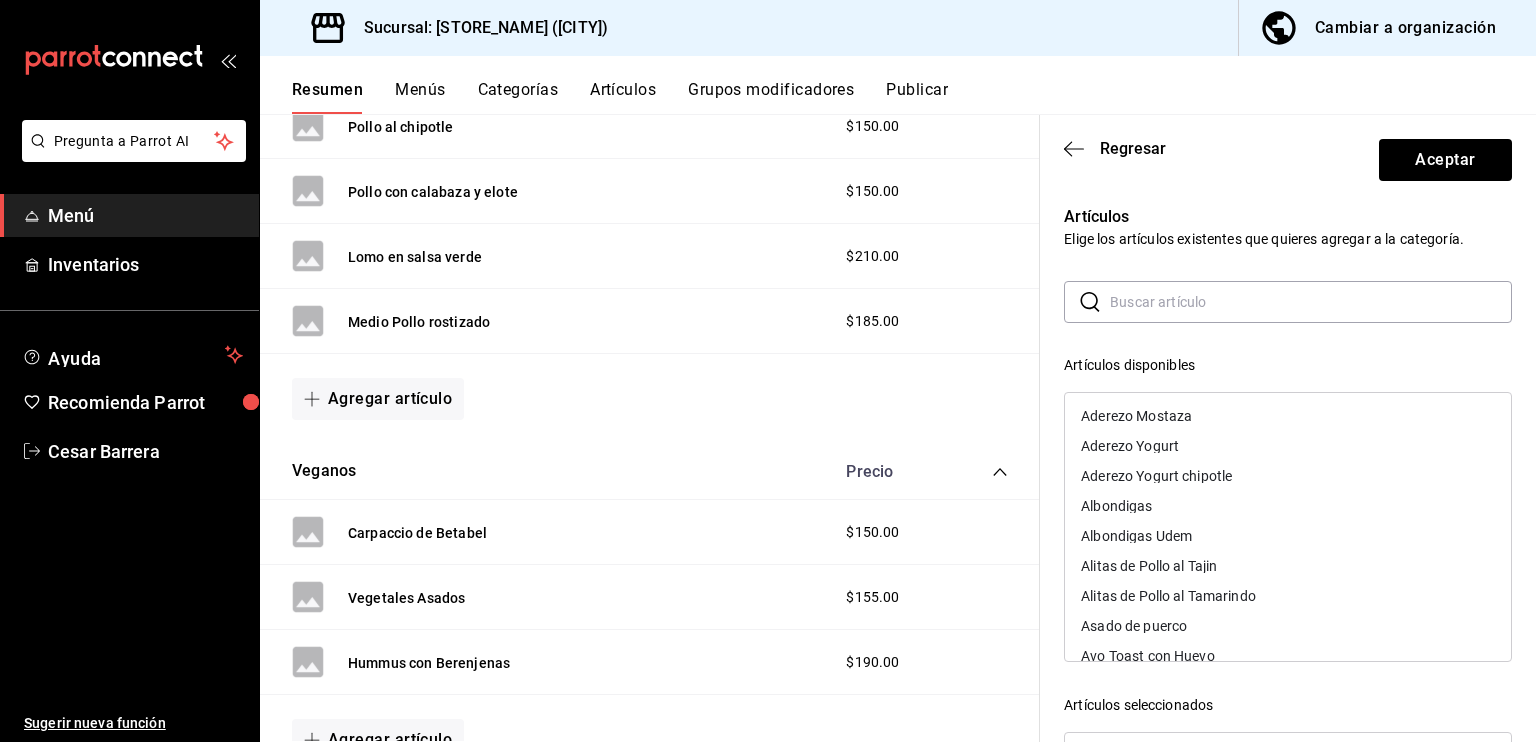 click at bounding box center (1311, 302) 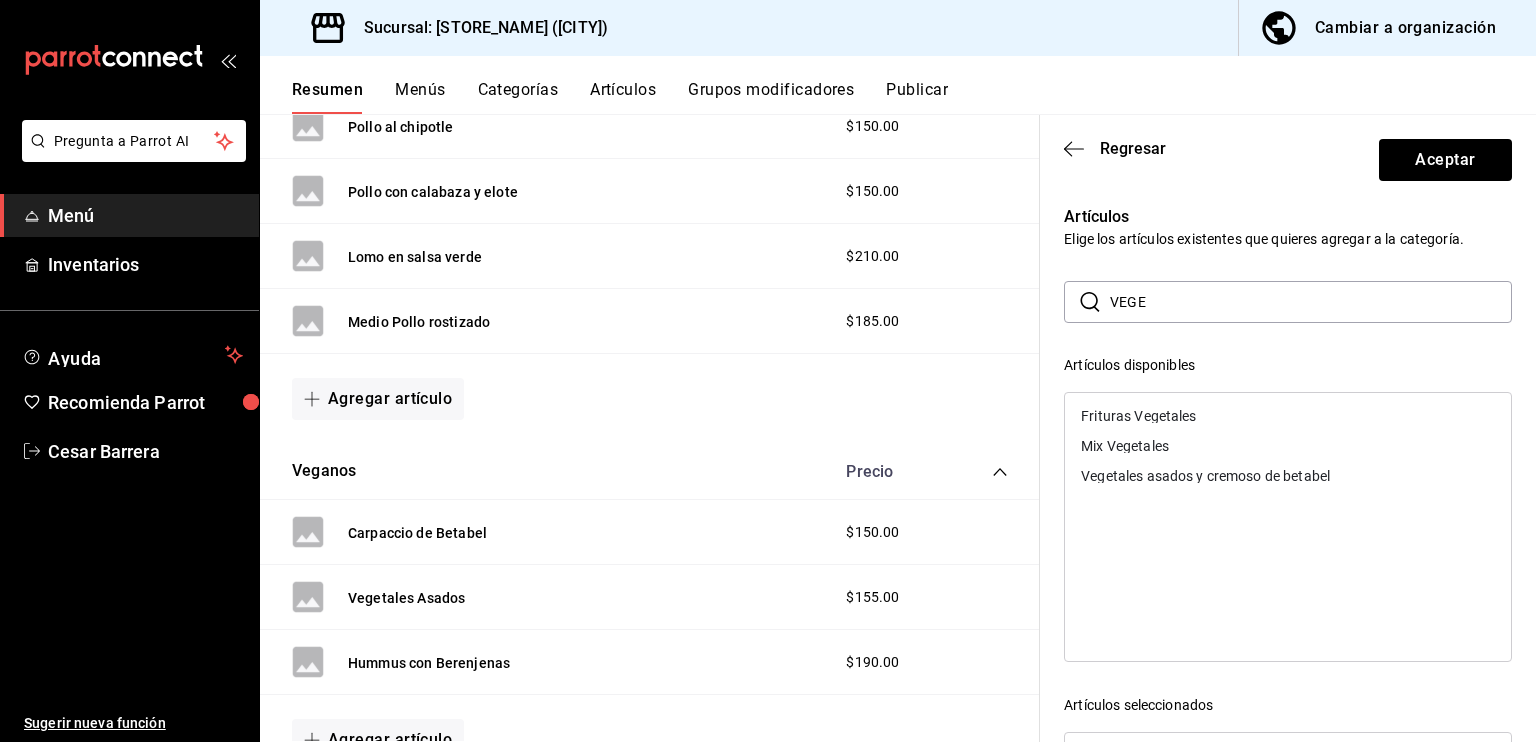 click on "Vegetales asados y cremoso de betabel" at bounding box center (1205, 476) 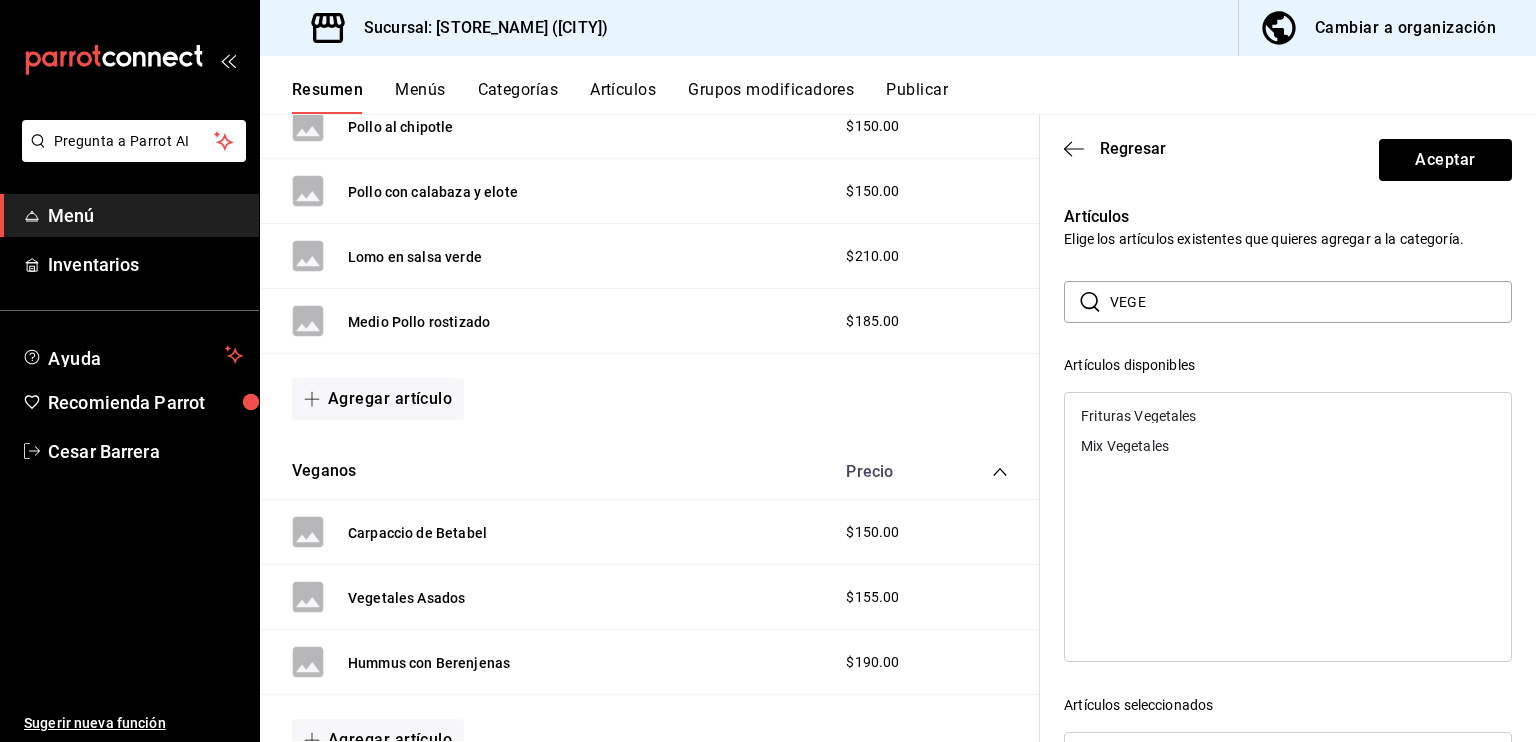 click on "VEGE" at bounding box center [1311, 302] 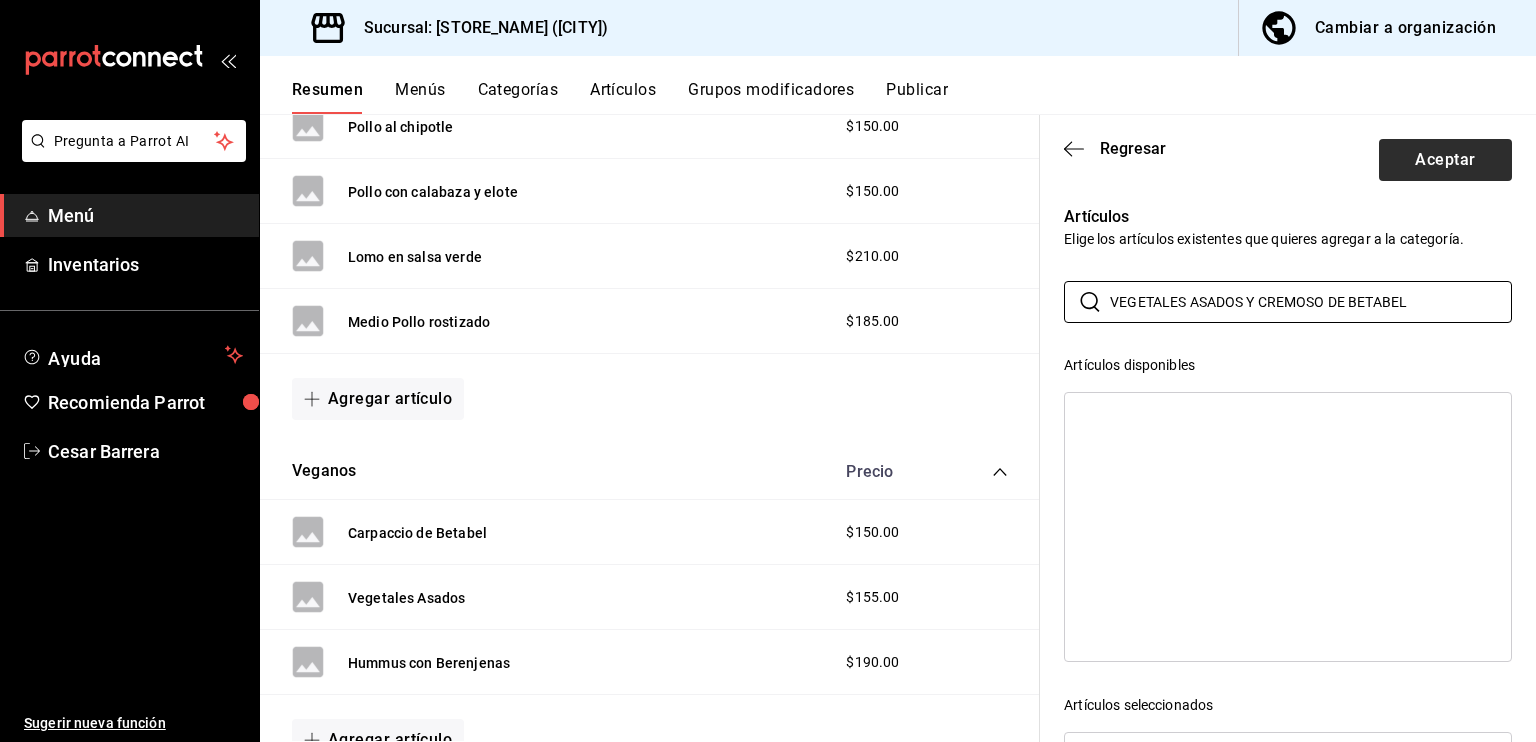 type on "VEGETALES ASADOS Y CREMOSO DE BETABEL" 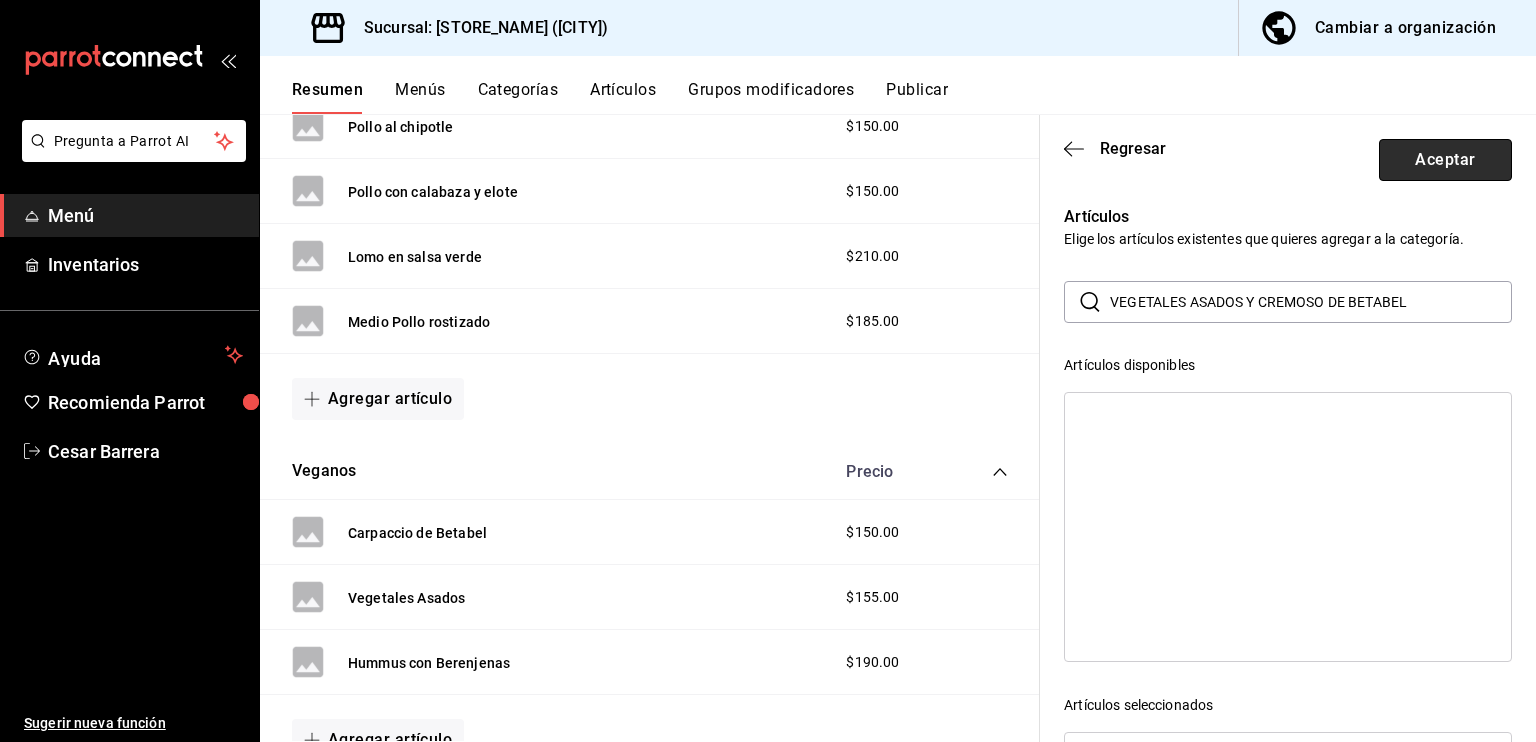 click on "Aceptar" at bounding box center [1445, 160] 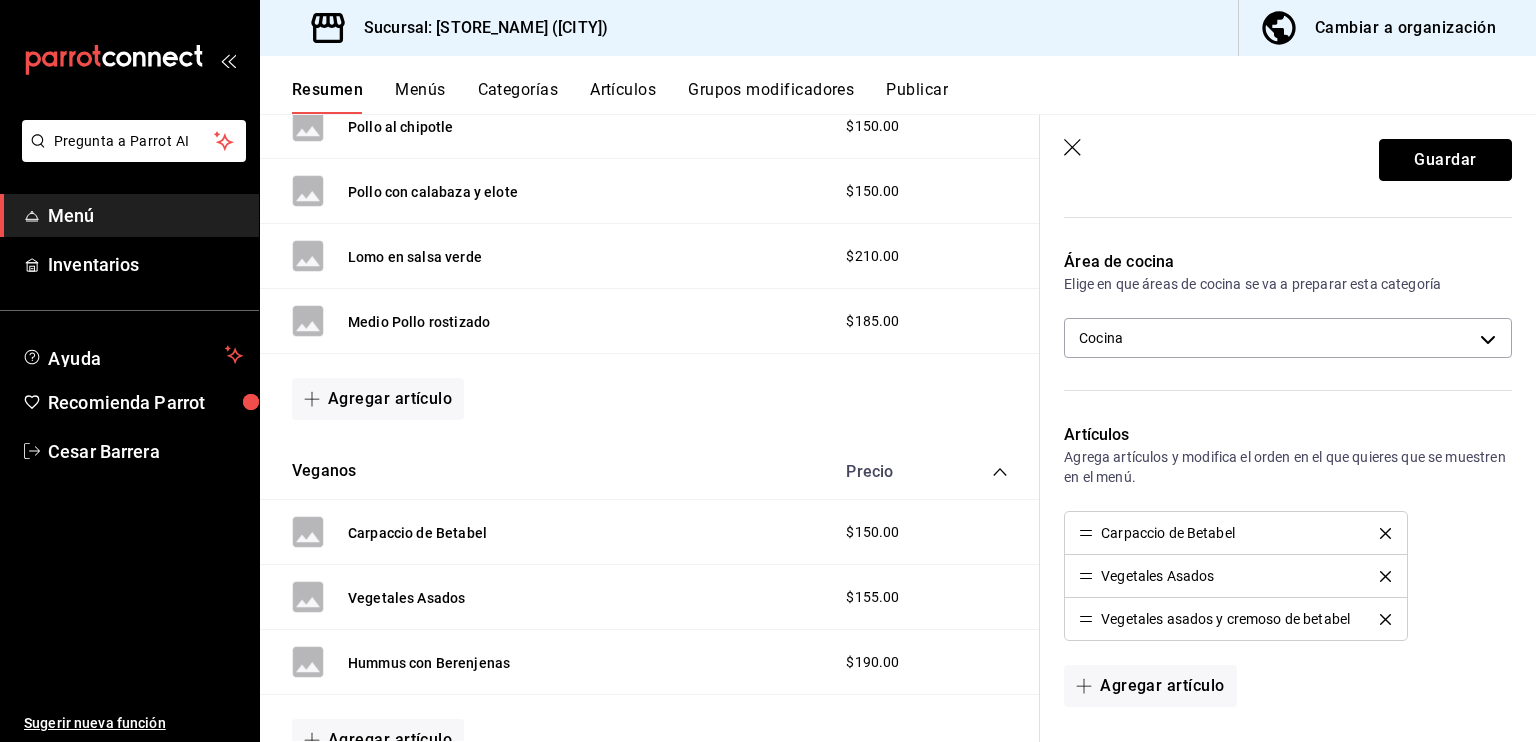 click on "Guardar" at bounding box center [1445, 160] 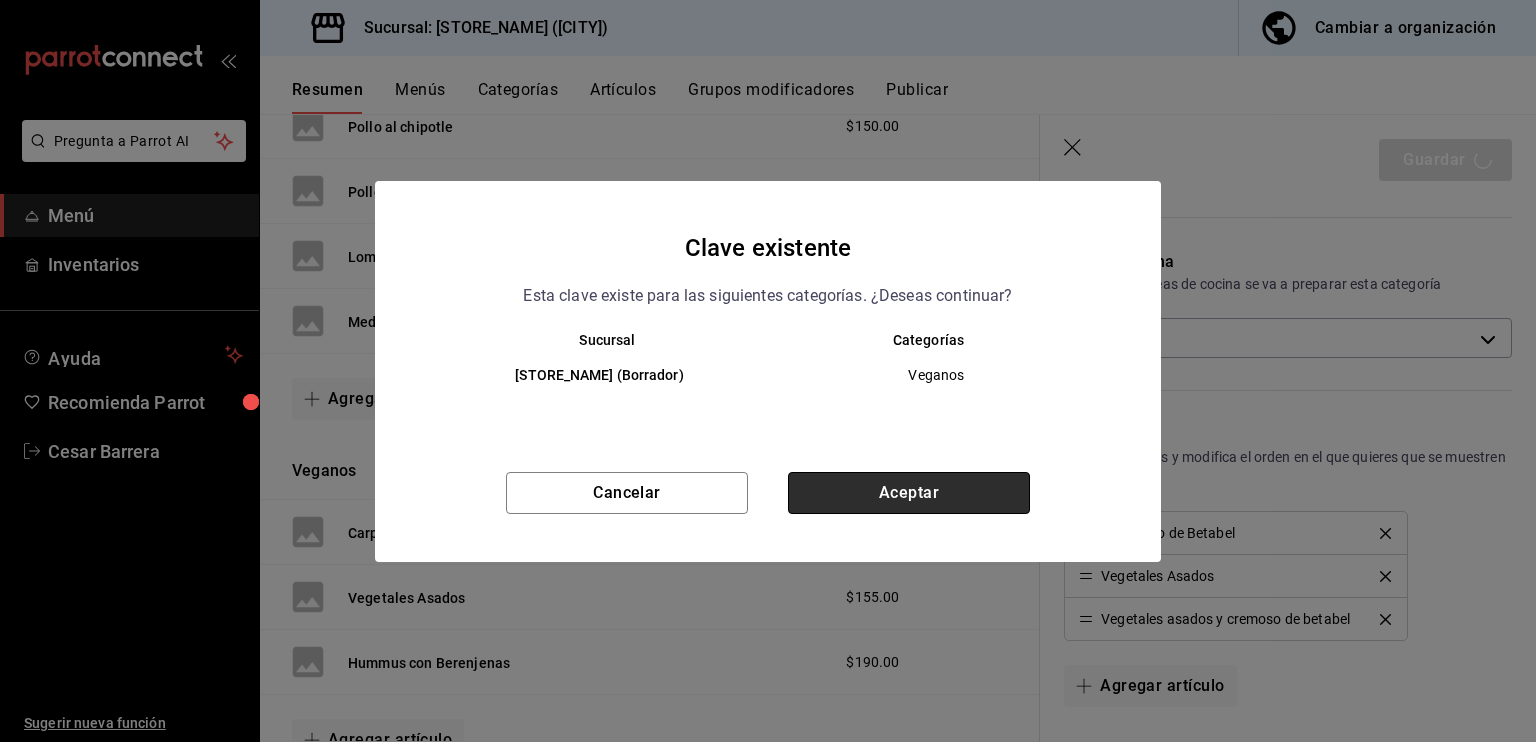click on "Aceptar" at bounding box center [909, 493] 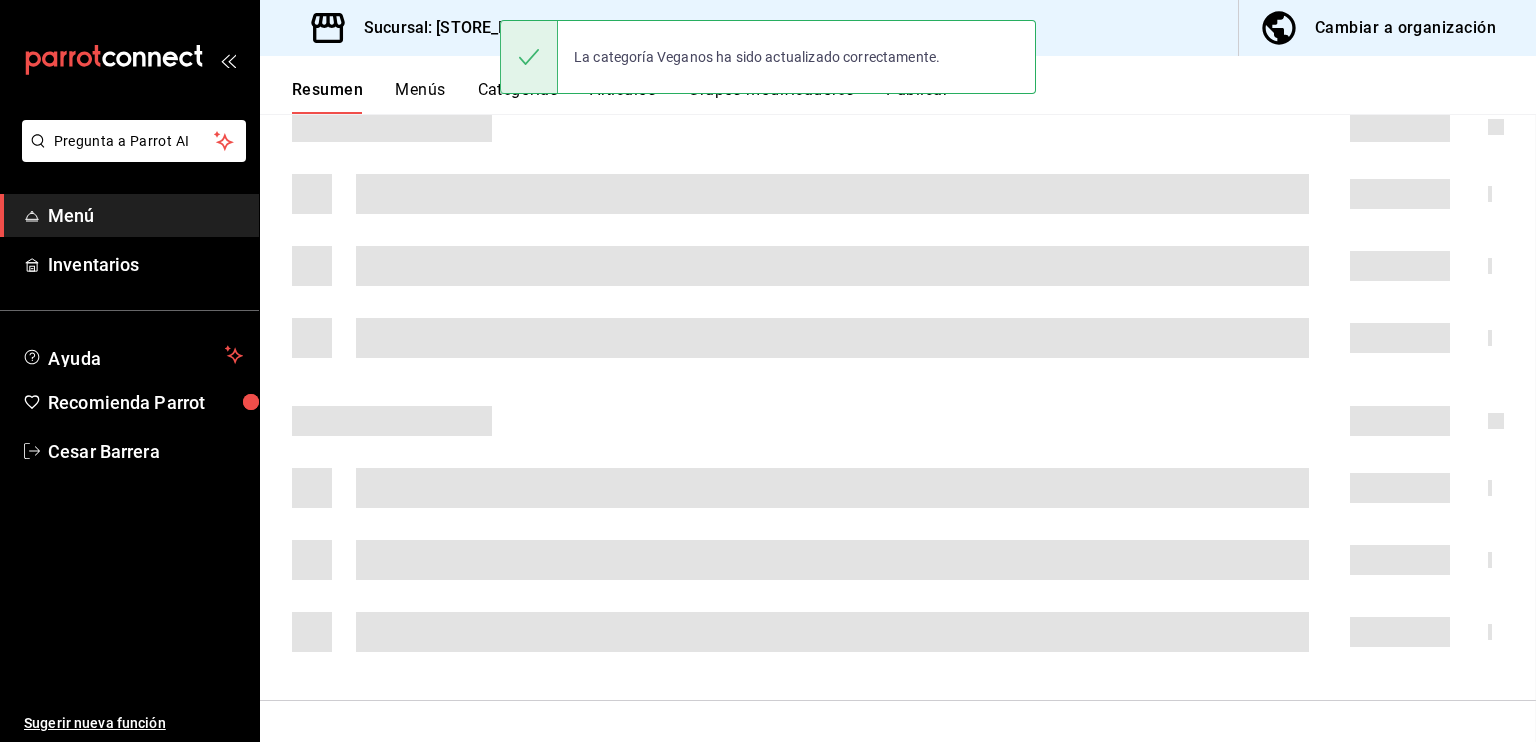 scroll, scrollTop: 0, scrollLeft: 0, axis: both 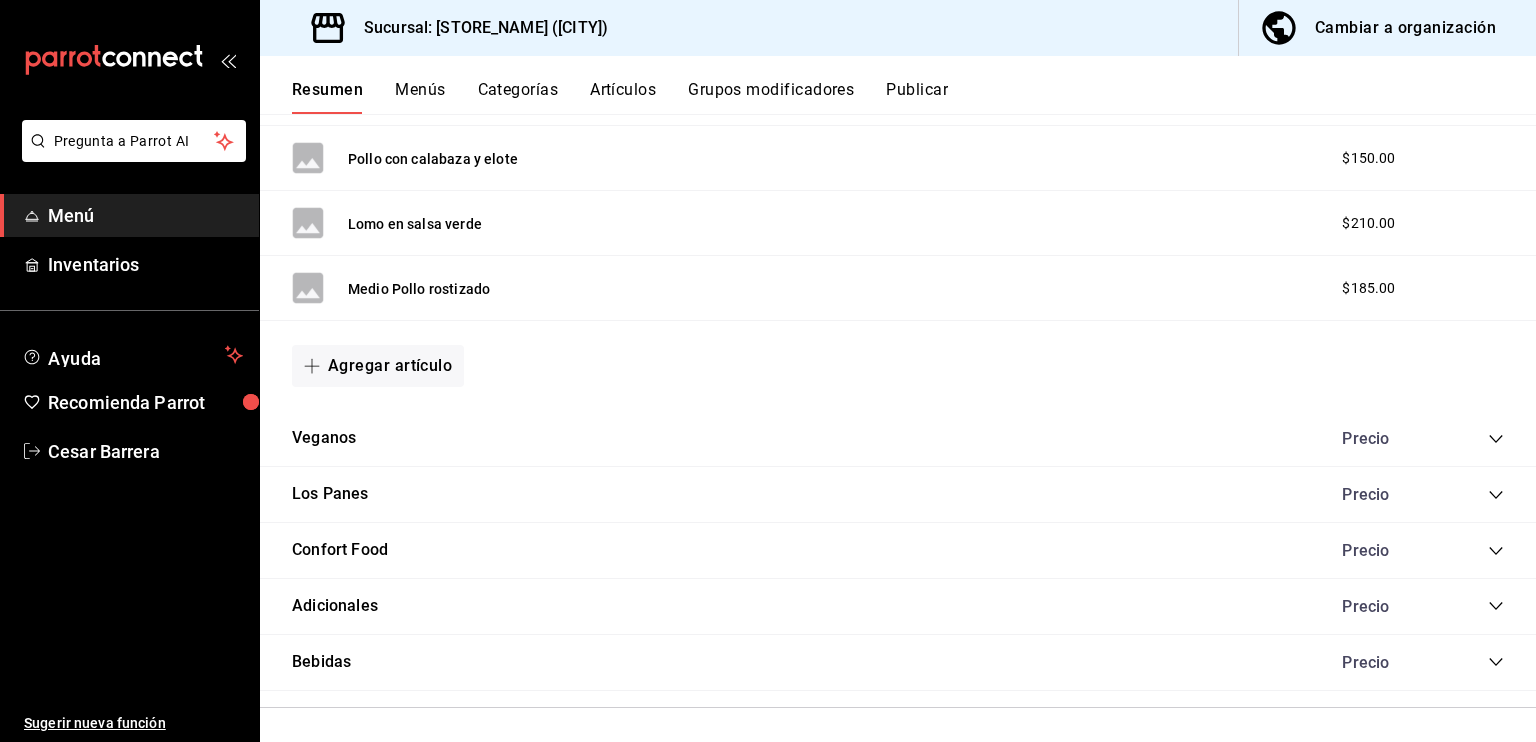 click 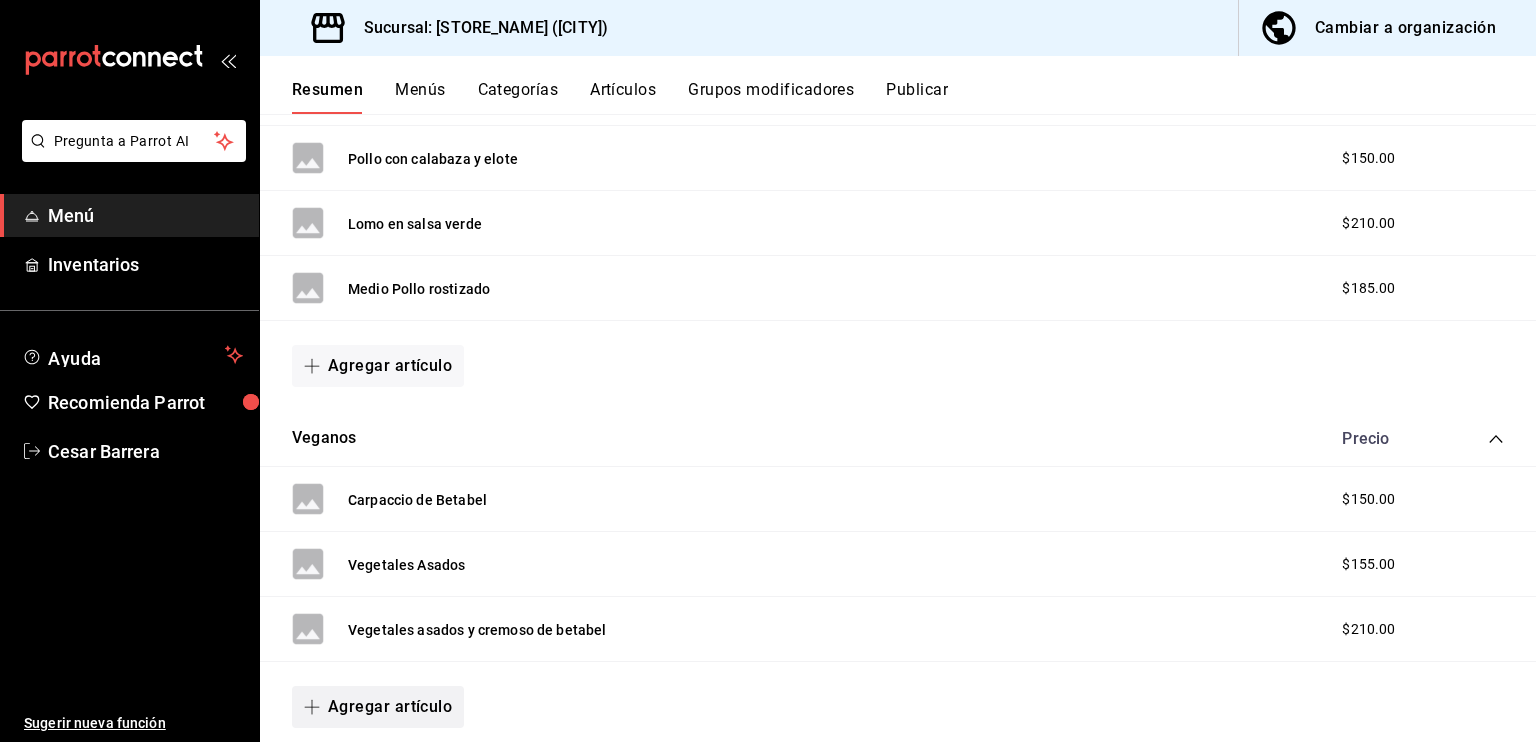 click on "Agregar artículo" at bounding box center [378, 707] 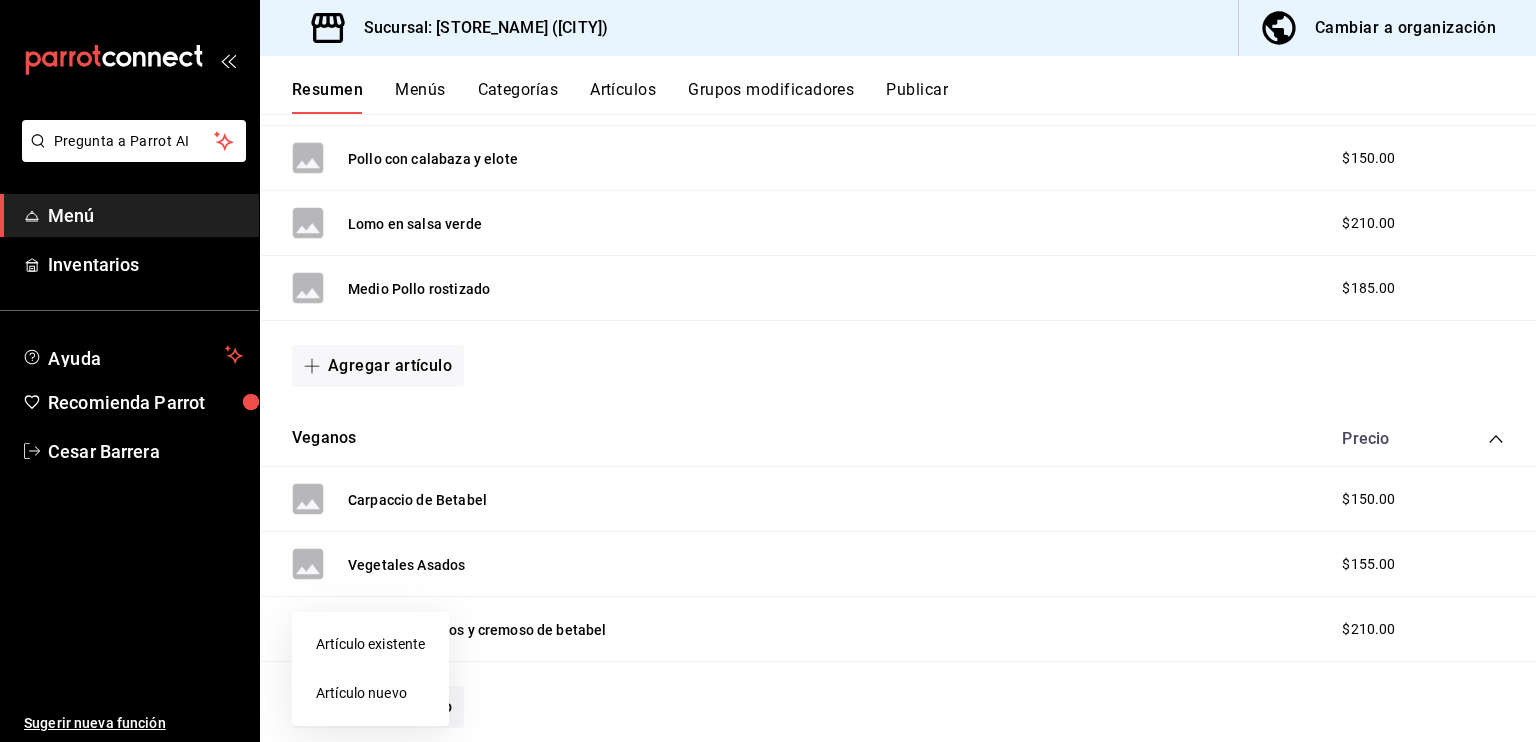 click on "Artículo existente" at bounding box center [370, 644] 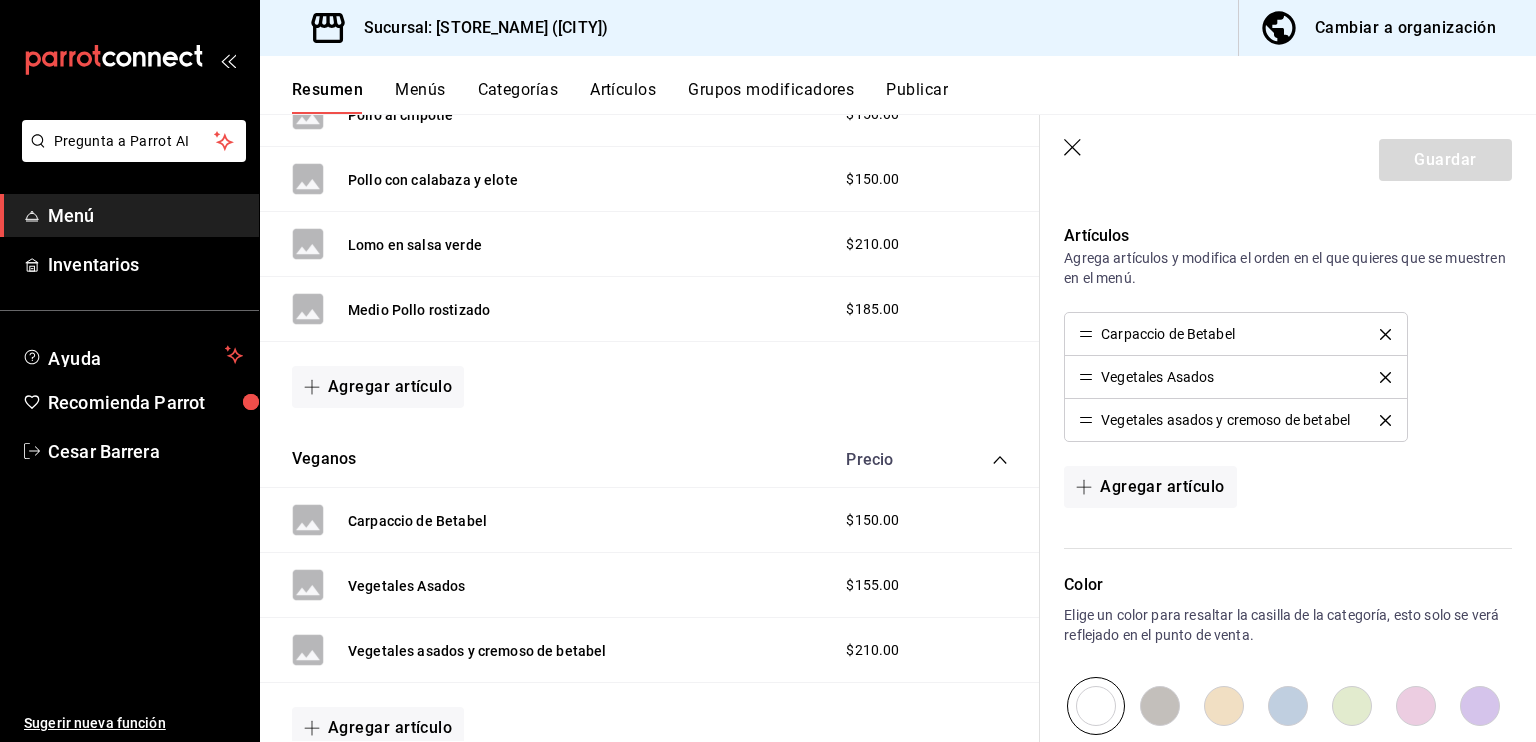 scroll, scrollTop: 536, scrollLeft: 0, axis: vertical 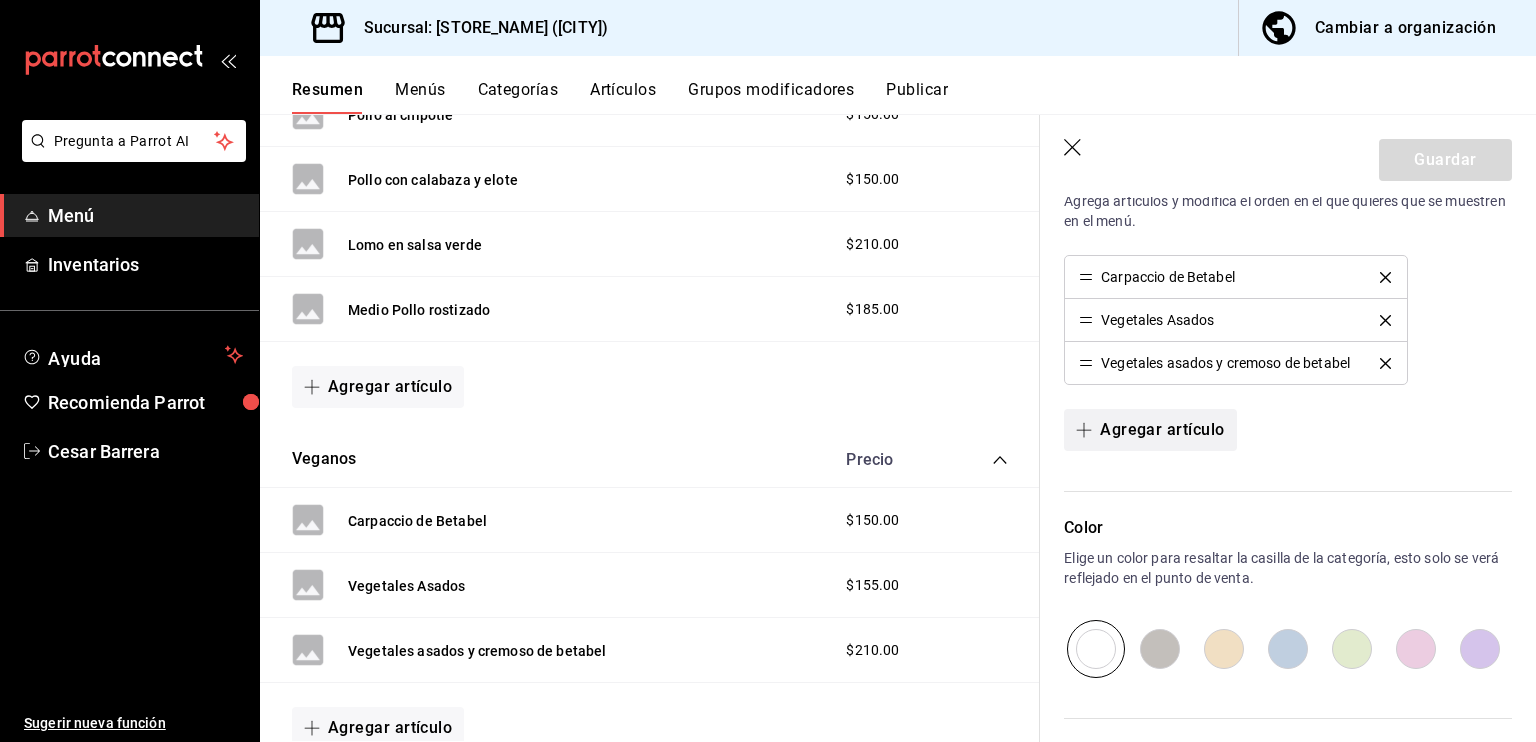 click on "Agregar artículo" at bounding box center (1150, 430) 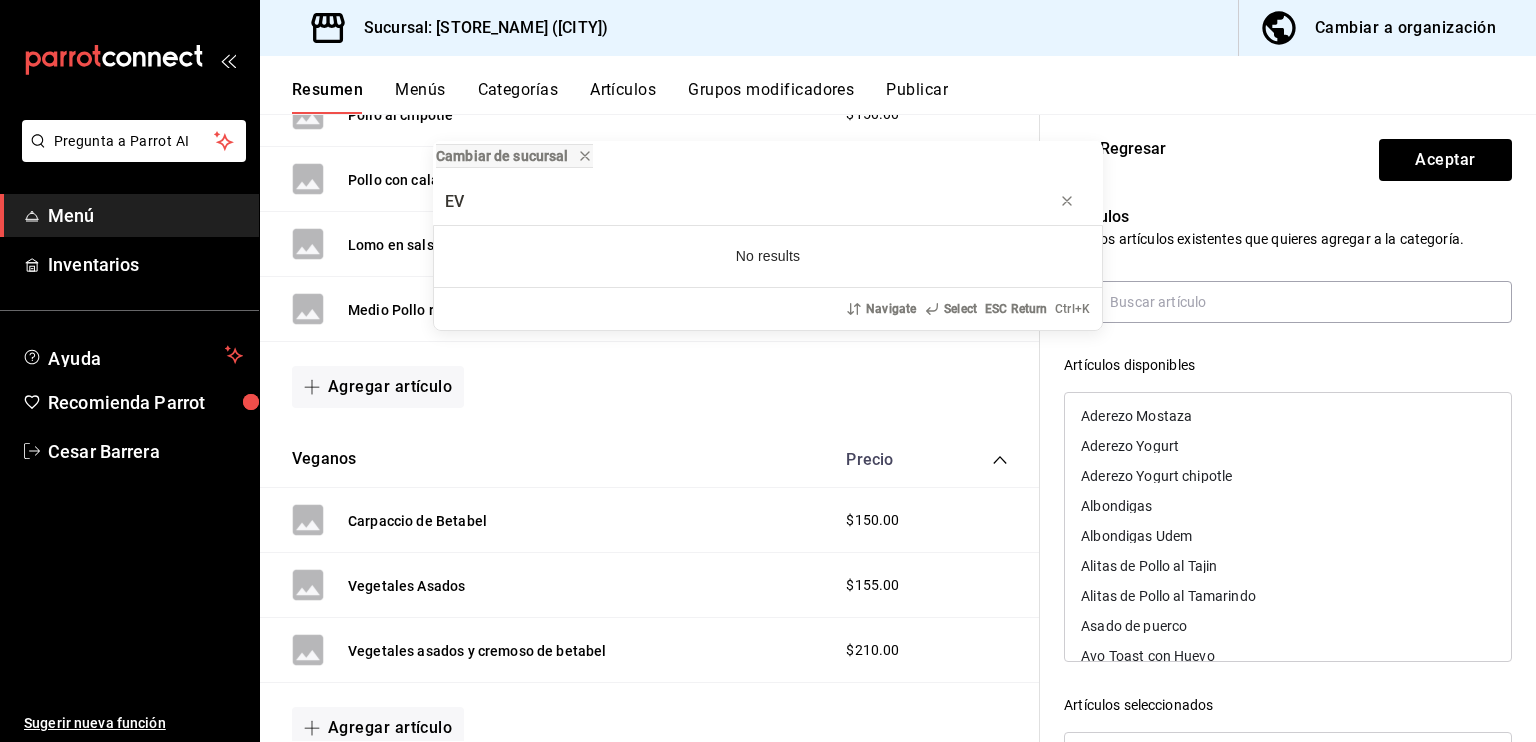 type on "E" 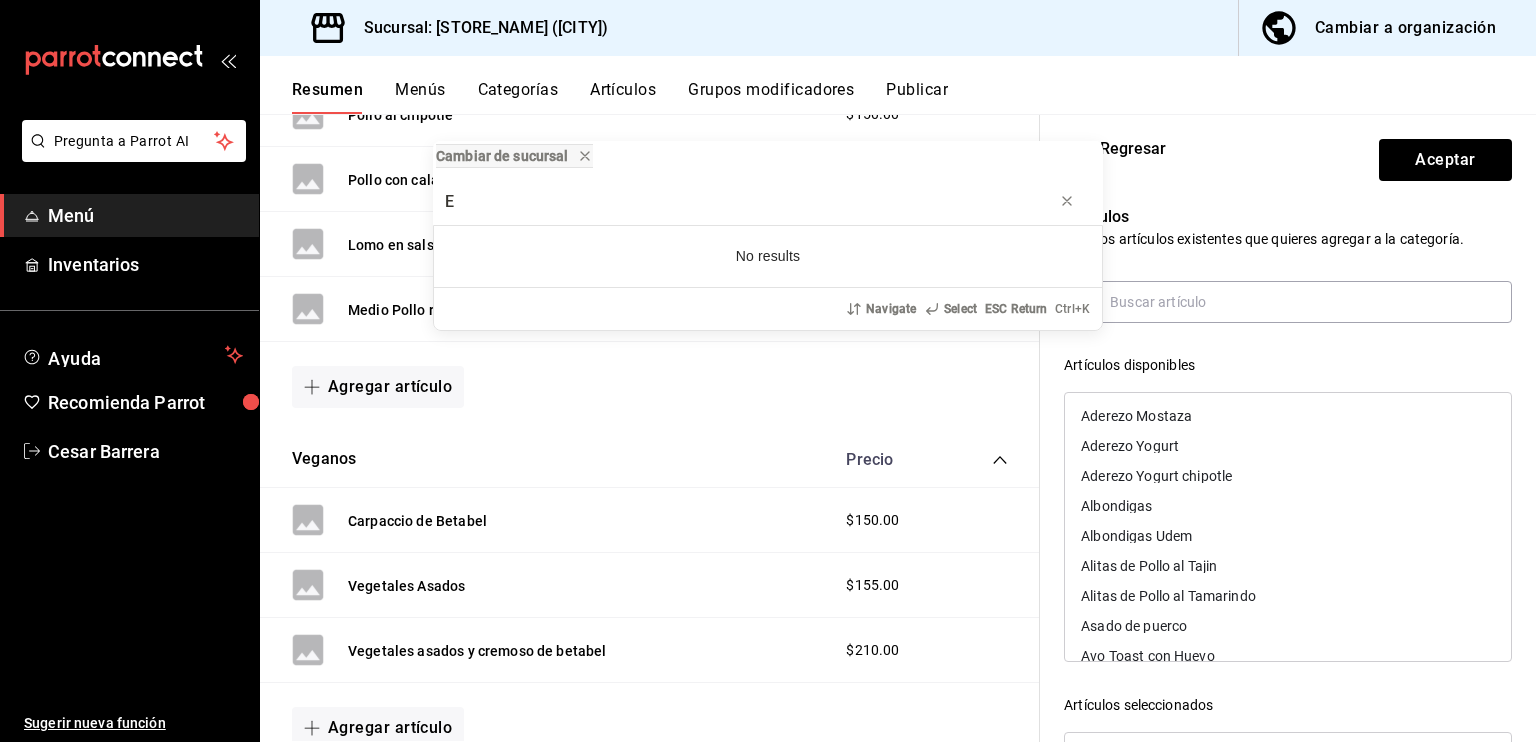 type 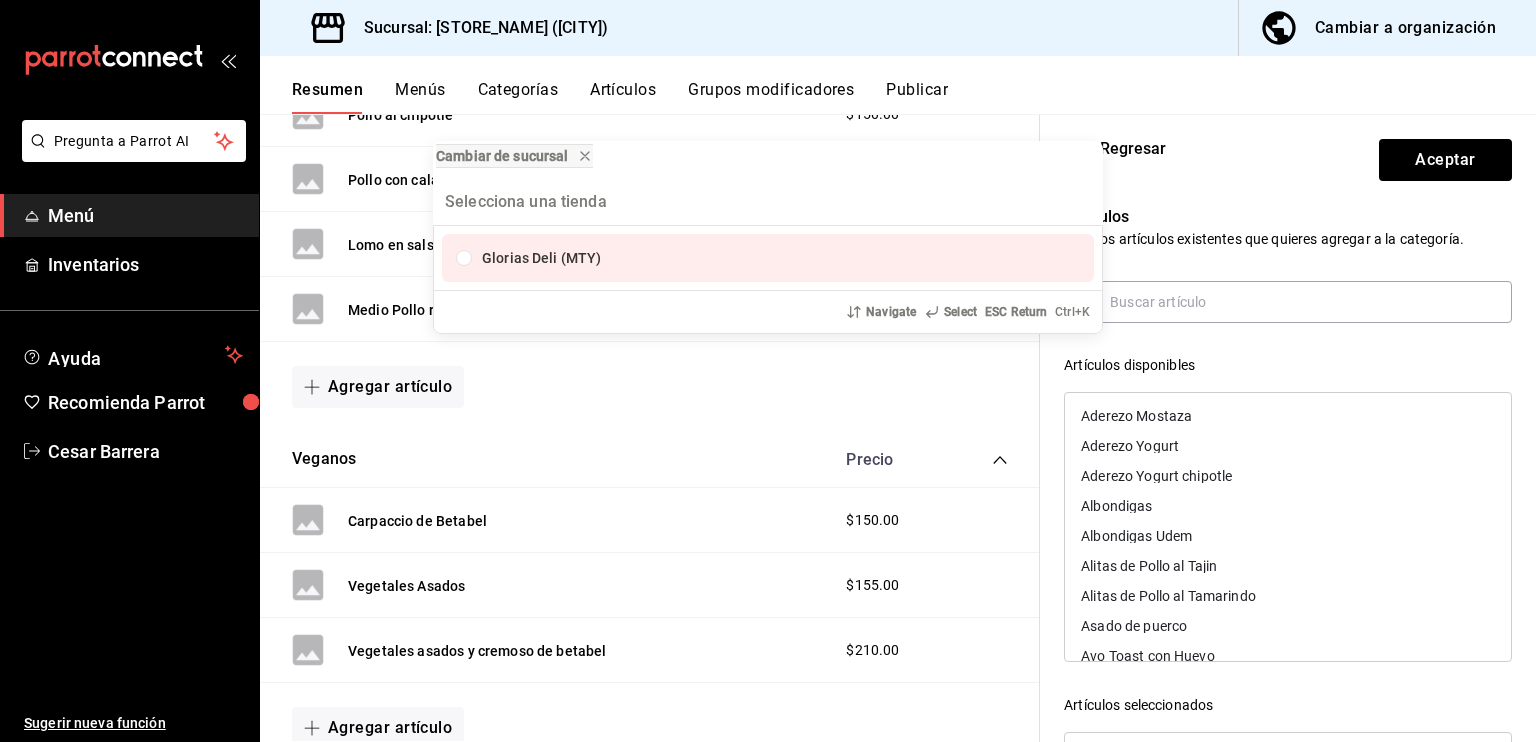 click on "Cambiar de sucursal Glorias Deli (MTY) Navigate Select ESC Return Ctrl+ K" at bounding box center (768, 371) 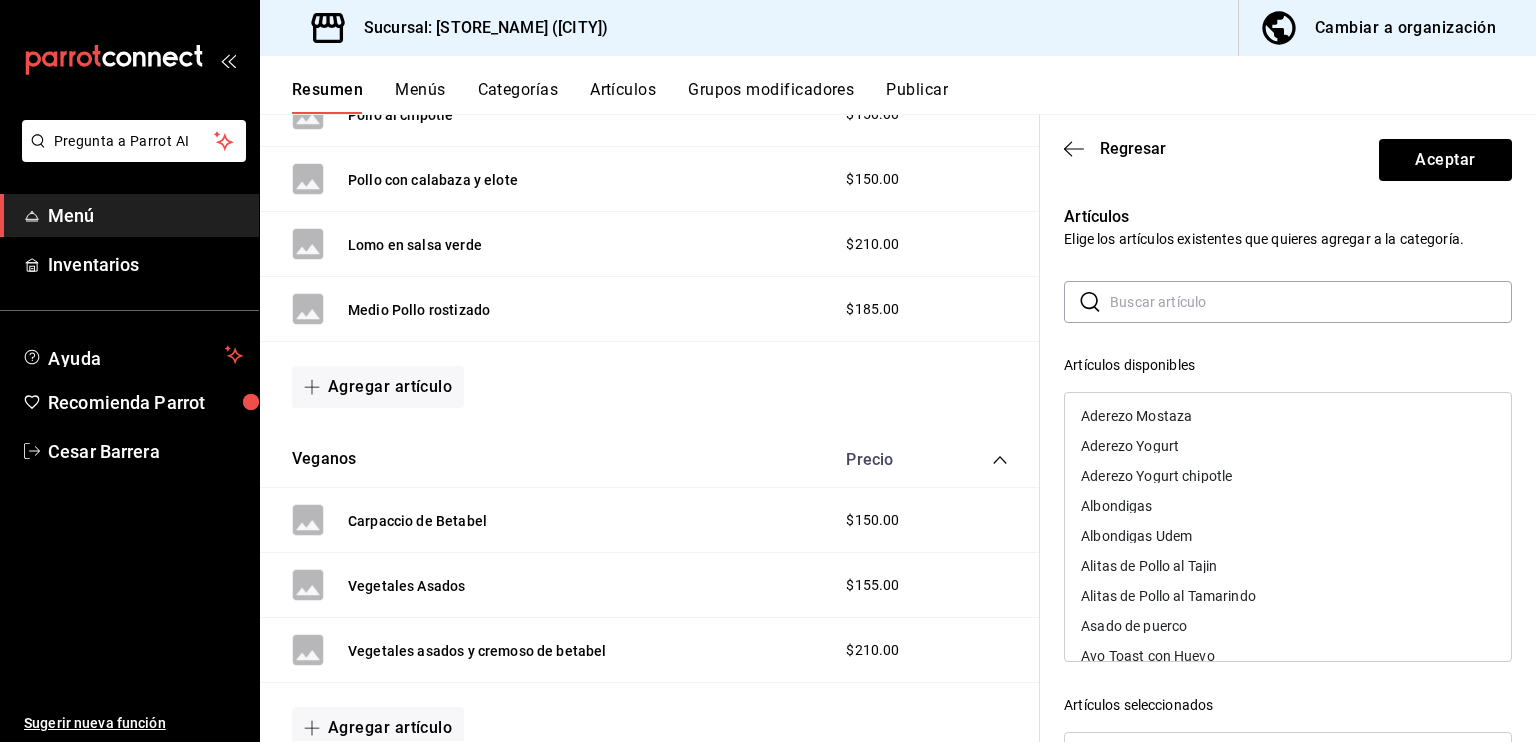 click at bounding box center [1311, 302] 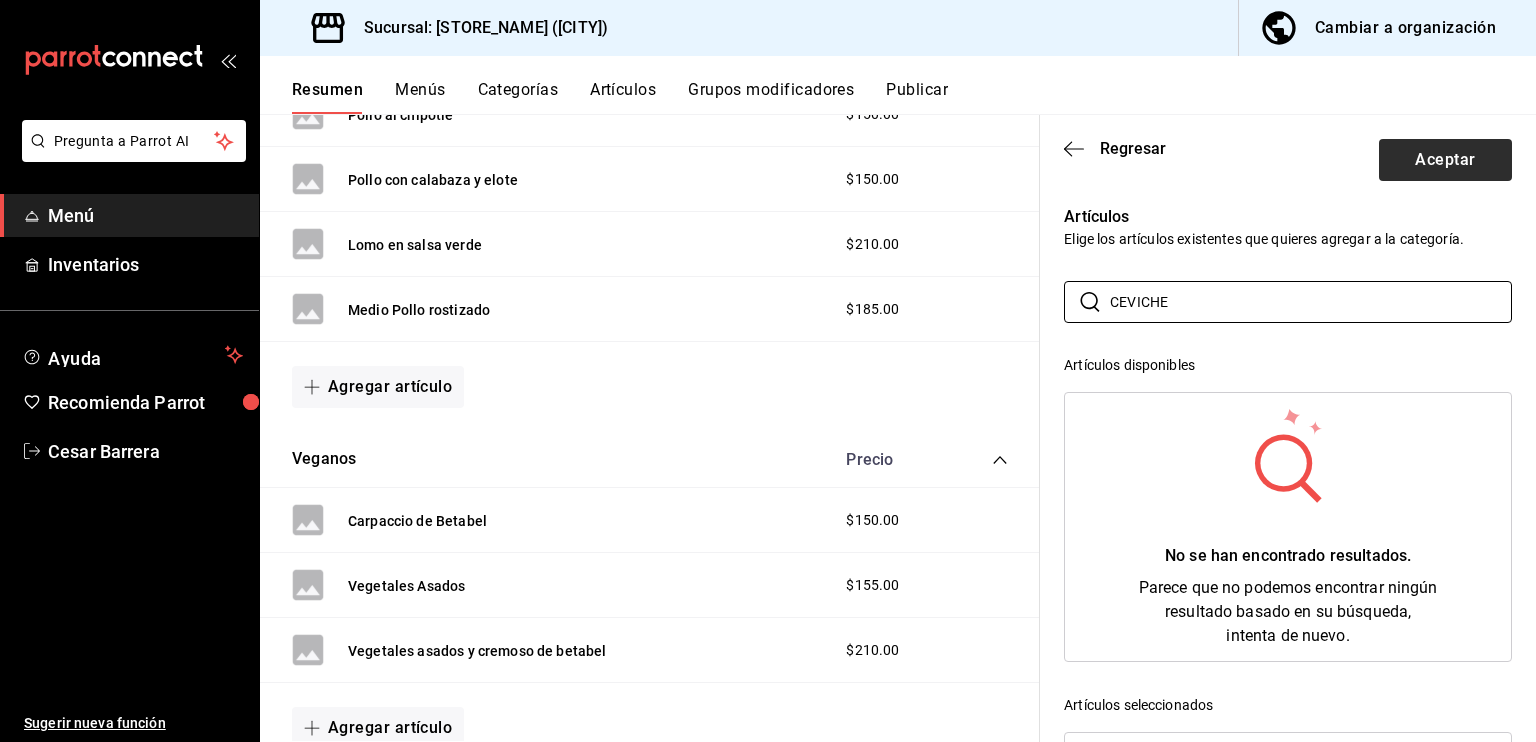 type on "CEVICHE" 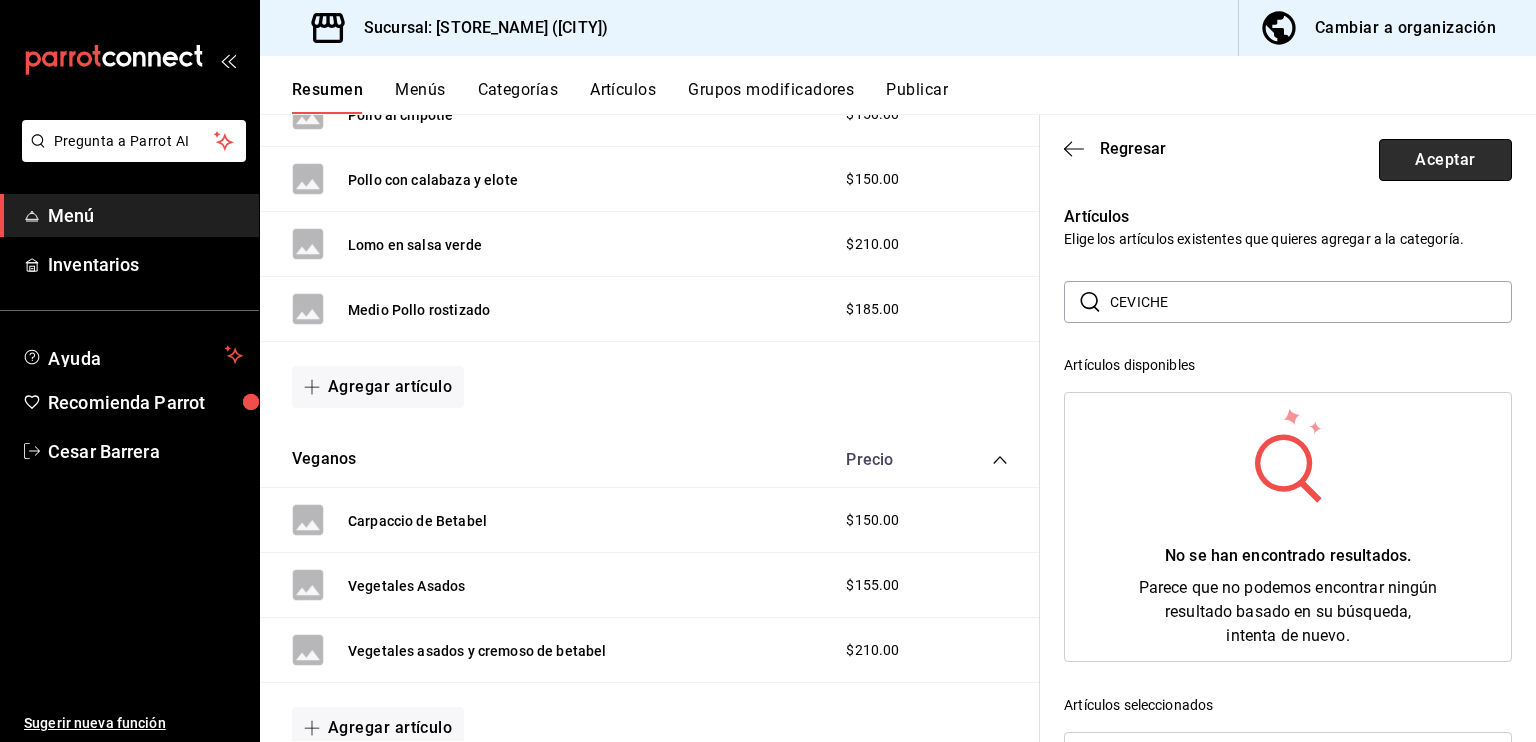 click on "Aceptar" at bounding box center (1445, 160) 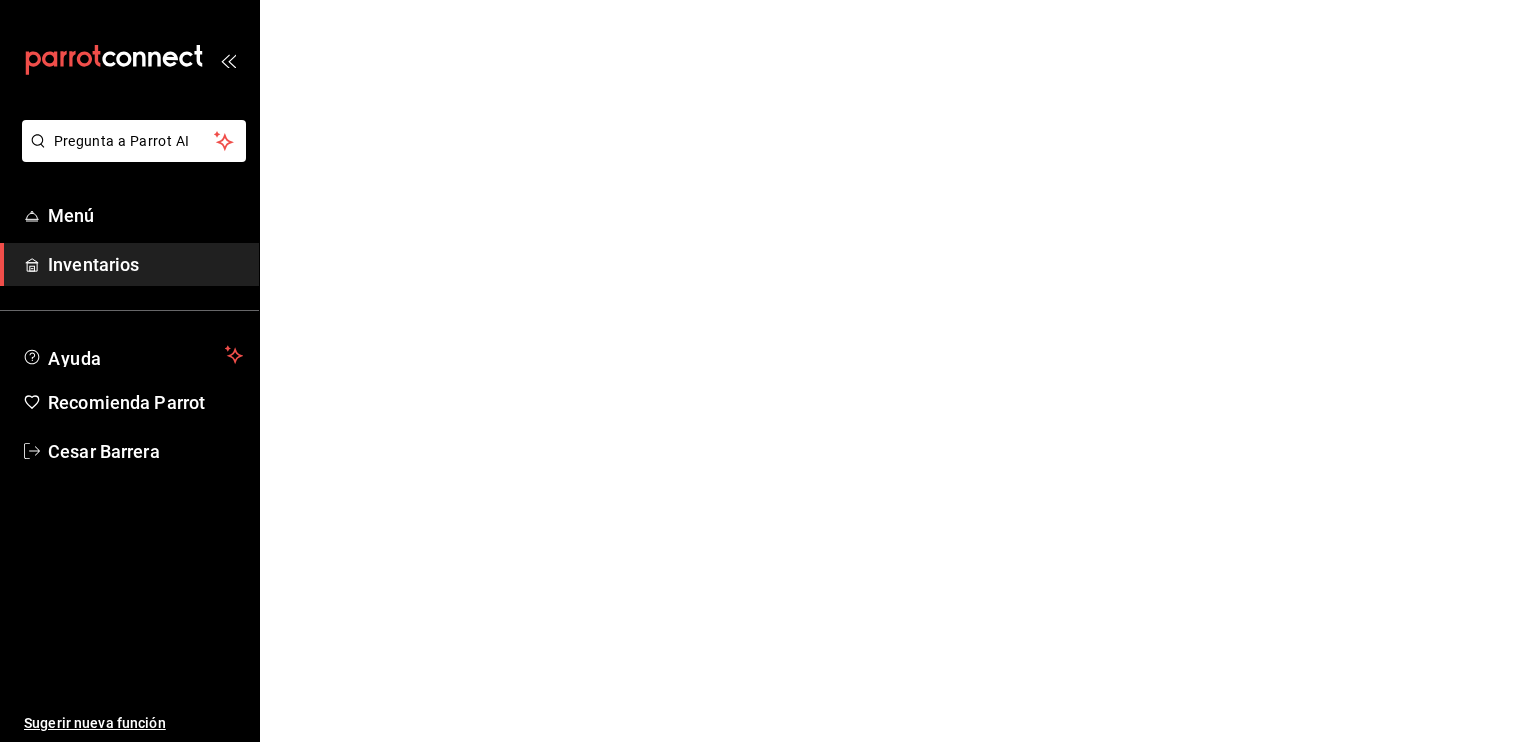 scroll, scrollTop: 0, scrollLeft: 0, axis: both 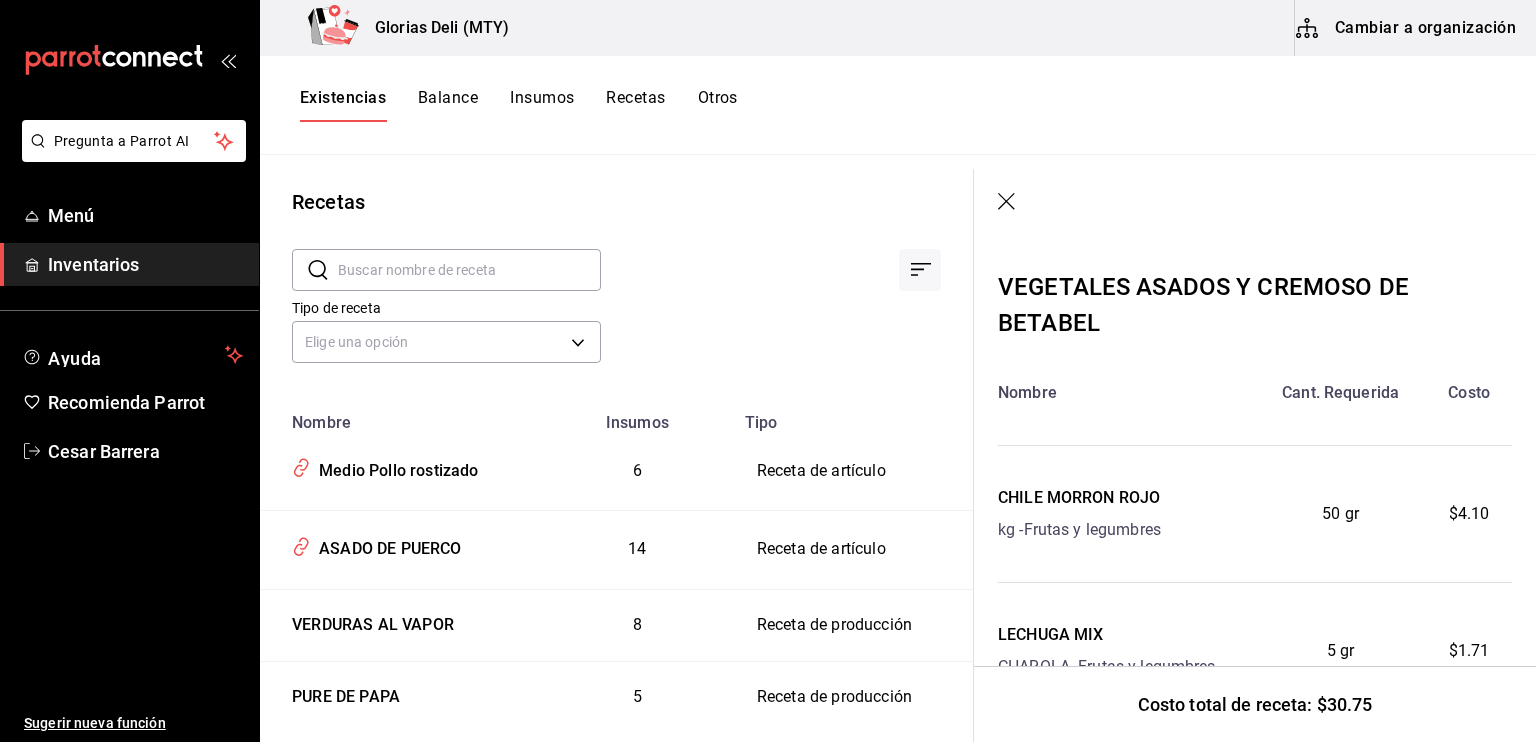 click 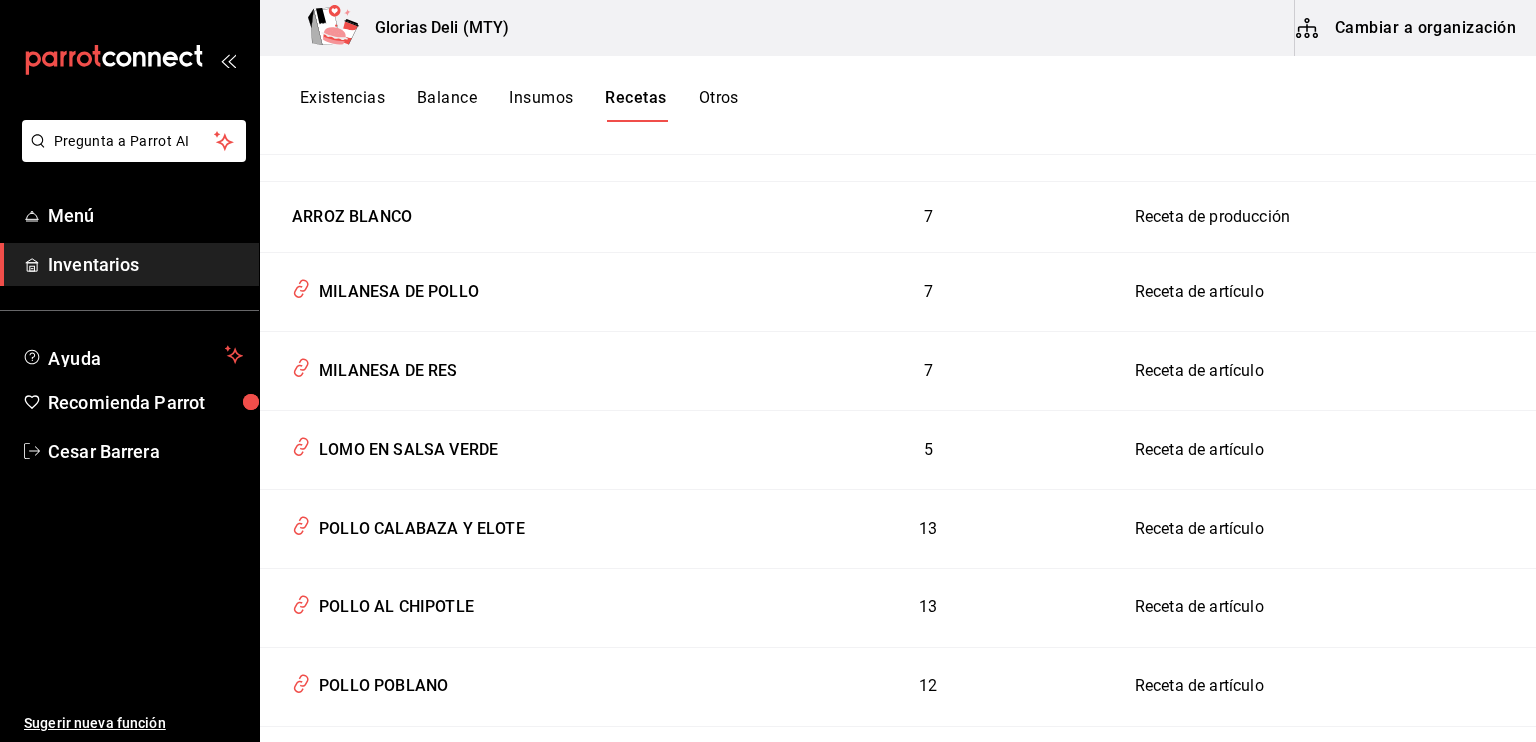 scroll, scrollTop: 592, scrollLeft: 0, axis: vertical 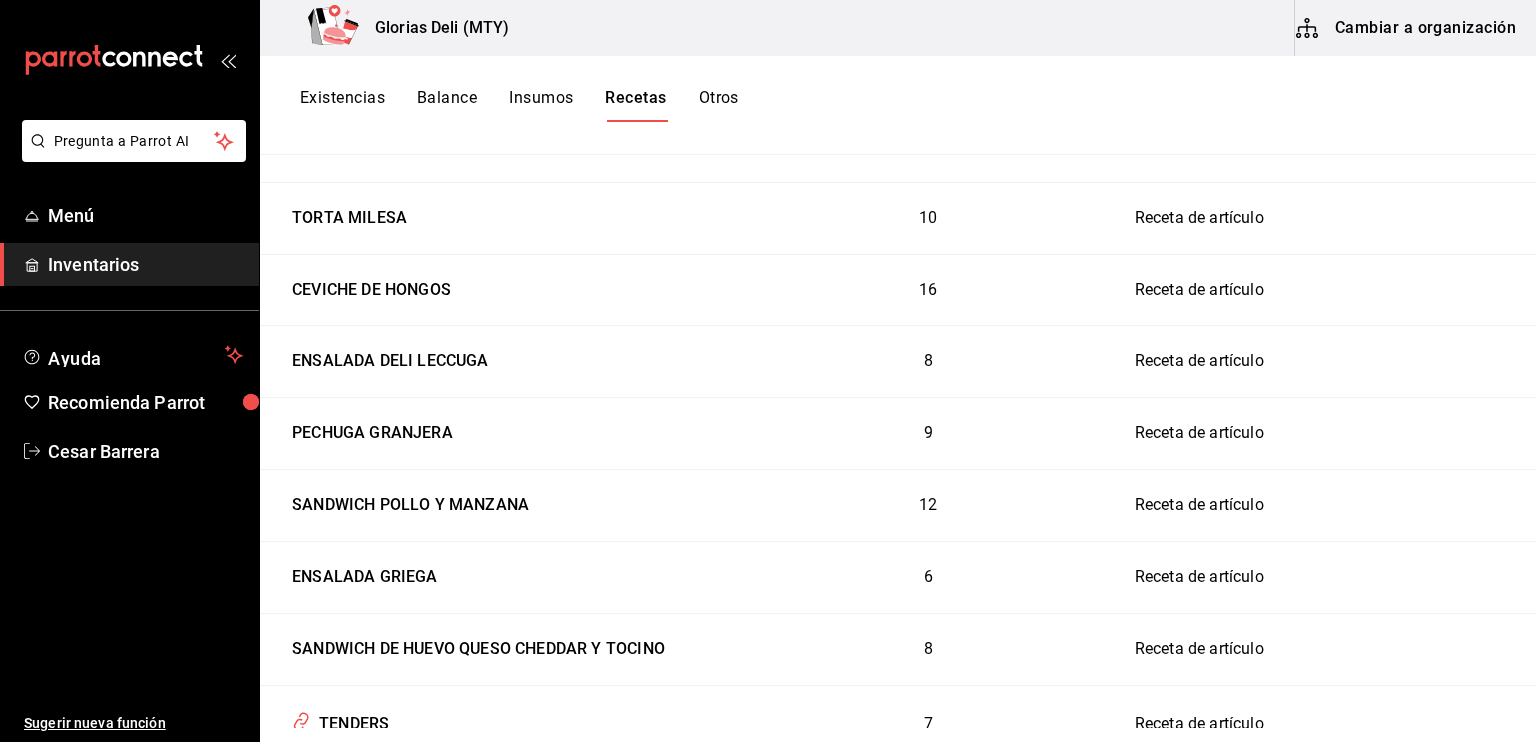 click on "Cambiar a organización" at bounding box center (1407, 28) 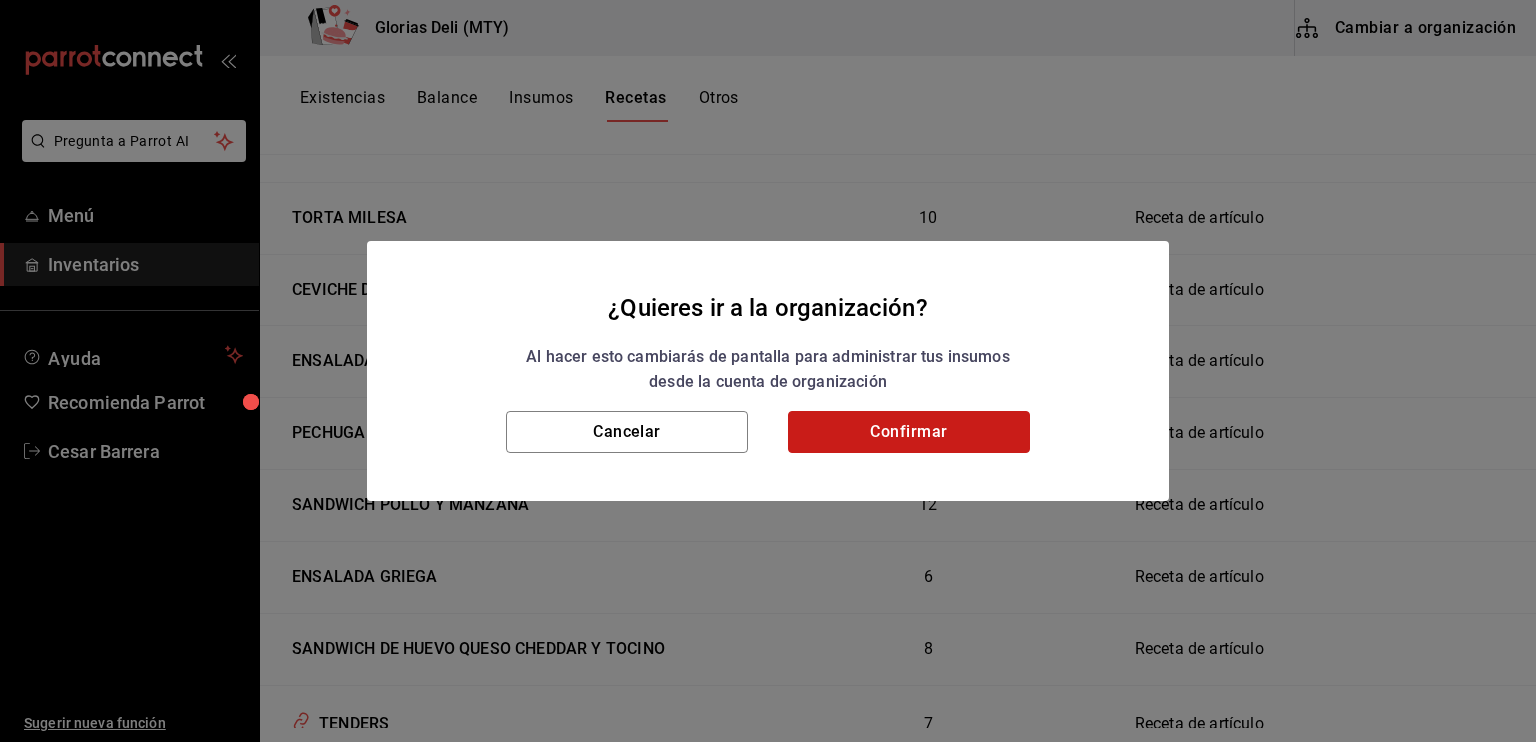 click on "Confirmar" at bounding box center (909, 432) 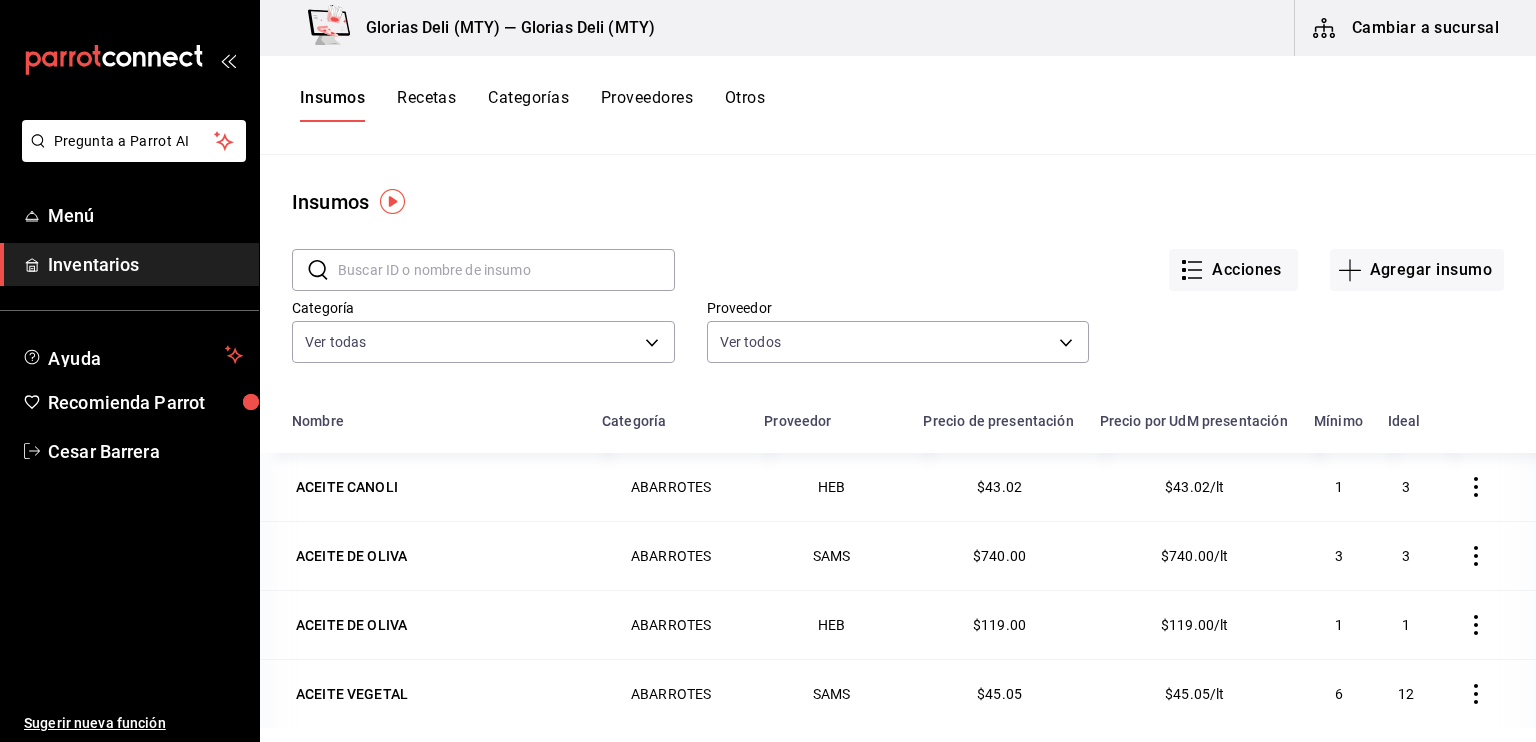 click on "Recetas" at bounding box center [426, 105] 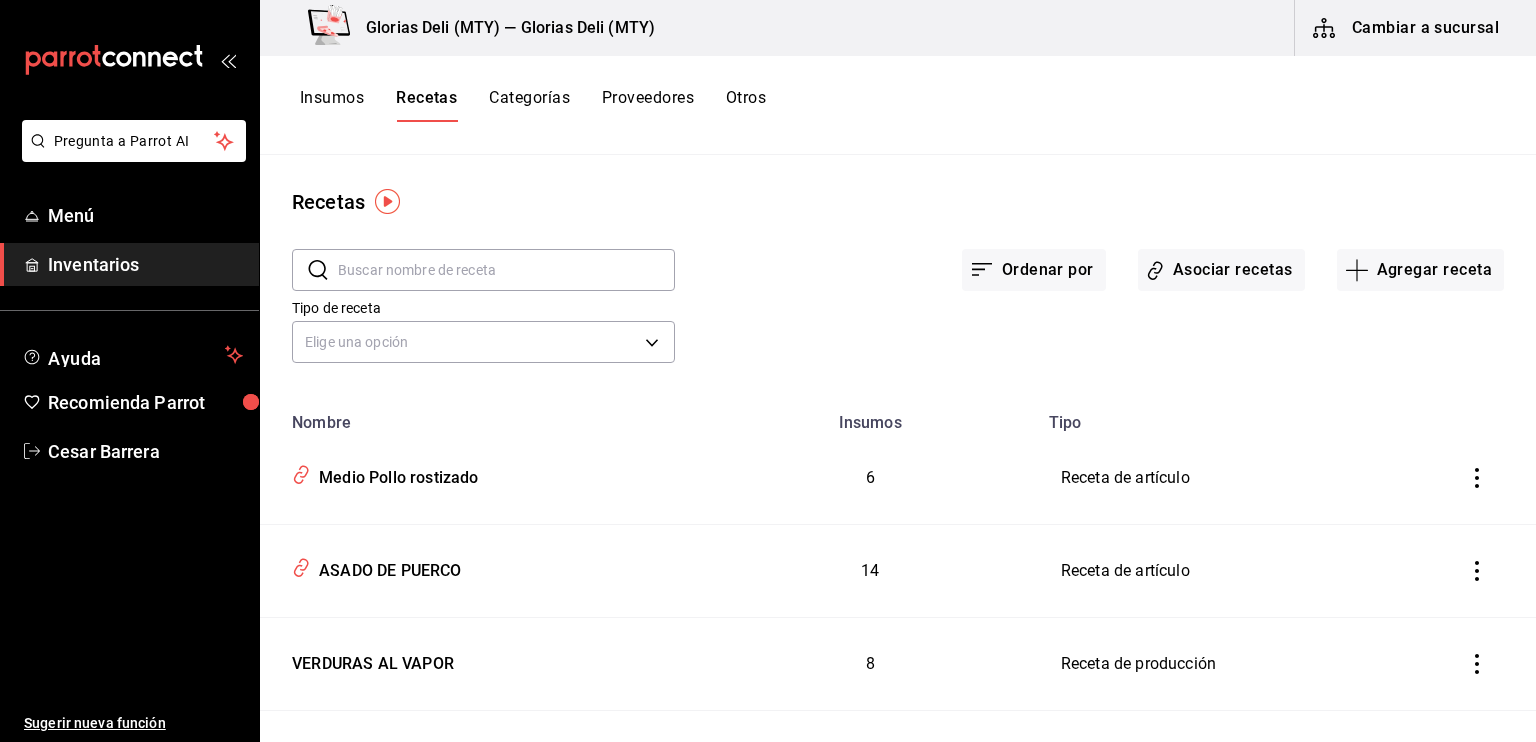 click at bounding box center (506, 270) 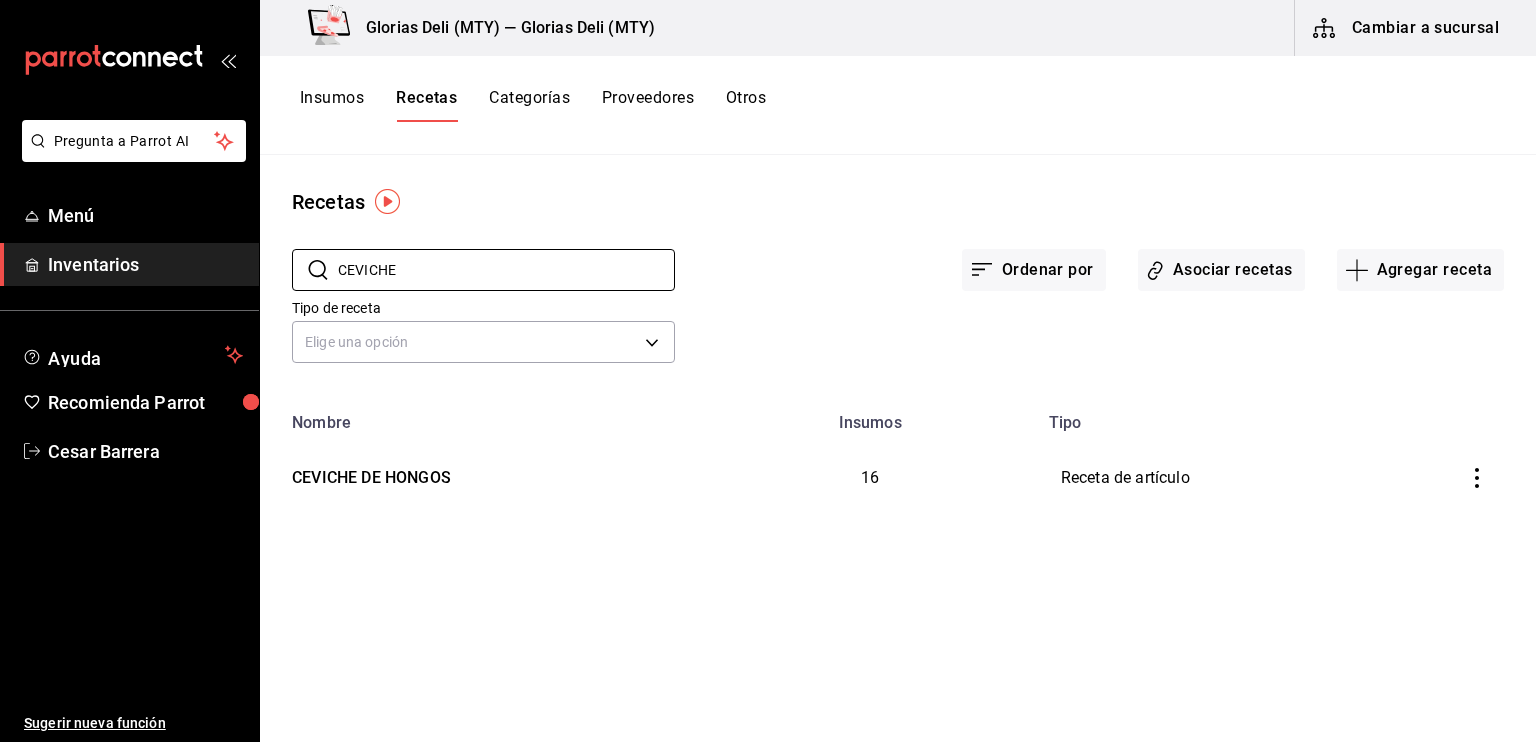 type on "CEVICHE" 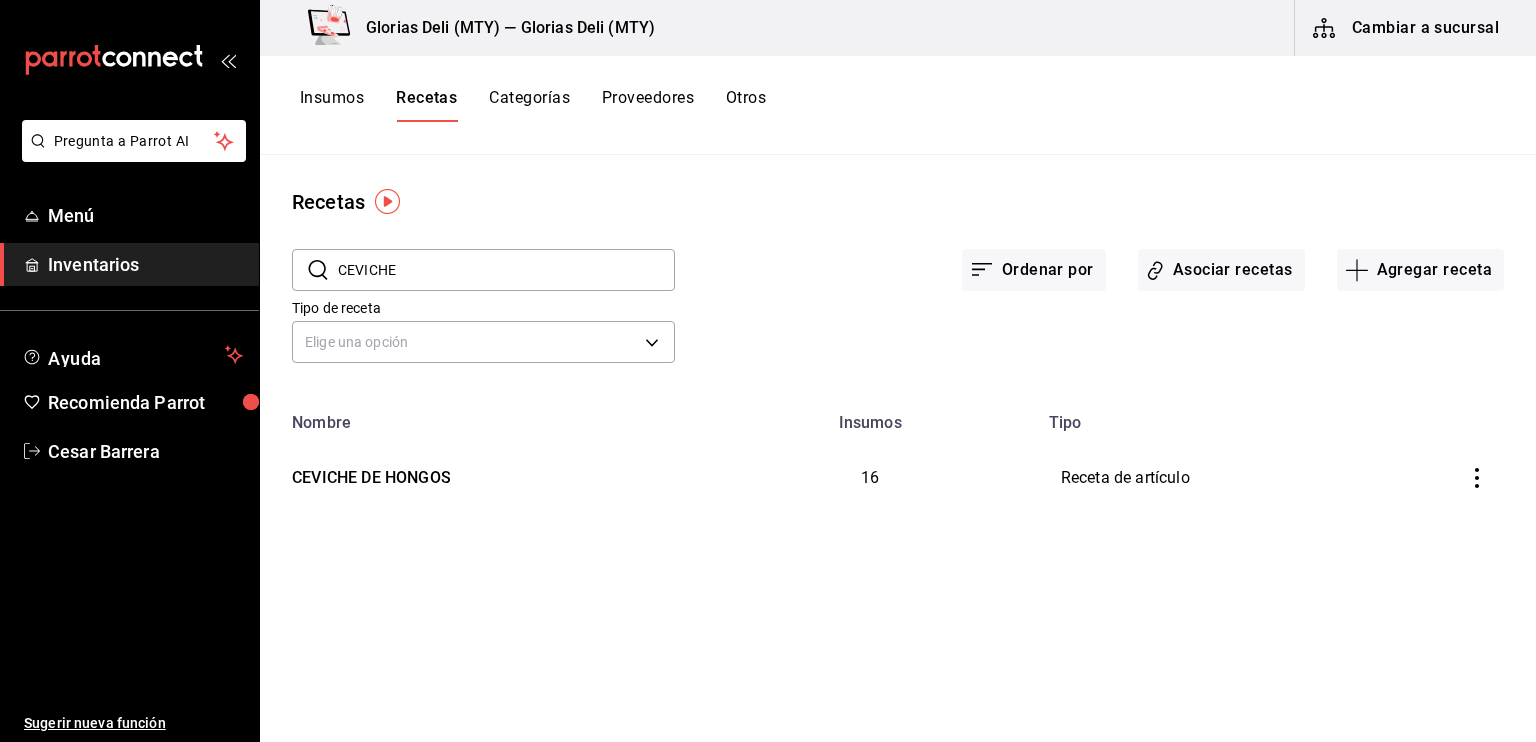 click 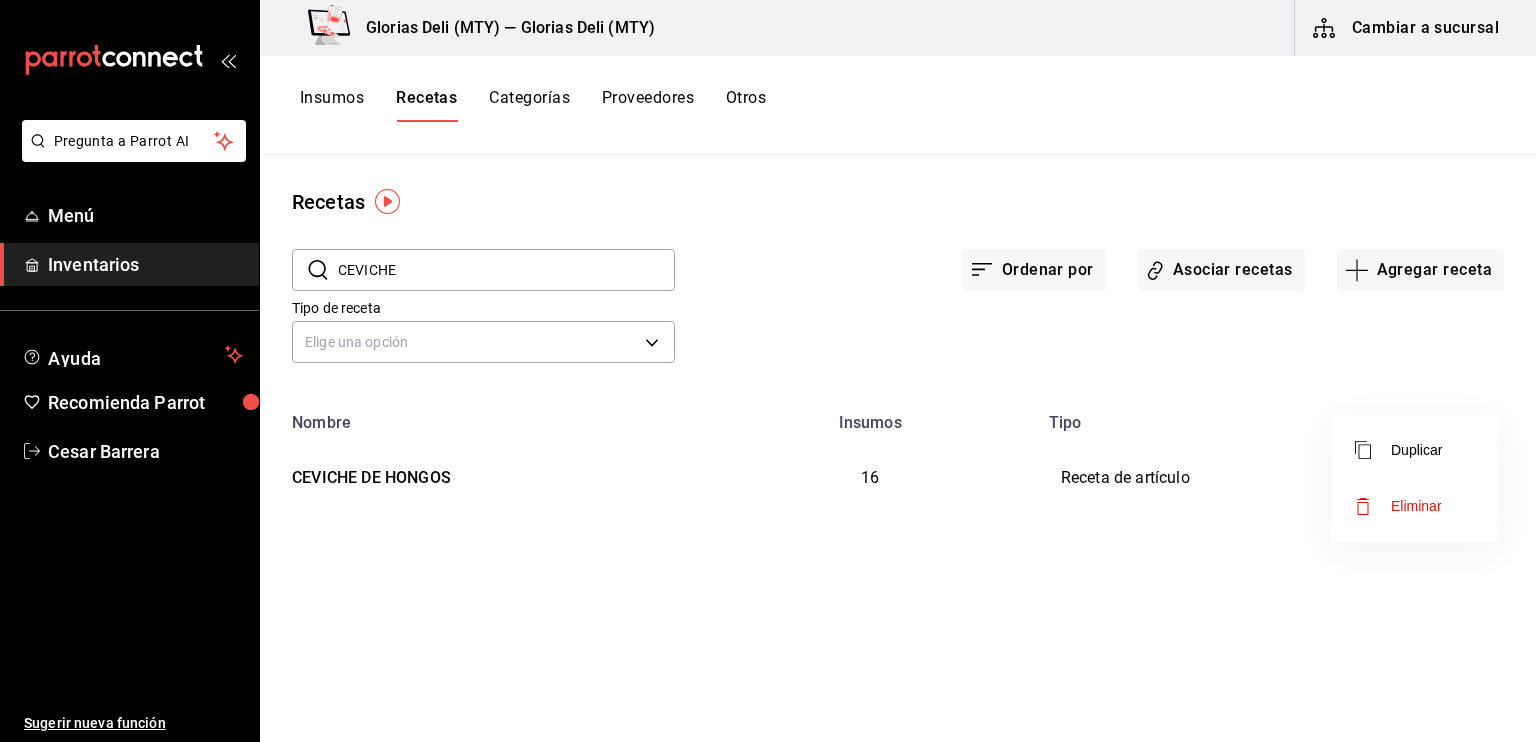 click at bounding box center [768, 371] 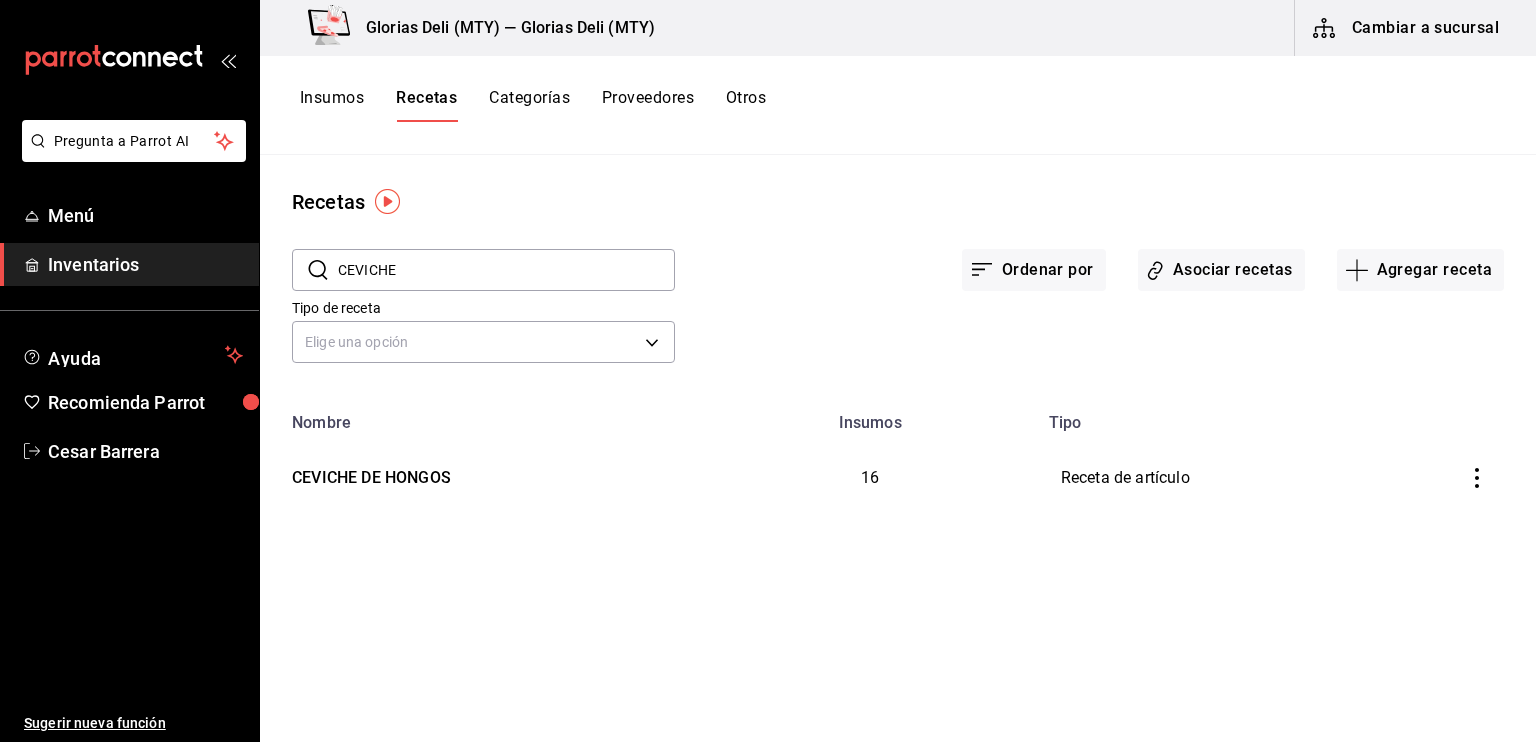click on "Asociar recetas" at bounding box center [1221, 270] 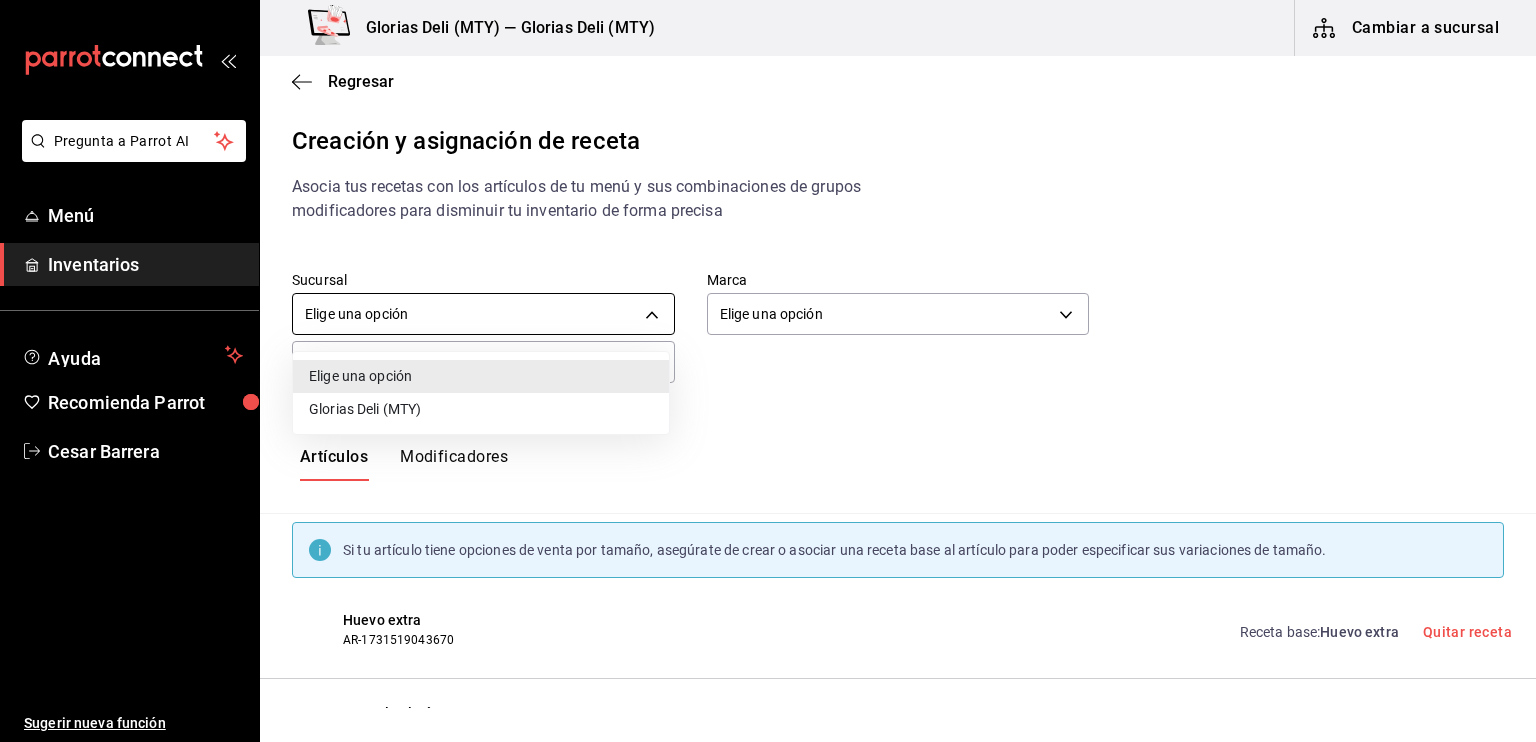 click on "Pregunta a Parrot AI Menú   Inventarios   Ayuda Recomienda Parrot   Cesar Barrera   Sugerir nueva función   Glorias Deli (MTY) — Glorias Deli (MTY) Cambiar a sucursal Regresar Creación y asignación de receta Asocia tus recetas con los artículos de tu menú y sus combinaciones de grupos modificadores para disminuir tu inventario de forma precisa Sucursal Elige una opción default Marca Elige una opción default ​ ​ Artículos Modificadores Si tu artículo tiene opciones de venta por tamaño, asegúrate de crear o asociar una receta base al artículo para poder especificar sus variaciones de tamaño. Huevo extra AR-1731519043670 Receta base :  Huevo extra Quitar receta Baggel Salmón AR-1728335097325 Precio Sucursal. Receta base :  BAGGEL DE SALMON AHUMADO Quitar receta Molletes Glorias AR-1731518921986 Receta base :  MOLLETES GLORIAS  Quitar receta Molletes Glorias con huevo AR-1731518959444 Receta base :  MOLLETES GLORIAS CON HUEVO Quitar receta Chocolate AR-1737562914059 Receta base :  CHOCOLATE" at bounding box center (768, 354) 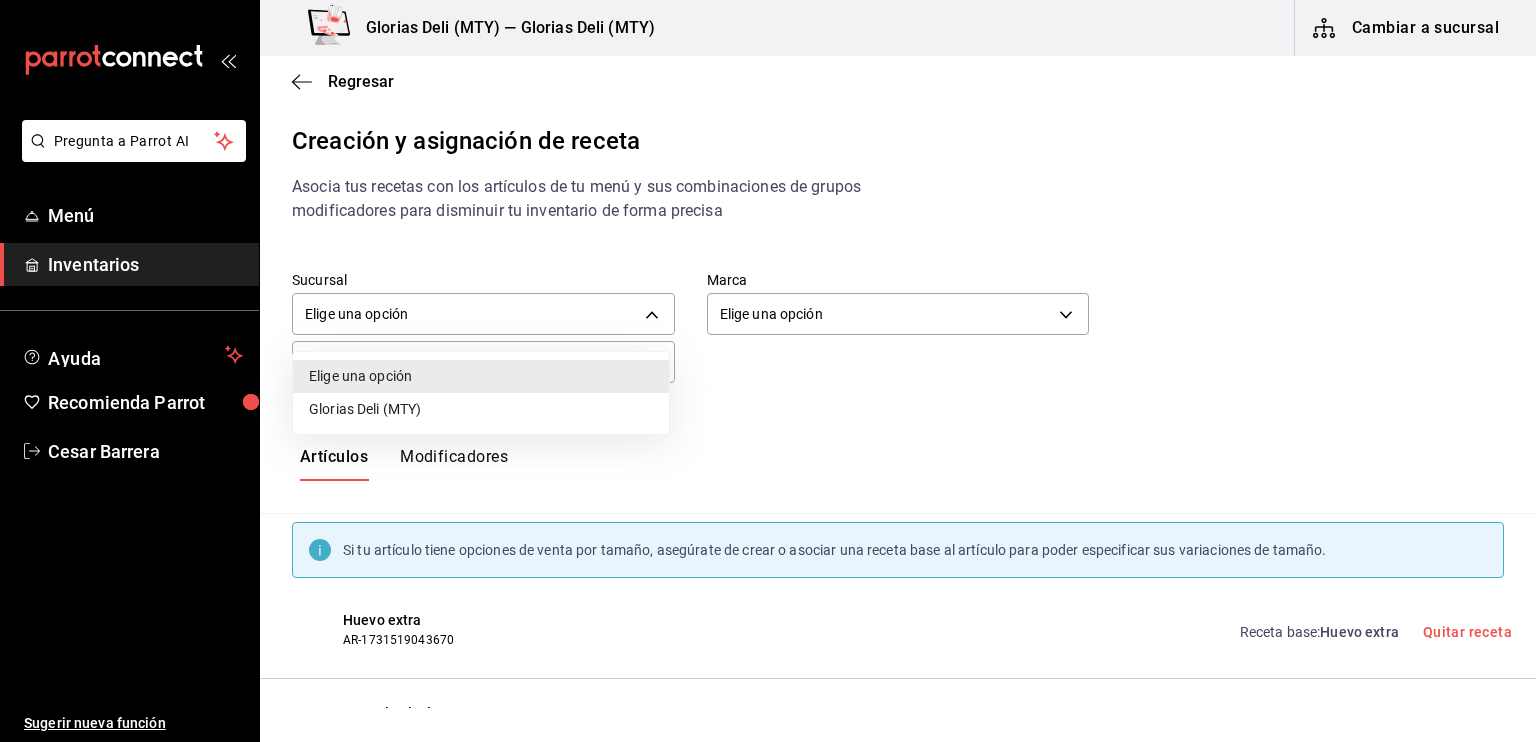 click at bounding box center [768, 371] 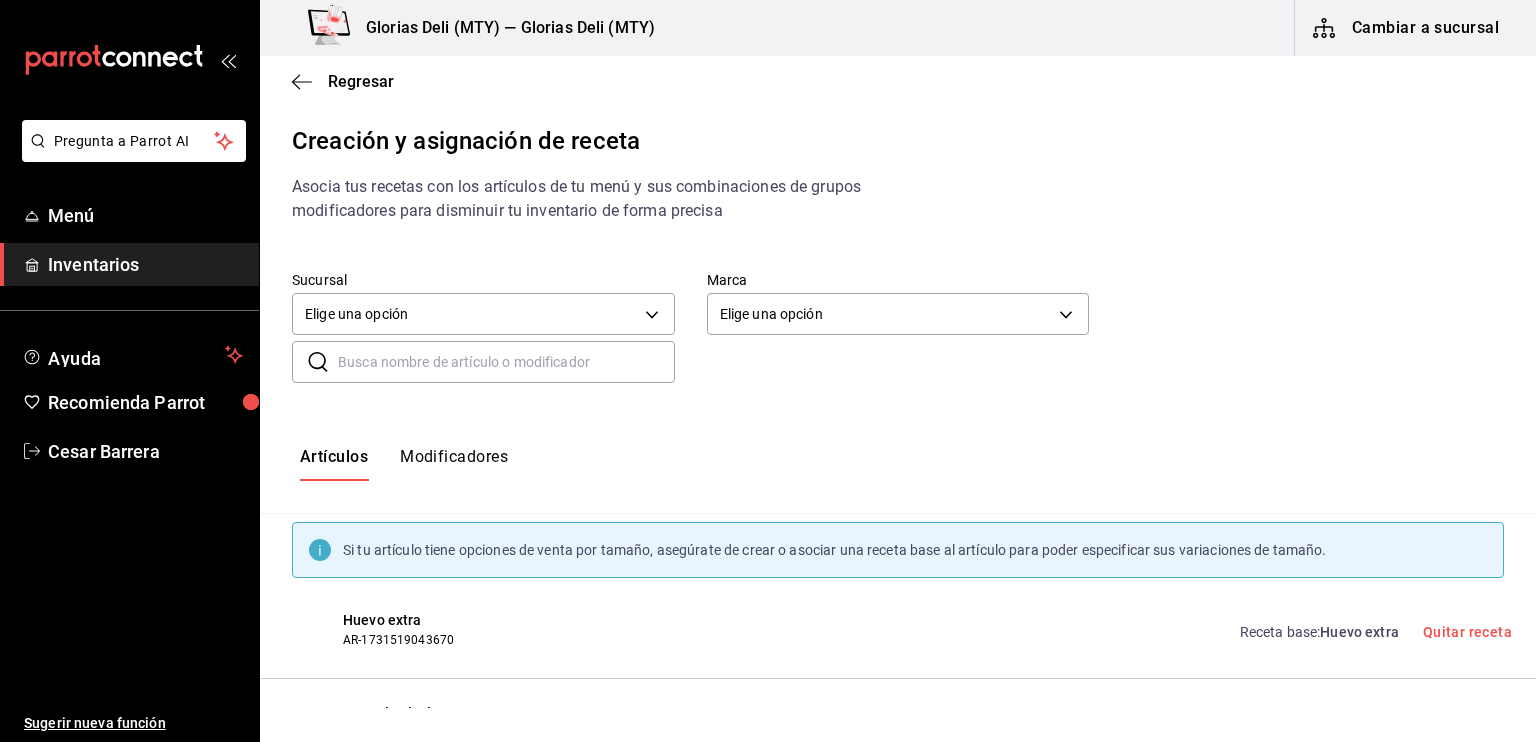 click at bounding box center [506, 362] 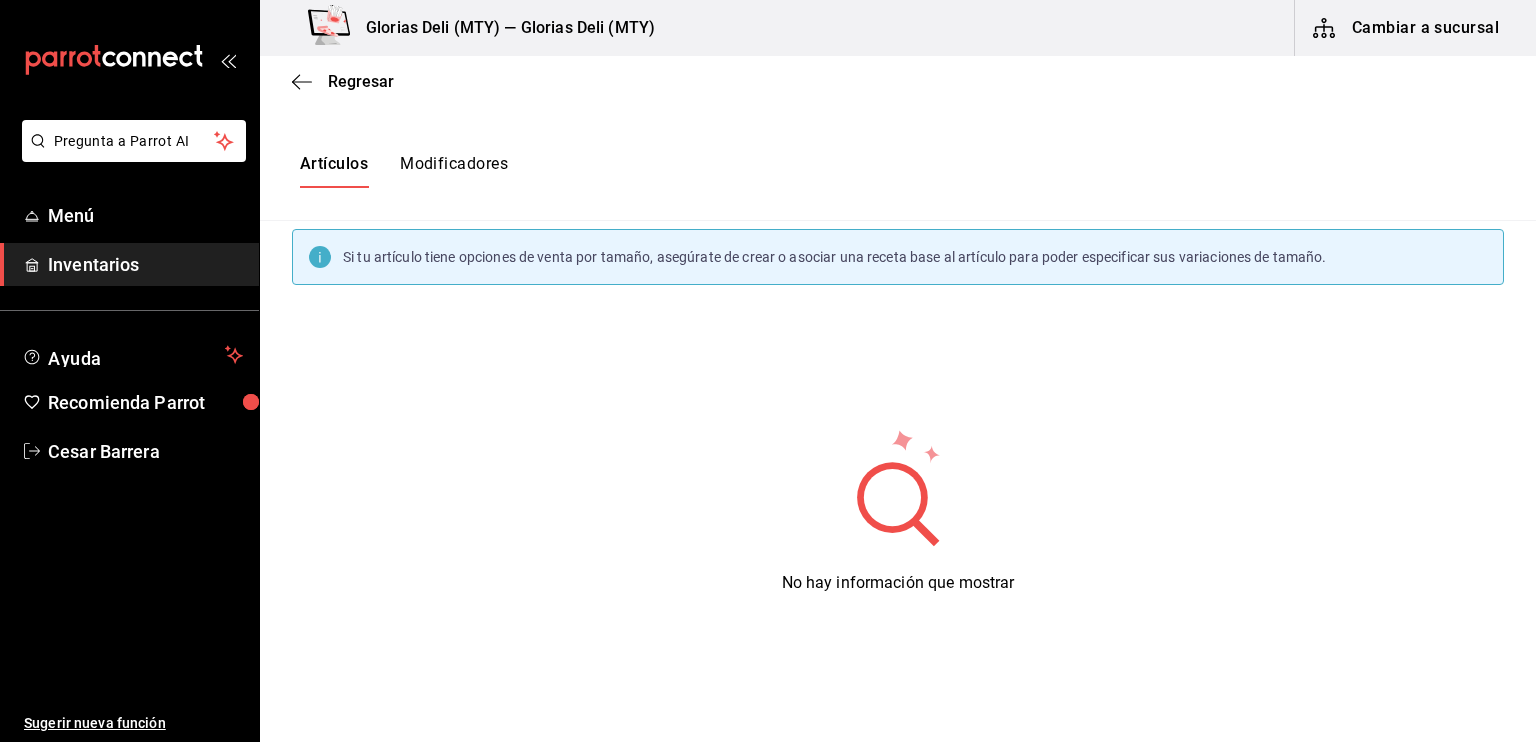 scroll, scrollTop: 345, scrollLeft: 0, axis: vertical 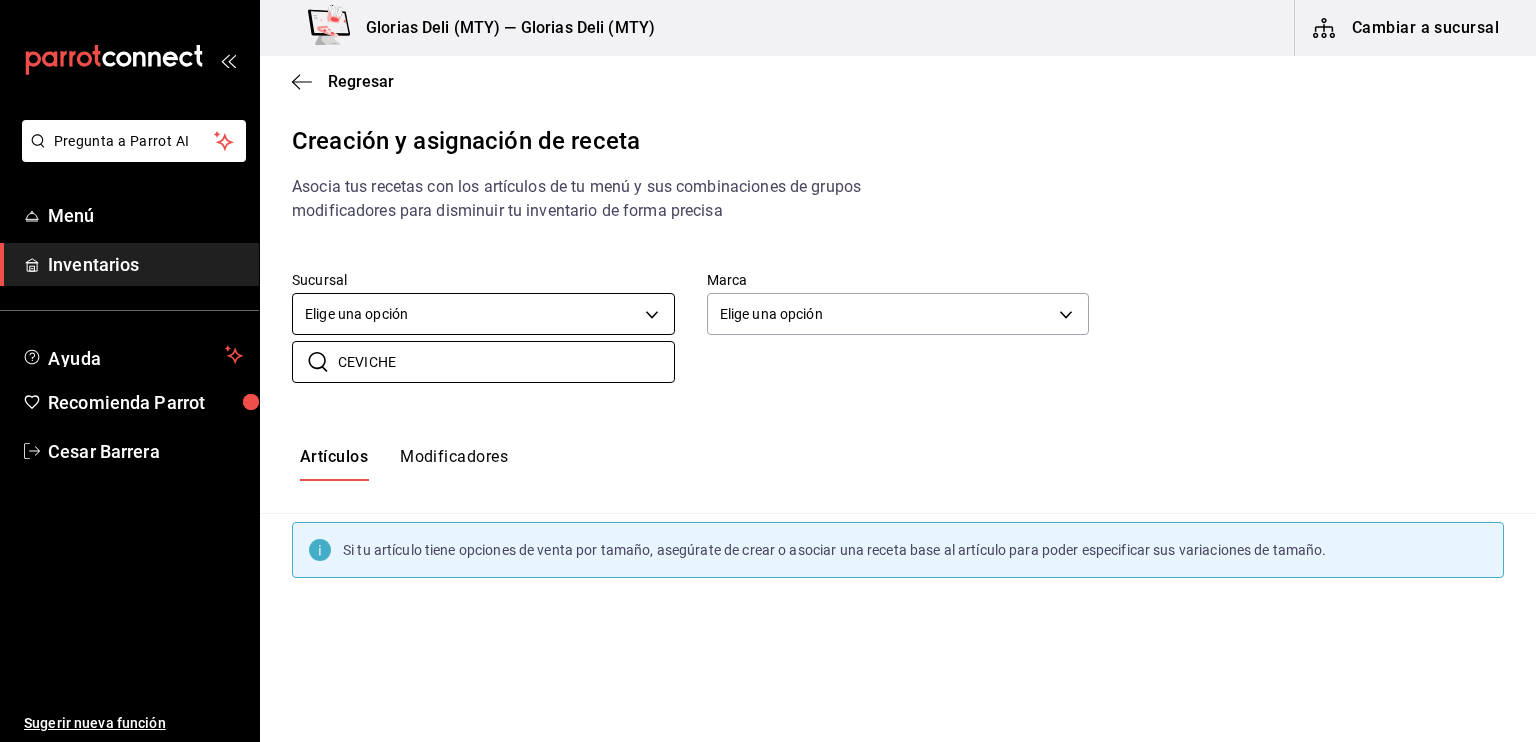 type on "CEVICHE" 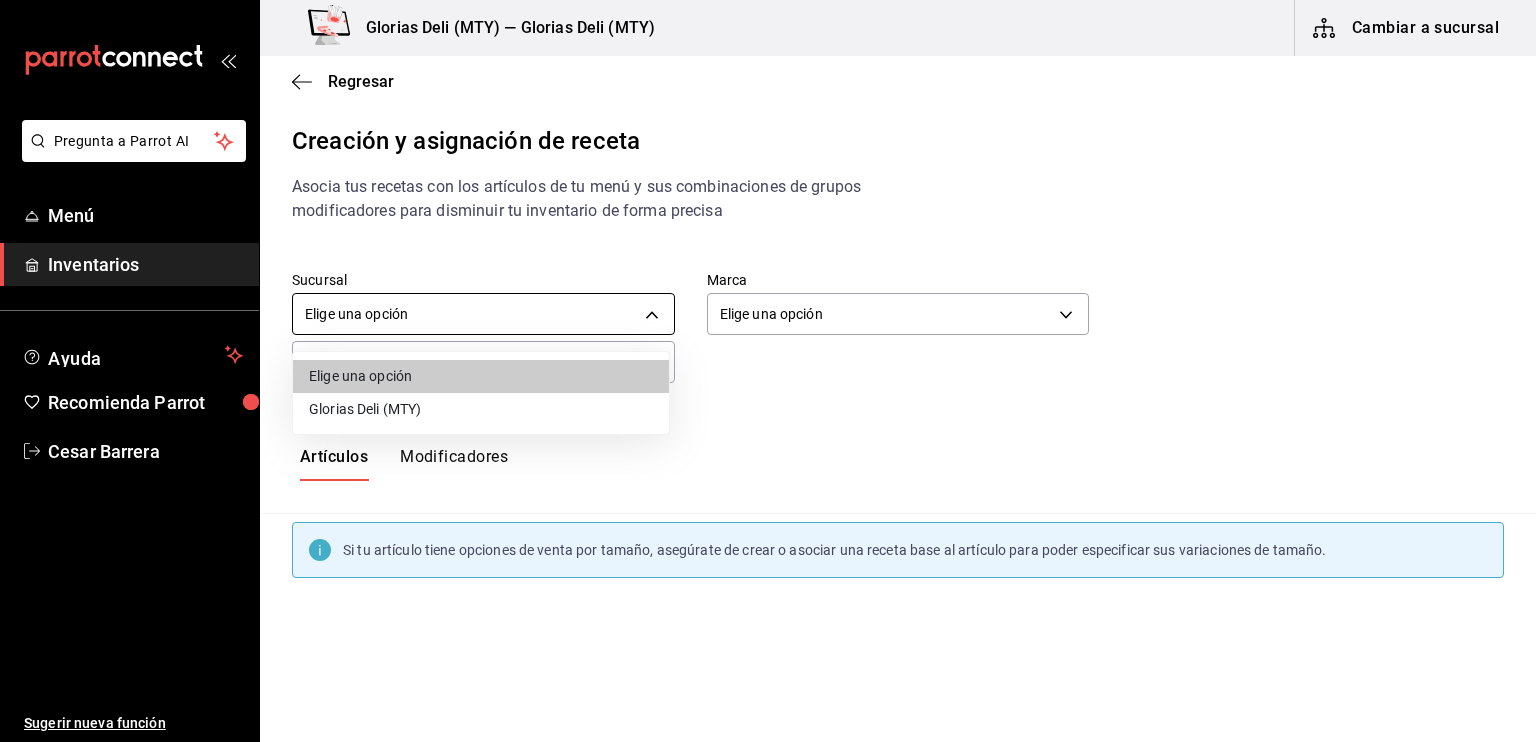 click on "Pregunta a Parrot AI Menú   Inventarios   Ayuda Recomienda Parrot   Cesar Barrera   Sugerir nueva función   Glorias Deli (MTY) — Glorias Deli (MTY) Cambiar a sucursal Regresar Creación y asignación de receta Asocia tus recetas con los artículos de tu menú y sus combinaciones de grupos modificadores para disminuir tu inventario de forma precisa Sucursal Elige una opción default Marca Elige una opción default ​ CEVICHE ​ Artículos Modificadores Si tu artículo tiene opciones de venta por tamaño, asegúrate de crear o asociar una receta base al artículo para poder especificar sus variaciones de tamaño. No hay información que mostrar Guardar Receta de artículo Pregunta a Parrot AI Menú   Inventarios   Ayuda Recomienda Parrot   Cesar Barrera   Sugerir nueva función   GANA 1 MES GRATIS EN TU SUSCRIPCIÓN AQUÍ Visitar centro de ayuda ([PHONE]) ([EMAIL]) Visitar centro de ayuda ([PHONE]) ([EMAIL]) Elige una opción Glorias Deli (MTY)" at bounding box center [768, 354] 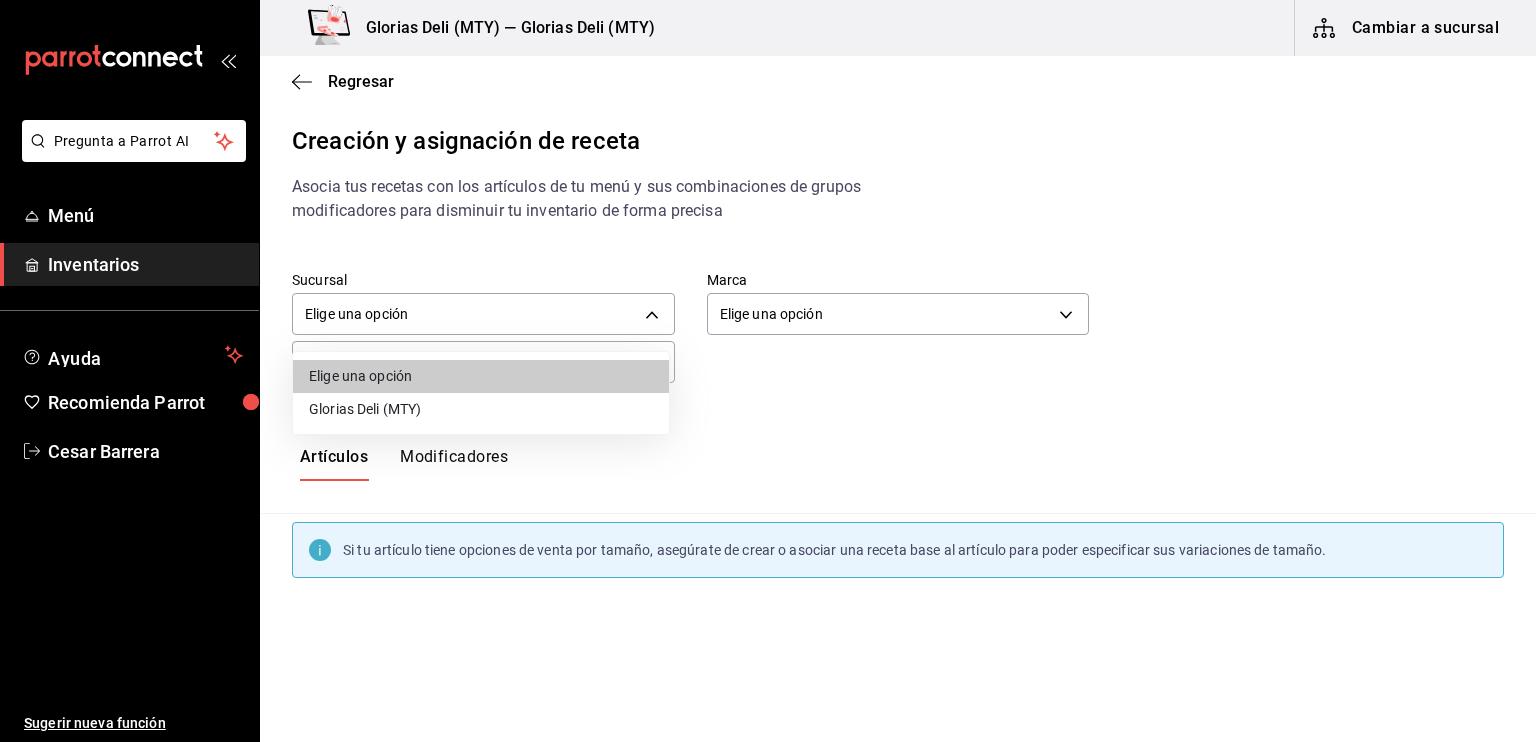 click on "Glorias Deli (MTY)" at bounding box center (481, 409) 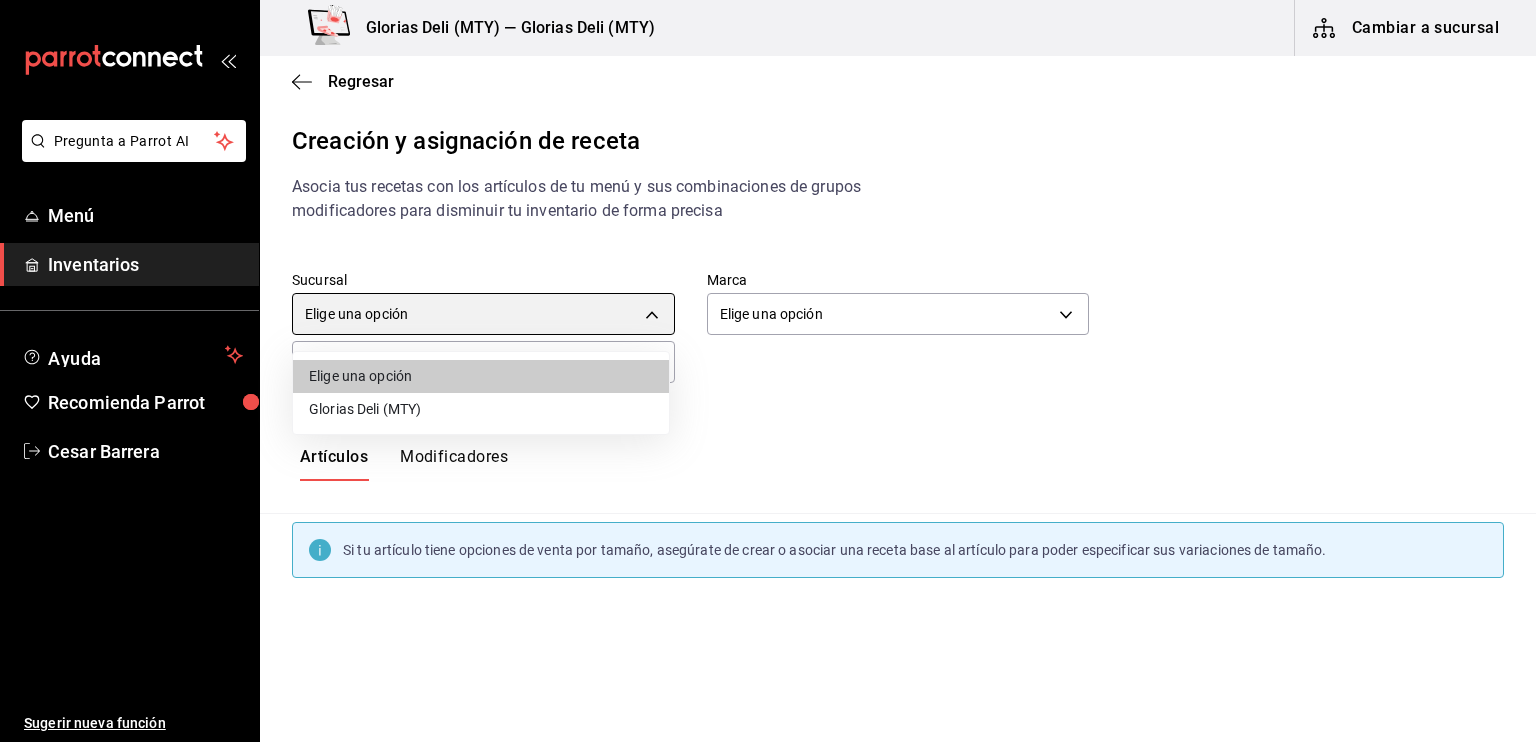 type on "14710840-efe9-488e-aea7-2900476a4d90" 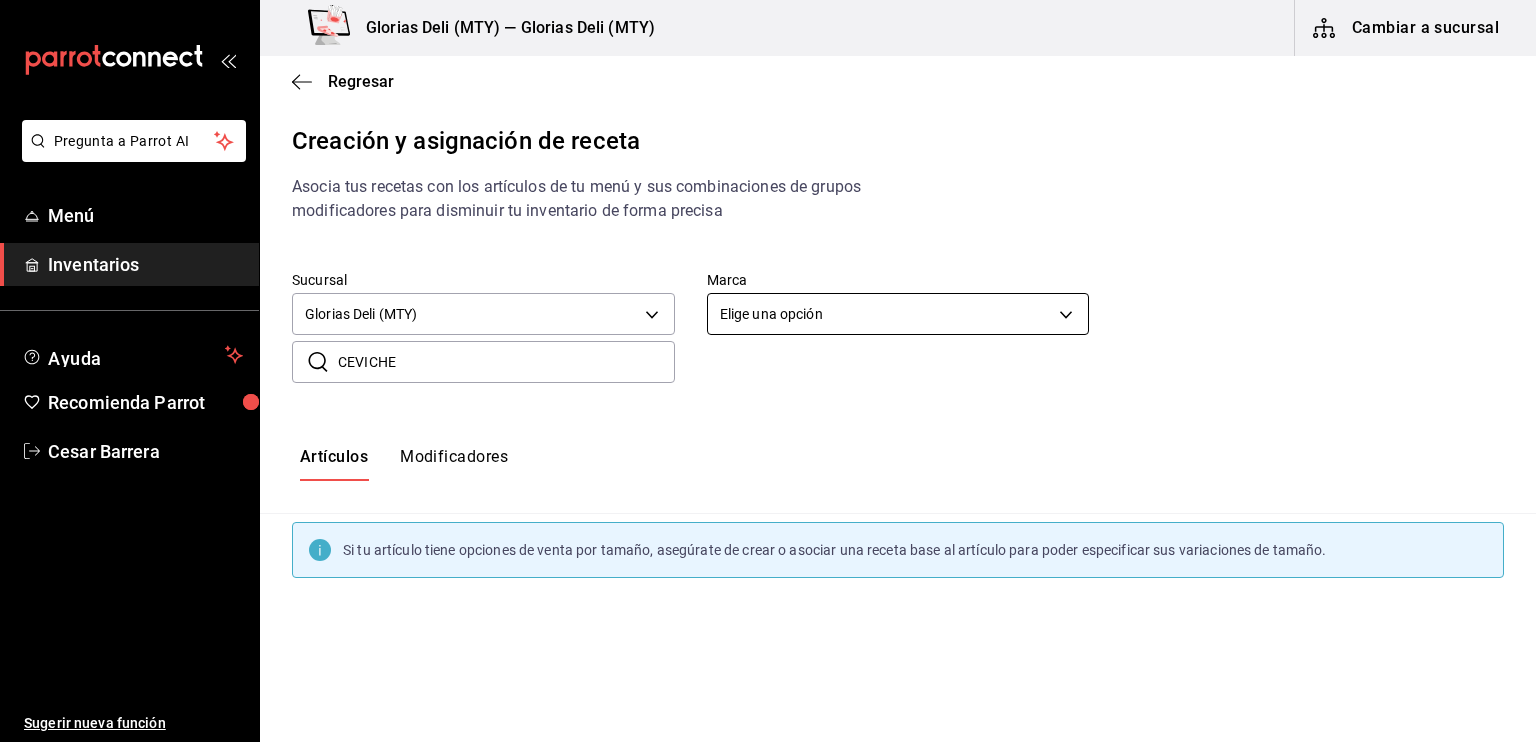 click on "Pregunta a Parrot AI Menú   Inventarios   Ayuda Recomienda Parrot   Cesar Barrera   Sugerir nueva función   Glorias Deli (MTY) — Glorias Deli (MTY) Cambiar a sucursal Regresar Creación y asignación de receta Asocia tus recetas con los artículos de tu menú y sus combinaciones de grupos modificadores para disminuir tu inventario de forma precisa Sucursal Glorias Deli (MTY) [UUID] Marca Elige una opción default ​ CEVICHE ​ Artículos Modificadores Si tu artículo tiene opciones de venta por tamaño, asegúrate de crear o asociar una receta base al artículo para poder especificar sus variaciones de tamaño. No hay información que mostrar Guardar Receta de artículo Pregunta a Parrot AI Menú   Inventarios   Ayuda Recomienda Parrot   Cesar Barrera   Sugerir nueva función   GANA 1 MES GRATIS EN TU SUSCRIPCIÓN AQUÍ Visitar centro de ayuda ([PHONE]) ([EMAIL]) Visitar centro de ayuda ([PHONE]) ([EMAIL])" at bounding box center [768, 354] 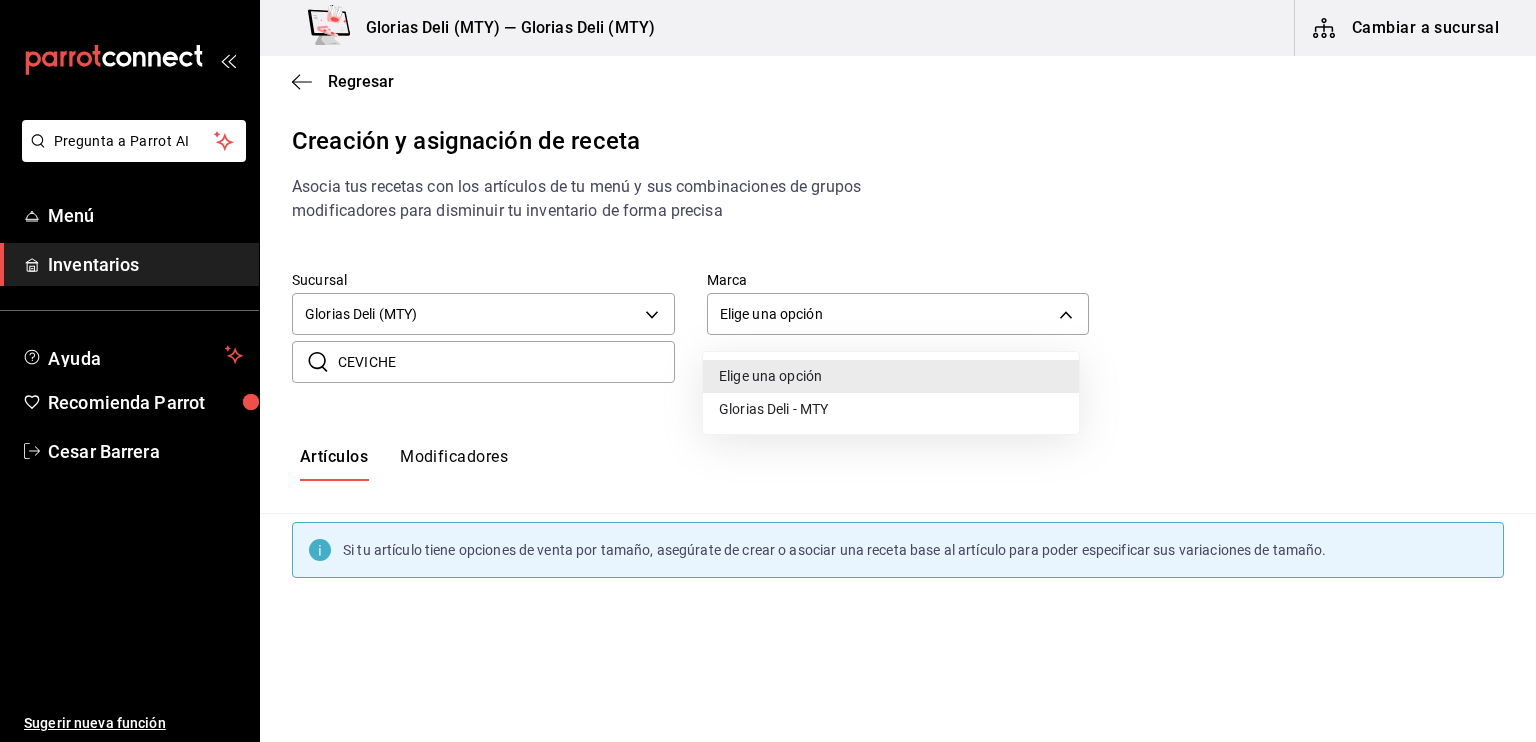 click on "Glorias Deli - MTY" at bounding box center (891, 409) 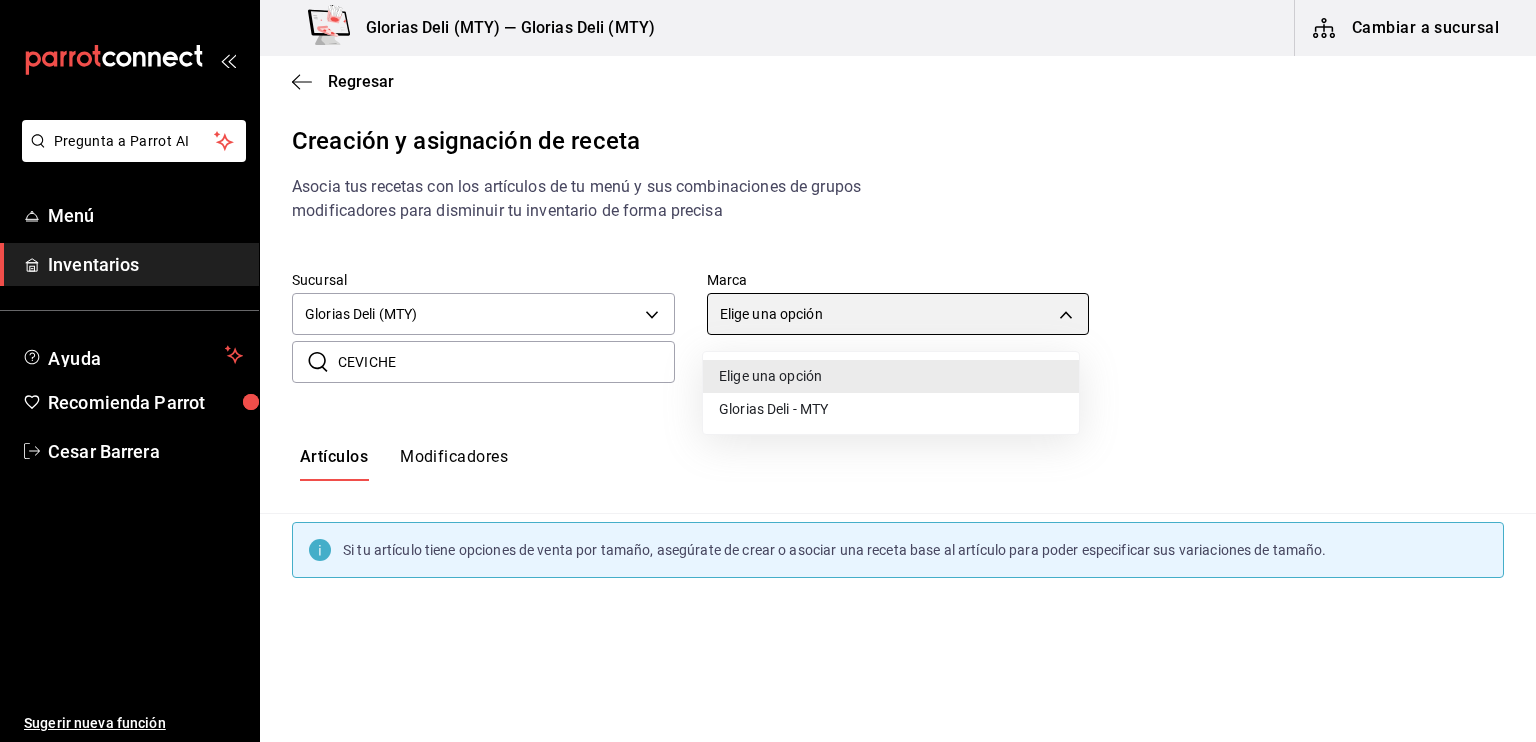 type on "6971d051-9846-4dd6-96a0-1925e9904937" 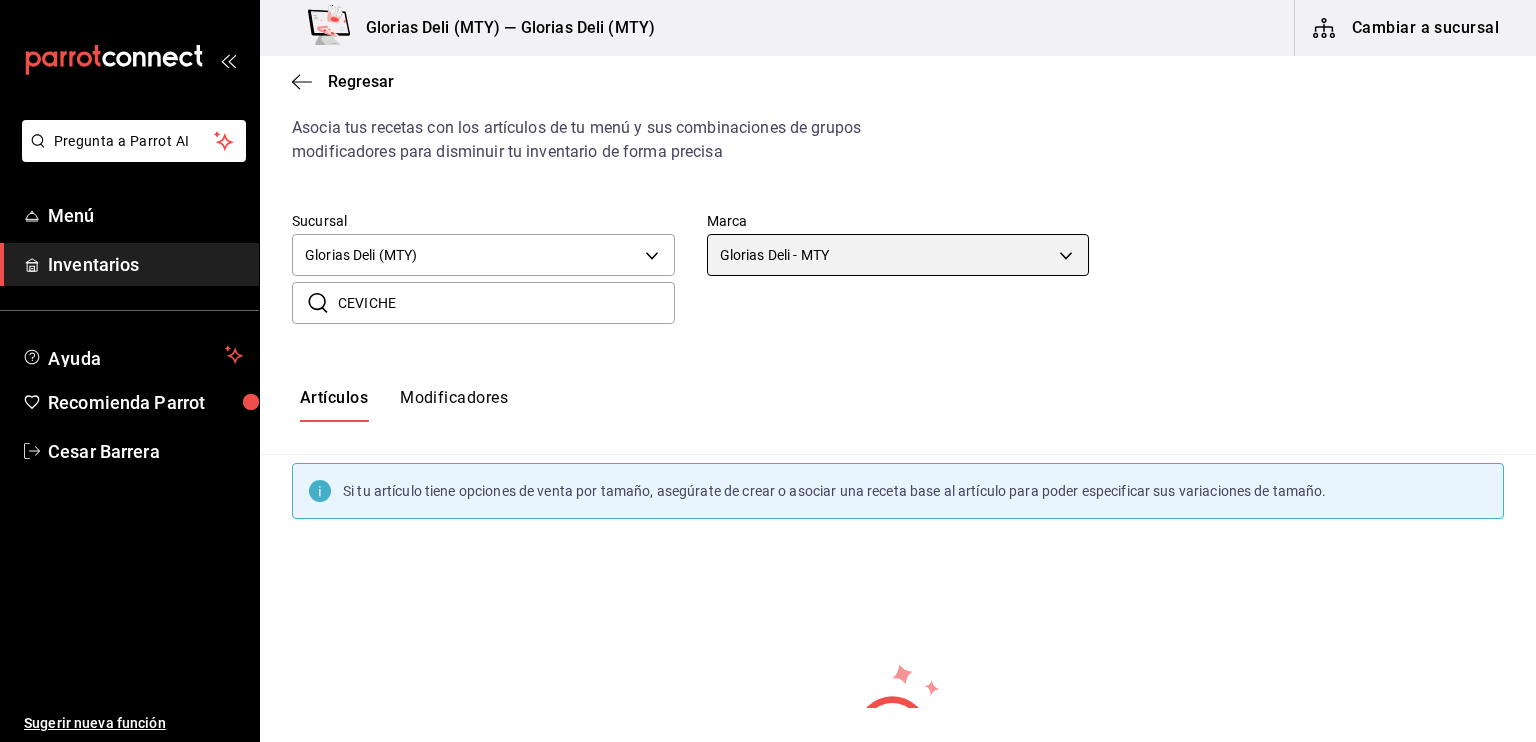 scroll, scrollTop: 0, scrollLeft: 0, axis: both 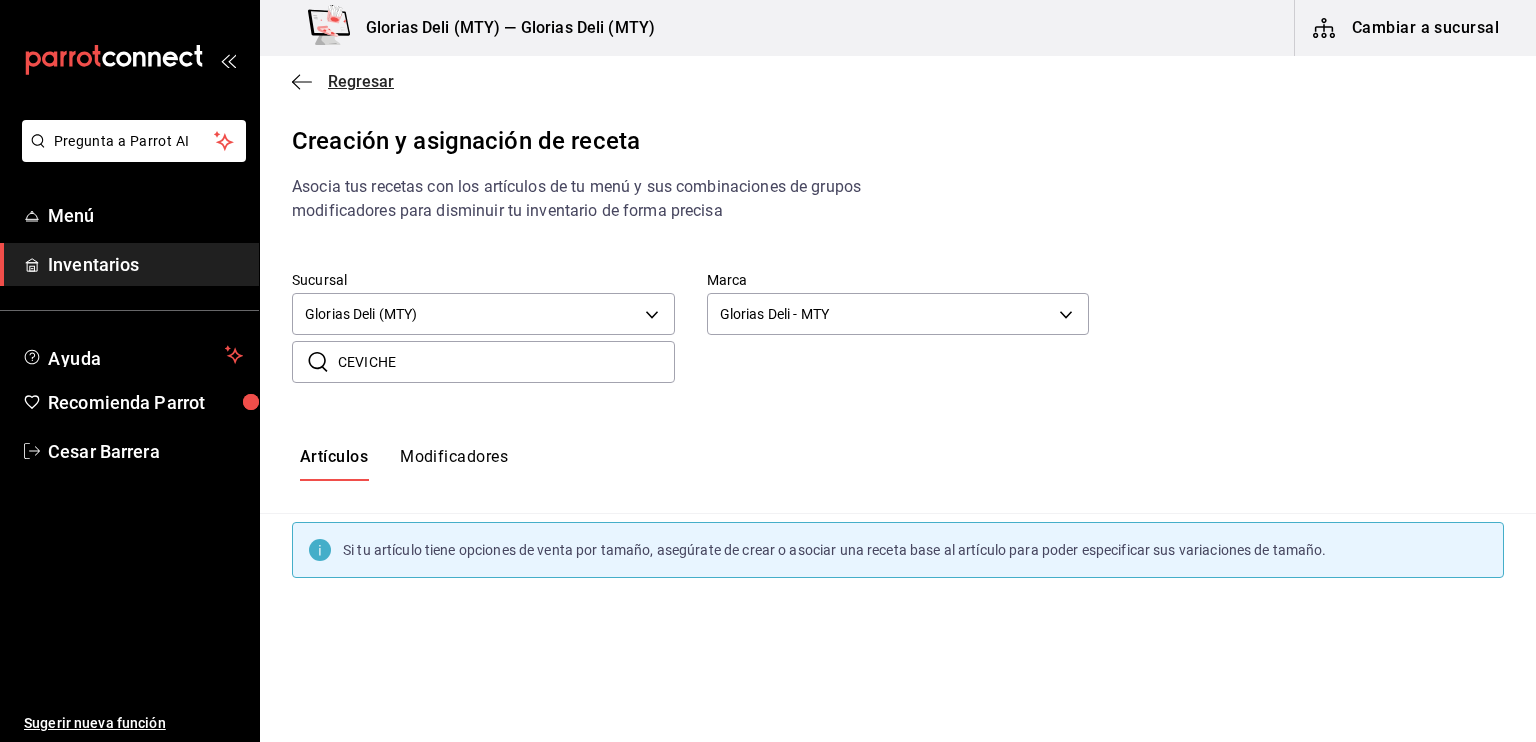 click 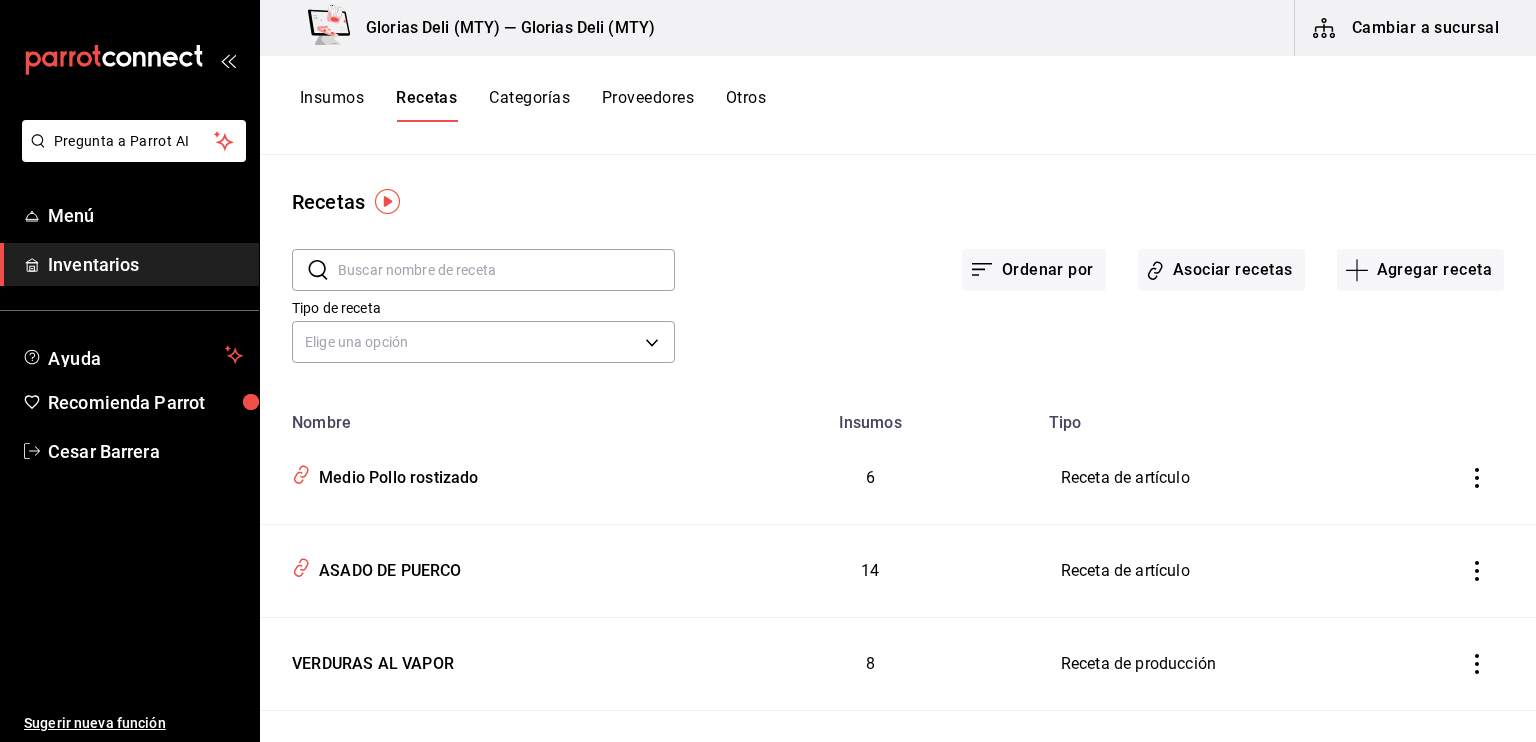 click at bounding box center (506, 270) 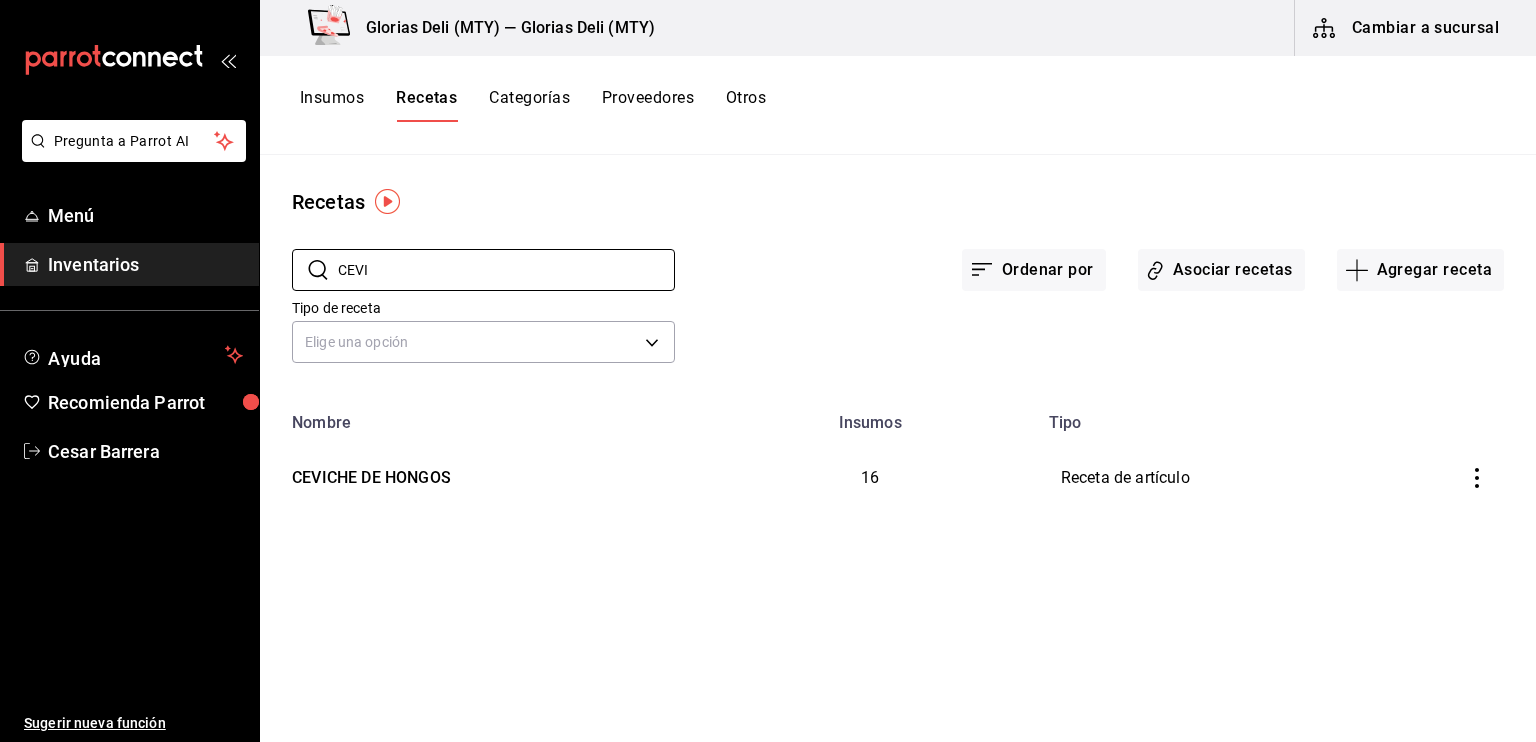 type on "CEVI" 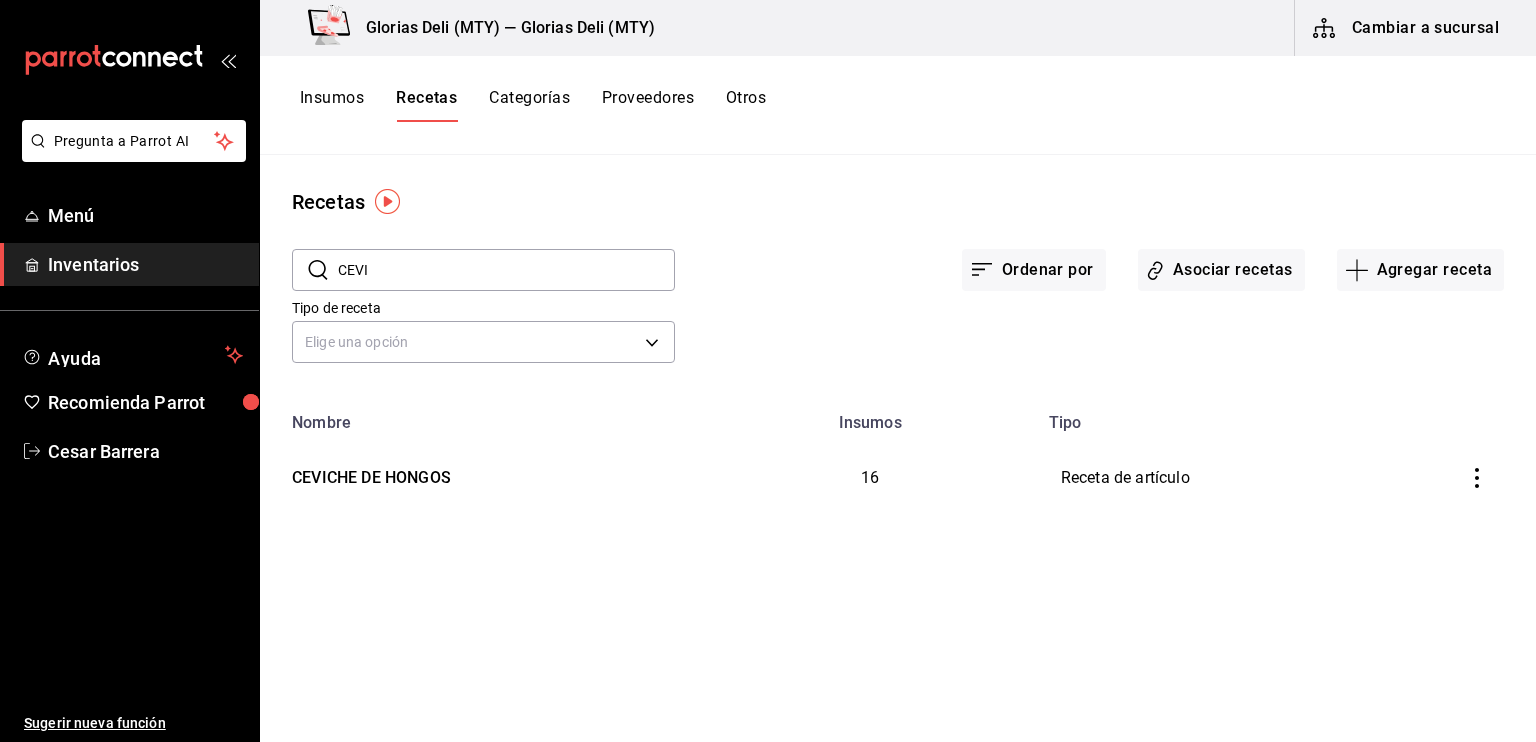 click 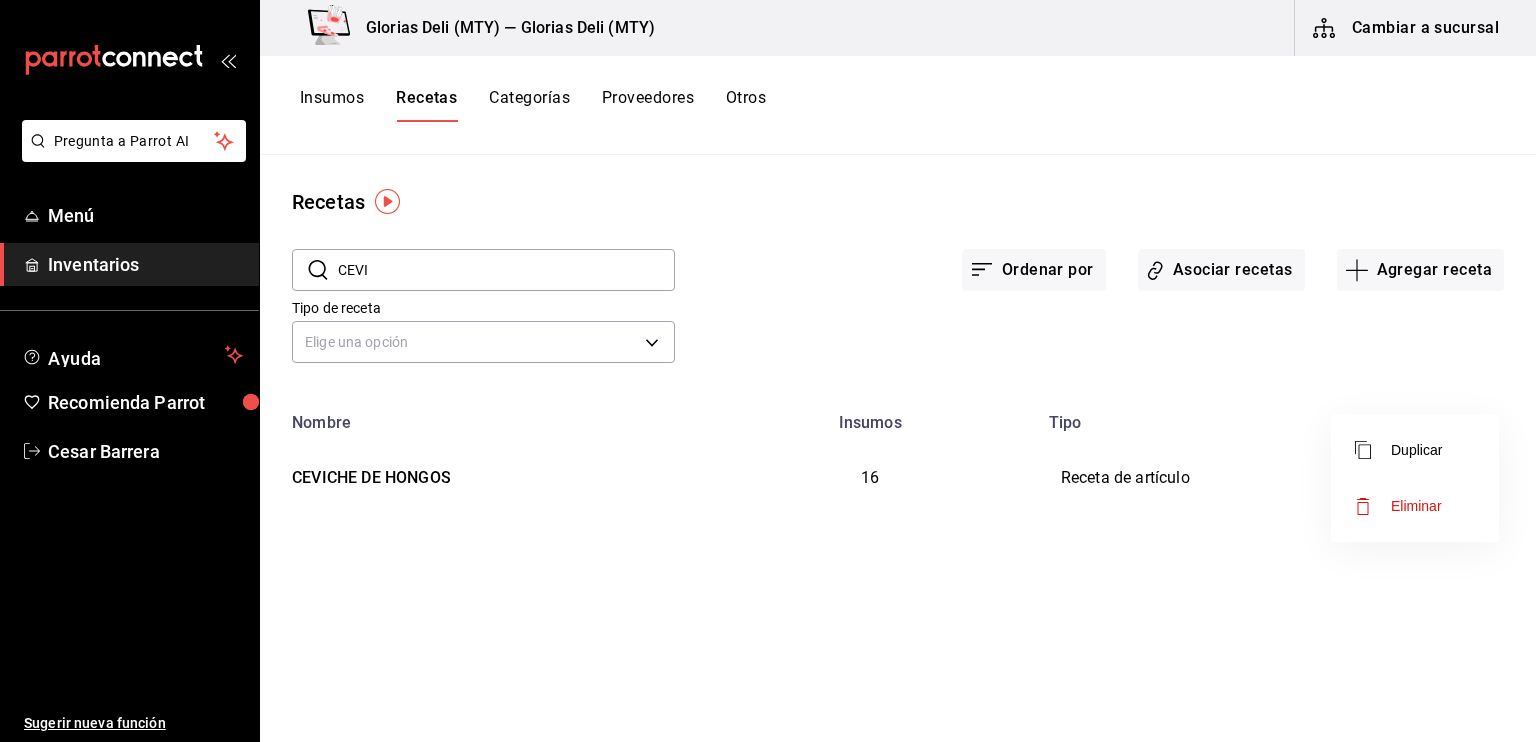 click at bounding box center (768, 371) 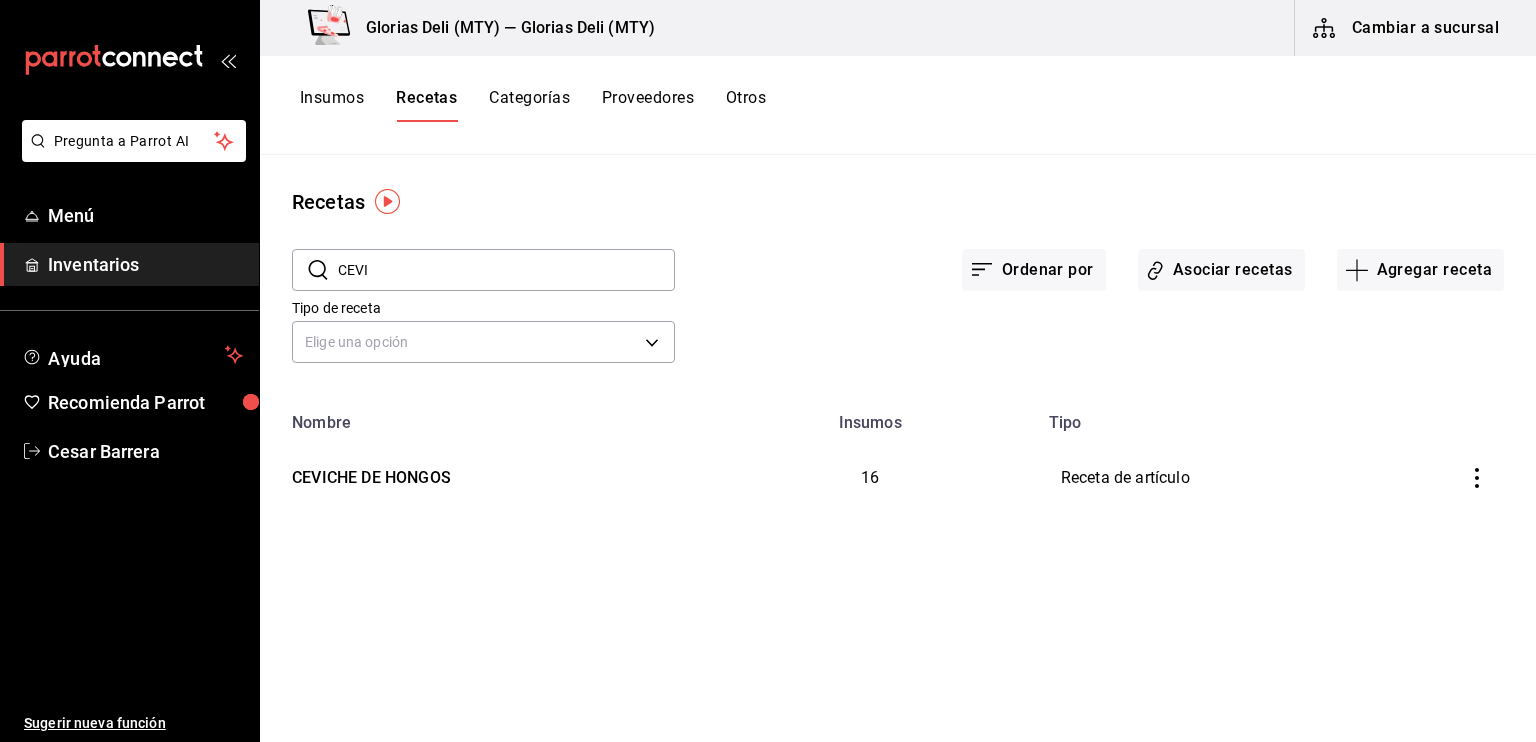 click on "CEVICHE DE HONGOS" at bounding box center (367, 474) 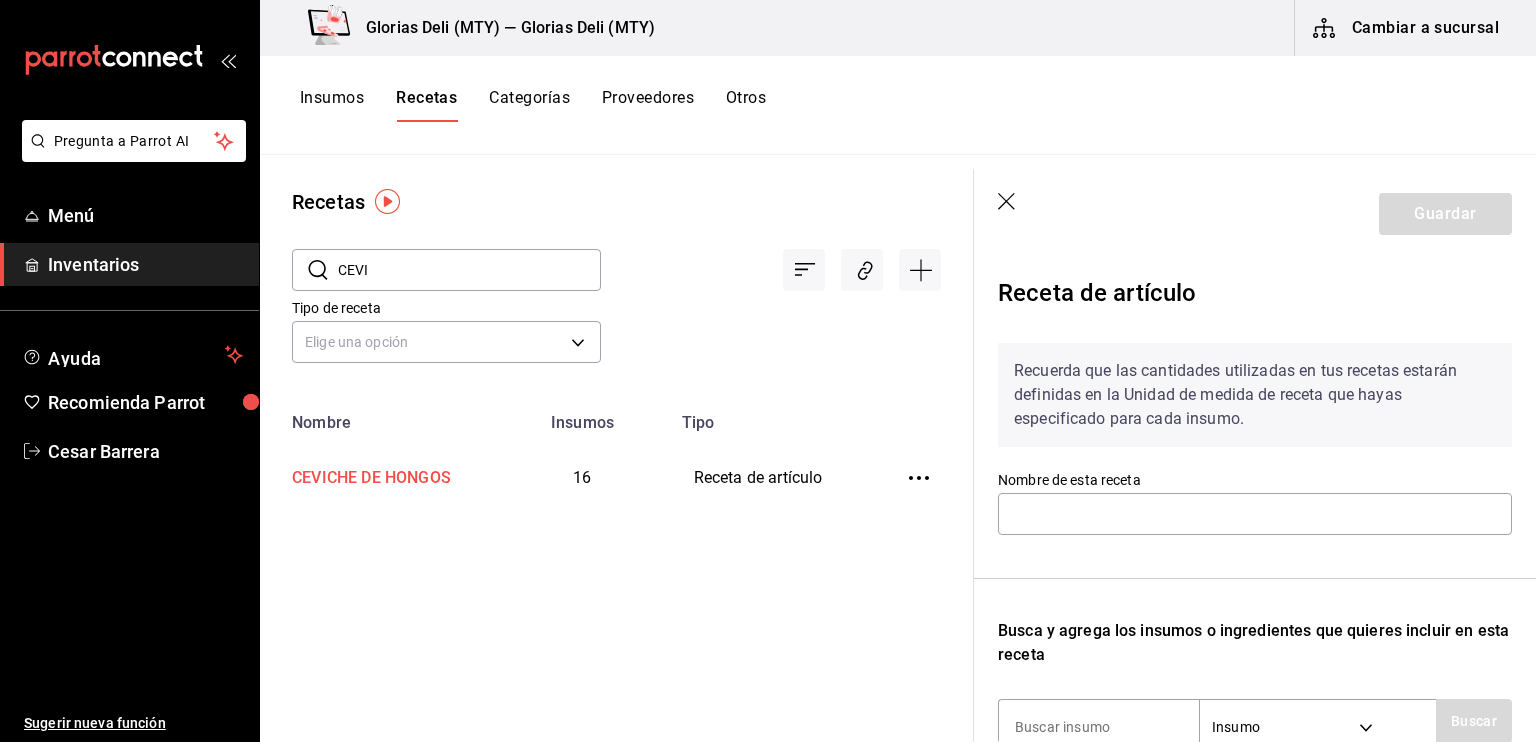 type on "CEVICHE DE HONGOS" 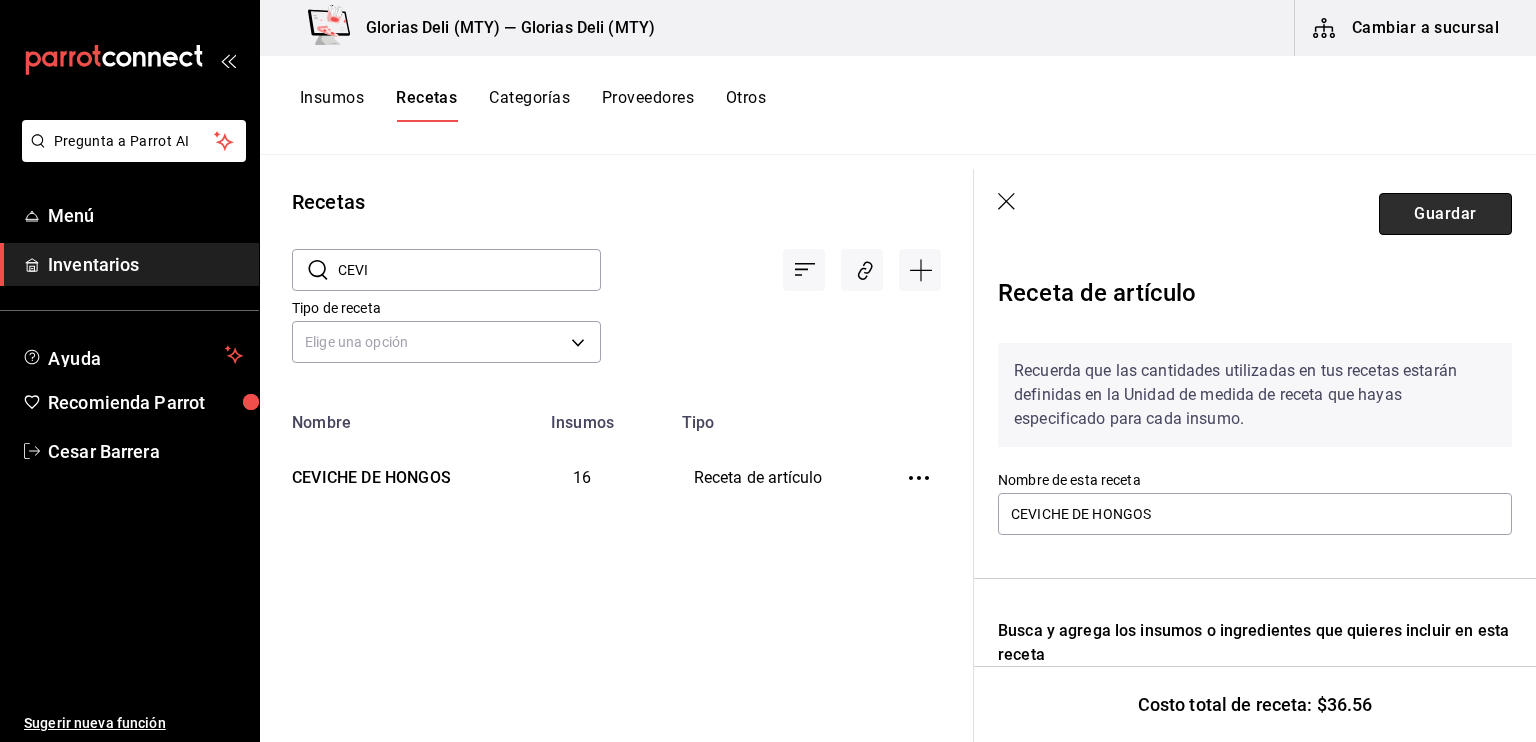 click on "Guardar" at bounding box center (1445, 214) 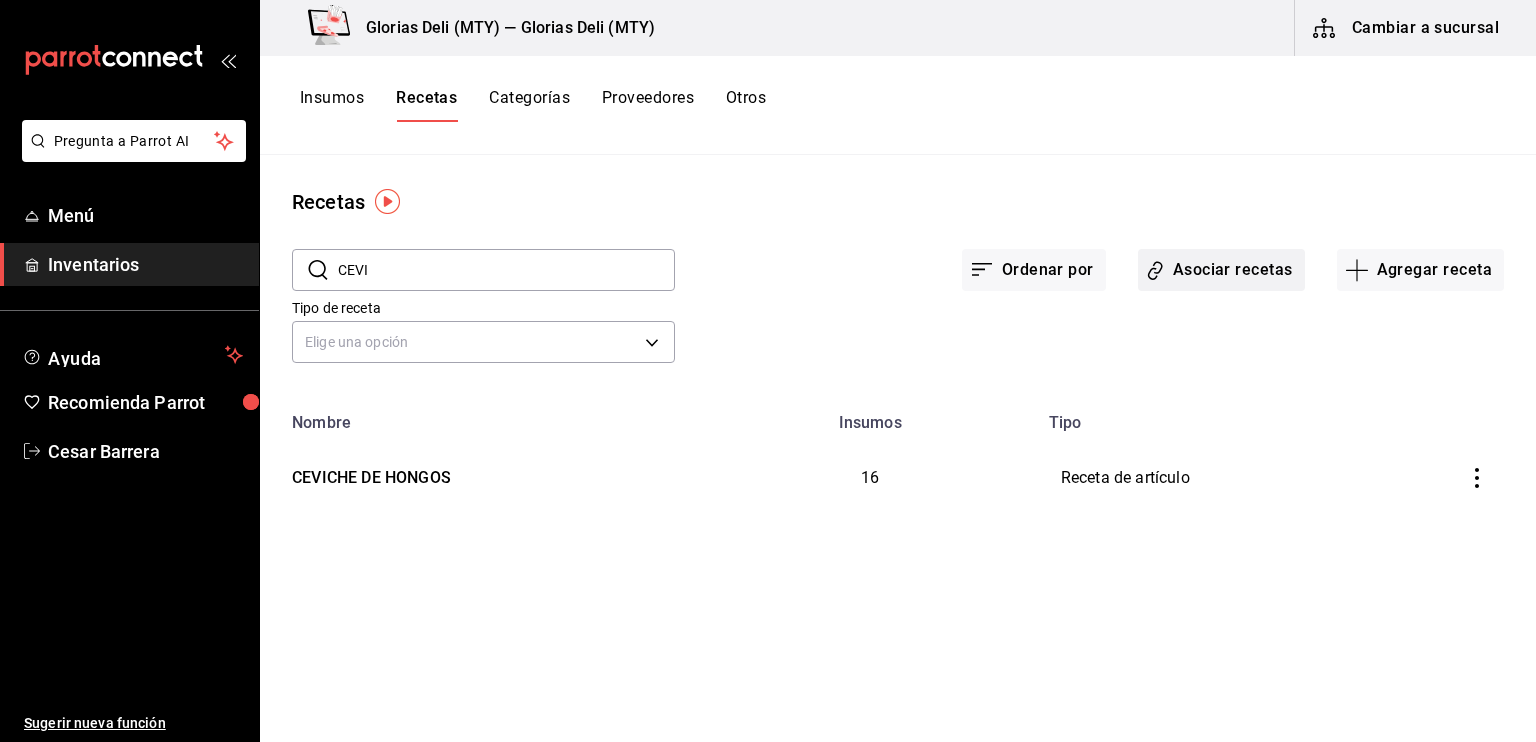 click on "Asociar recetas" at bounding box center [1221, 270] 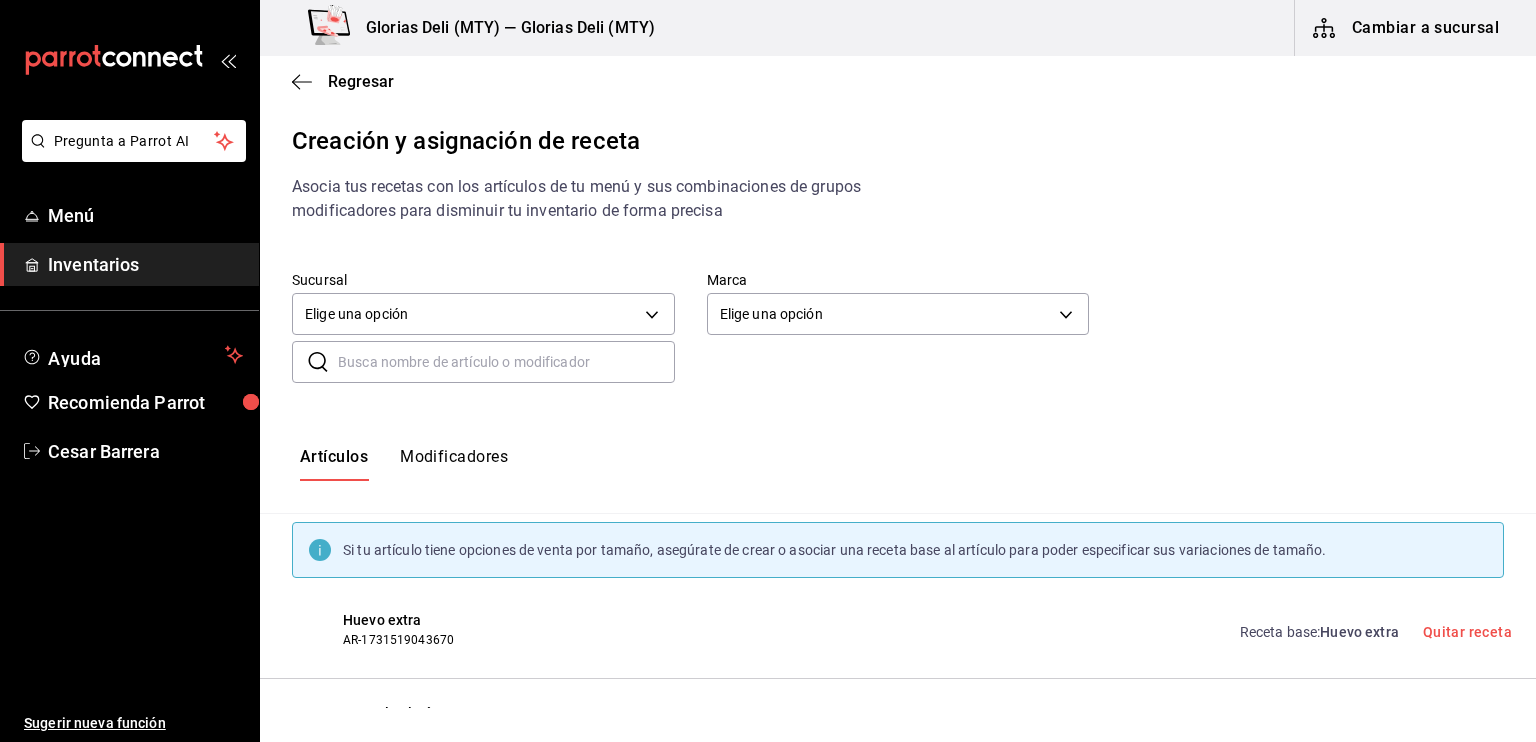 click at bounding box center (506, 362) 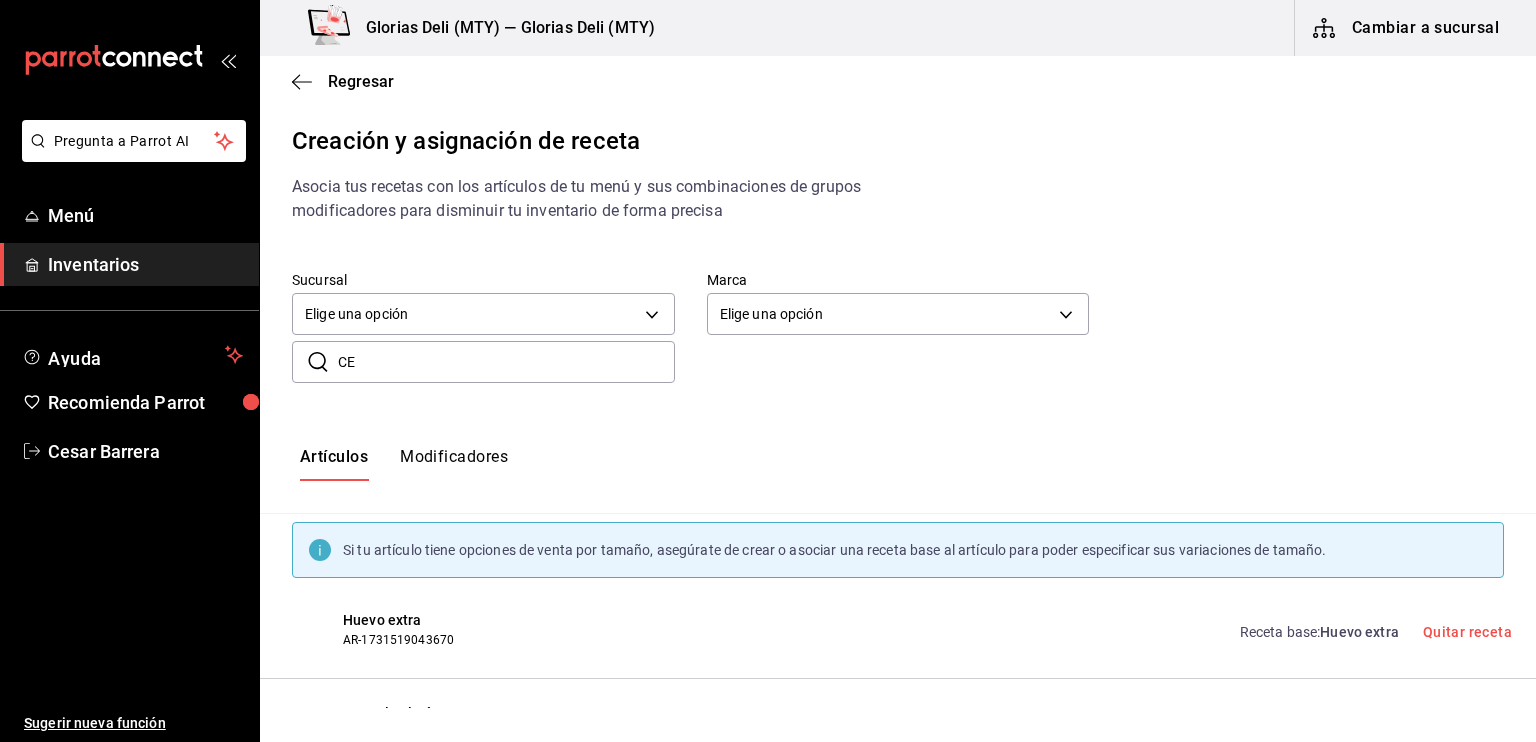 click on "CE" at bounding box center [506, 362] 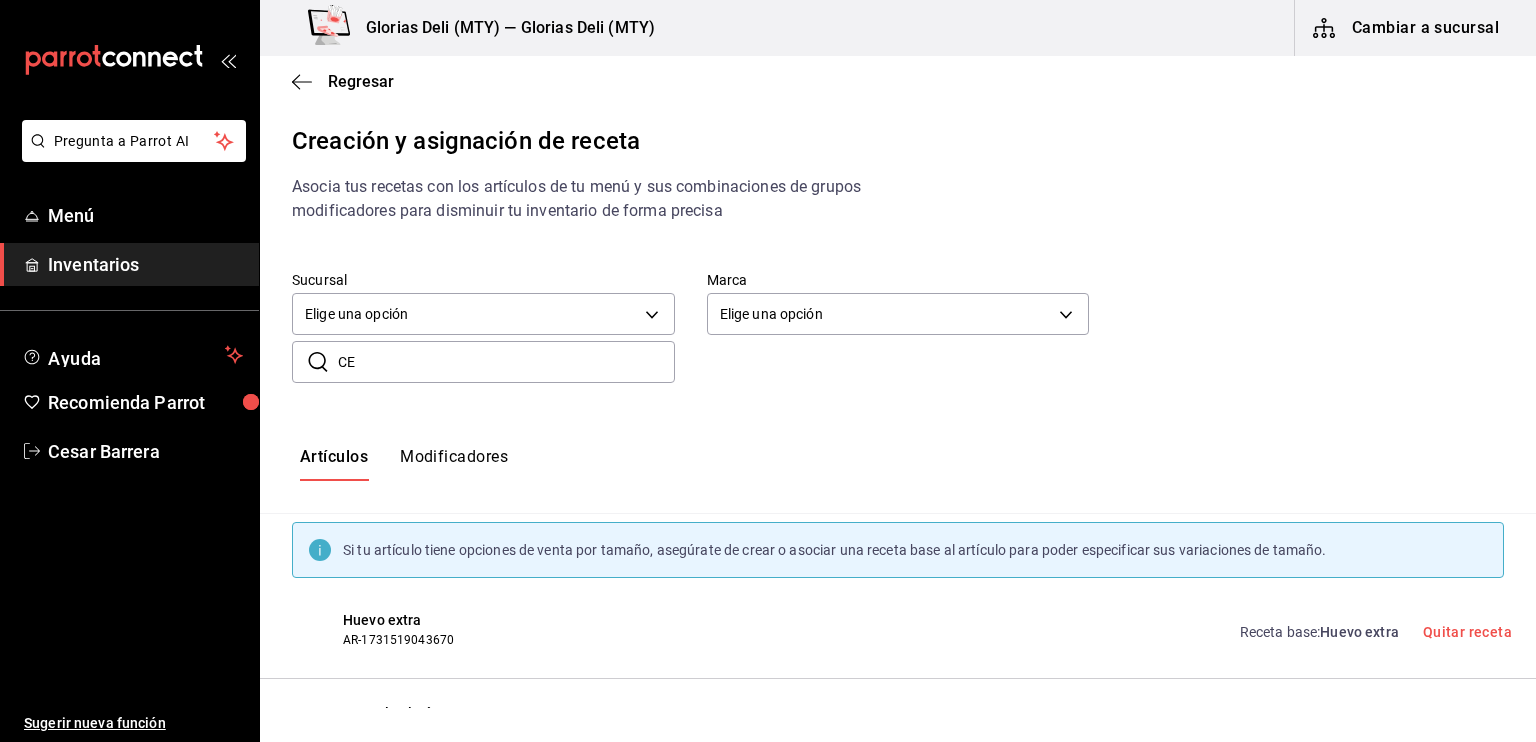 click on "Artículos Modificadores" at bounding box center [898, 464] 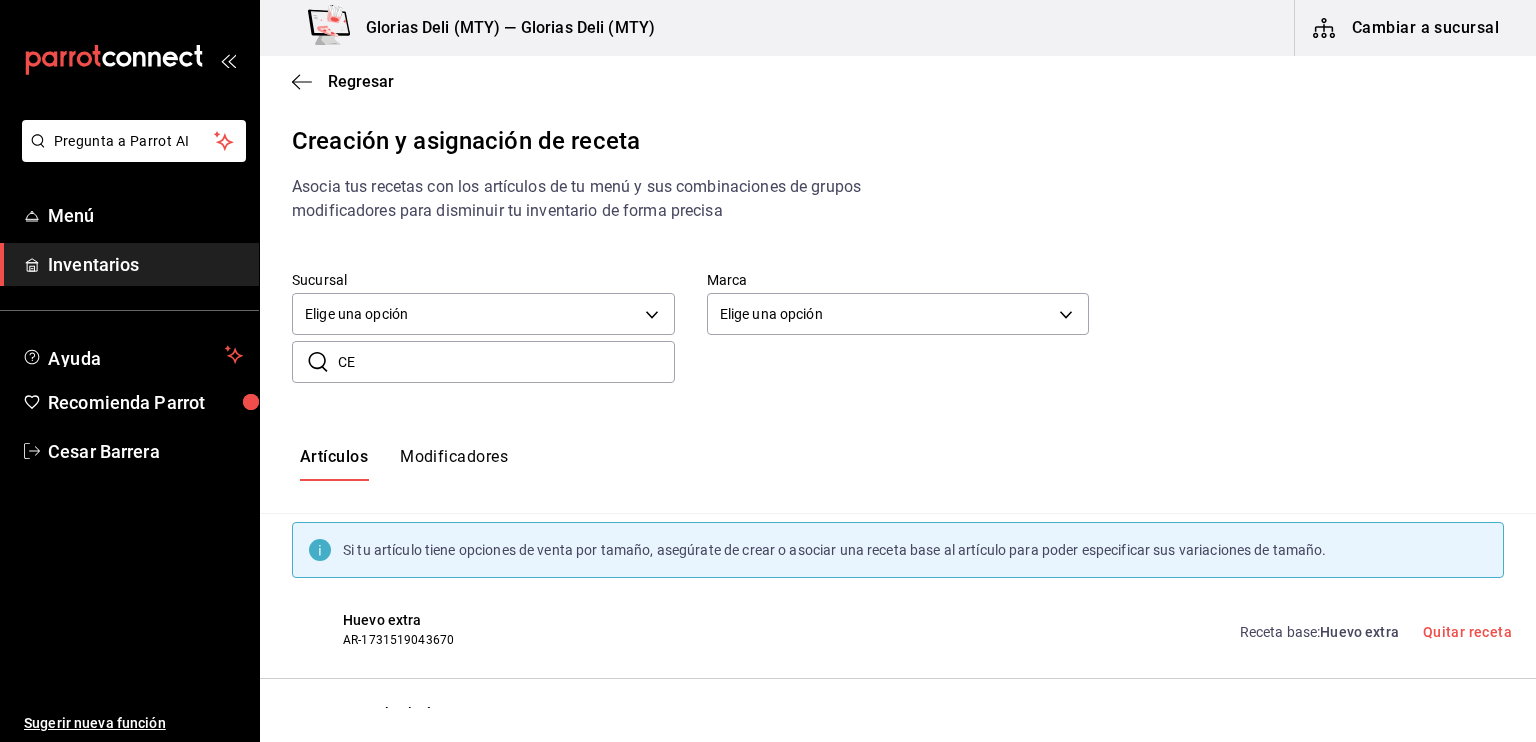 click on "CE" at bounding box center [506, 362] 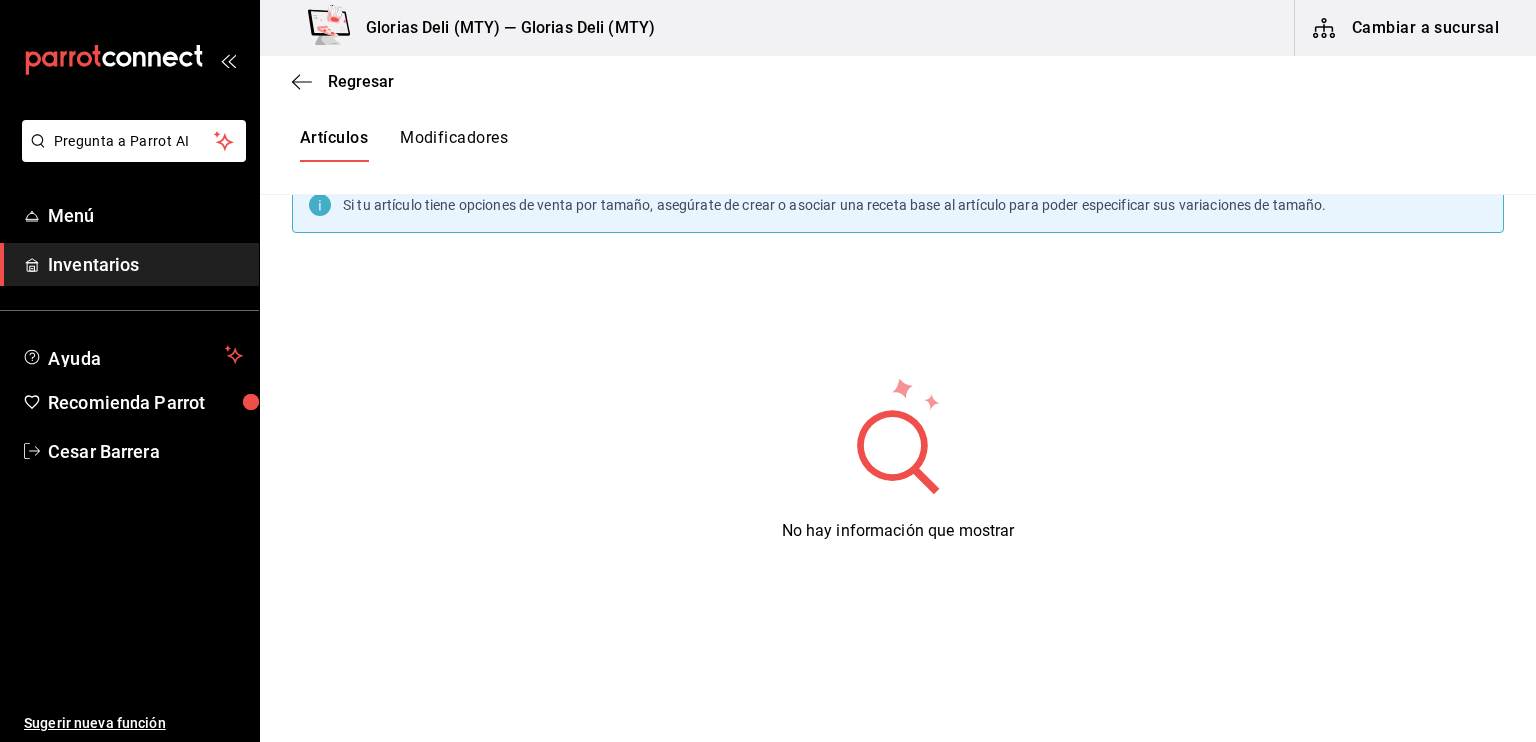 scroll, scrollTop: 0, scrollLeft: 0, axis: both 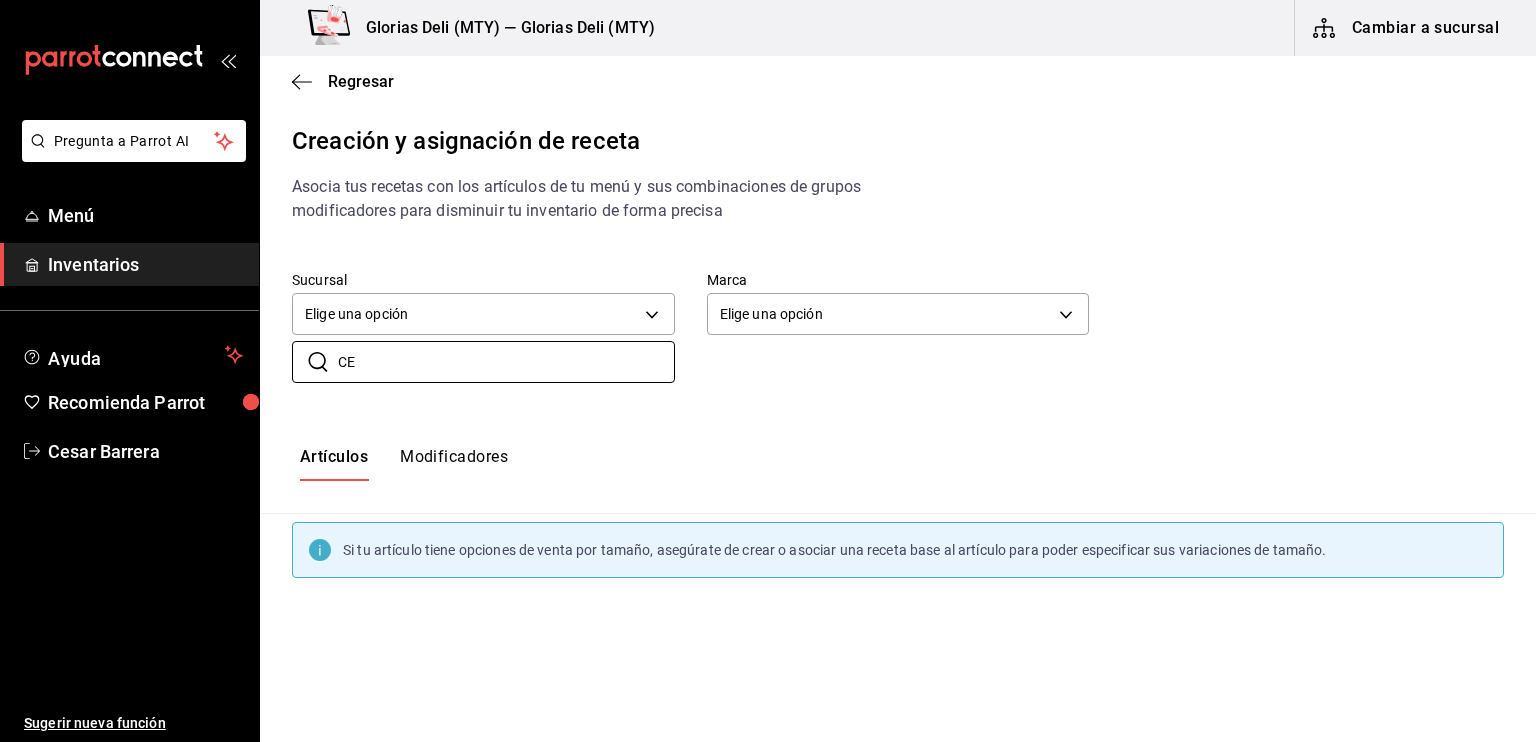 type on "C" 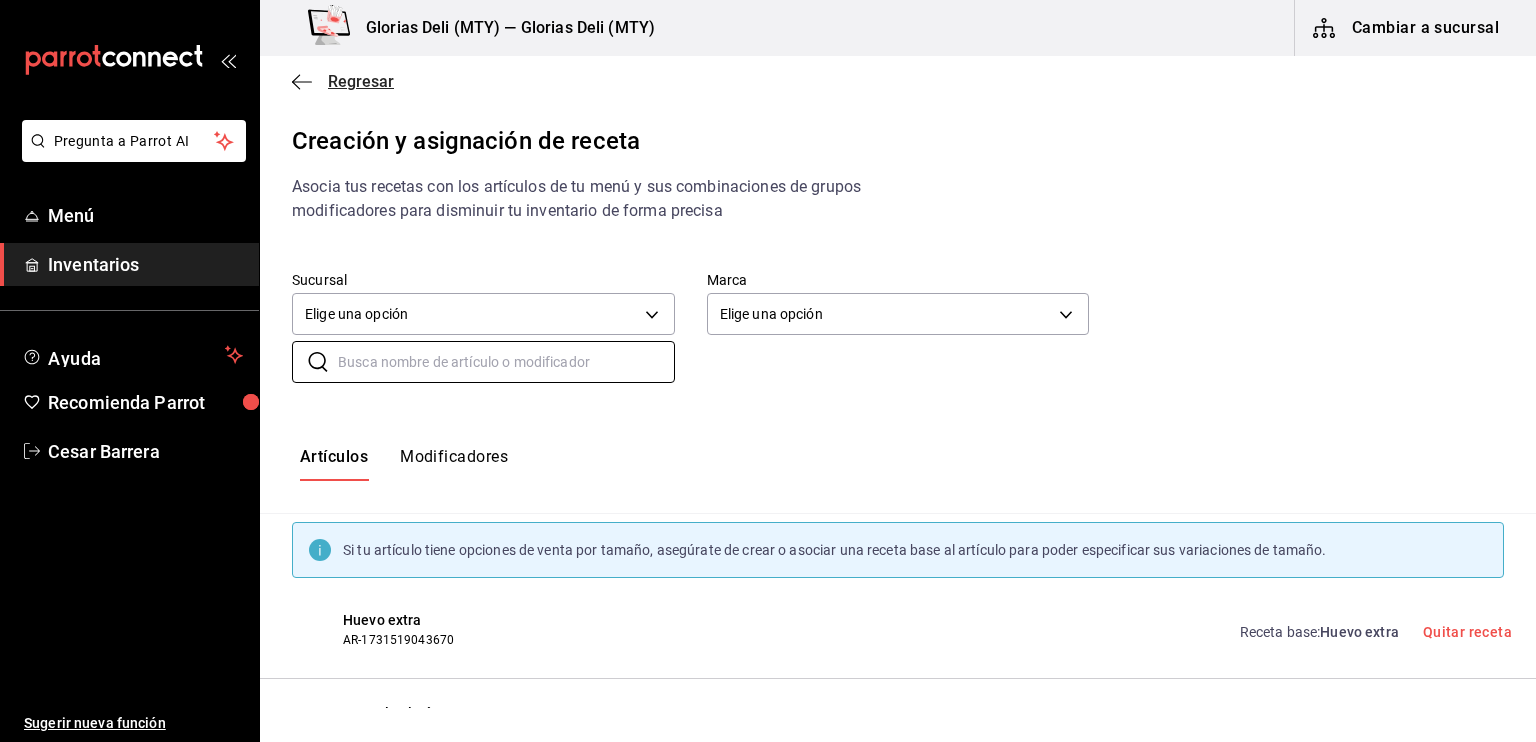 type 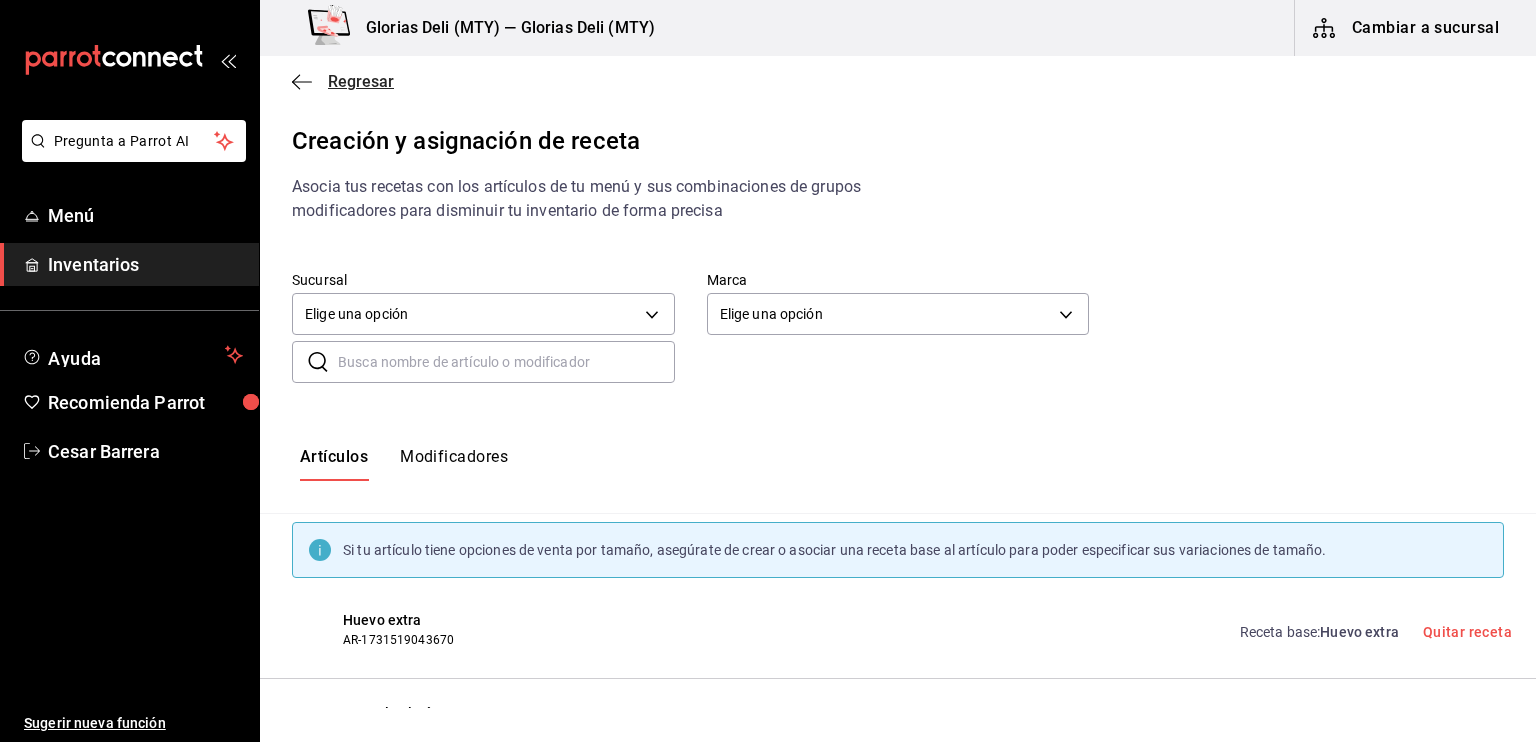 click 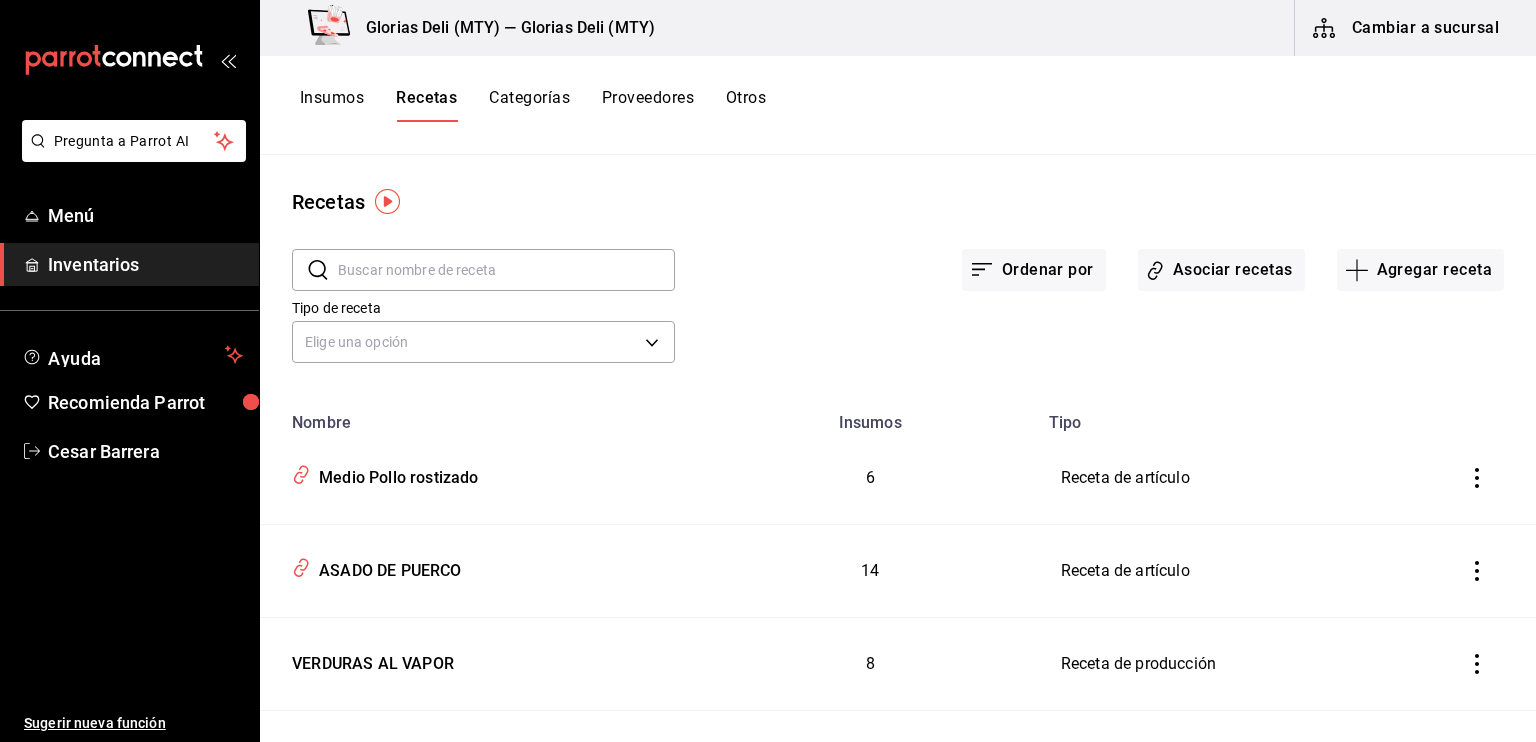 click at bounding box center [506, 270] 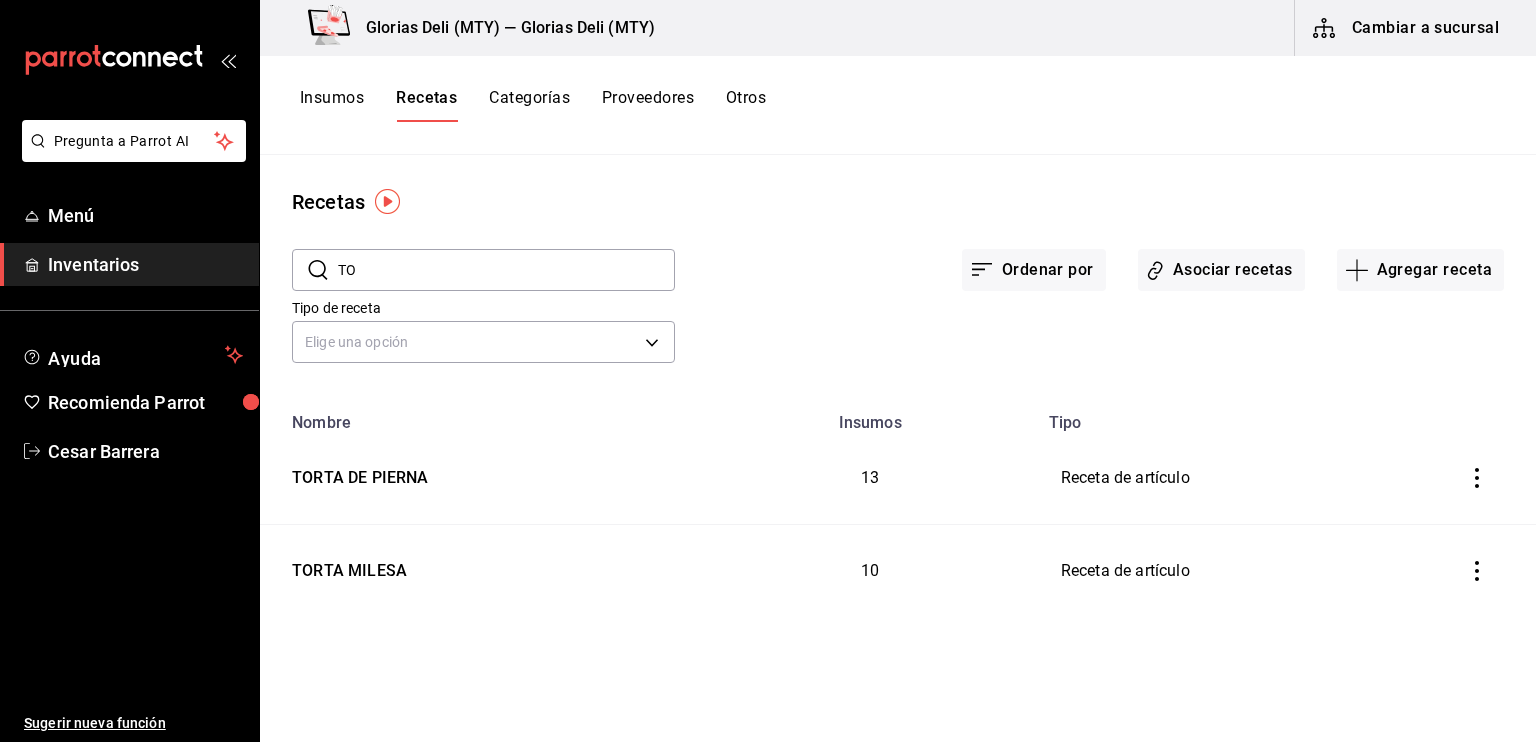 type on "T" 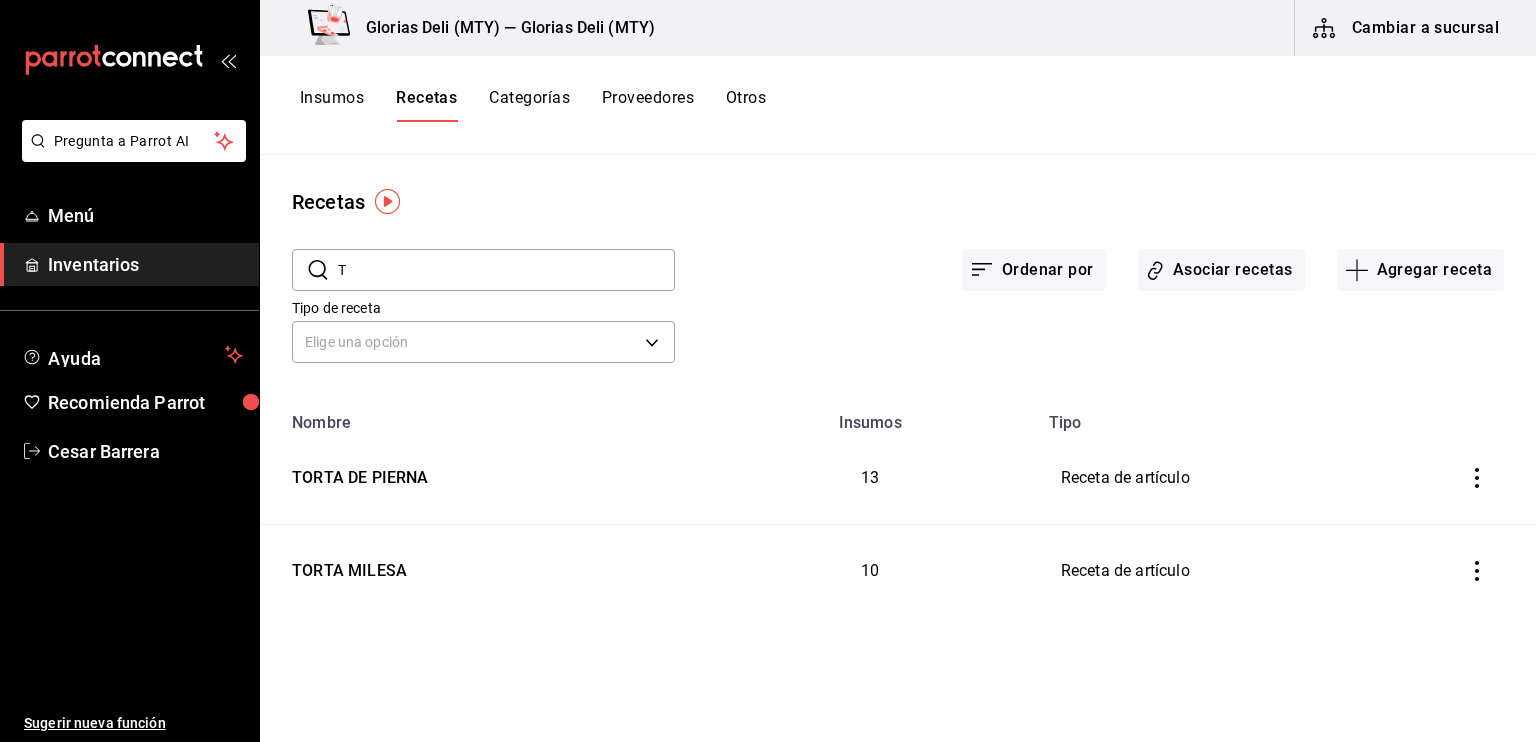 type 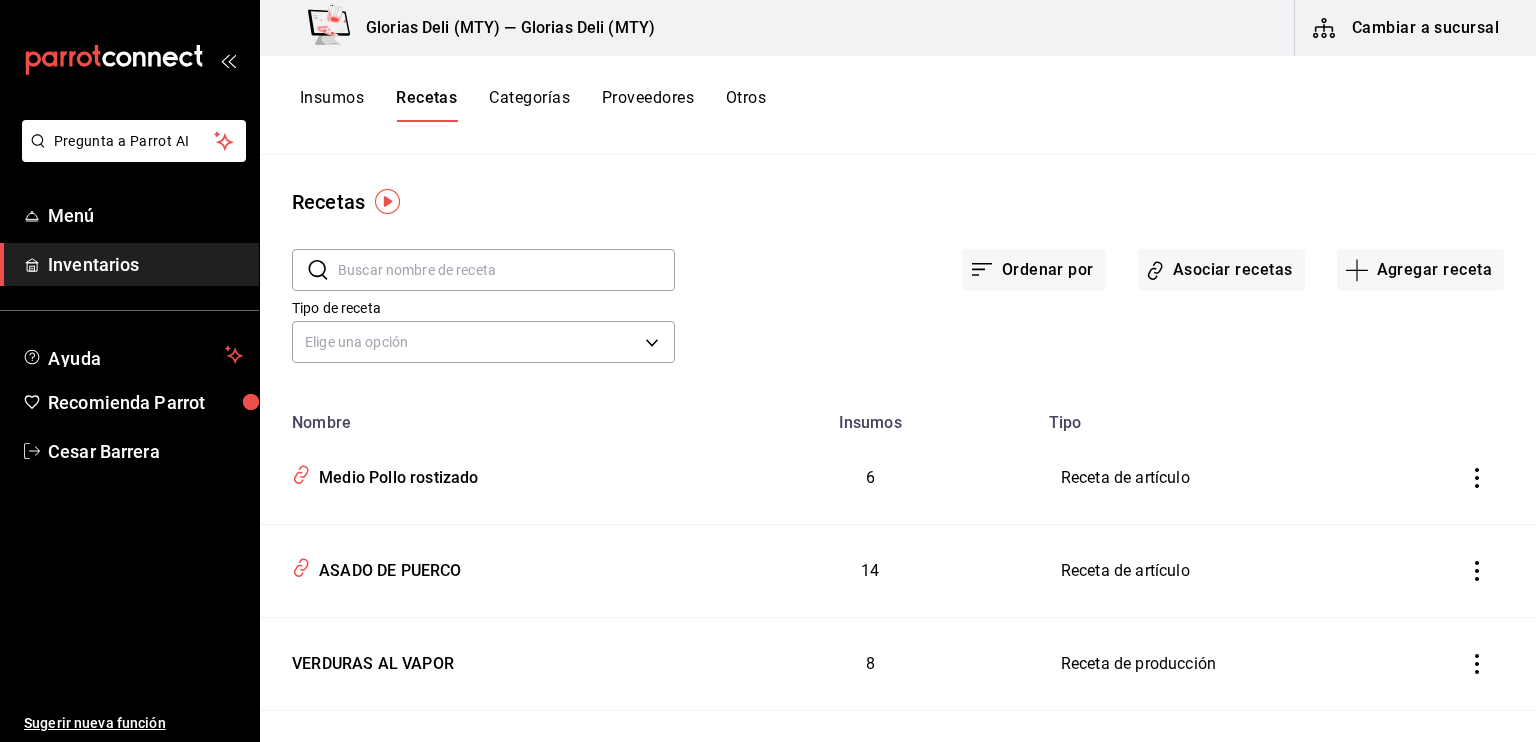 click on "Cambiar a sucursal" at bounding box center (1407, 28) 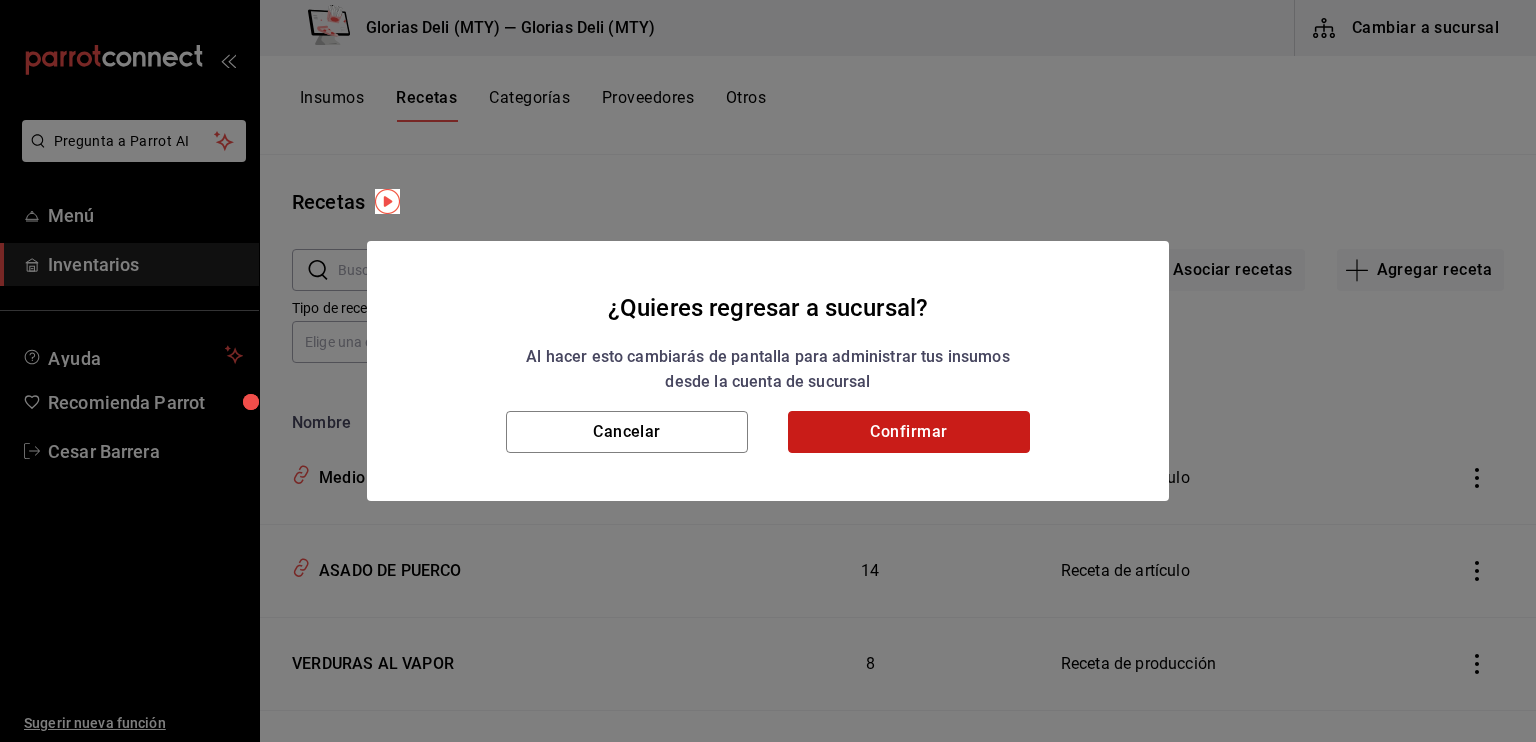 click on "Confirmar" at bounding box center [909, 432] 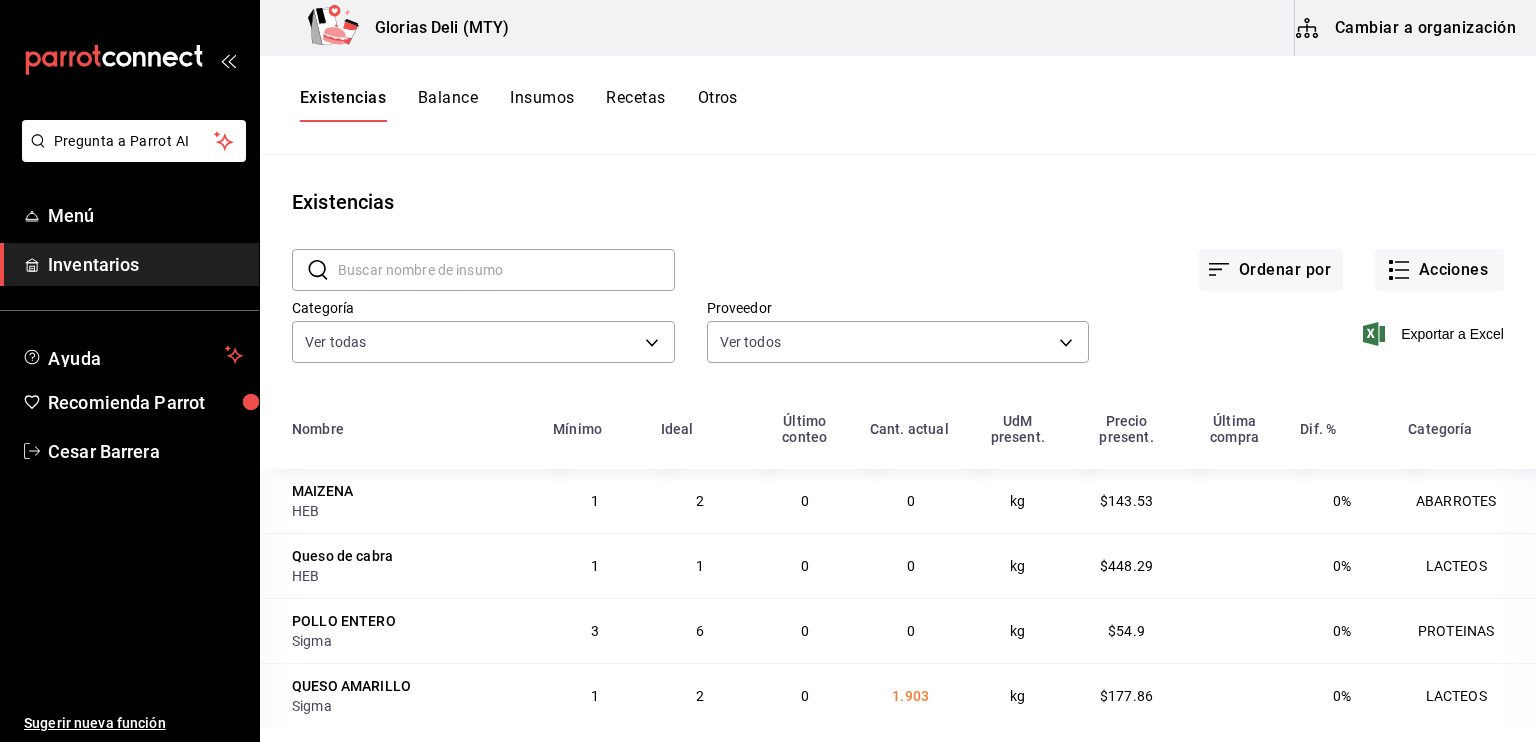 click on "Recetas" at bounding box center (635, 105) 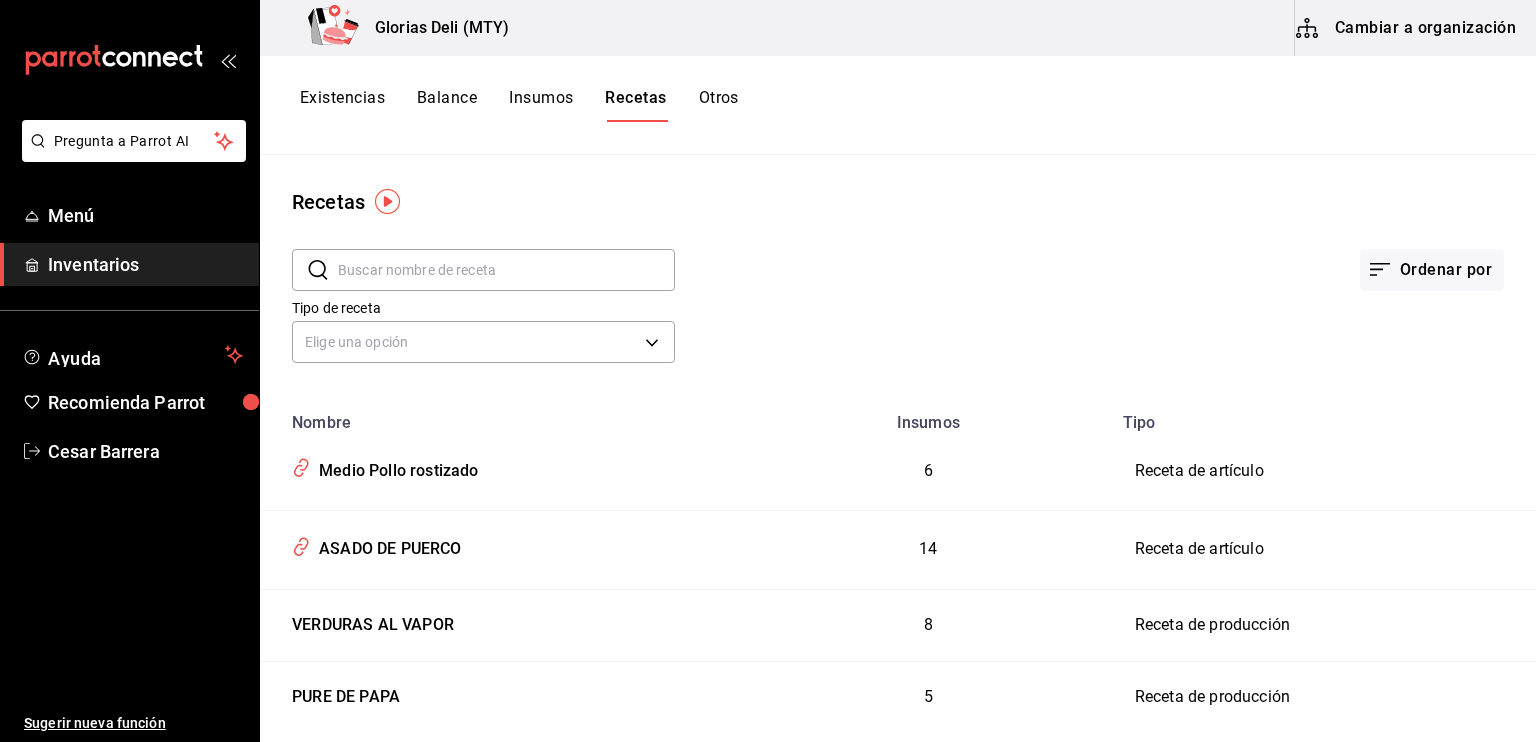 click at bounding box center (506, 270) 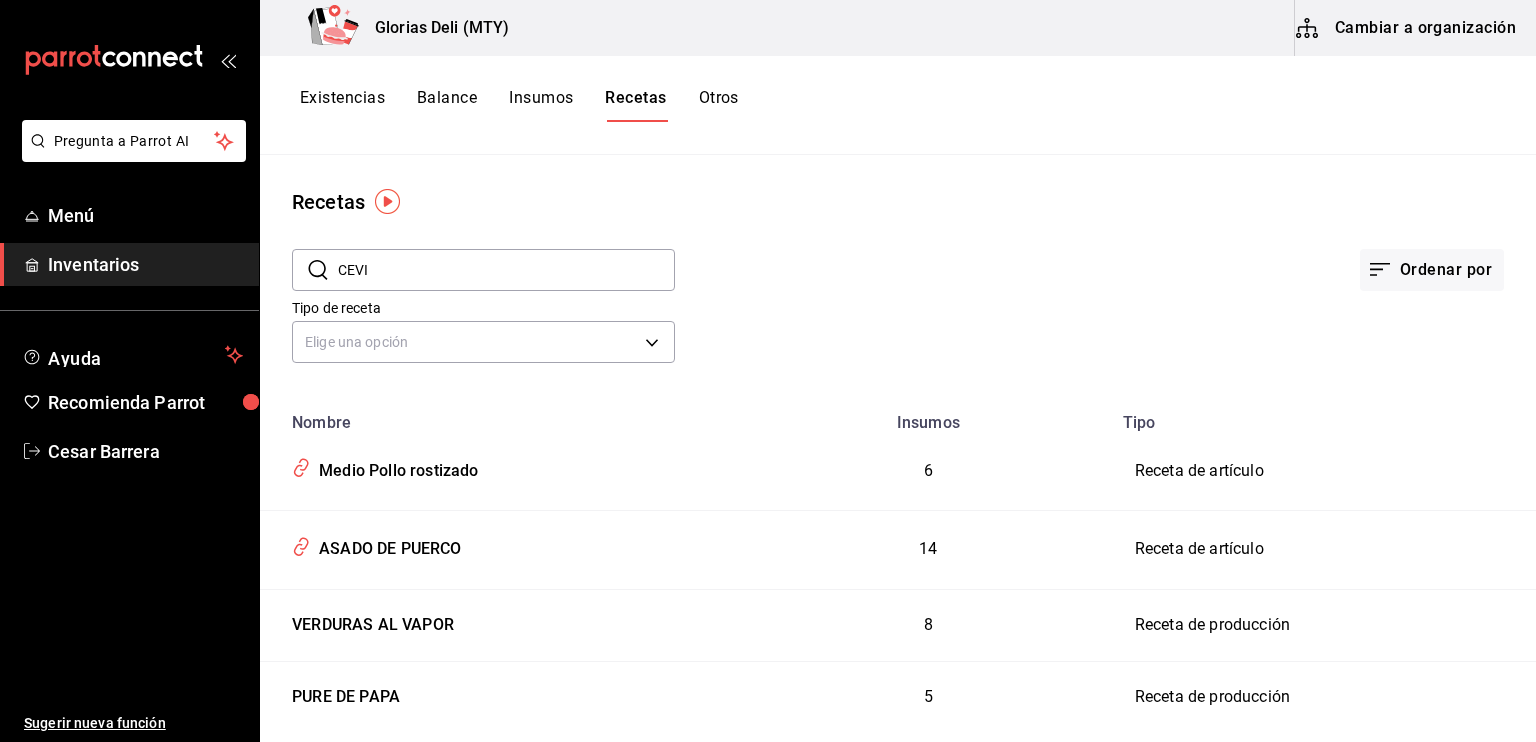 type on "CEVICHE" 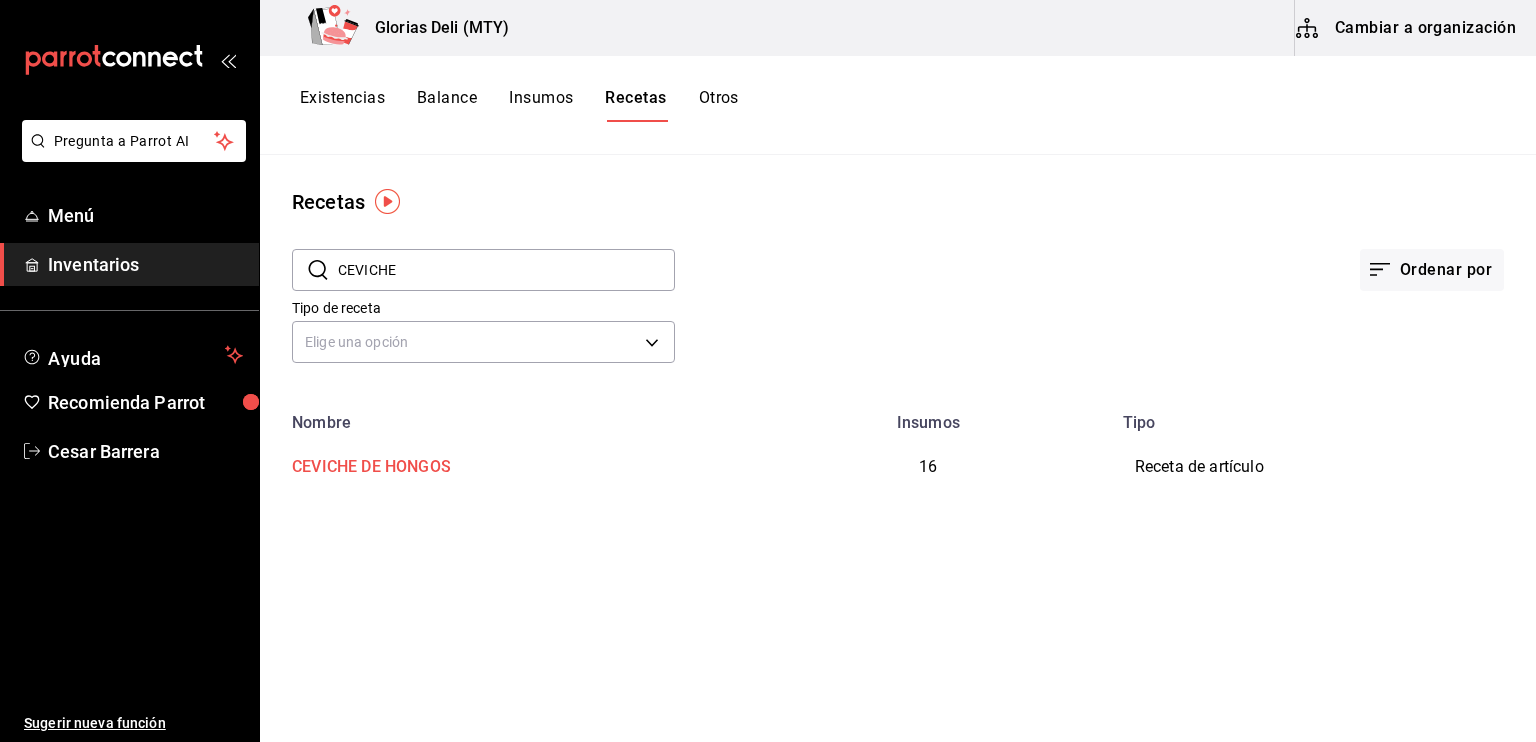 click on "CEVICHE DE HONGOS" at bounding box center (367, 463) 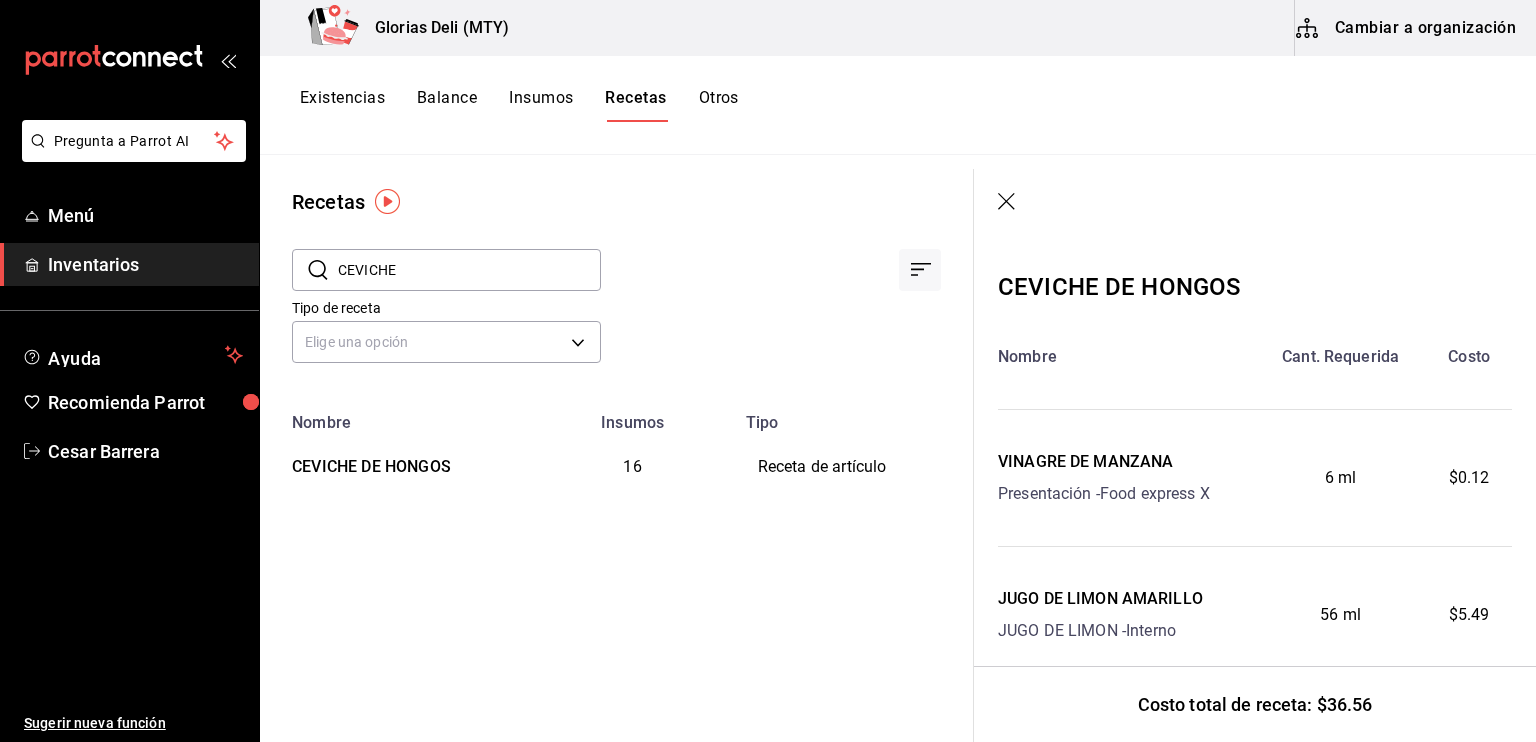 click on "Costo total de receta: $36.56" at bounding box center [1255, 704] 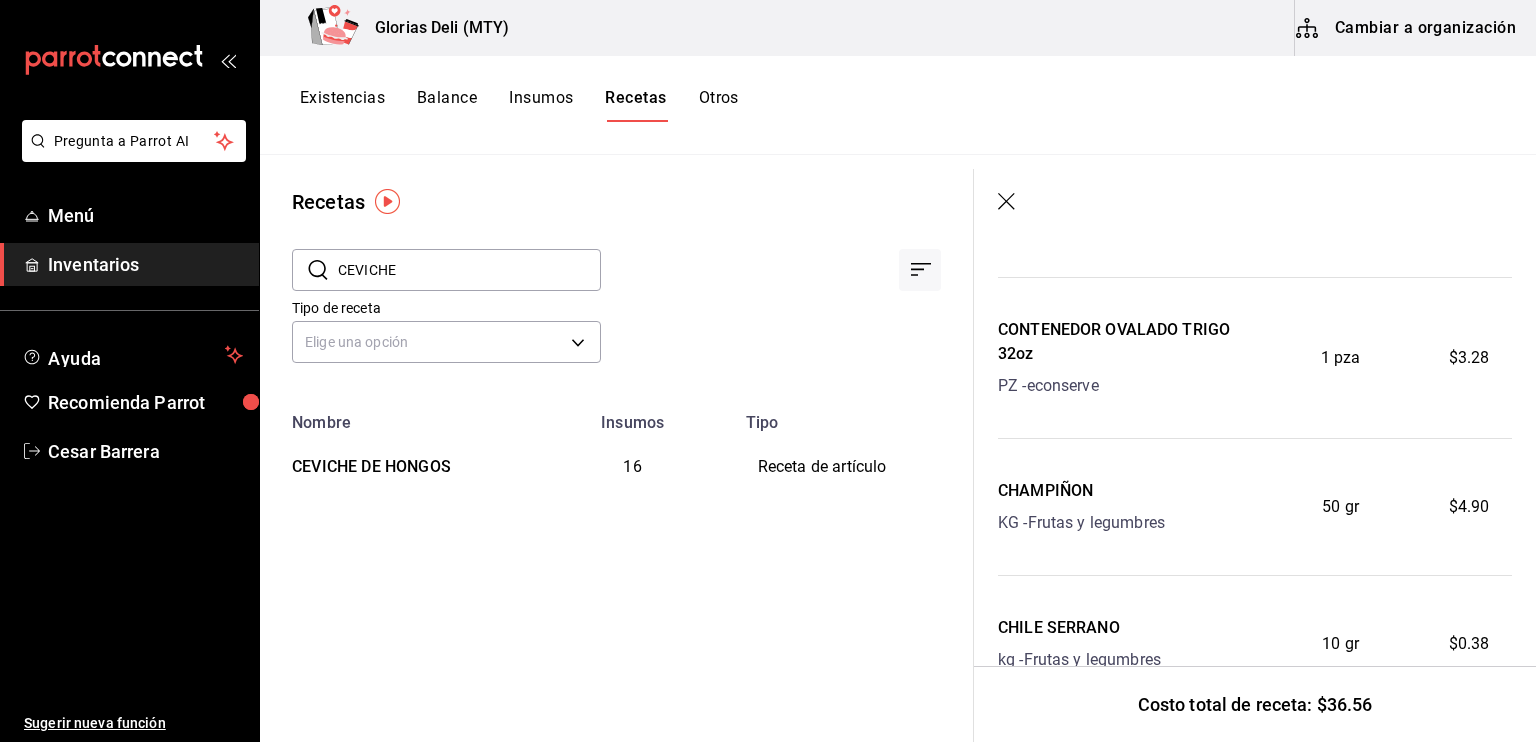 scroll, scrollTop: 2000, scrollLeft: 0, axis: vertical 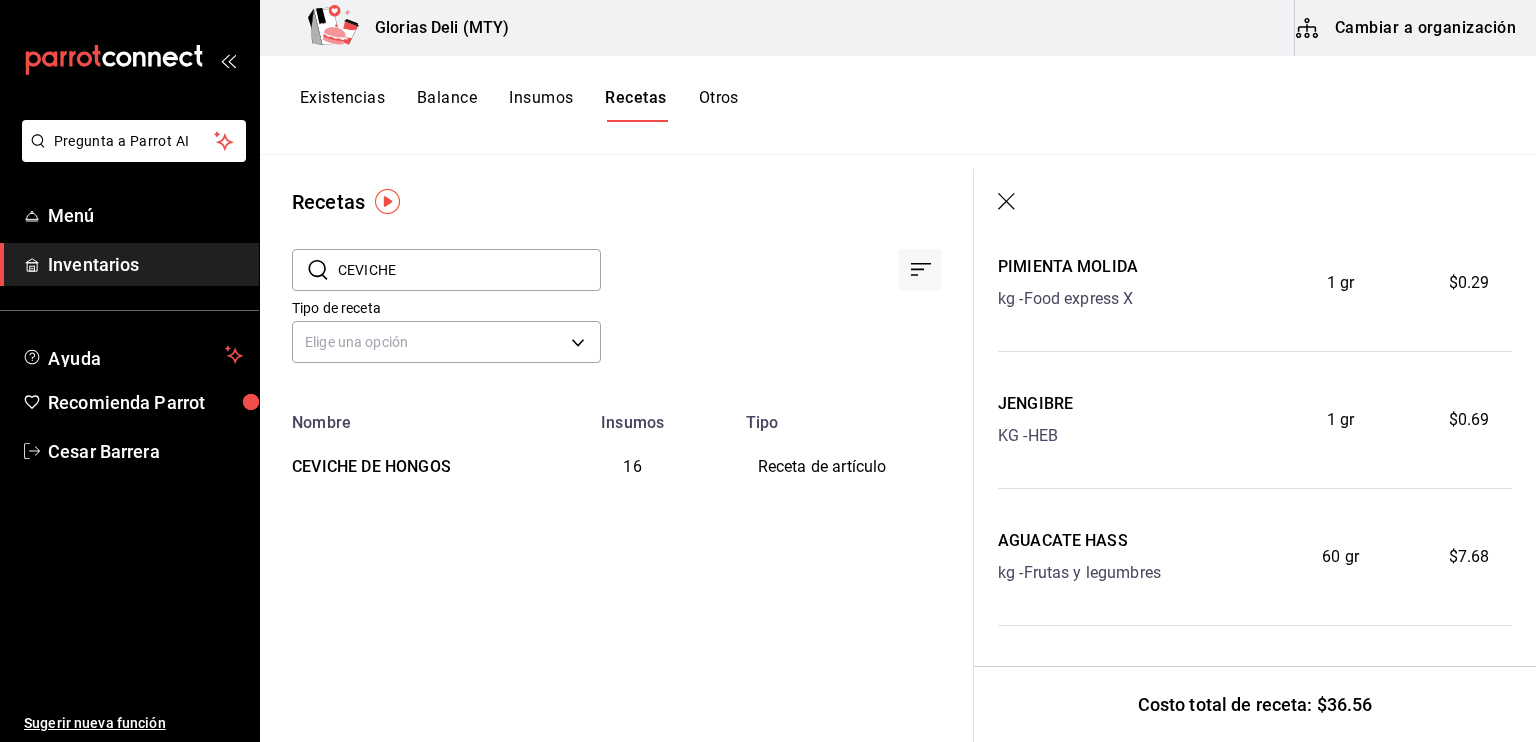 click on "CEVICHE DE HONGOS Nombre Cant. Requerida Costo VINAGRE DE MANZANA Presentación -  Food express X 6 ml $[PRICE]   JUGO DE LIMON AMARILLO JUGO DE LIMON -  Interno 56 ml $[PRICE]   SAL KG -  HEB 3 gr $[PRICE]   SALSA DE SOYA SALSA SOYA -  Food express X 8 ml $[PRICE]   CEBOLLA MORADA Presentación -  Frutas y legumbres 14 gr $[PRICE]   TOMATE CHERRY GRS -  Frutas y legumbres 1 gr $[PRICE]   SETAS KG -  Frutas y legumbres 25 gr $[PRICE]   CILANTRO MJO -  Frutas y legumbres 3 gr $[PRICE]   ACEITE DE OLIVA LT -  SAMS 1 ml $[PRICE]   TAPA PET PLATO OVALADO 32oz pz -  econserve 1 pza $[PRICE]   CONTENEDOR OVALADO TRIGO 32oz PZ -  econserve 1 pza $[PRICE]   CHAMPIÑON KG -  Frutas y legumbres 50 gr $[PRICE]   CHILE SERRANO kg -  Frutas y legumbres 10 gr $[PRICE]   PIMIENTA MOLIDA kg -  Food express X 1 gr $[PRICE]   JENGIBRE KG -  HEB 1 gr $[PRICE]   AGUACATE HASS kg -  Frutas y legumbres 60 gr $[PRICE]" at bounding box center [1255, -509] 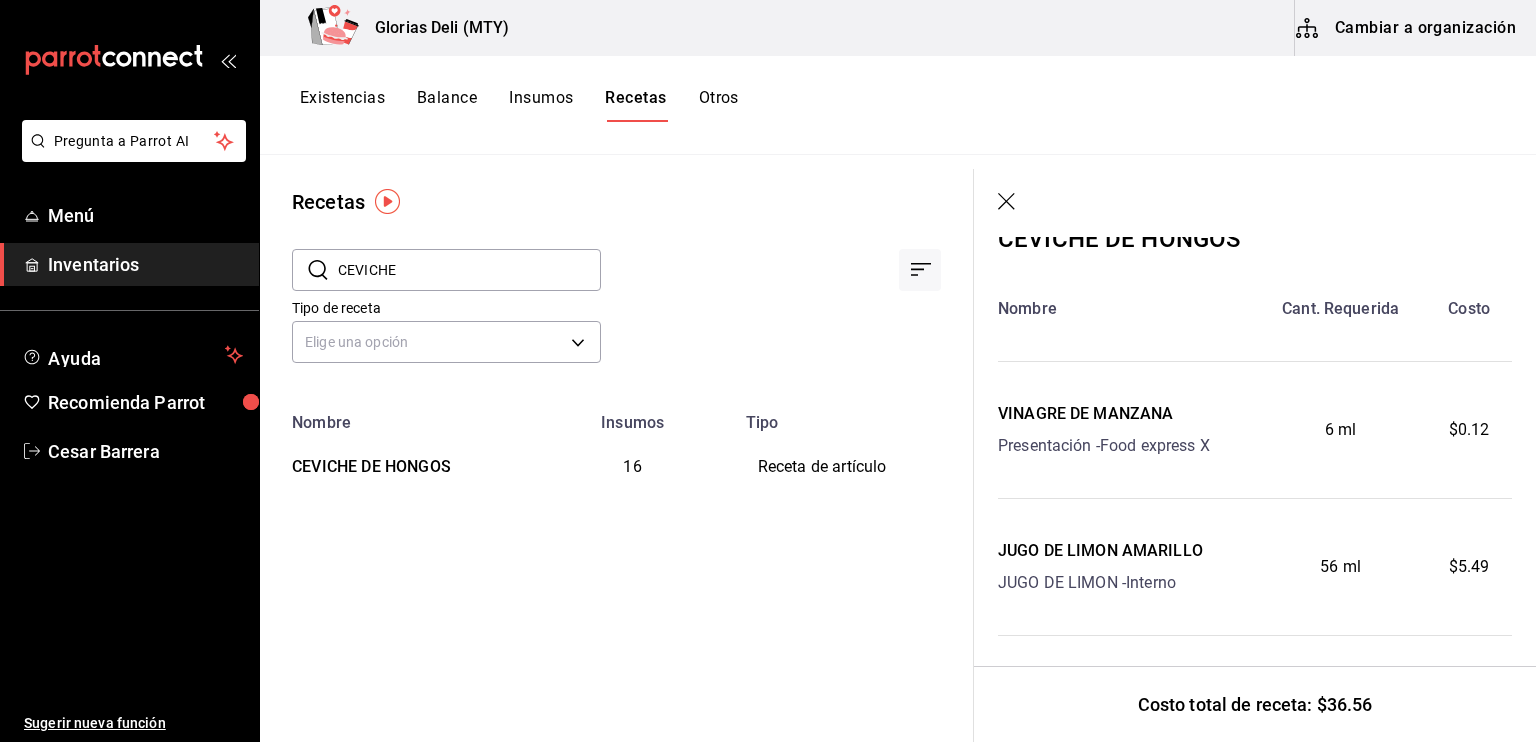 scroll, scrollTop: 0, scrollLeft: 0, axis: both 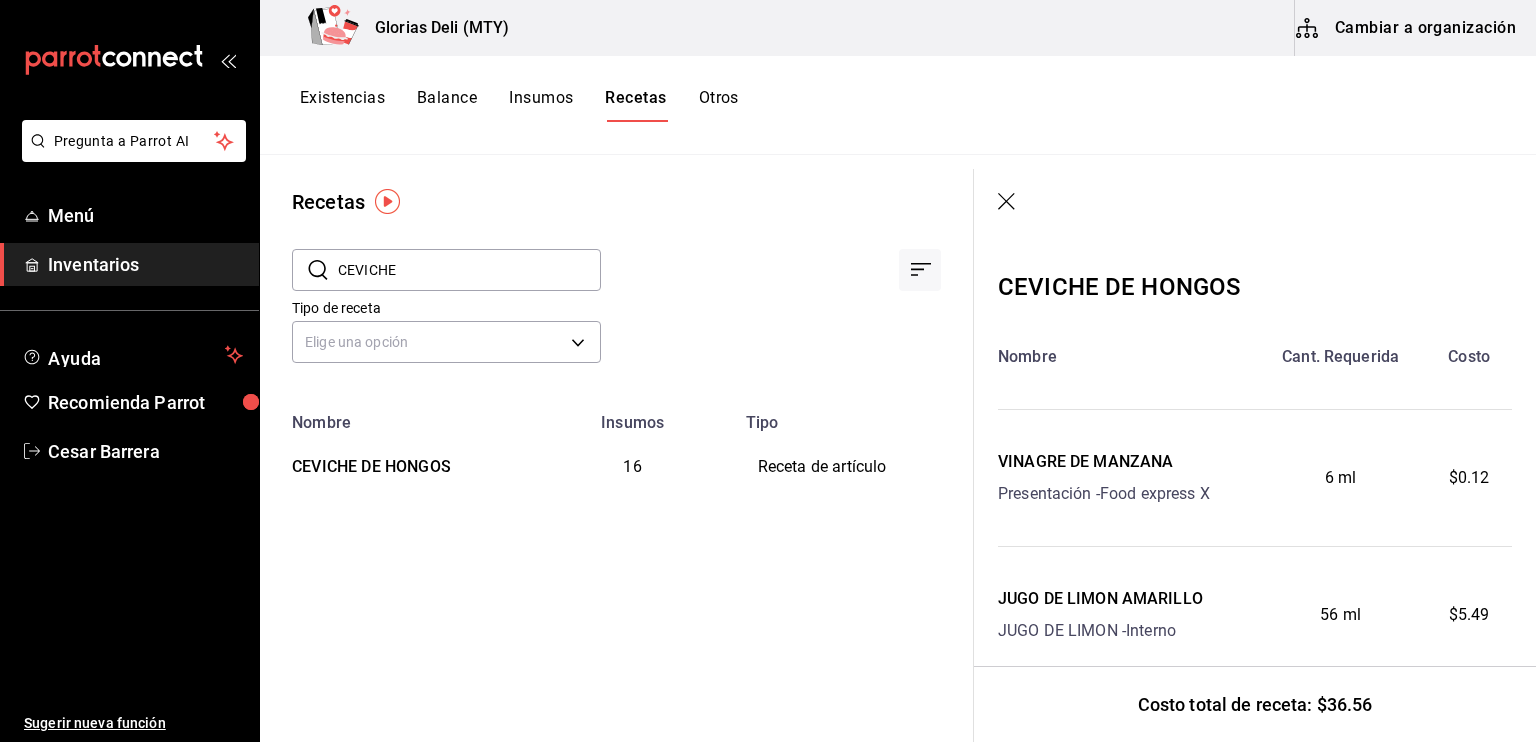 click 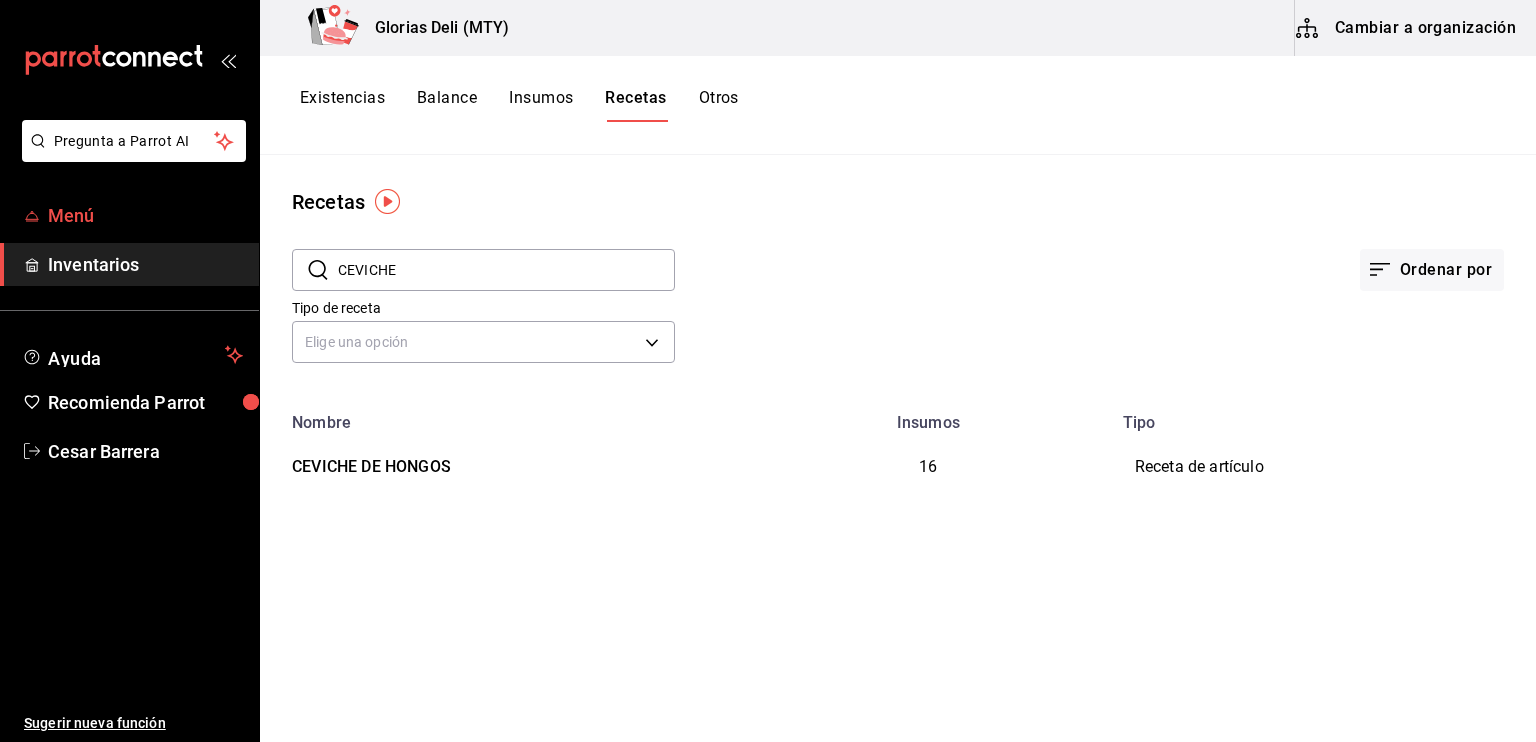 click on "Menú" at bounding box center [145, 215] 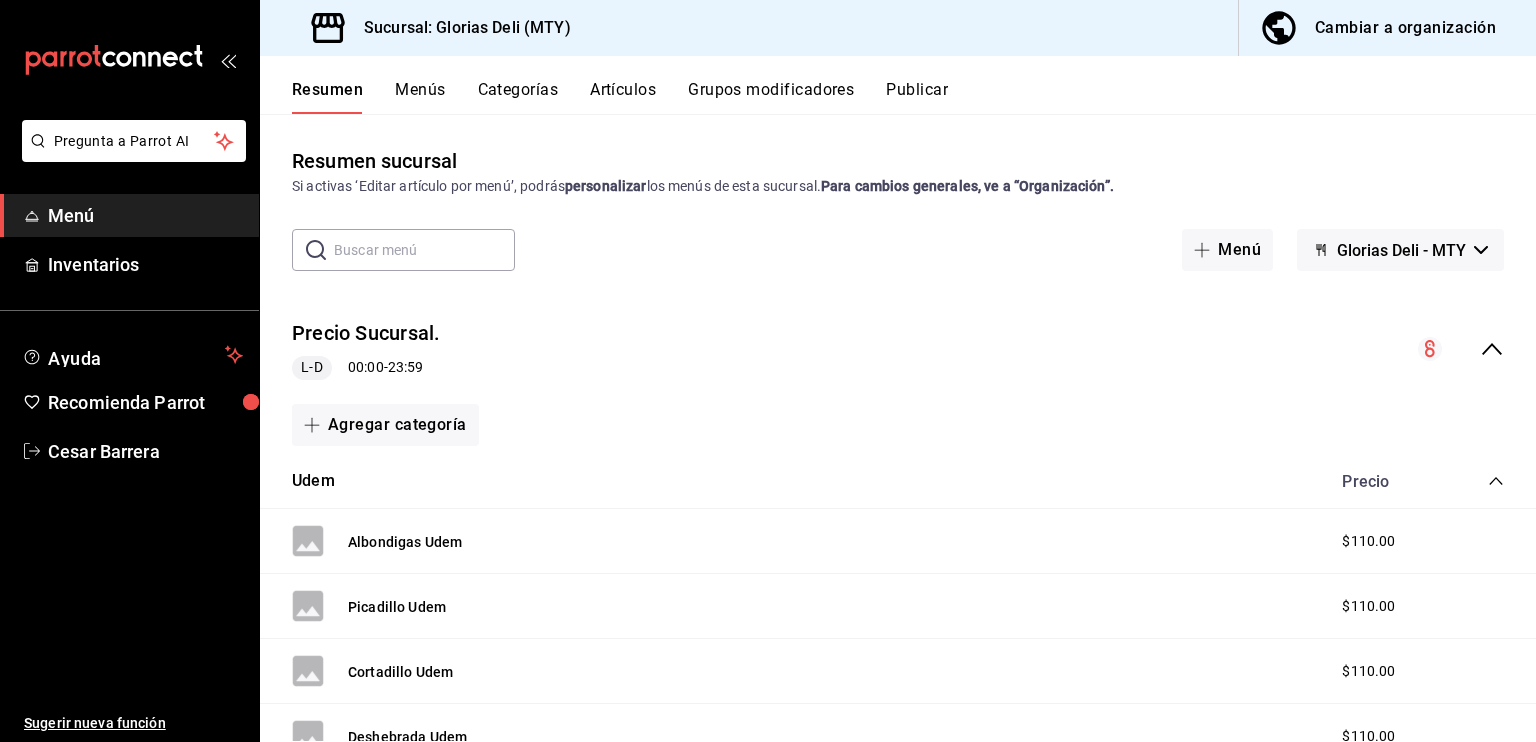 click on "Menús" at bounding box center [420, 97] 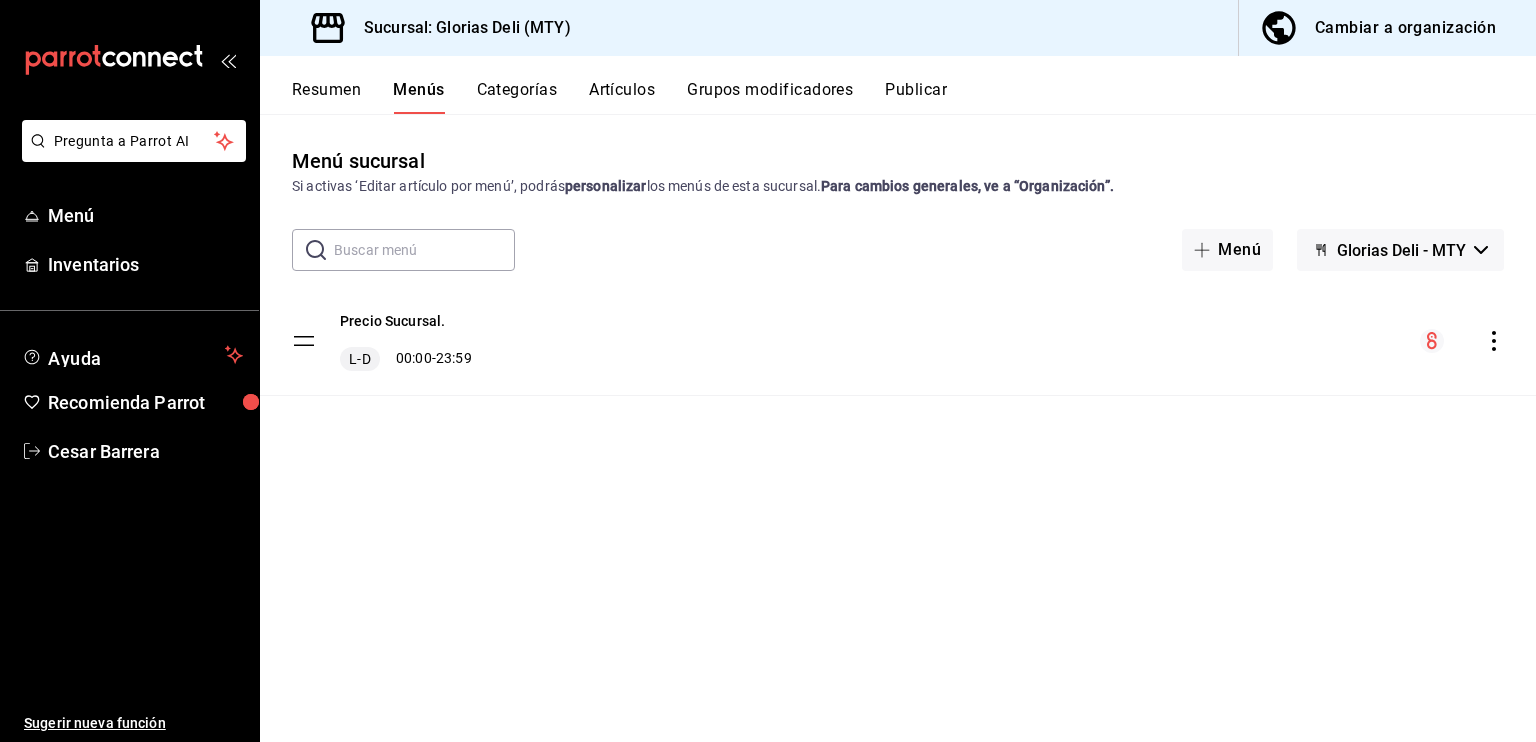 click on "Categorías" at bounding box center [517, 97] 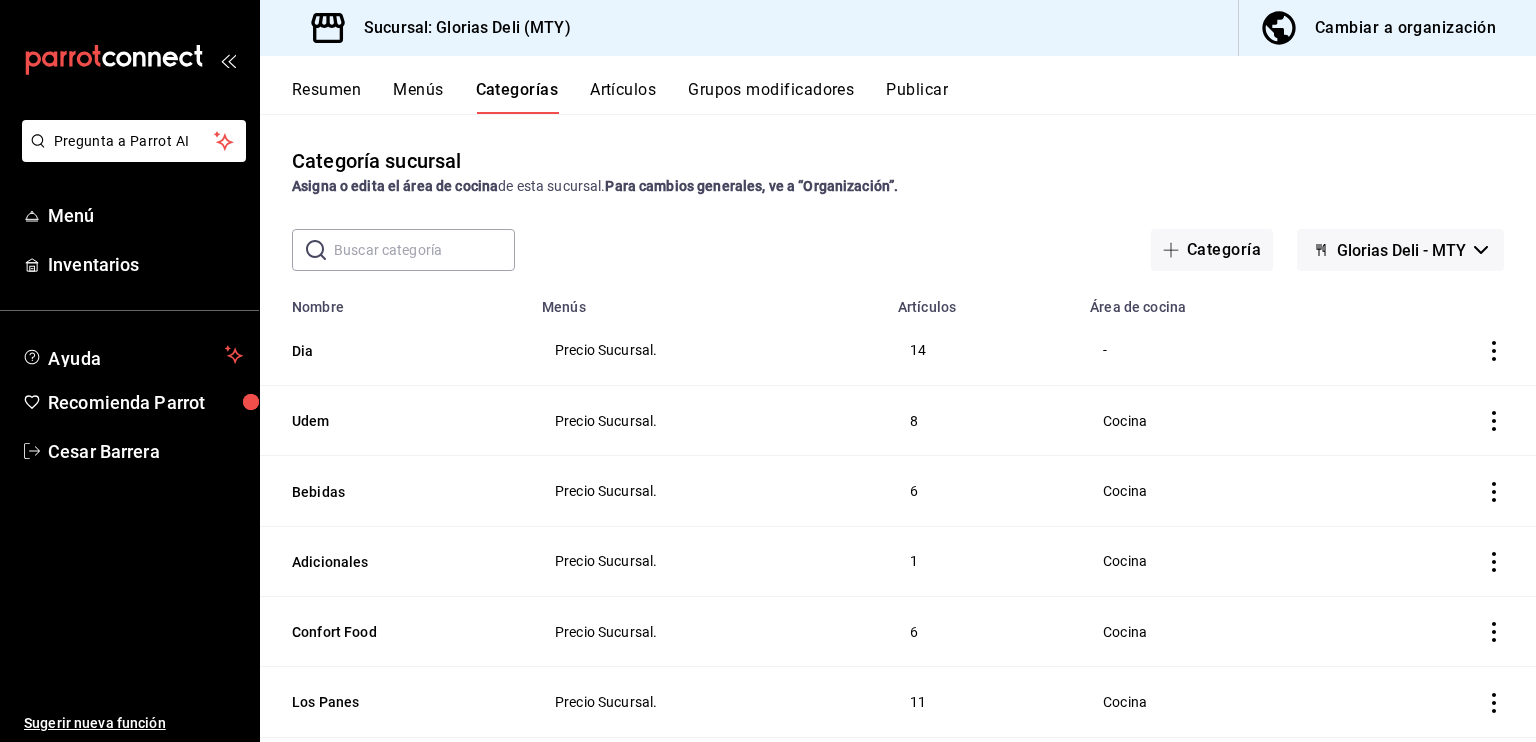 click on "Artículos" at bounding box center [623, 97] 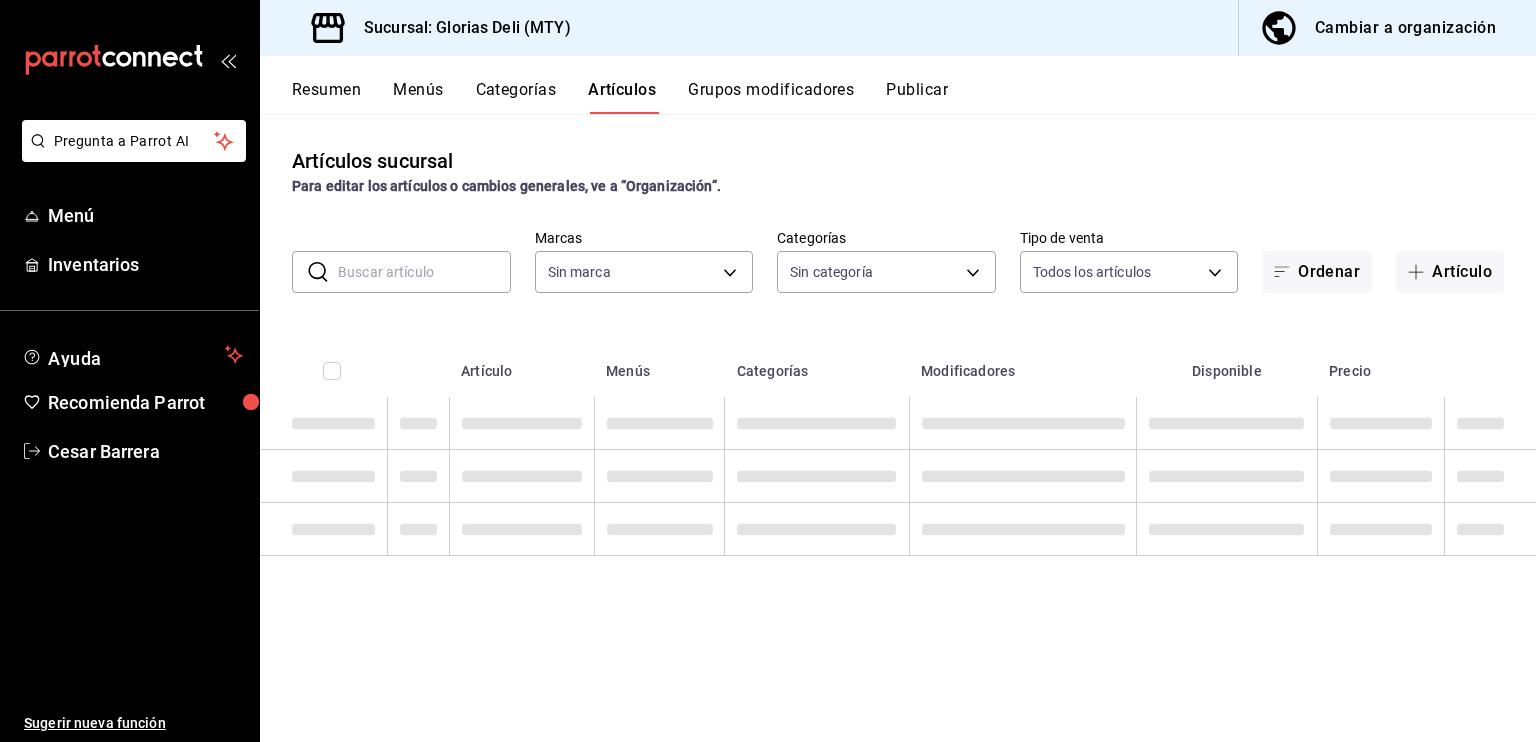 type on "6971d051-9846-4dd6-96a0-1925e9904937" 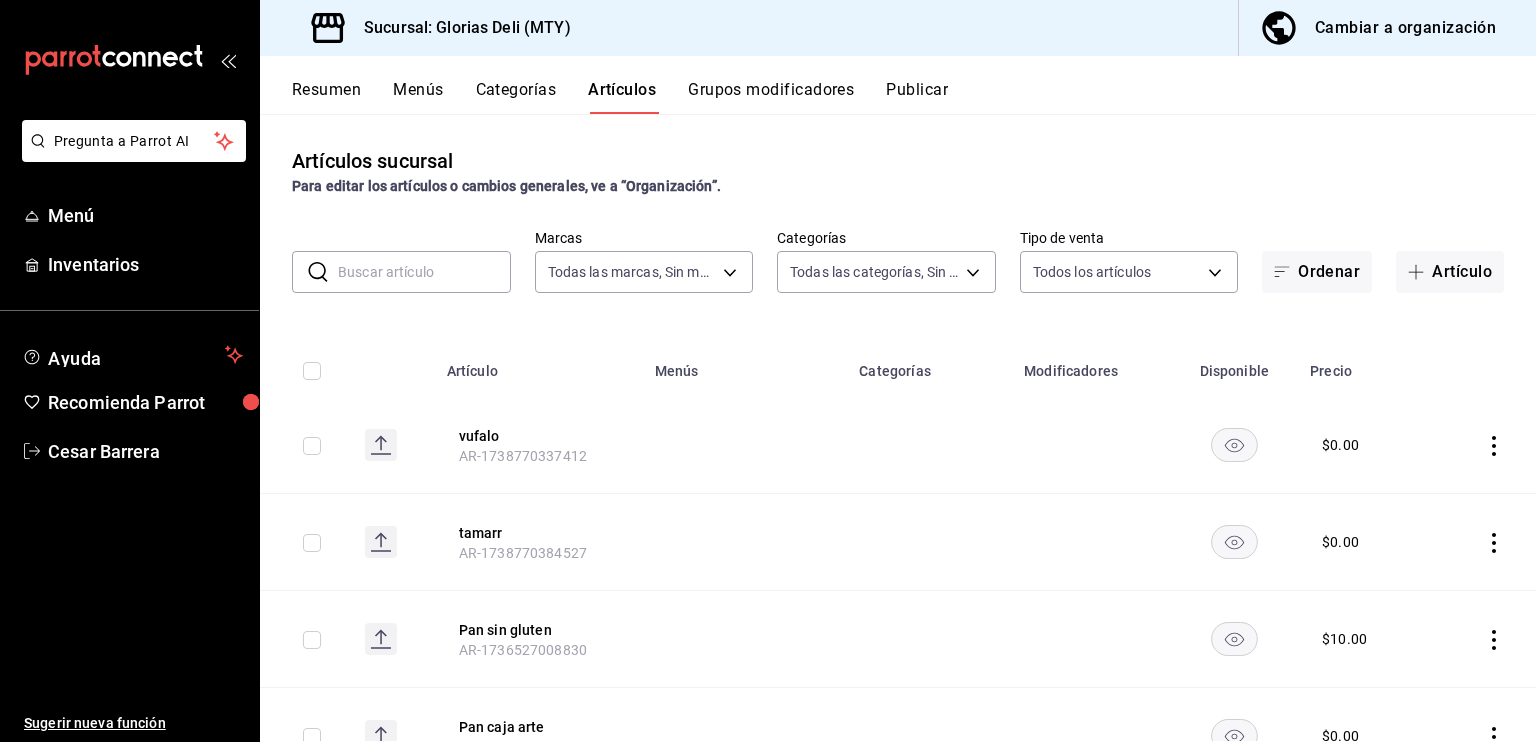 type on "[UUID], [UUID], [UUID], [UUID], [UUID], [UUID], [UUID]" 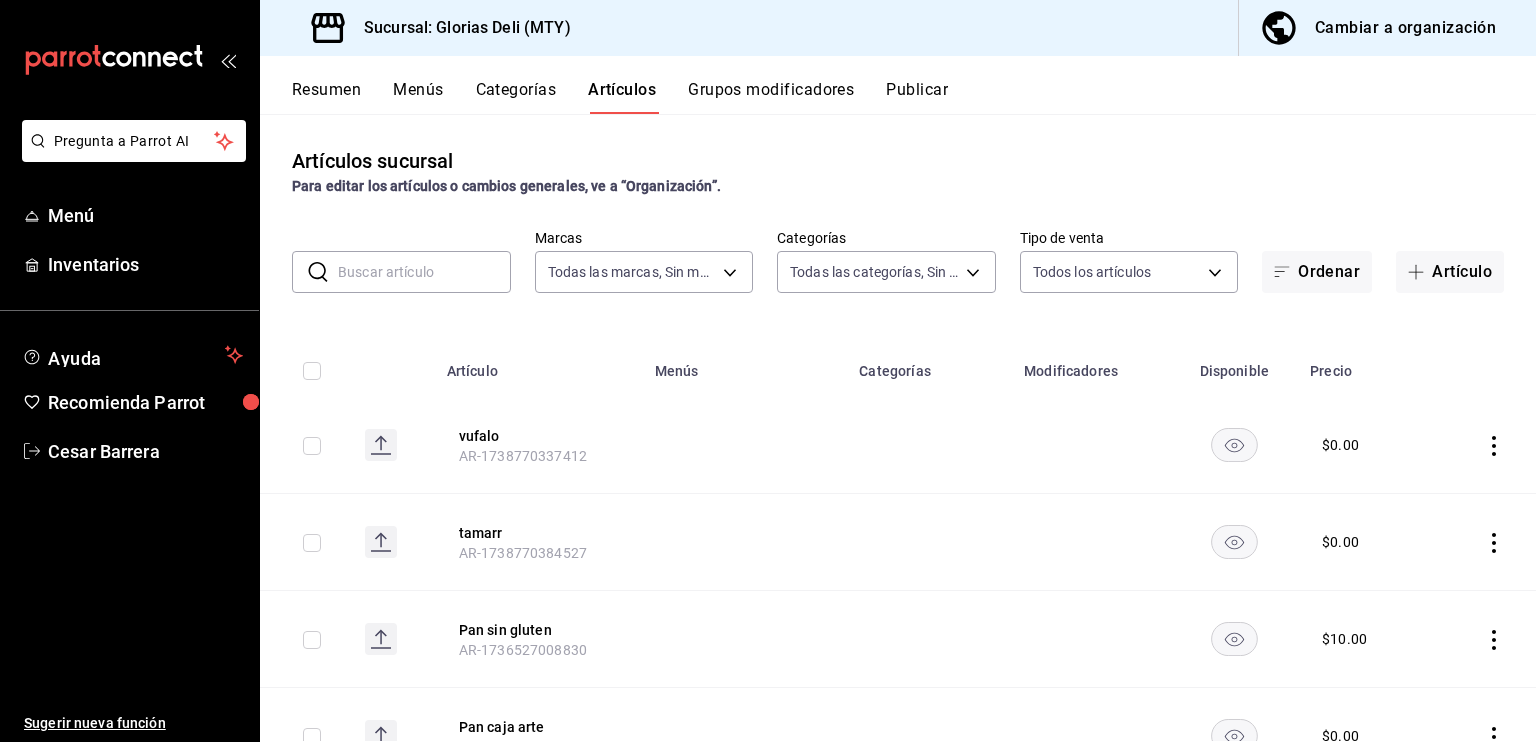 click at bounding box center [424, 272] 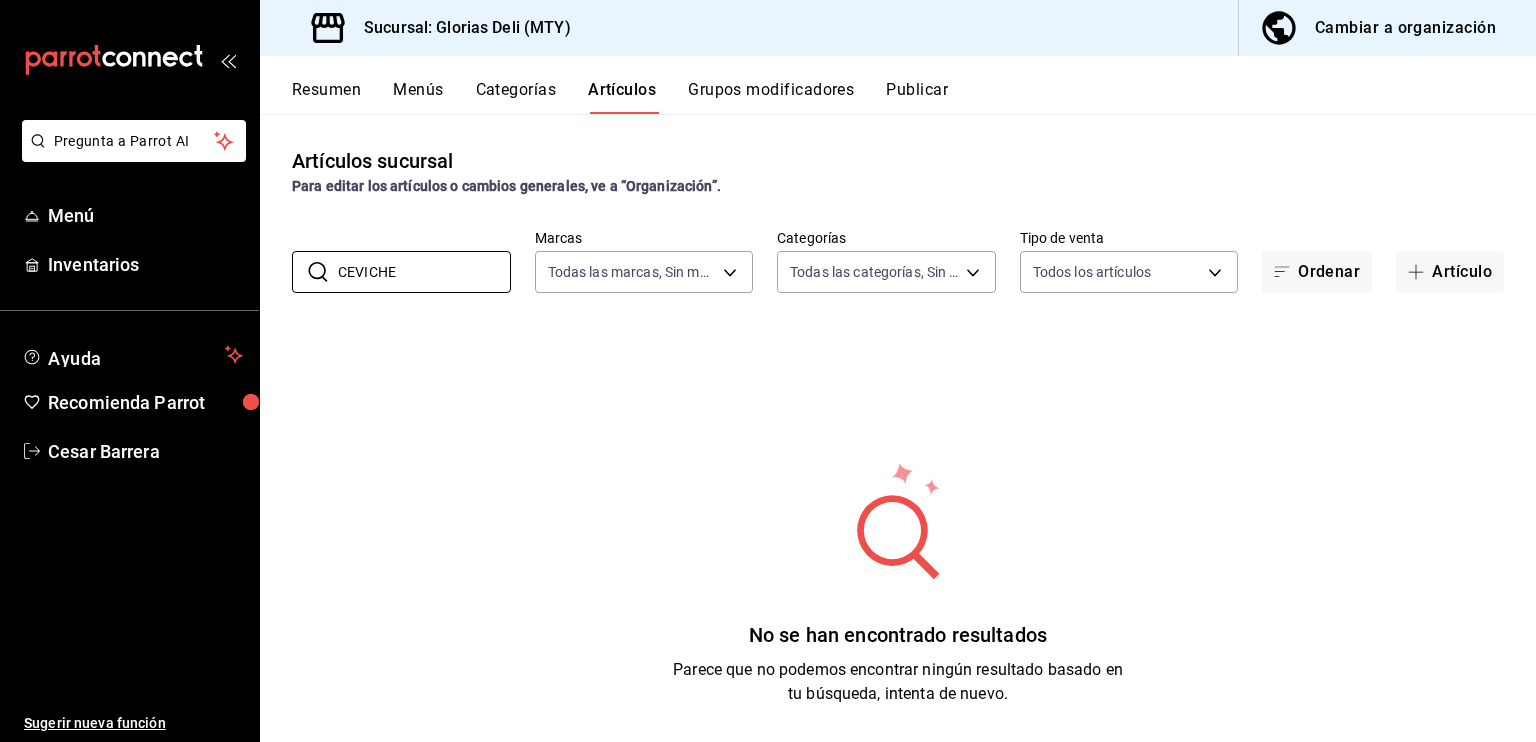 type on "CEVICHE" 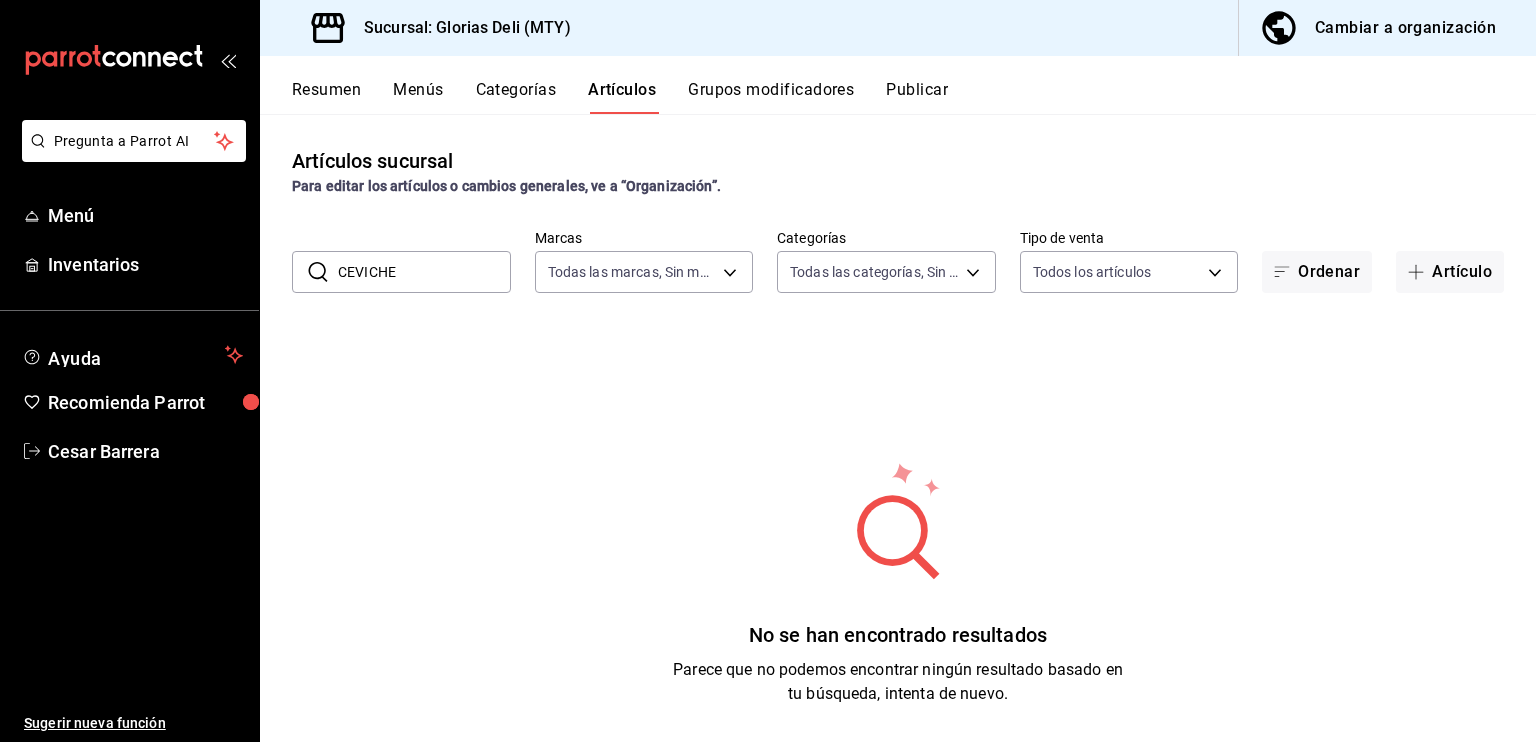 click on "Grupos modificadores" at bounding box center (771, 97) 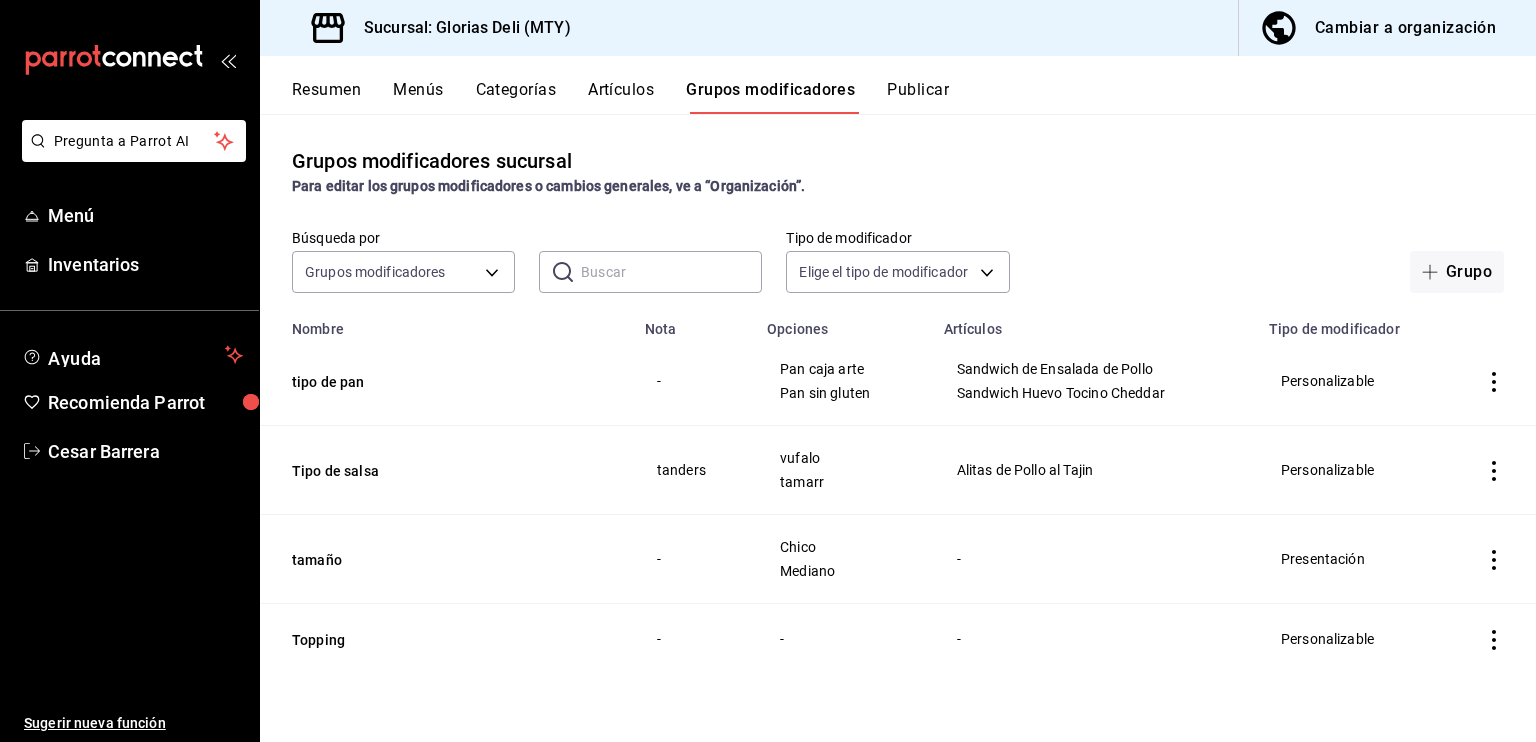 click on "Cambiar a organización" at bounding box center (1405, 28) 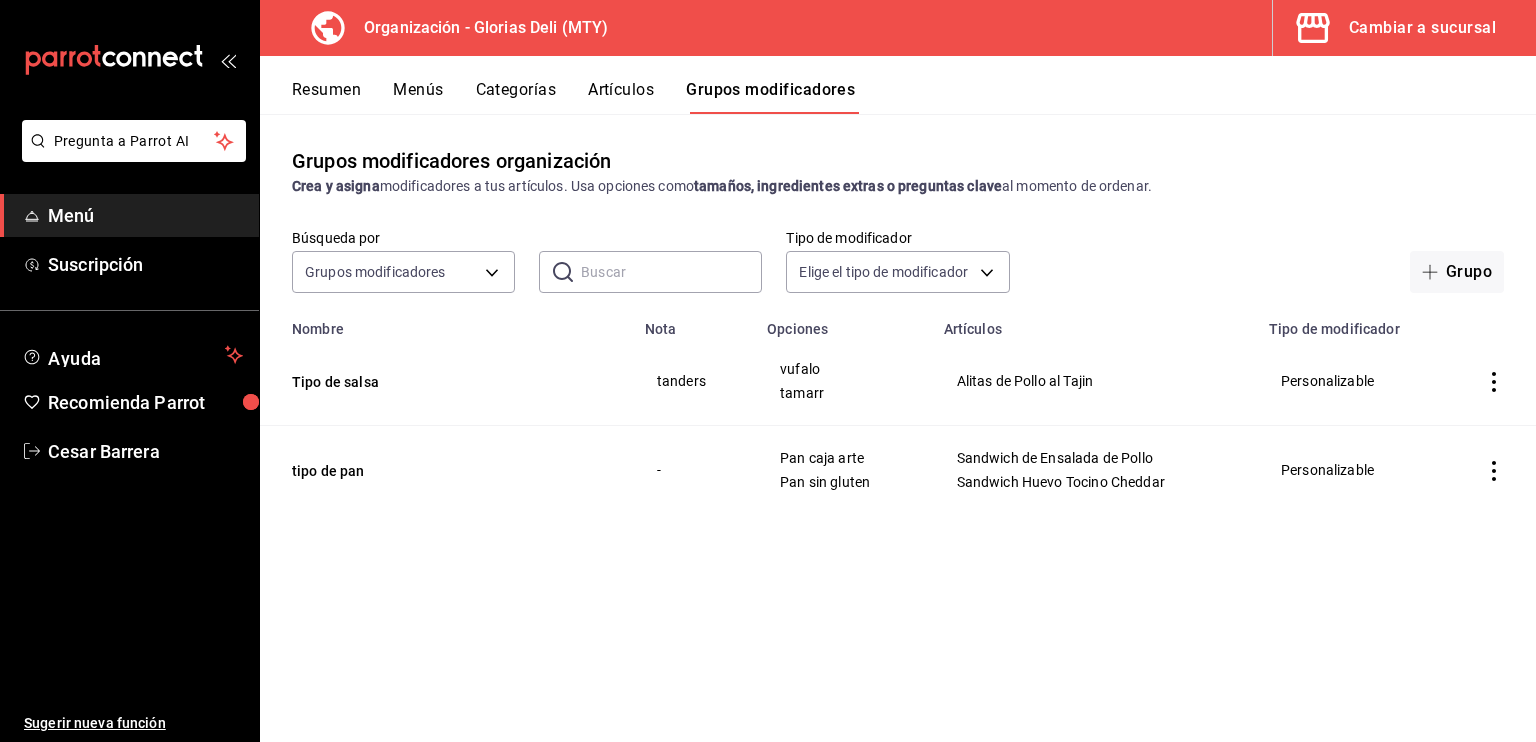 click on "Menús" at bounding box center (418, 97) 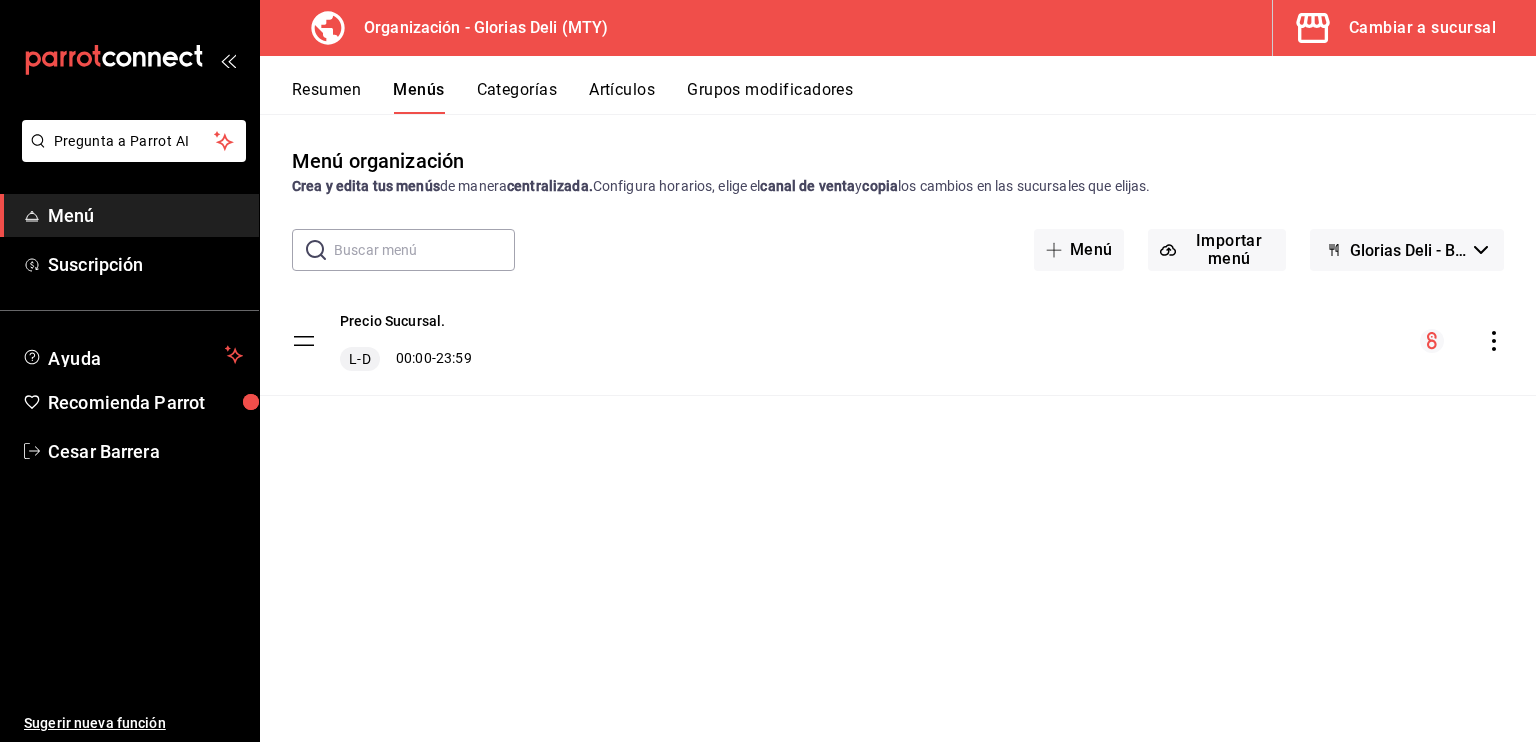 click on "Categorías" at bounding box center [517, 97] 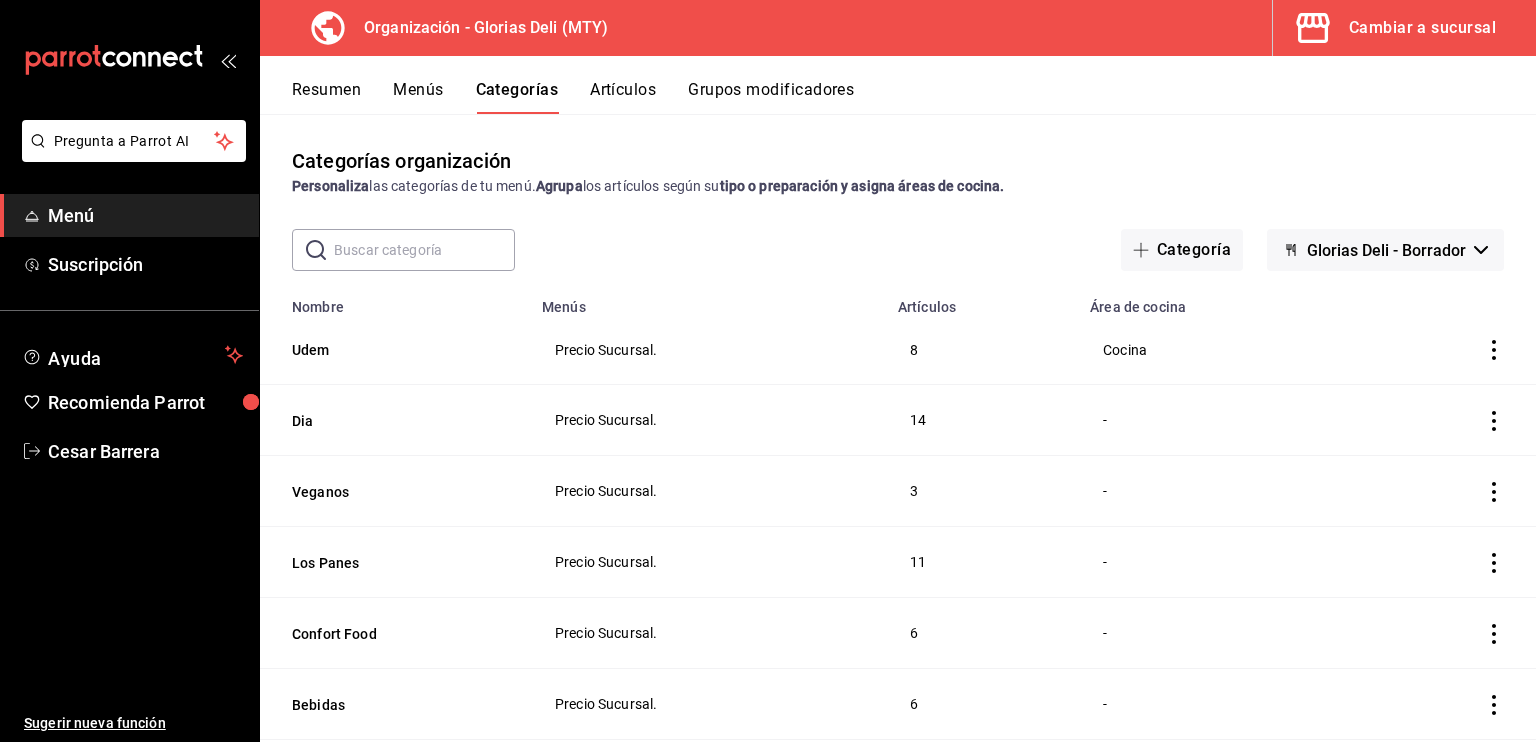 click on "Artículos" at bounding box center (623, 97) 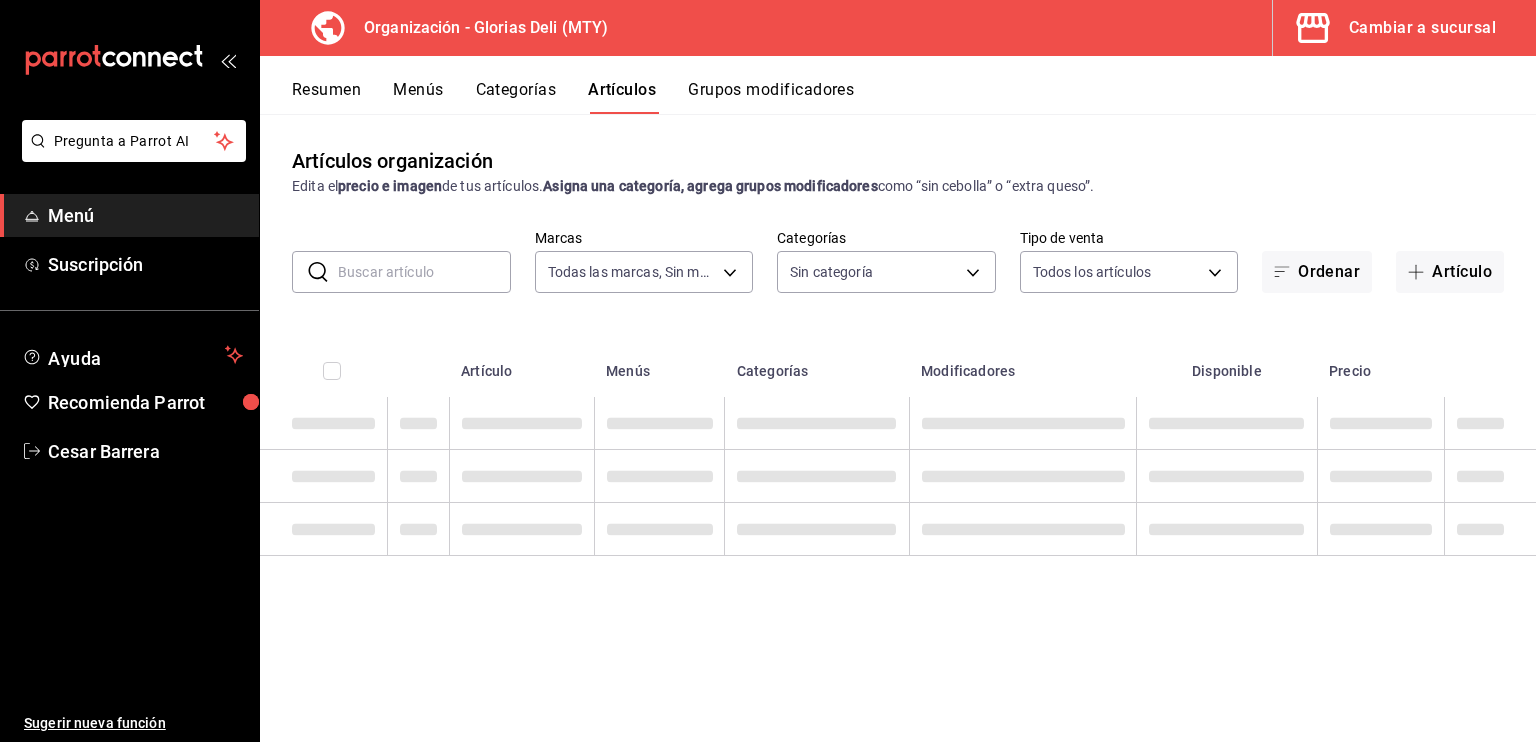 type on "0570a0c0-71b0-4a88-bbf2-45540d3e9005" 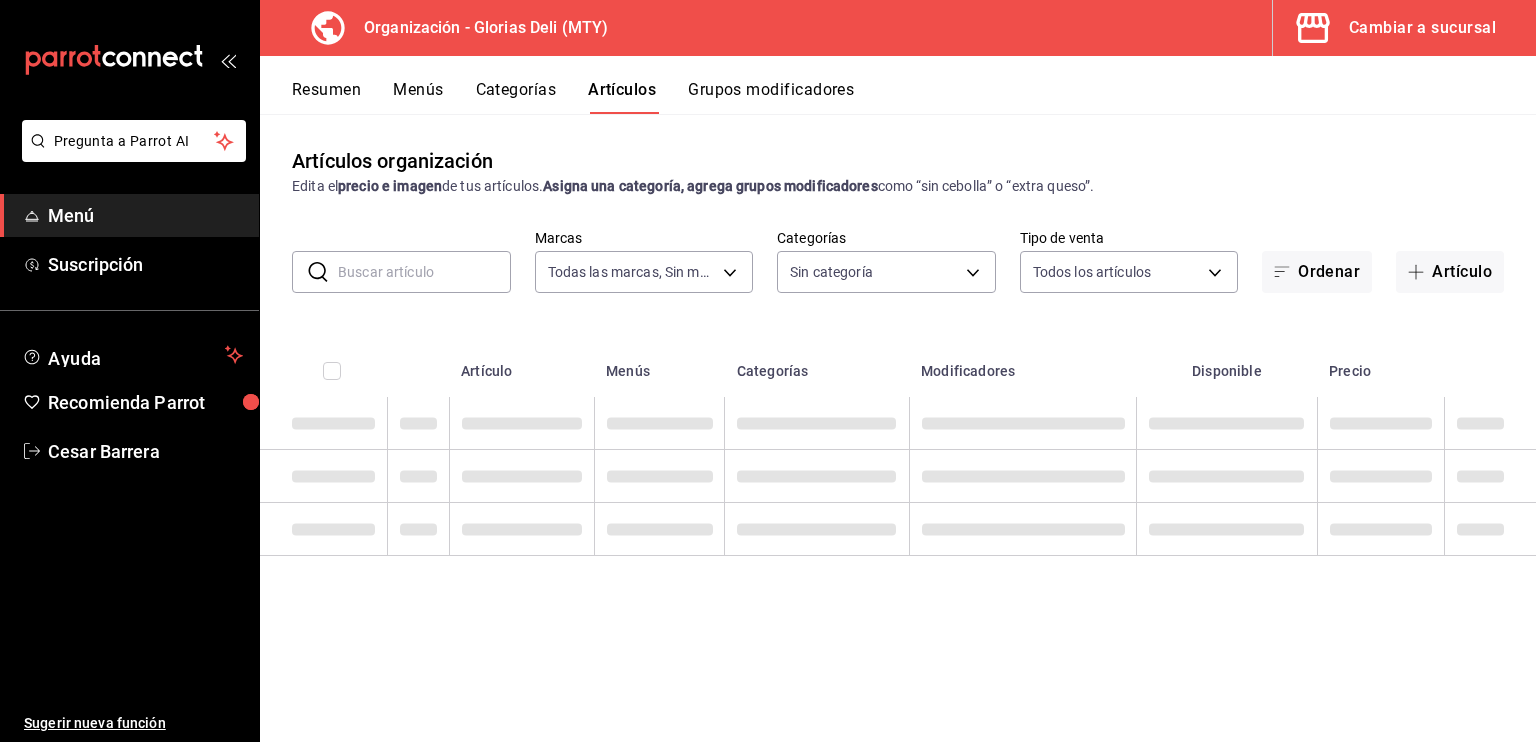 type on "Sin categoría Todas las categorías Udem Dia Veganos Los Panes Confort Food Bebidas Adicionales" 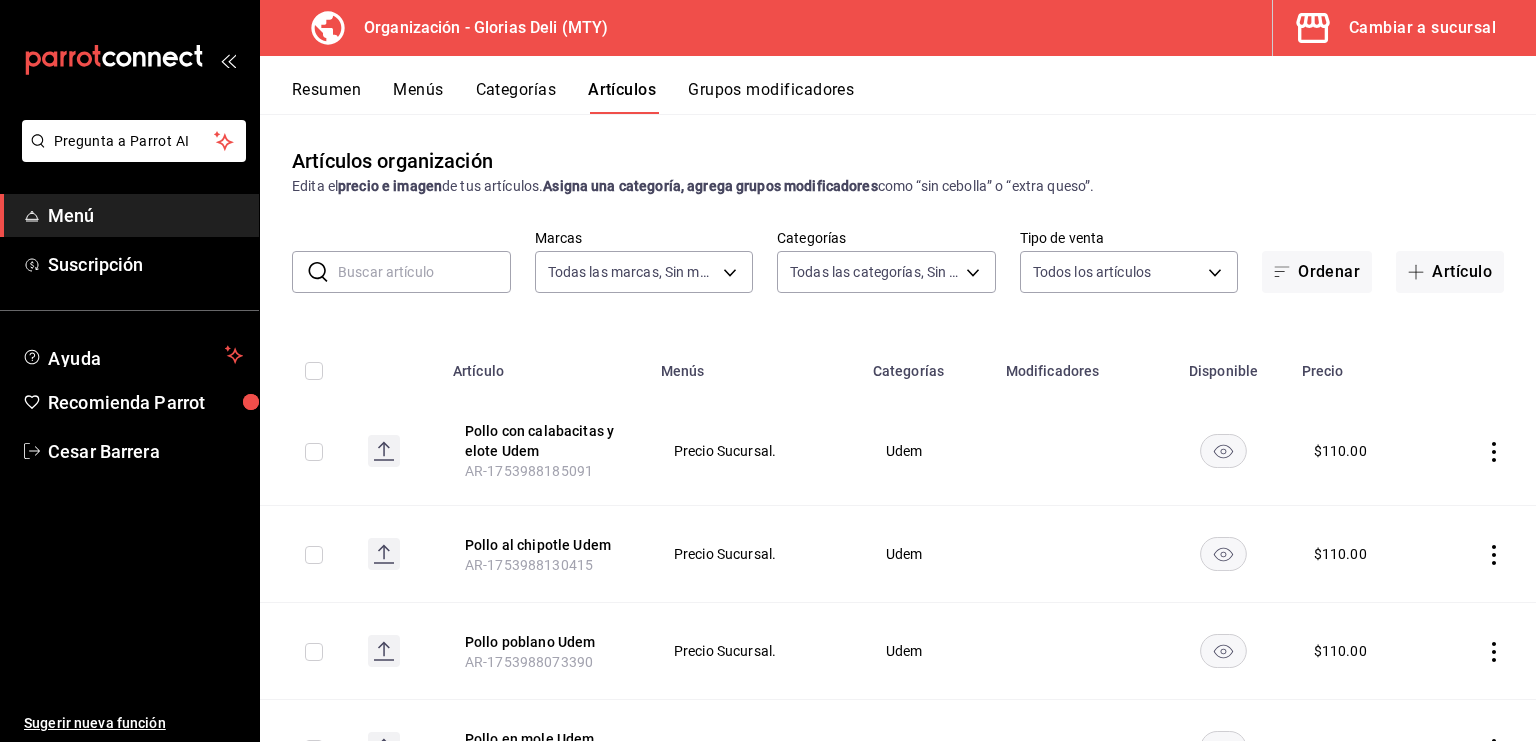 click at bounding box center [424, 272] 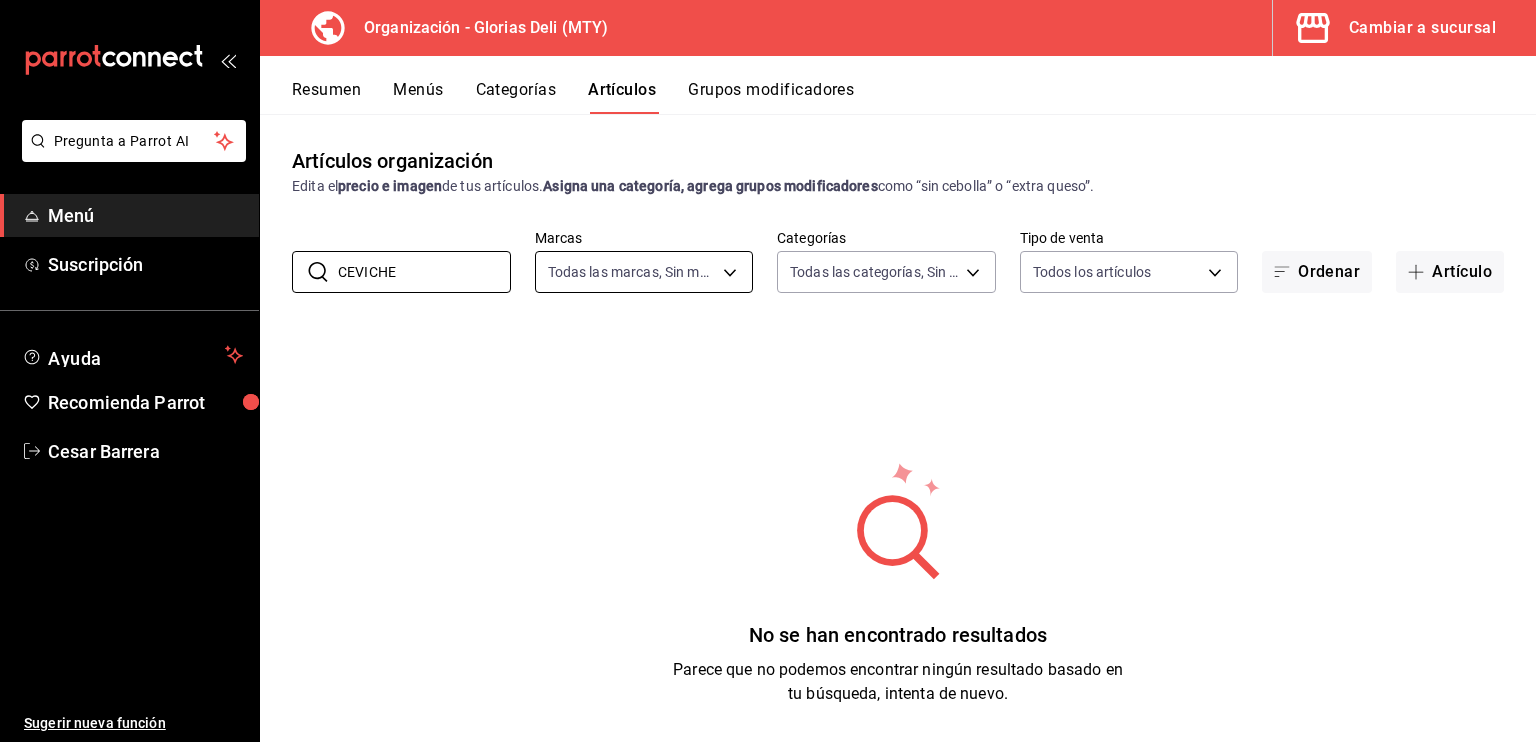 type on "CEVICHE" 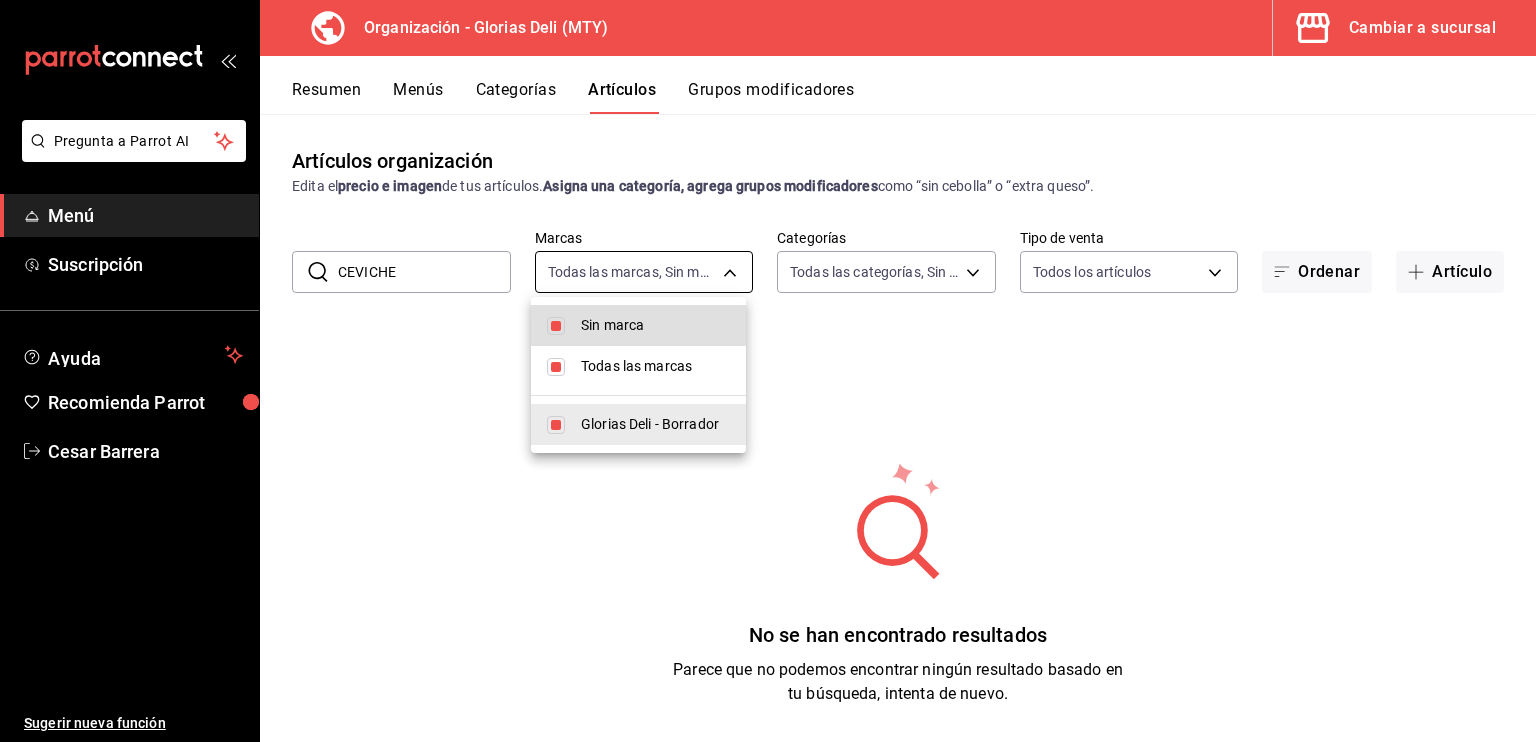 click on "Pregunta a Parrot AI Menú   Suscripción   Ayuda Recomienda Parrot   Cesar Barrera   Sugerir nueva función   Organización - Glorias Deli (MTY) Cambiar a sucursal Resumen Menús Categorías Artículos Grupos modificadores Artículos organización Edita el  precio e imagen  de tus artículos.  Asigna una categoría, agrega grupos modificadores  como “sin cebolla” o “extra queso”. ​ CEVICHE ​ Marcas Todas las marcas, Sin marca 0570a0c0-71b0-4a88-bbf2-45540d3e9005 Categorías Todas las categorías, Sin categoría b6fc6bef-8e36-424d-ba34-affd608a0080,bf33308c-df40-4e9b-a172-540763c1b722,e10c320b-624d-4b31-aa3b-953a904baec3,9c31e69d-629b-4084-975b-2d986907dfb5,2f44ea0a-cfe2-493e-881f-e51a5ae63b06,6dd71f29-d78e-497f-aaa3-56d00f483a7c,1c5f443a-bd3a-46d1-a588-2807461d74bf Tipo de venta Todos los artículos ALL Ordenar Artículo No se han encontrado resultados Parece que no podemos encontrar ningún resultado basado en tu búsqueda, intenta de nuevo. Guardar GANA 1 MES GRATIS EN TU SUSCRIPCIÓN AQUÍ" at bounding box center [768, 371] 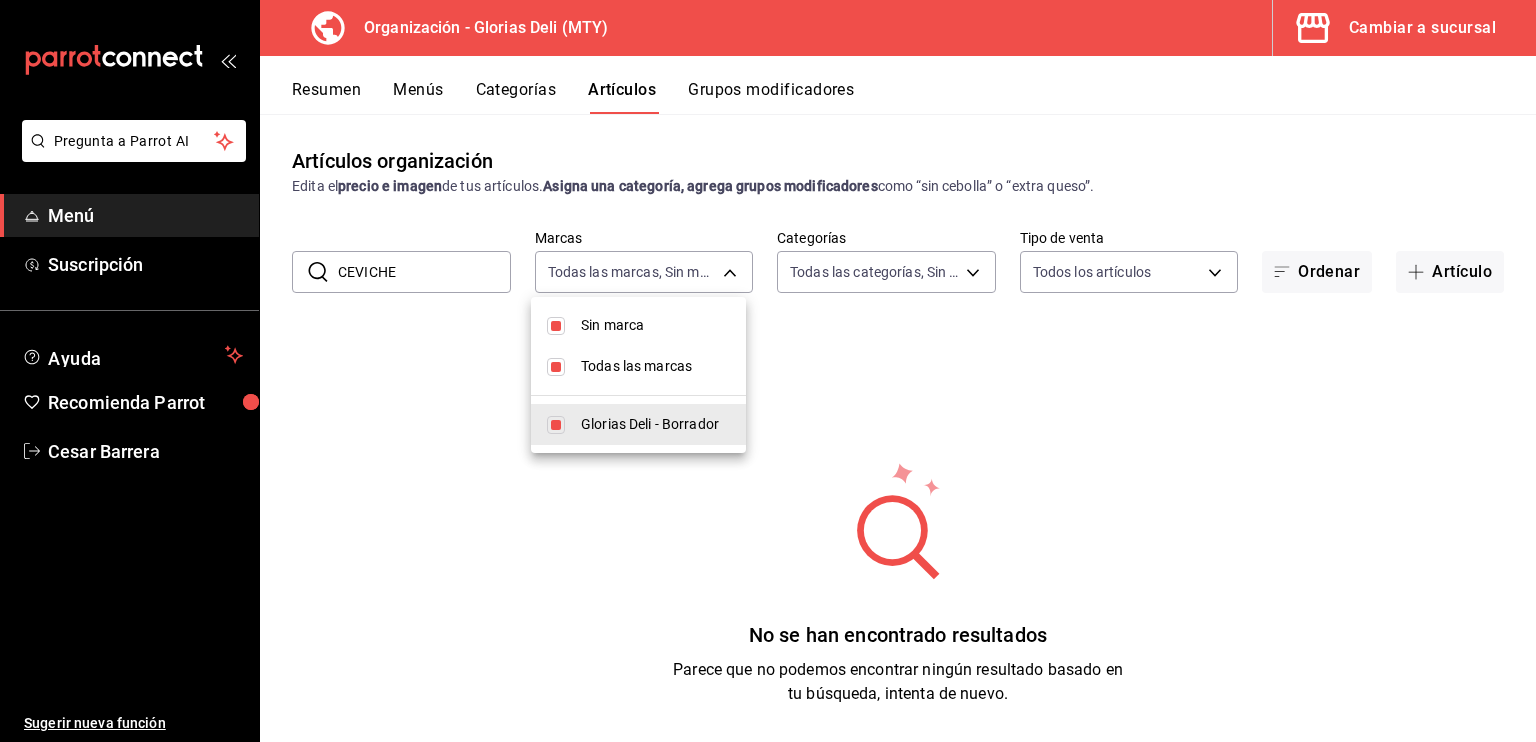 click on "Glorias Deli - Borrador" at bounding box center (655, 424) 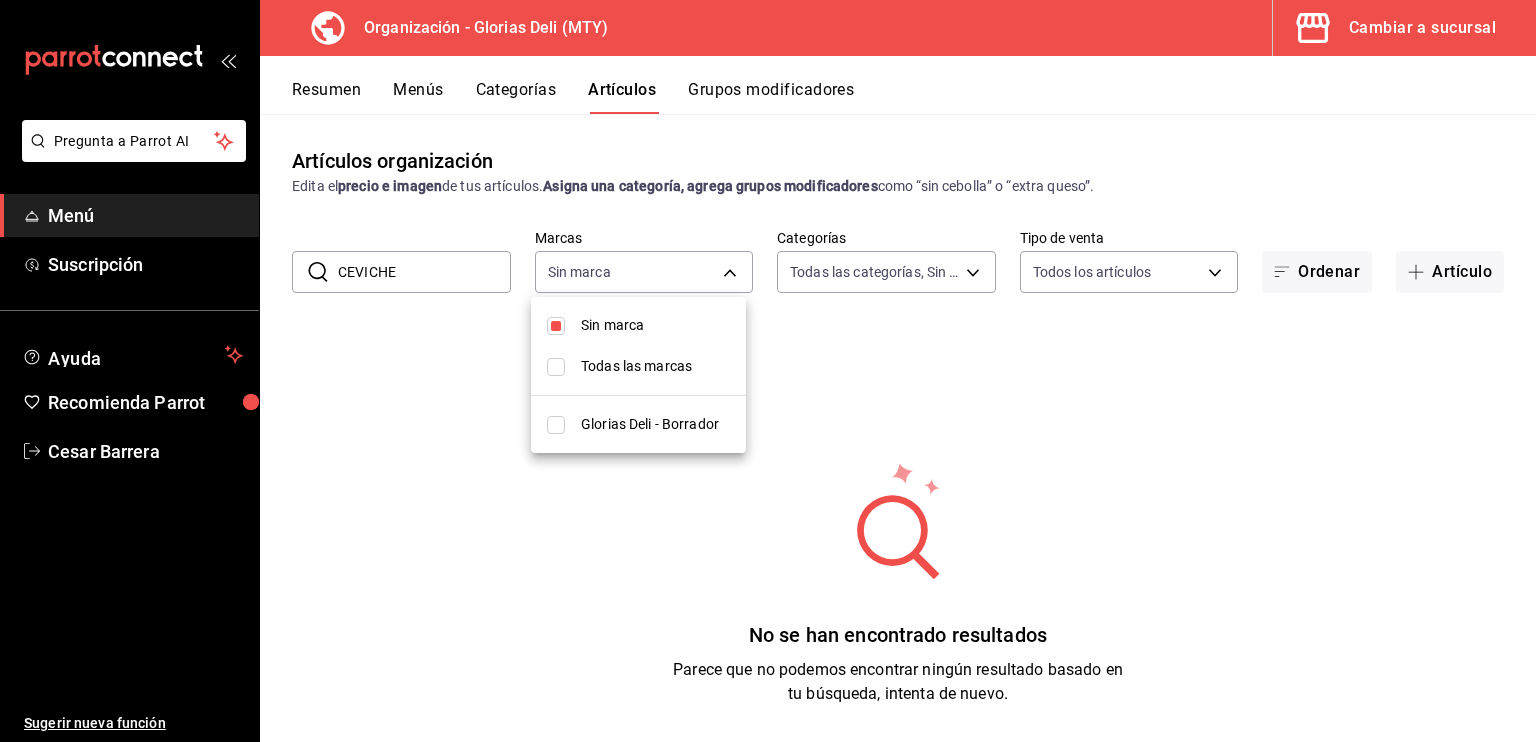 click at bounding box center [768, 371] 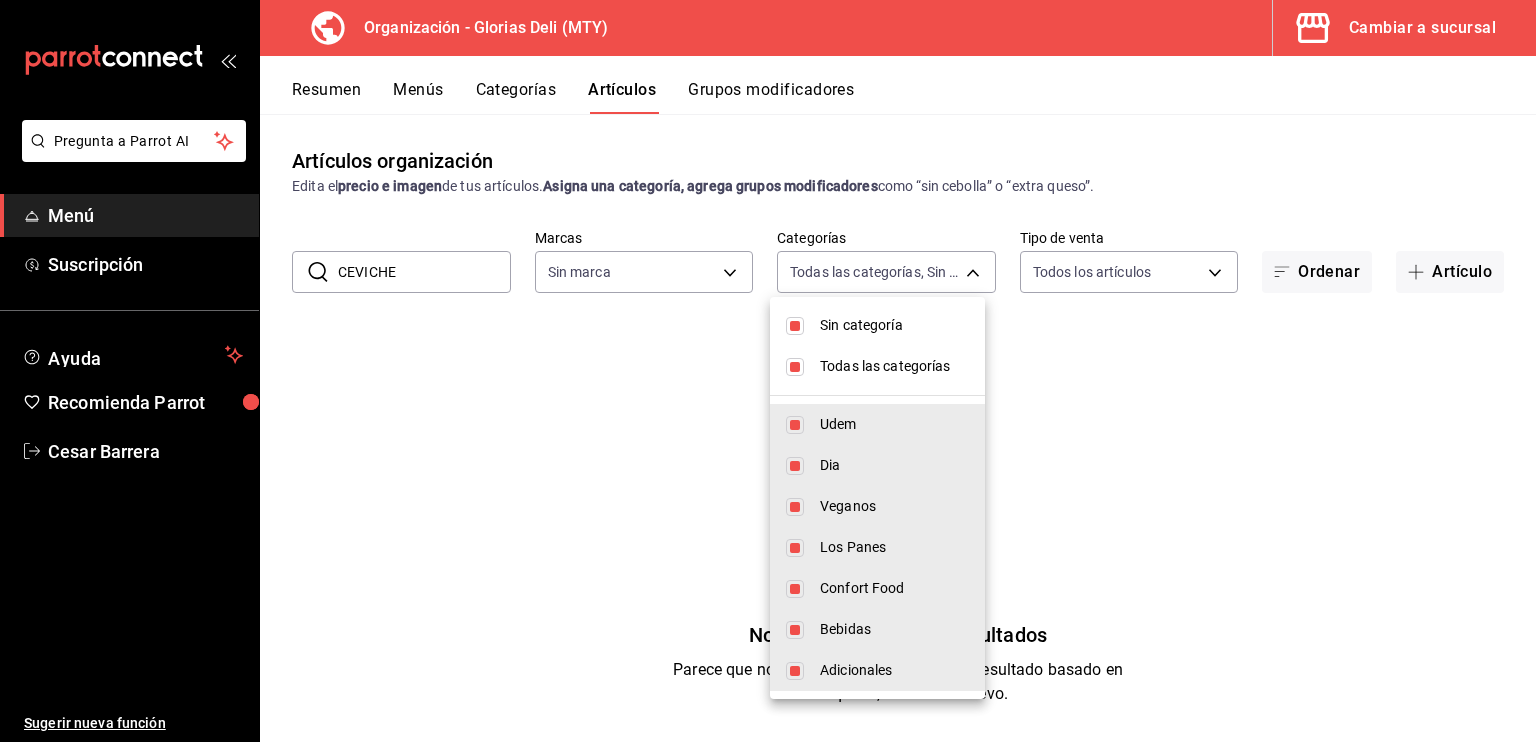 click on "Pregunta a Parrot AI Menú   Suscripción   Ayuda Recomienda Parrot   Cesar Barrera   Sugerir nueva función   Organización - Glorias Deli (MTY) Cambiar a sucursal Resumen Menús Categorías Artículos Grupos modificadores Artículos organización Edita el  precio e imagen  de tus artículos.  Asigna una categoría, agrega grupos modificadores  como “sin cebolla” o “extra queso”. ​ CEVICHE ​ Marcas Sin marca Categorías Todas las categorías, Sin categoría [UUID], [UUID], [UUID], [UUID], [UUID], [UUID], [UUID] Tipo de venta Todos los artículos ALL Ordenar Artículo No se han encontrado resultados Parece que no podemos encontrar ningún resultado basado en tu búsqueda, intenta de nuevo. Guardar GANA 1 MES GRATIS EN TU SUSCRIPCIÓN AQUÍ Ver video tutorial Ir a video Pregunta a Parrot AI Menú" at bounding box center [768, 371] 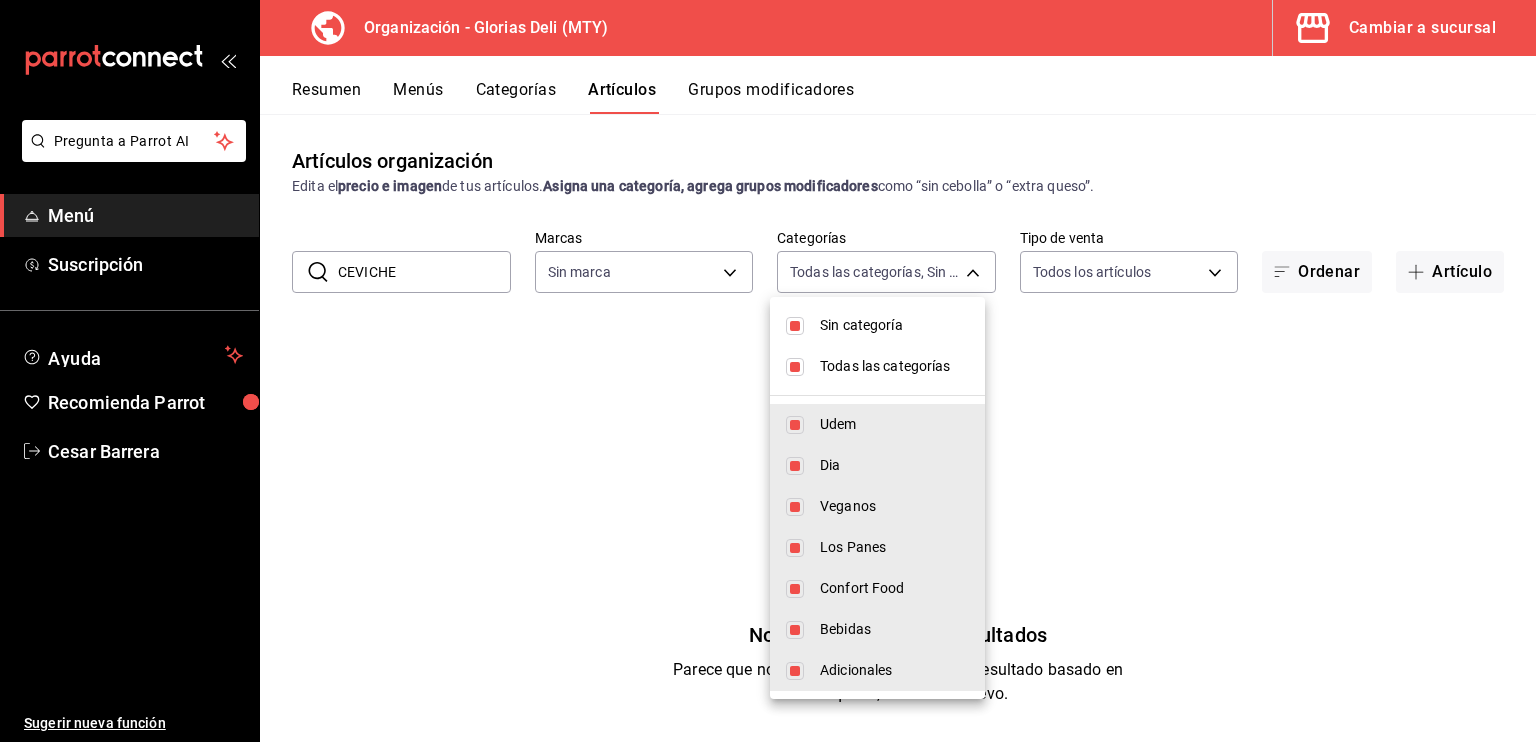 click at bounding box center (768, 371) 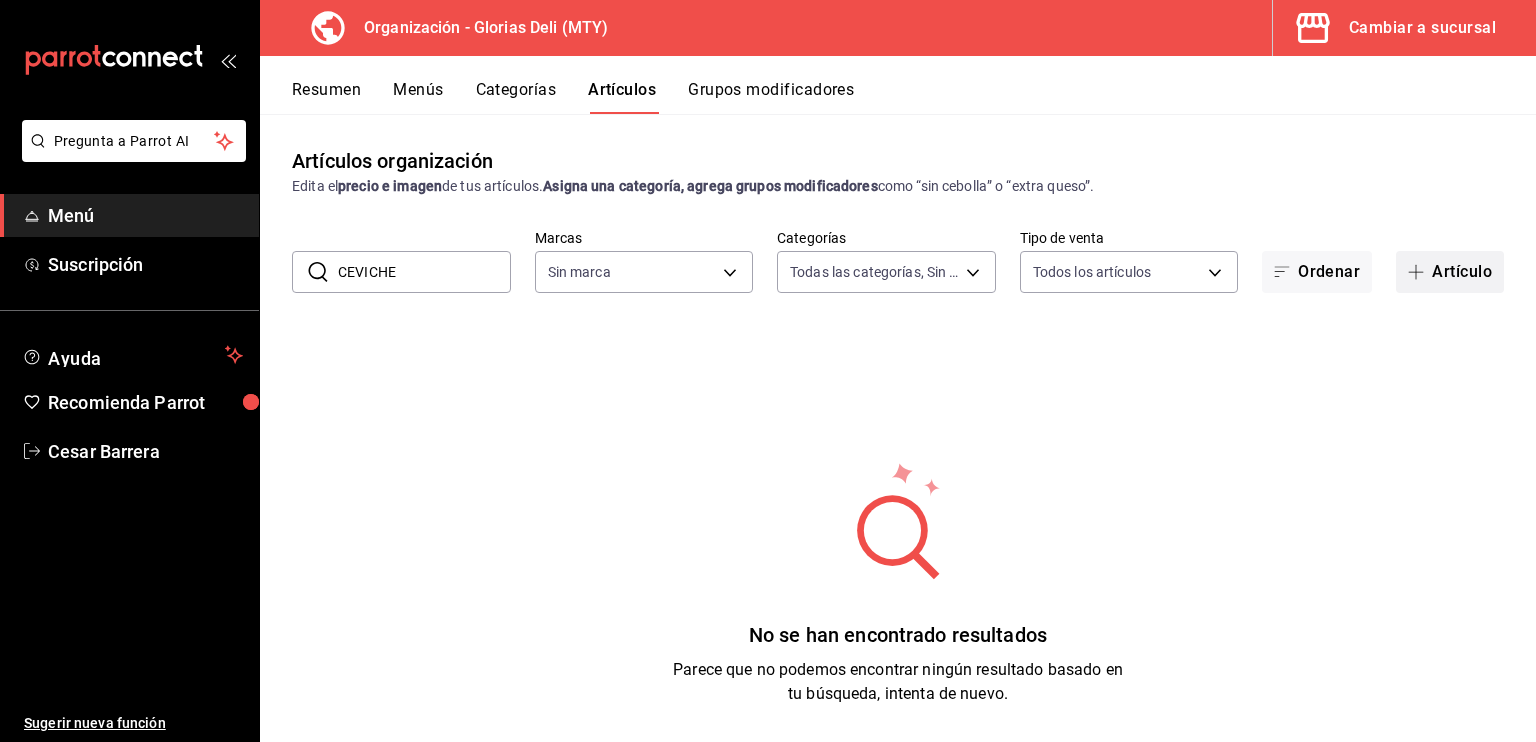 click 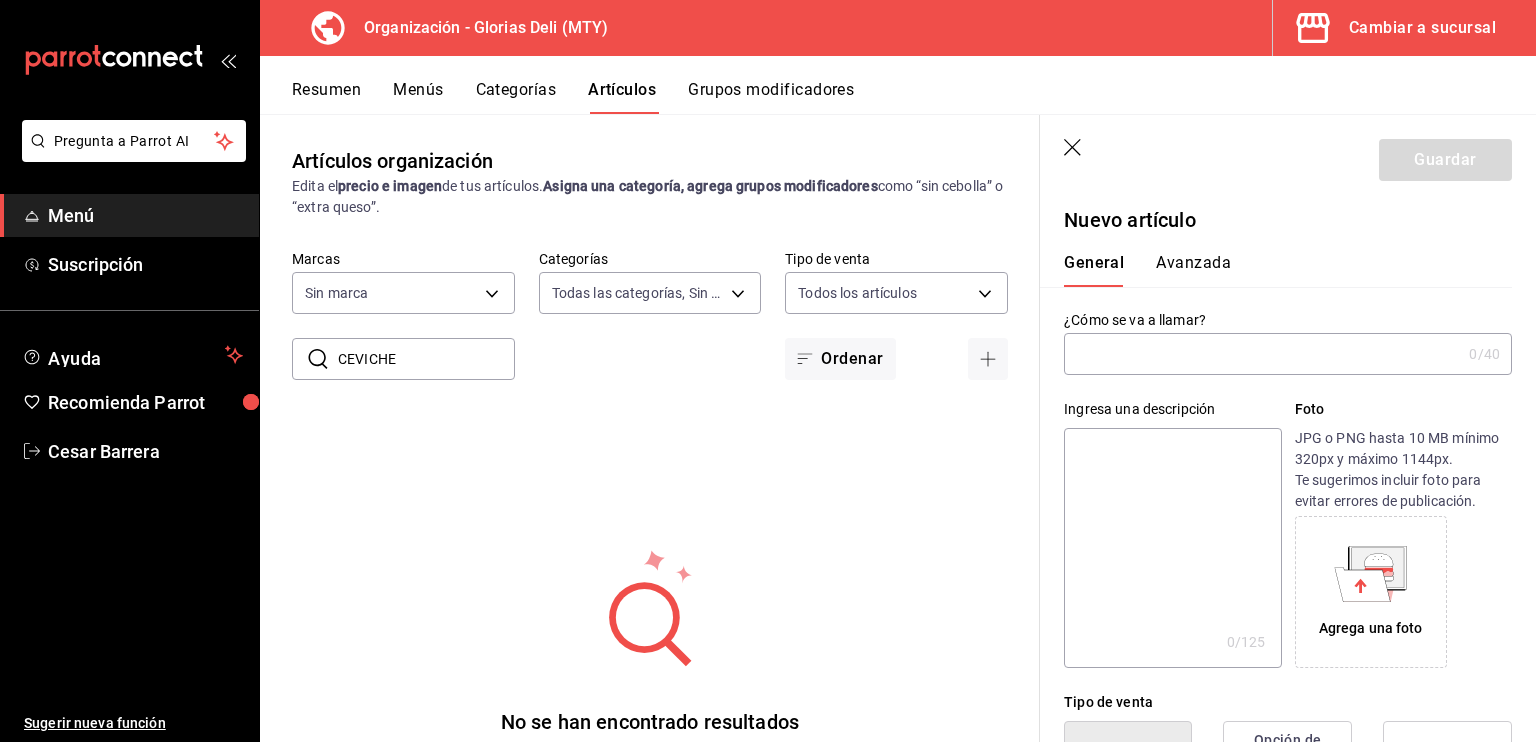 click 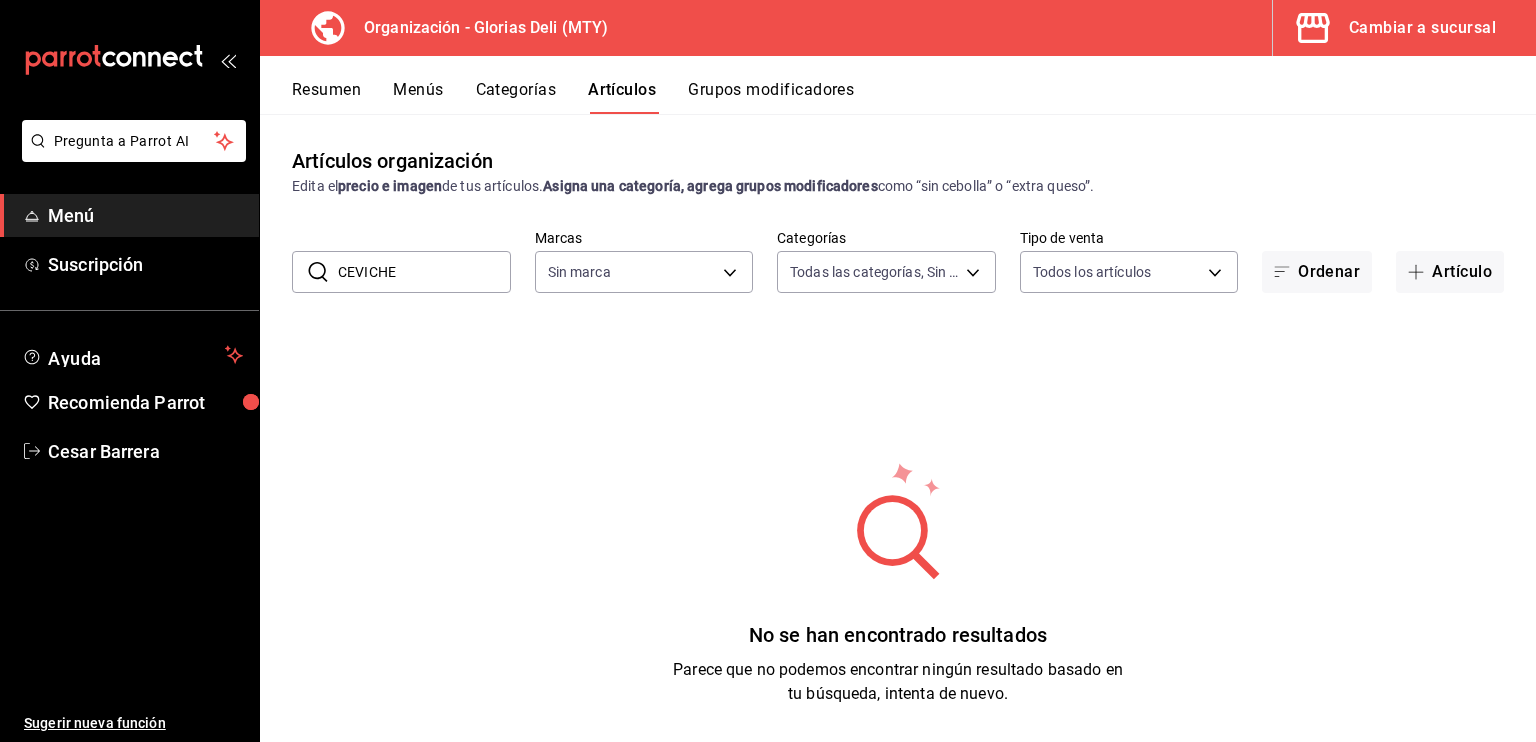 click on "Menú" at bounding box center [145, 215] 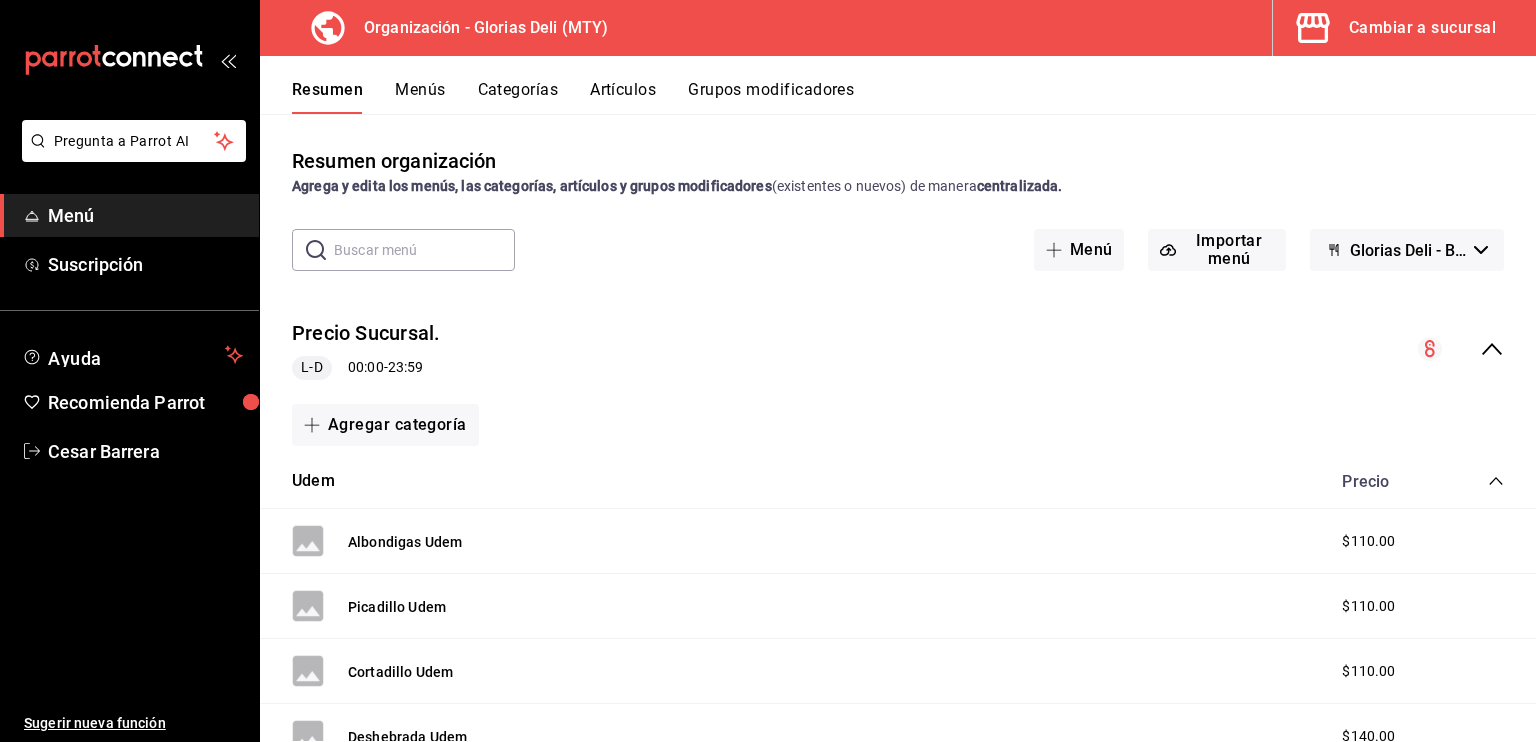 click on "Menús" at bounding box center [420, 97] 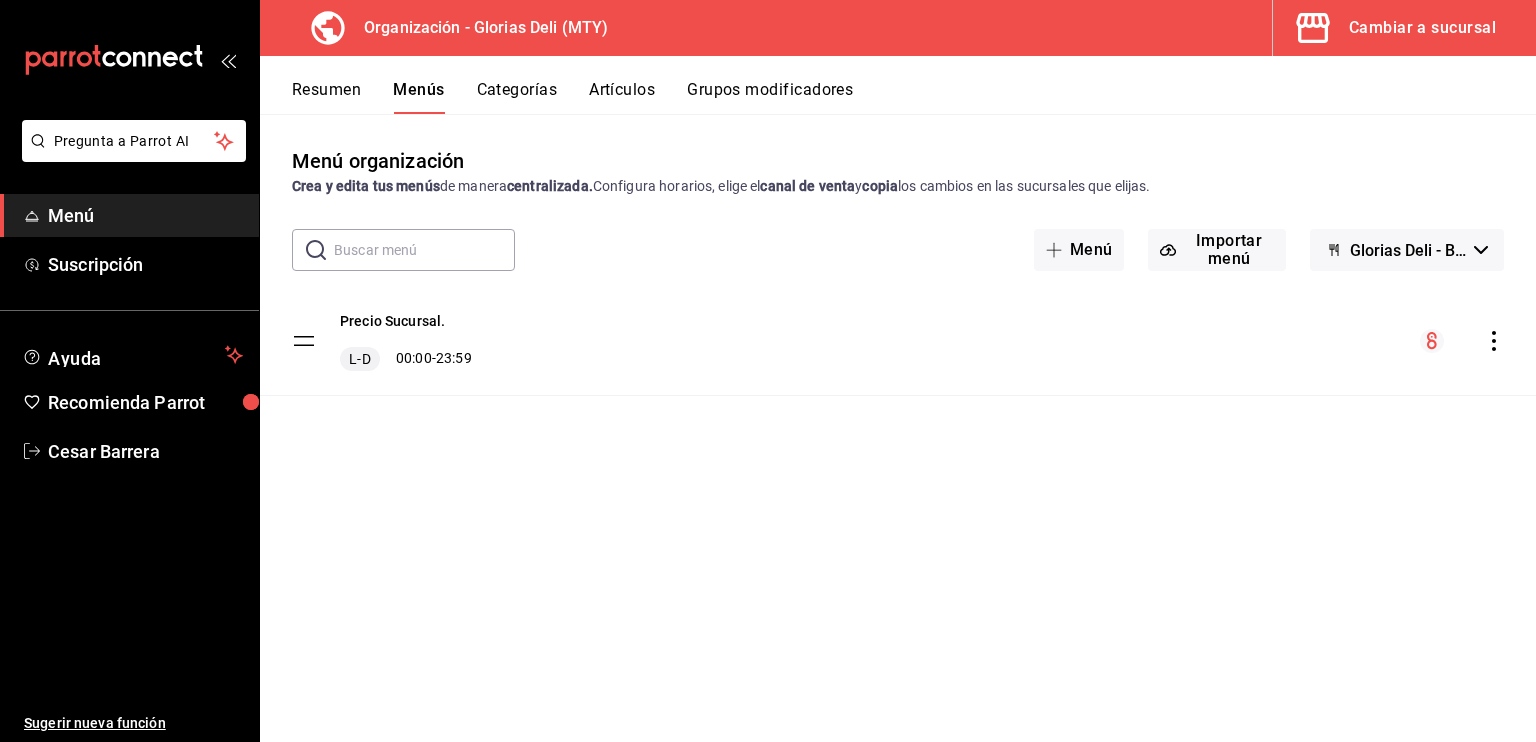 click at bounding box center (424, 250) 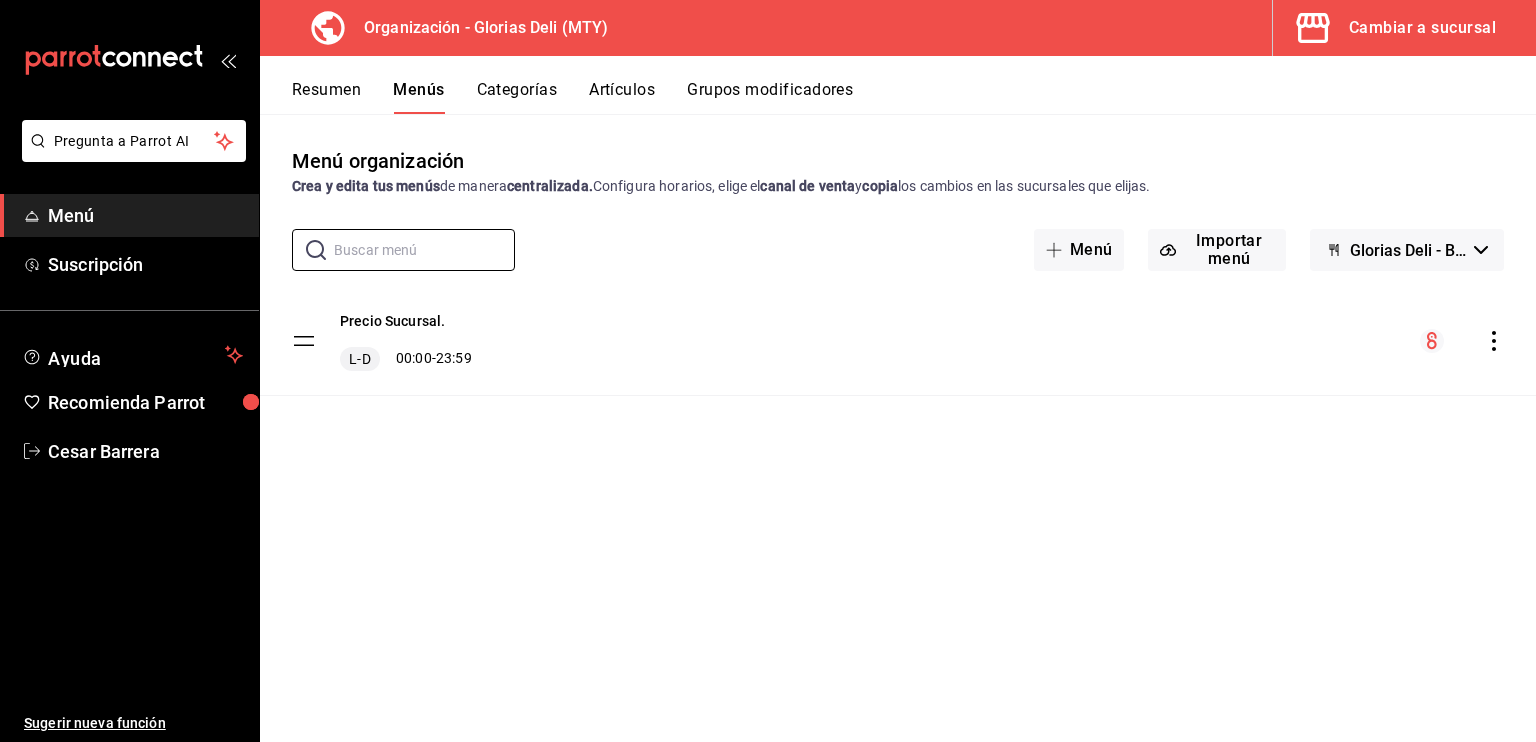 type on "CEVICHE" 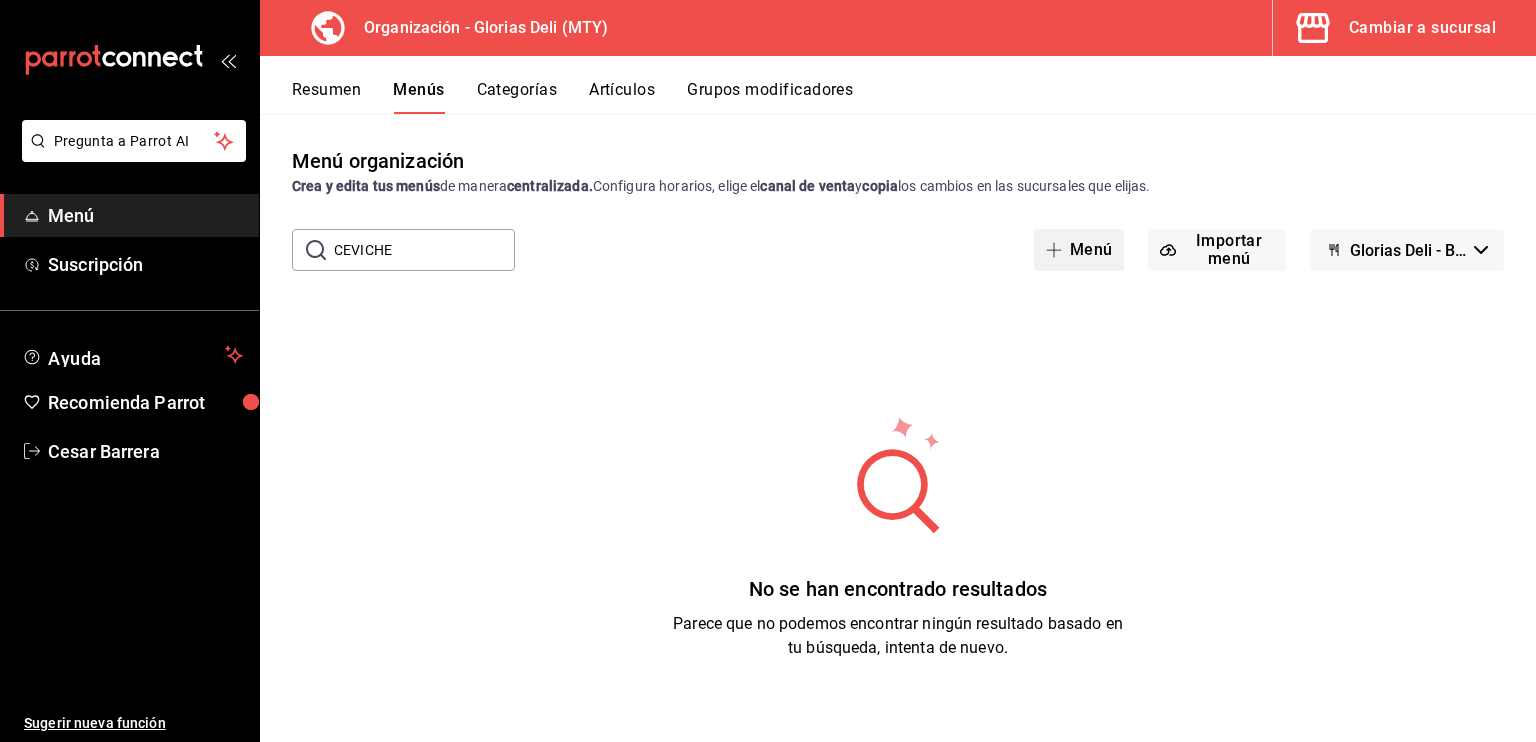 click 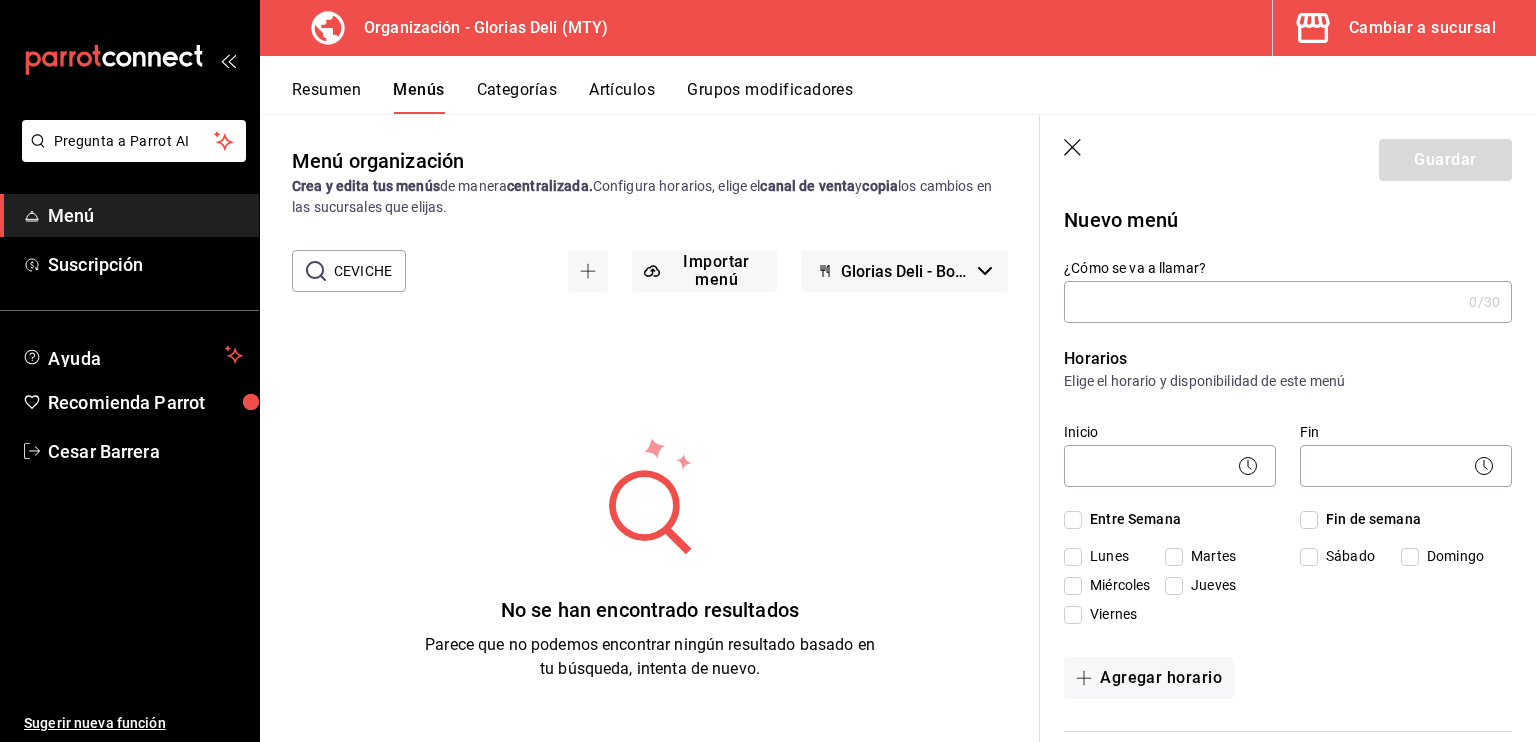 click 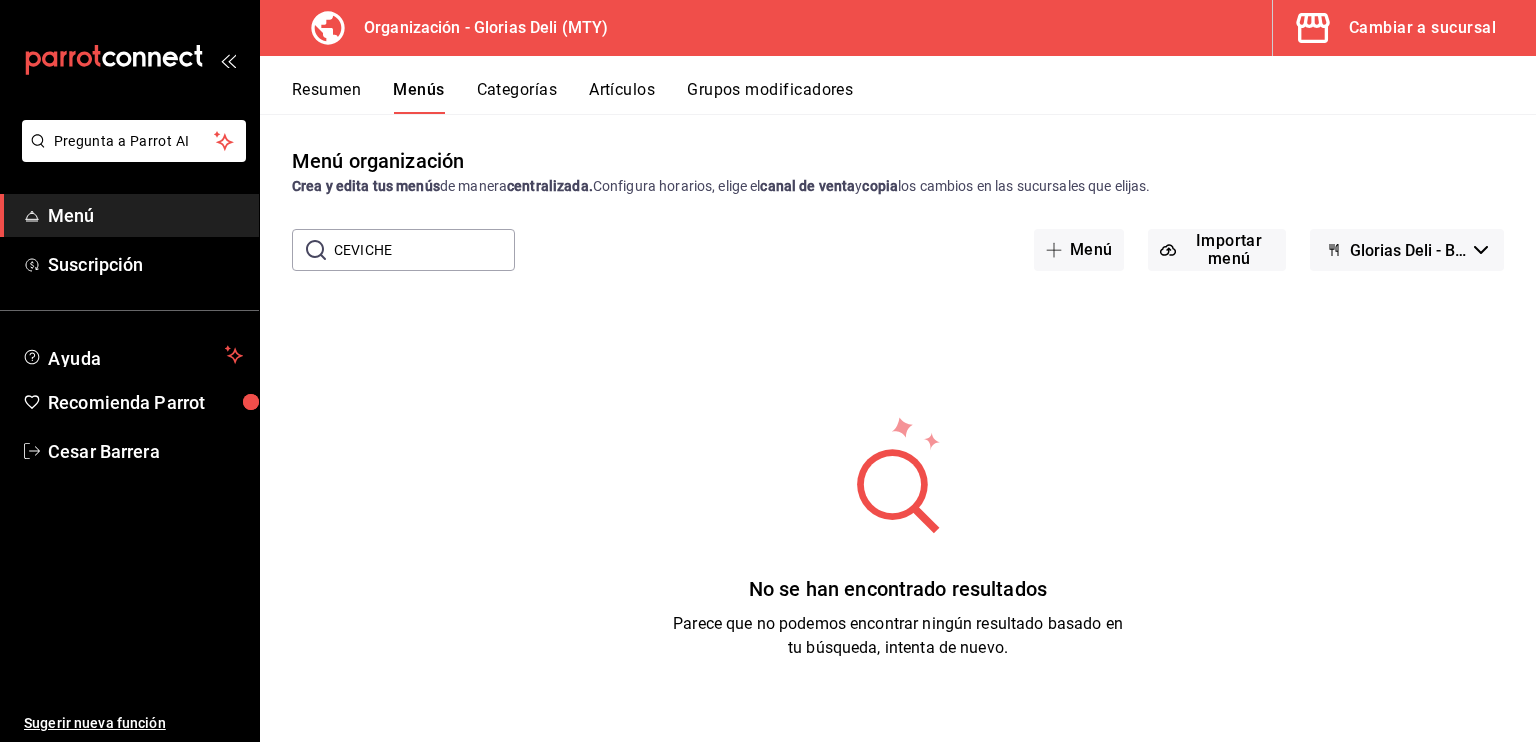 click 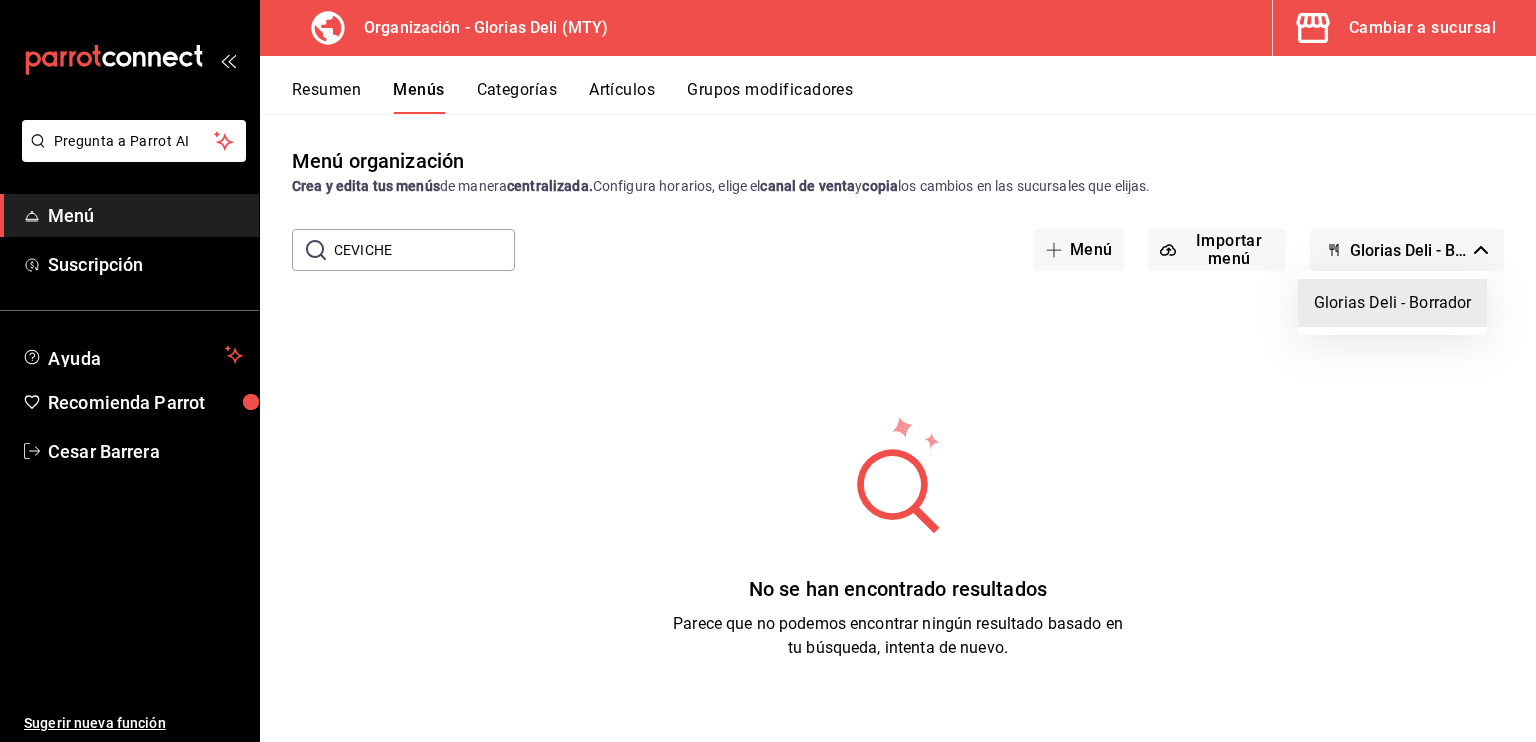 click at bounding box center [768, 371] 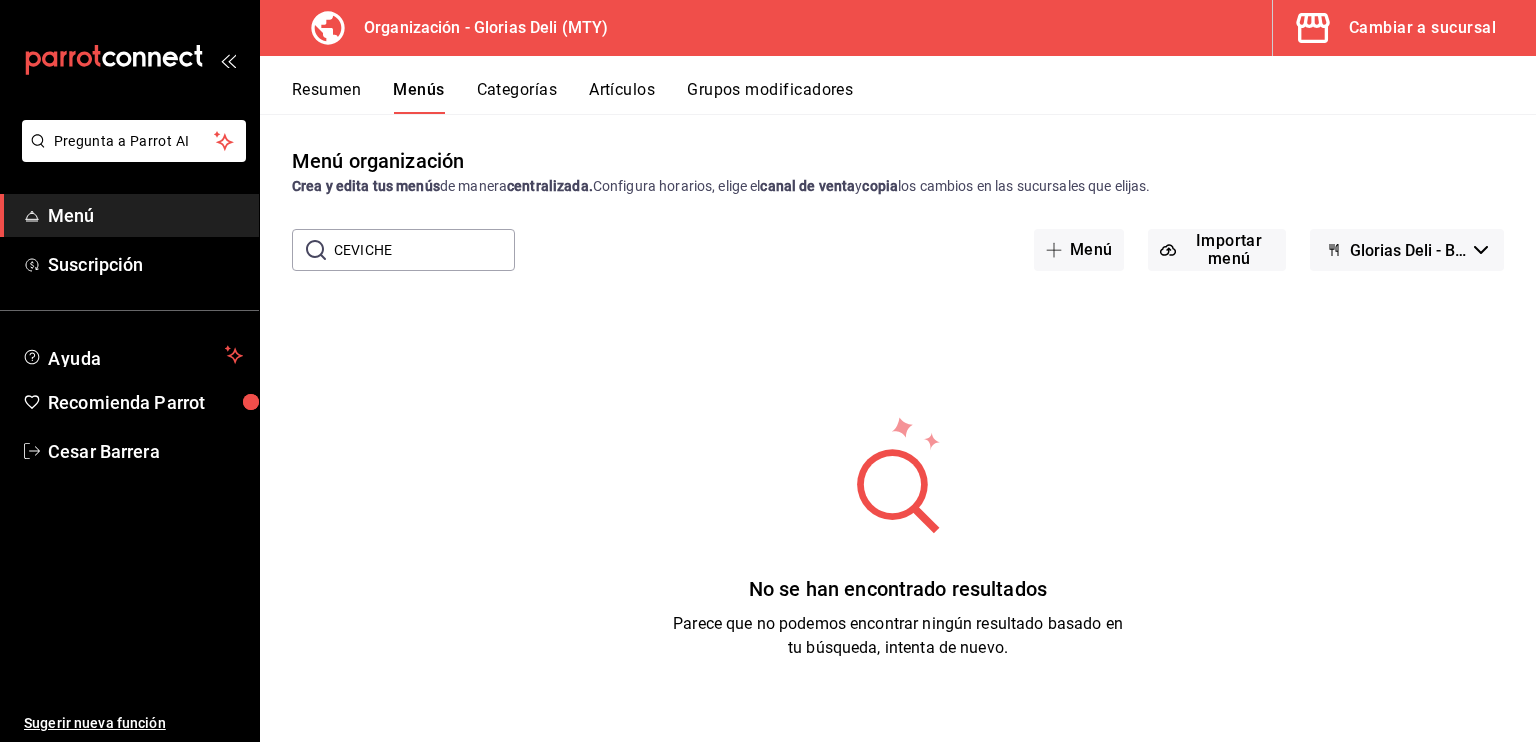 click on "Cambiar a sucursal" at bounding box center (1422, 28) 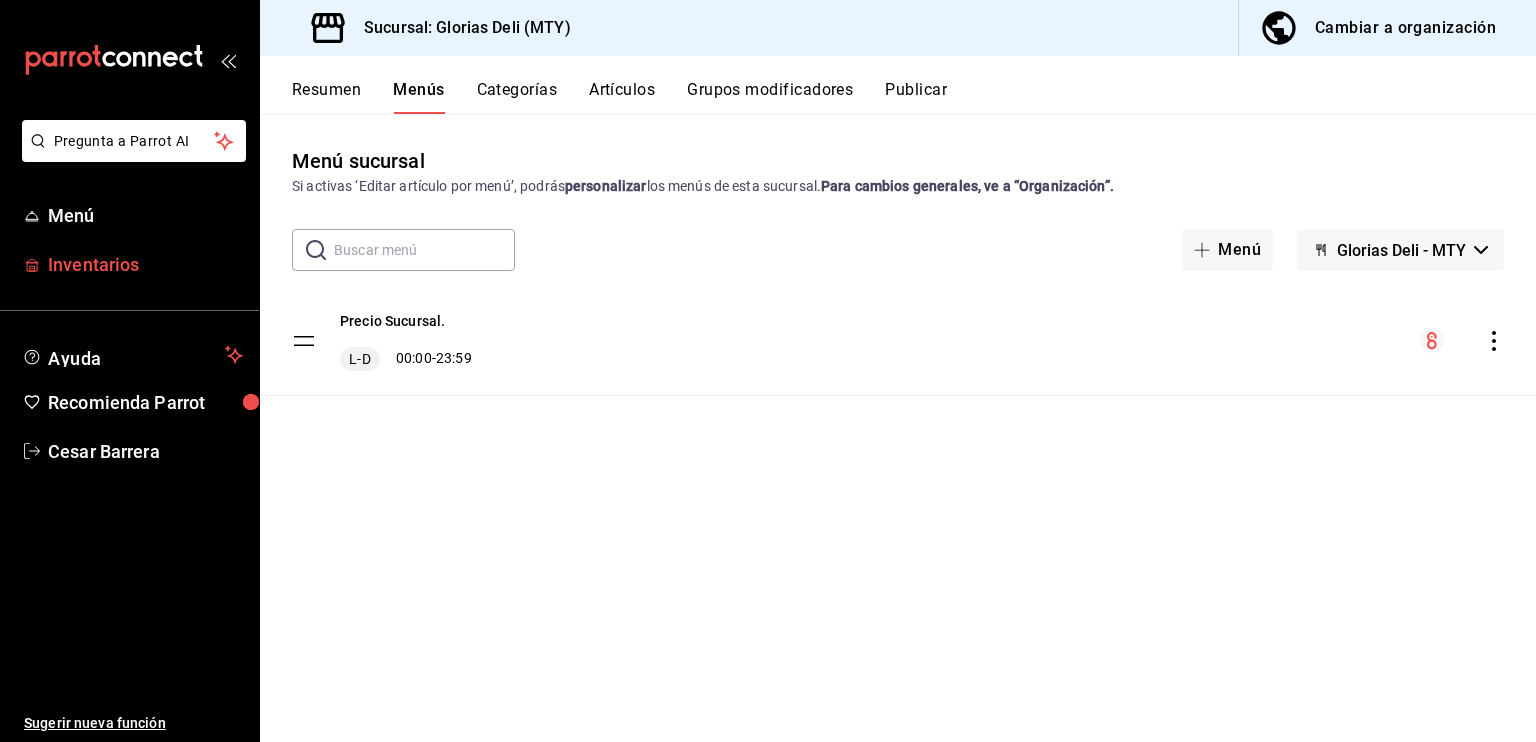 click on "Inventarios" at bounding box center [145, 264] 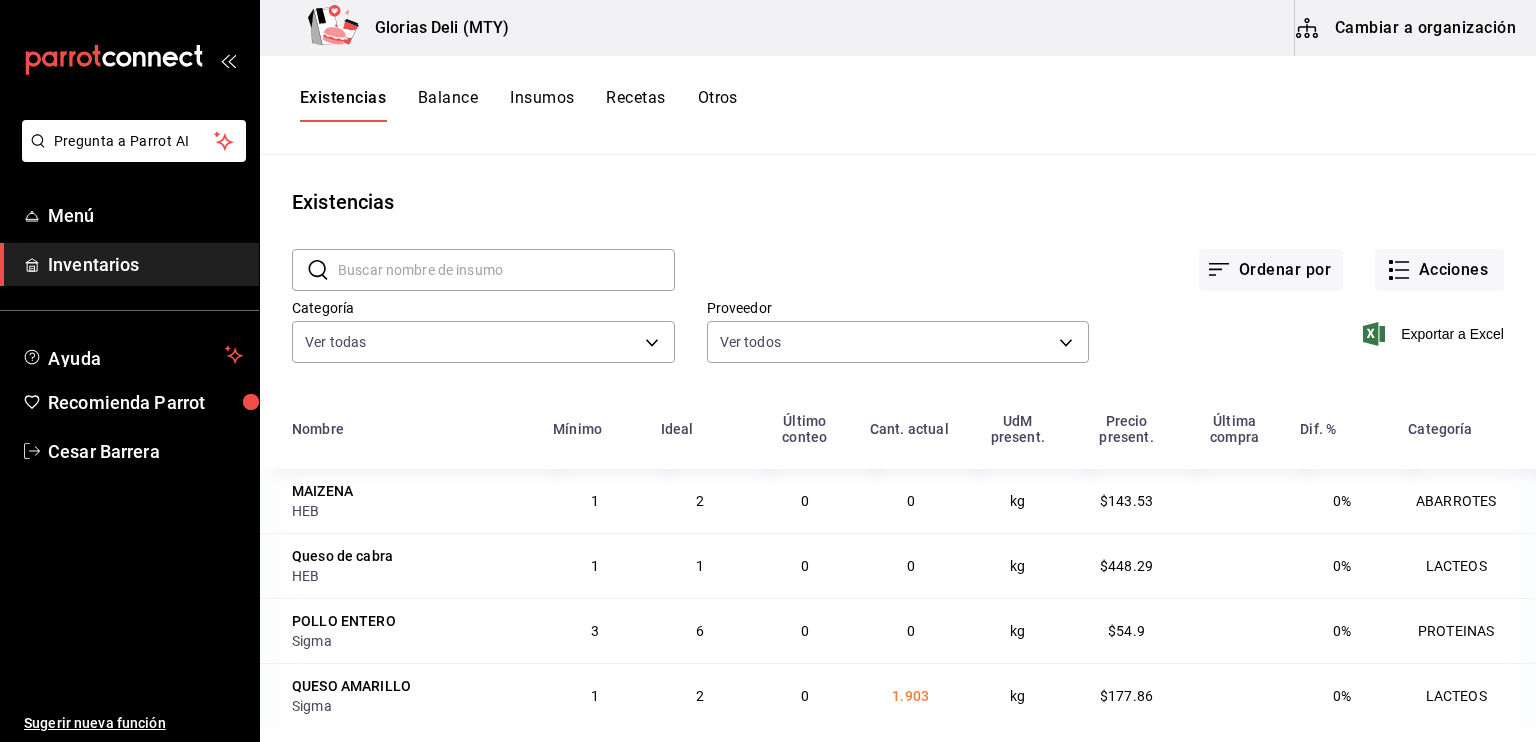 click on "Recetas" at bounding box center [635, 105] 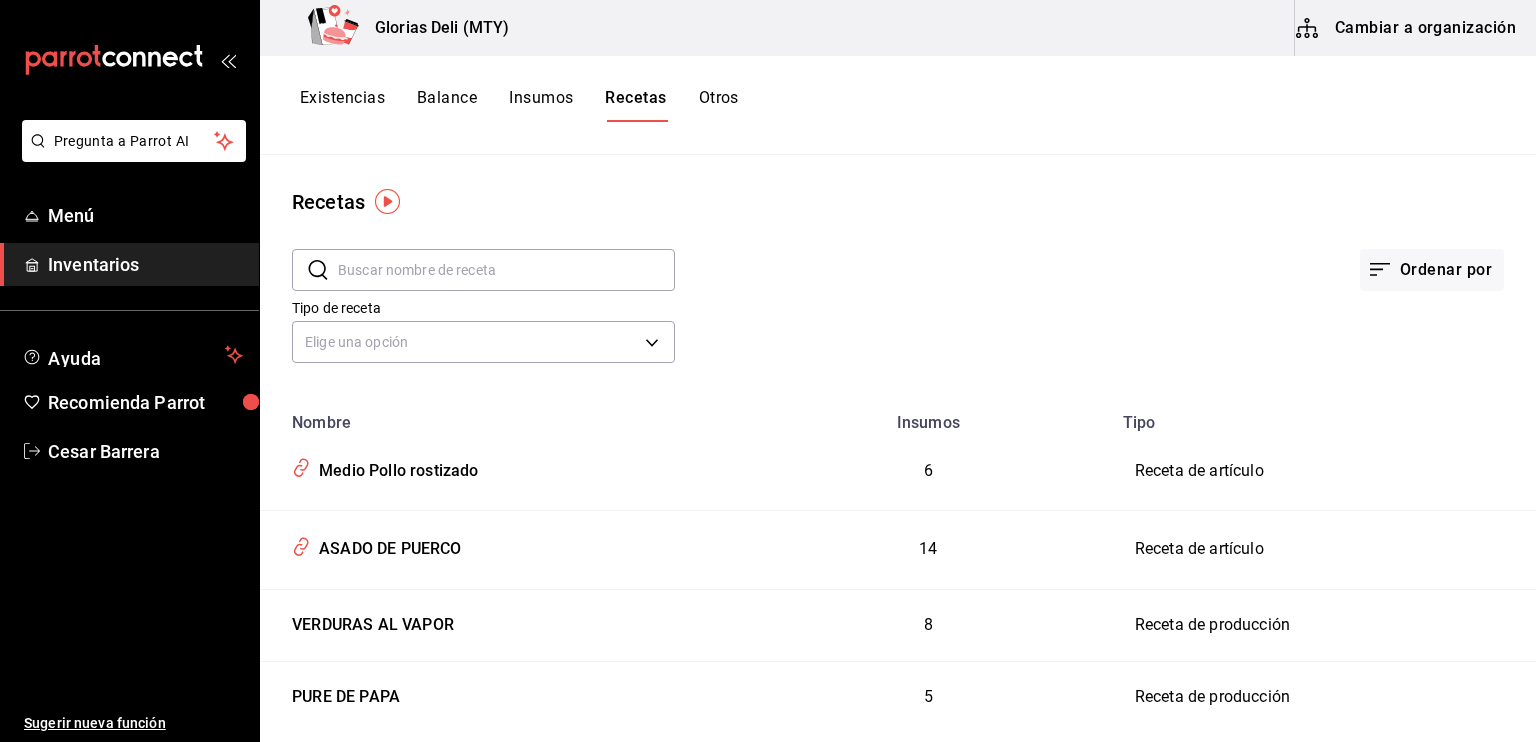 click at bounding box center [506, 270] 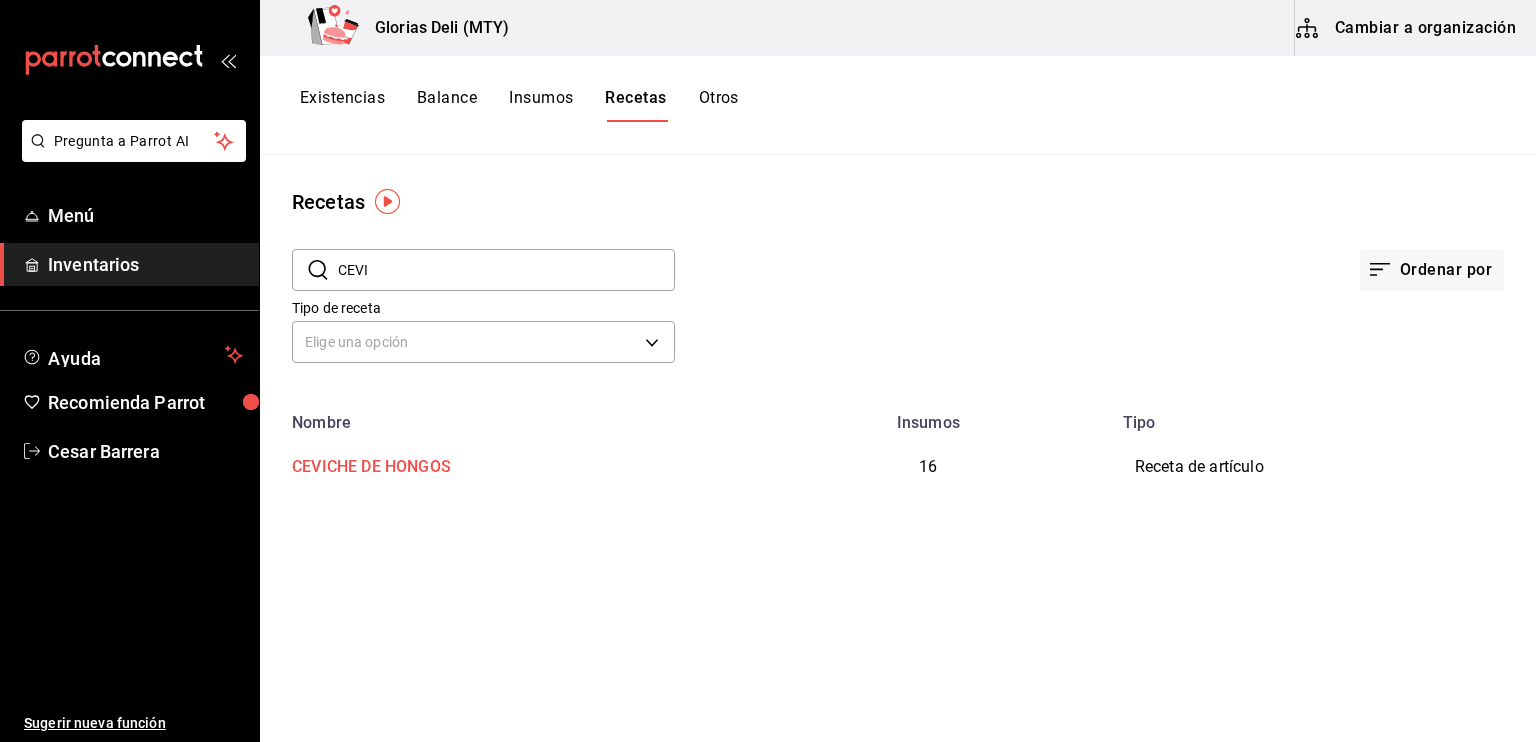 click on "CEVICHE DE HONGOS" at bounding box center (367, 463) 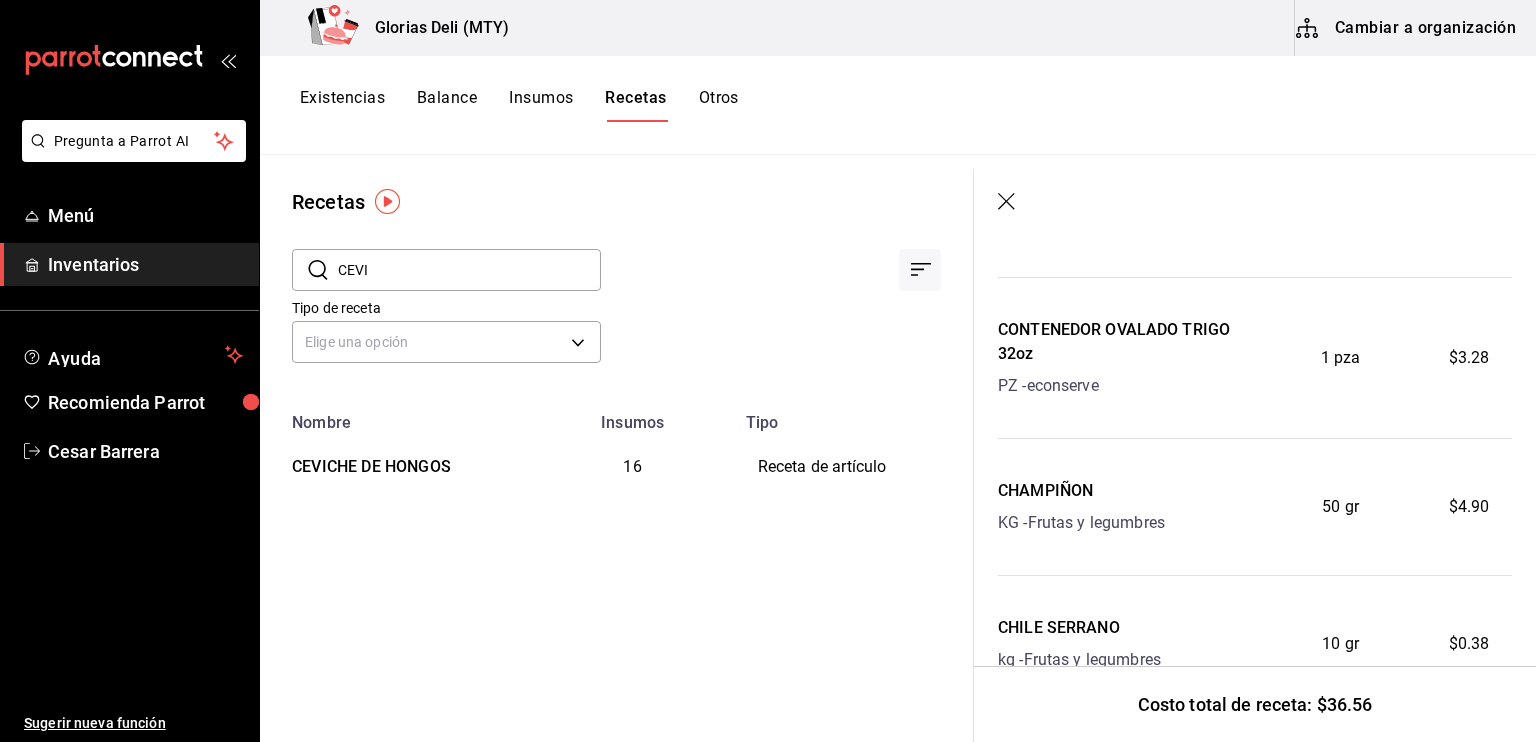 scroll, scrollTop: 2000, scrollLeft: 0, axis: vertical 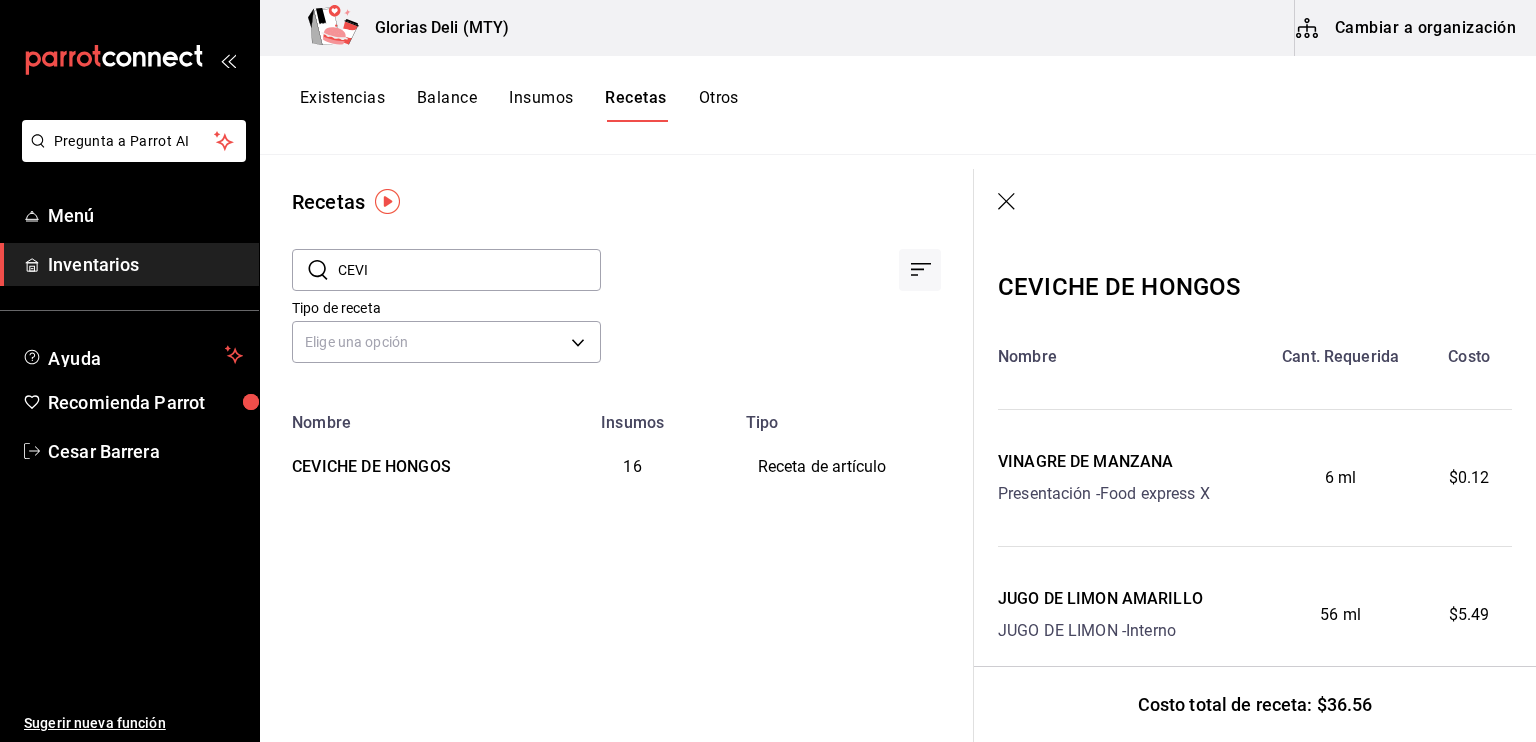 click 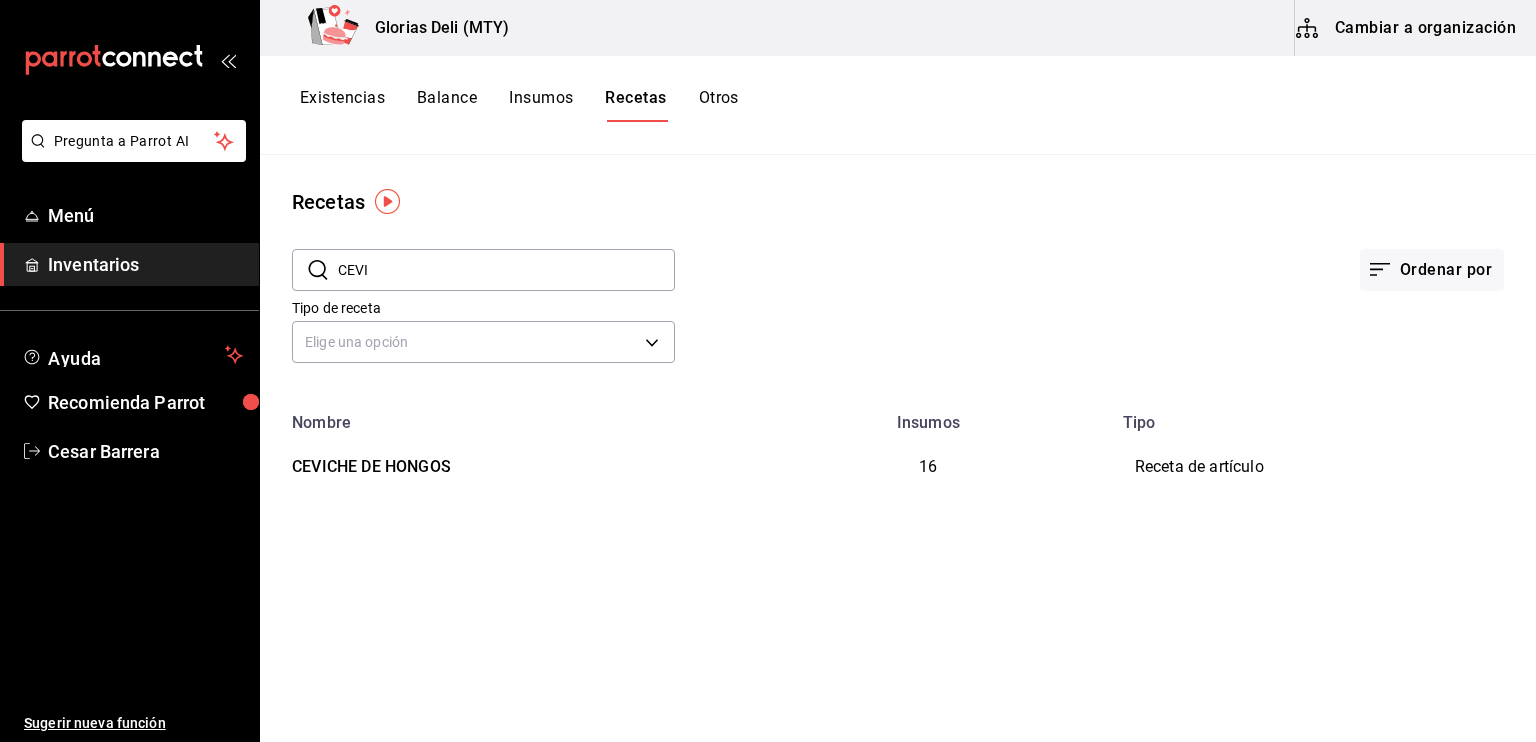 click on "CEVI" at bounding box center [506, 270] 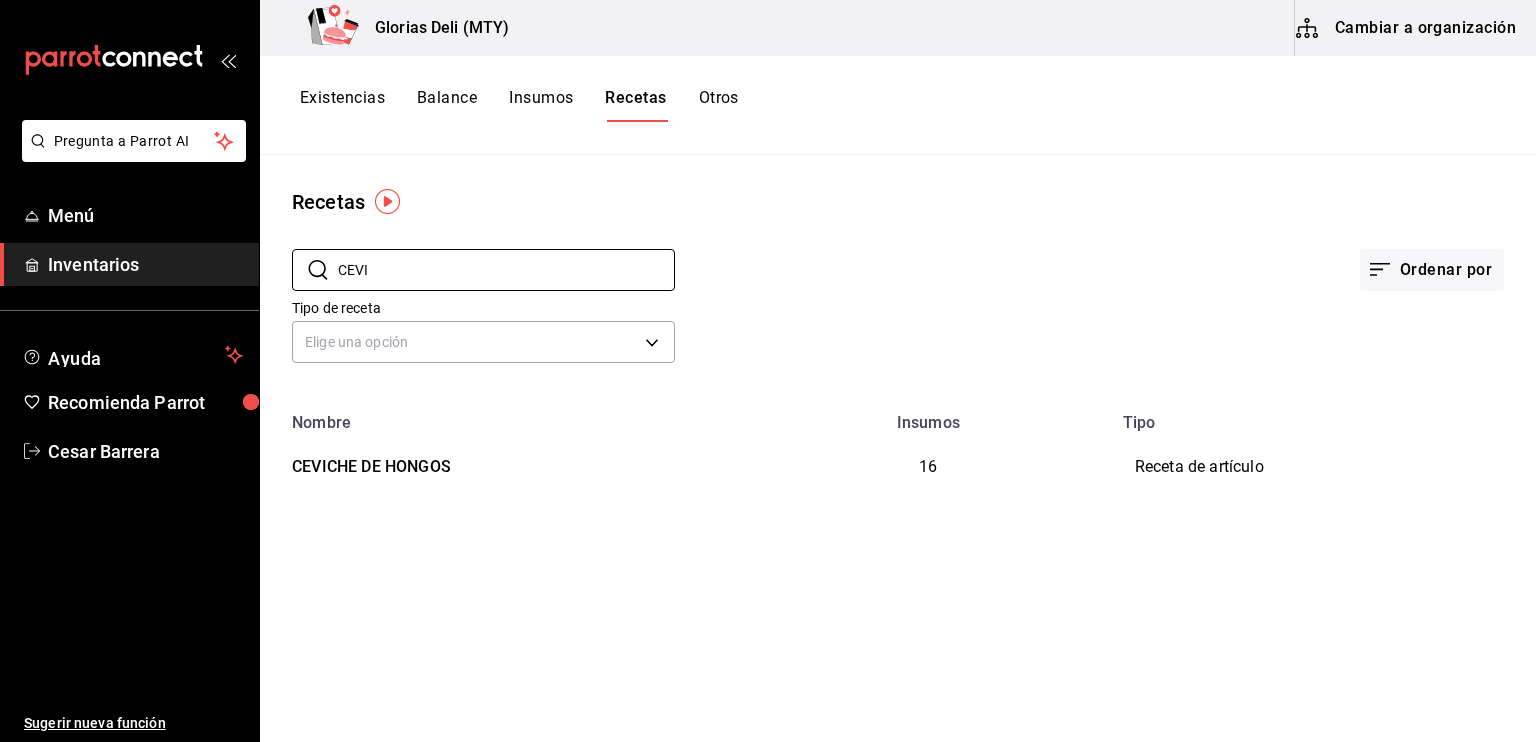 type on "CEVICHE" 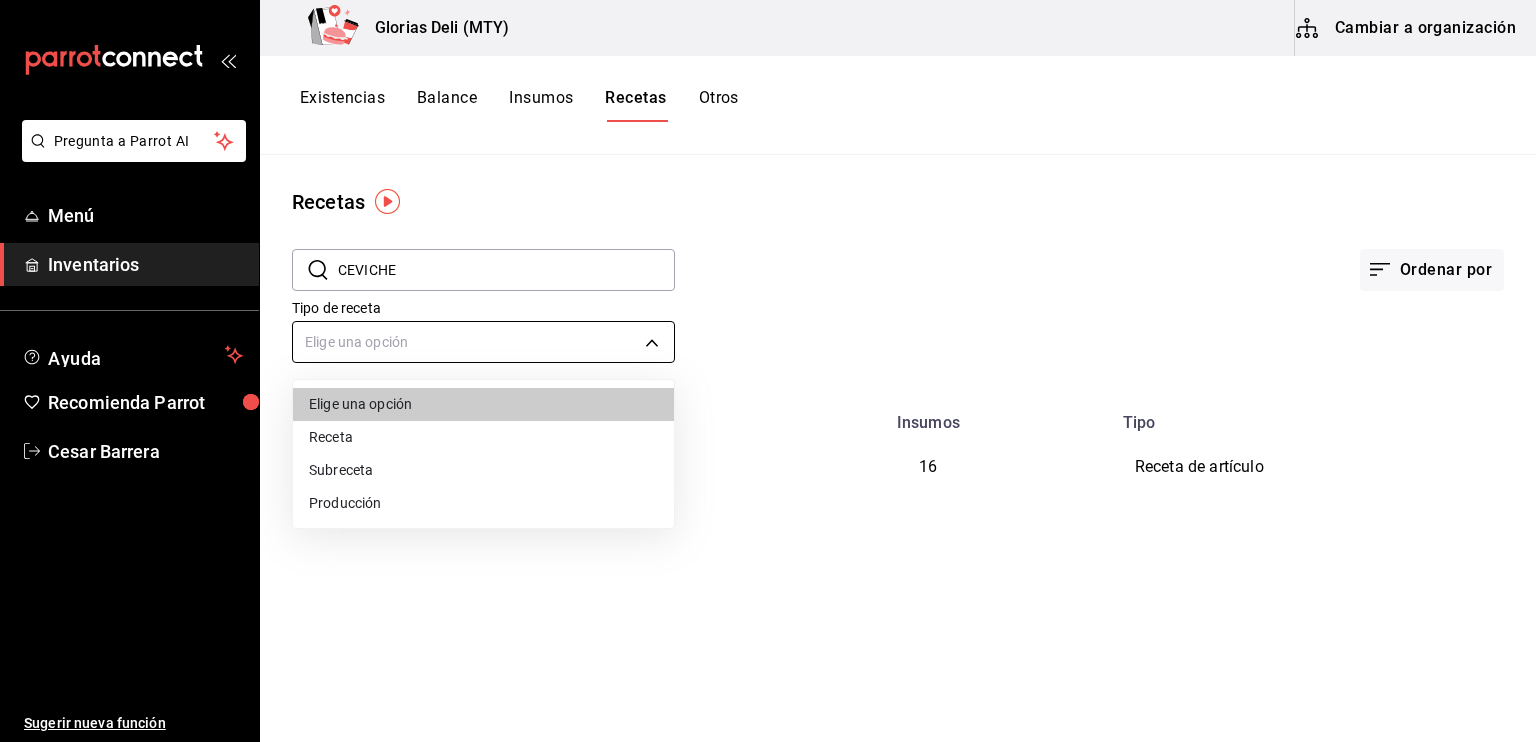 click on "Pregunta a Parrot AI Menú   Inventarios   Ayuda Recomienda Parrot   Cesar Barrera   Sugerir nueva función   Glorias Deli (MTY) Cambiar a organización Existencias Balance Insumos Recetas Otros Recetas ​ CEVICHE ​ Ordenar por Tipo de receta Elige una opción default Nombre Insumos Tipo CEVICHE DE HONGOS 16 Receta de artículo GANA 1 MES GRATIS EN TU SUSCRIPCIÓN AQUÍ ¿Recuerdas cómo empezó tu restaurante?
Hoy puedes ayudar a un colega a tener el mismo cambio que tú viviste.
Recomienda Parrot directamente desde tu Portal Administrador.
Es fácil y rápido.
🎁 Por cada restaurante que se una, ganas 1 mes gratis. Ver video tutorial Ir a video Pregunta a Parrot AI Menú   Inventarios   Ayuda Recomienda Parrot   Cesar Barrera   Sugerir nueva función   Duplicar Eliminar Visitar centro de ayuda ([PHONE]) ([EMAIL]) Visitar centro de ayuda ([PHONE]) ([EMAIL]) Elige una opción Receta Subreceta Producción" at bounding box center [768, 364] 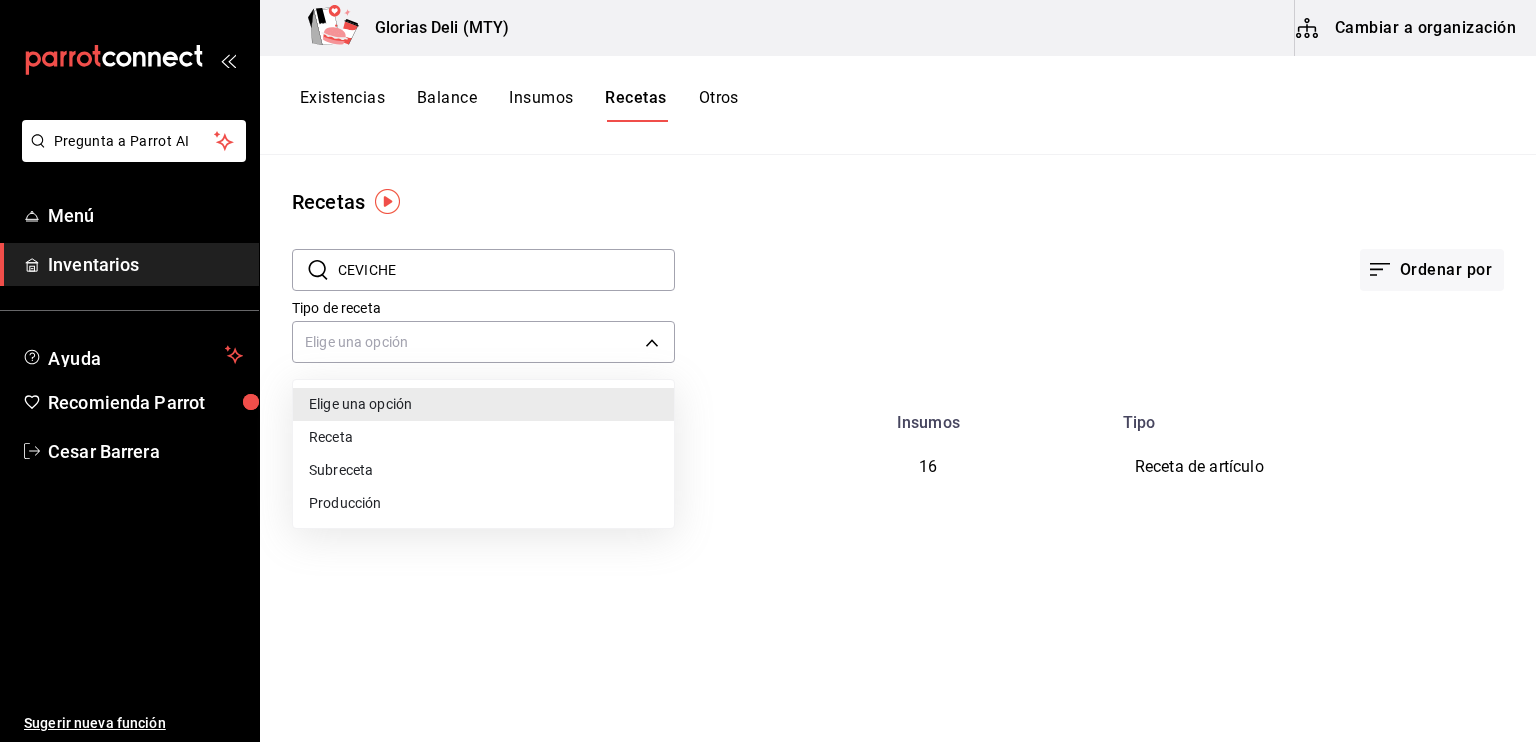 click on "Receta" at bounding box center [483, 437] 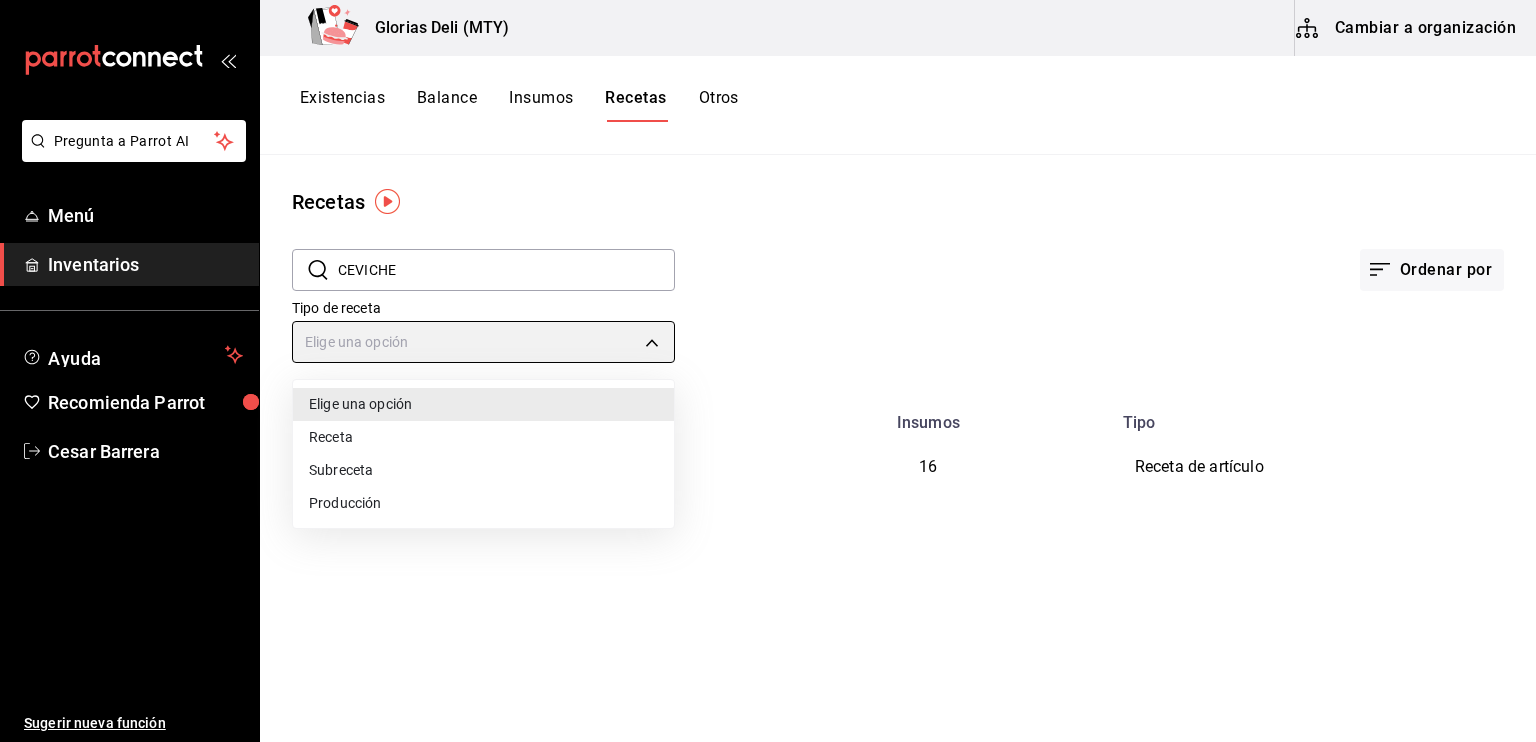 type on "PRODUCT" 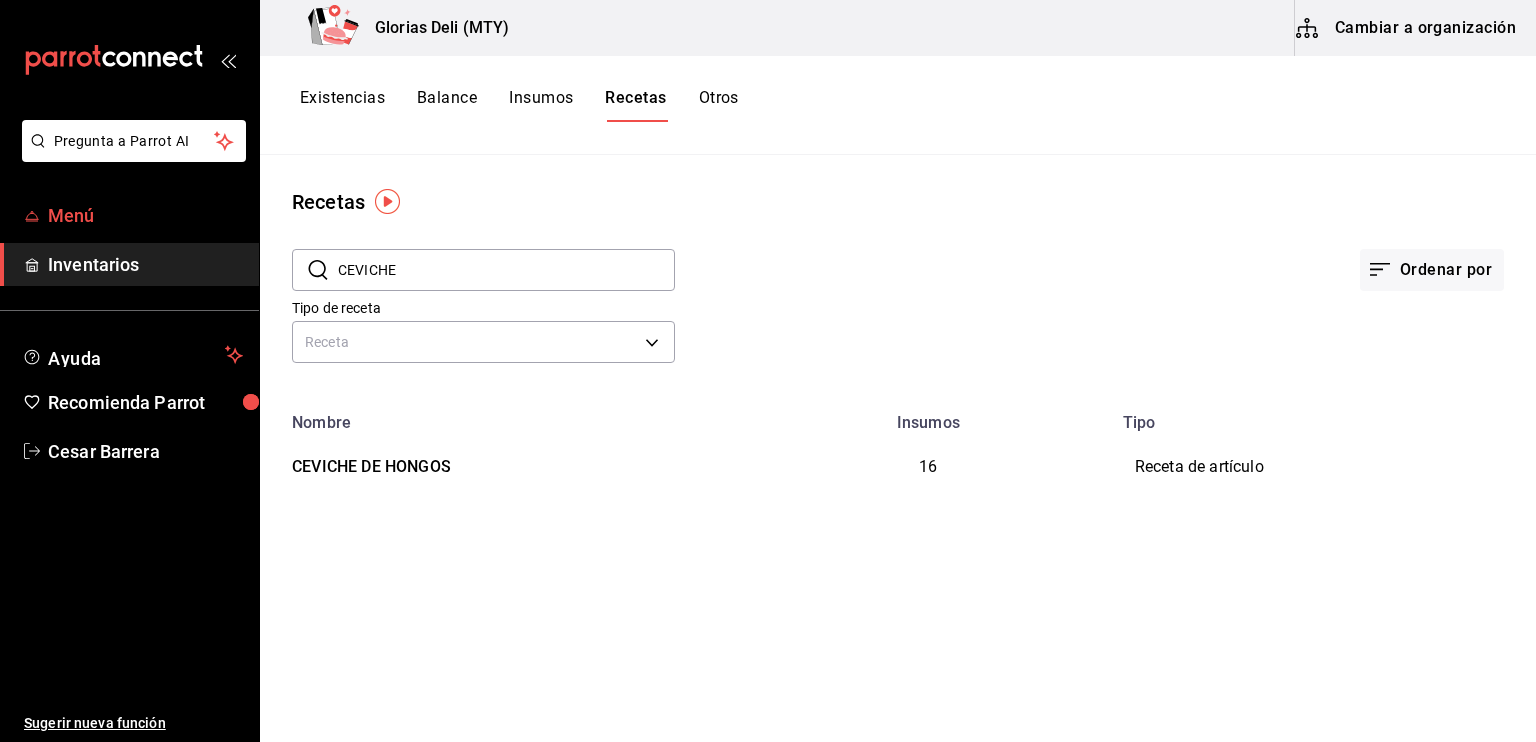 click on "Menú" at bounding box center [145, 215] 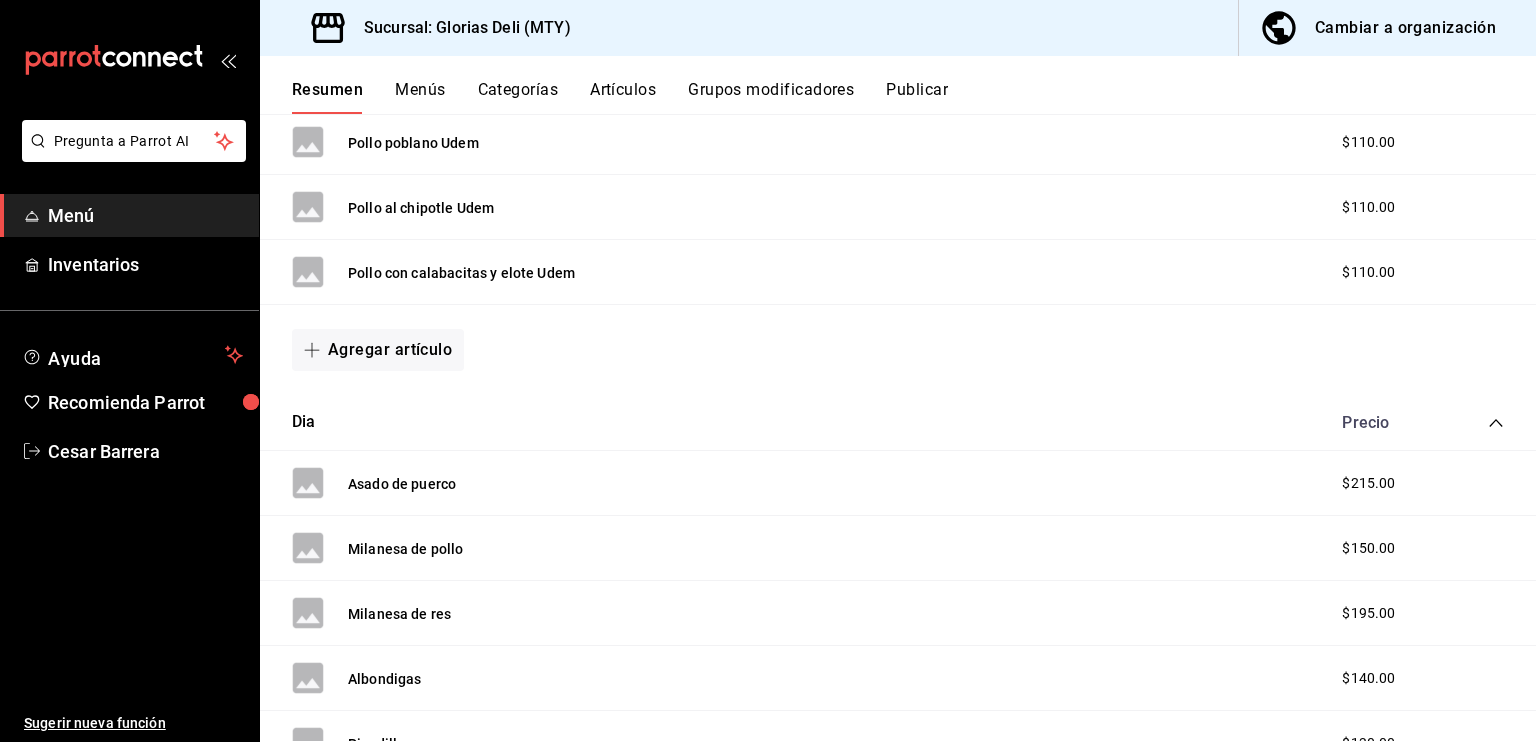 scroll, scrollTop: 726, scrollLeft: 0, axis: vertical 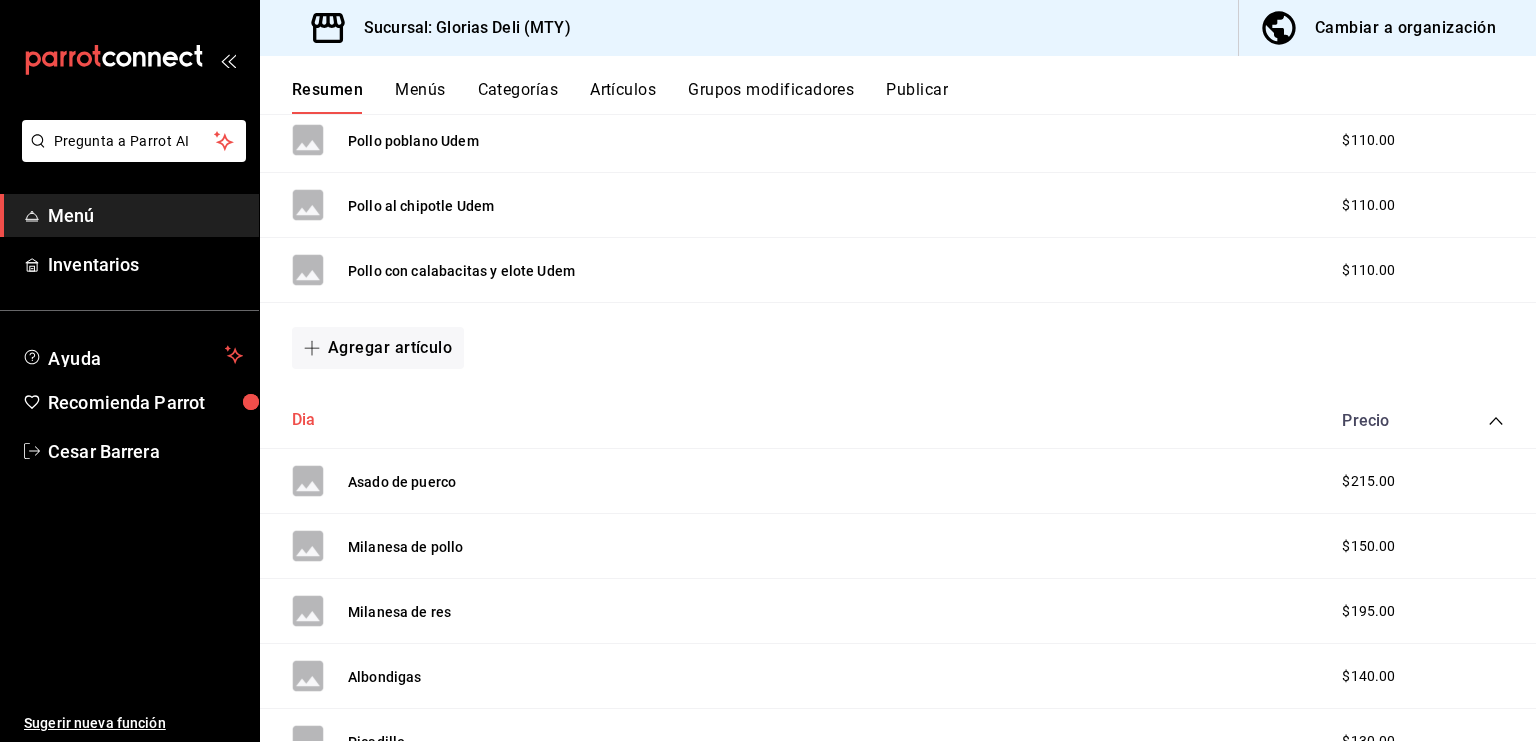 click on "Dia" at bounding box center (304, 420) 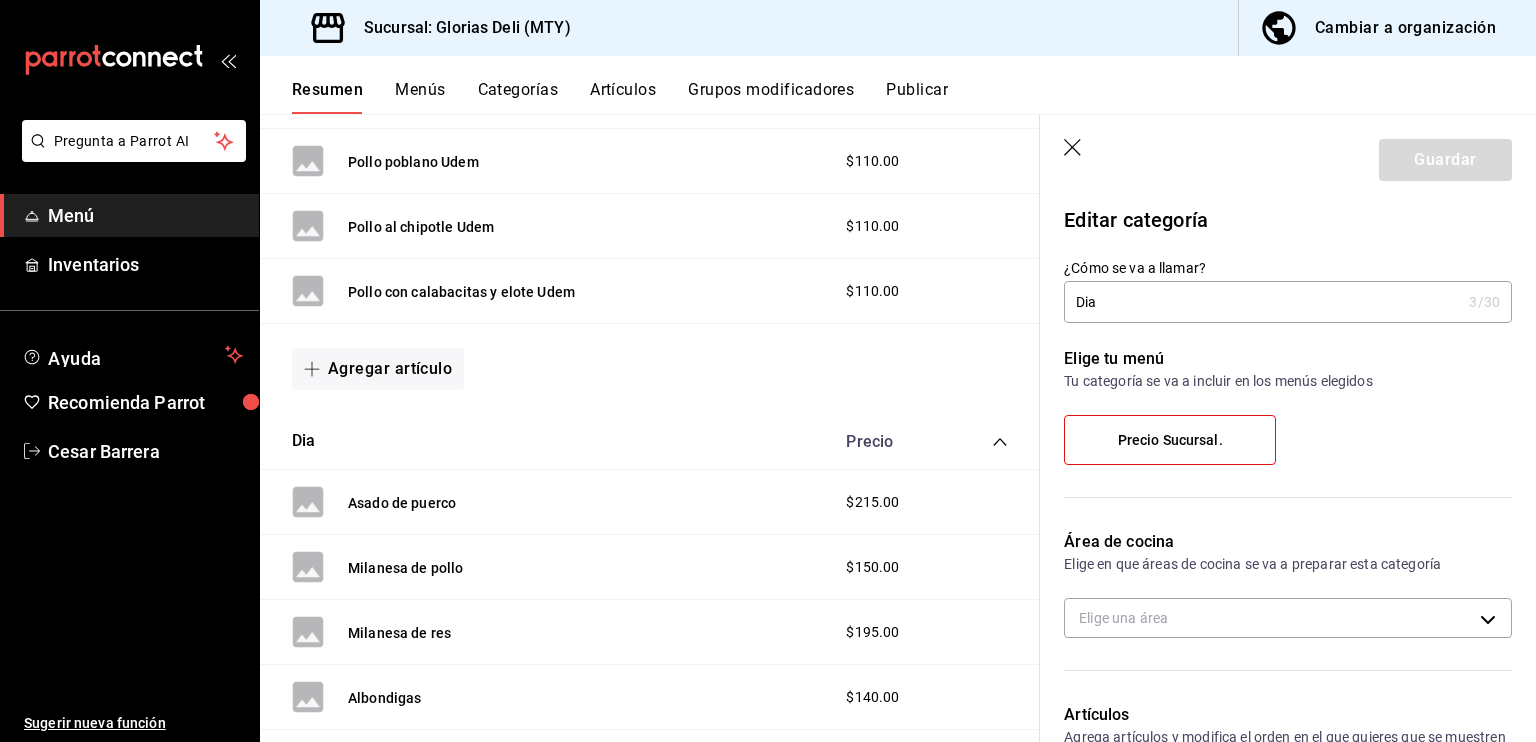 click on "Dia" at bounding box center [1262, 302] 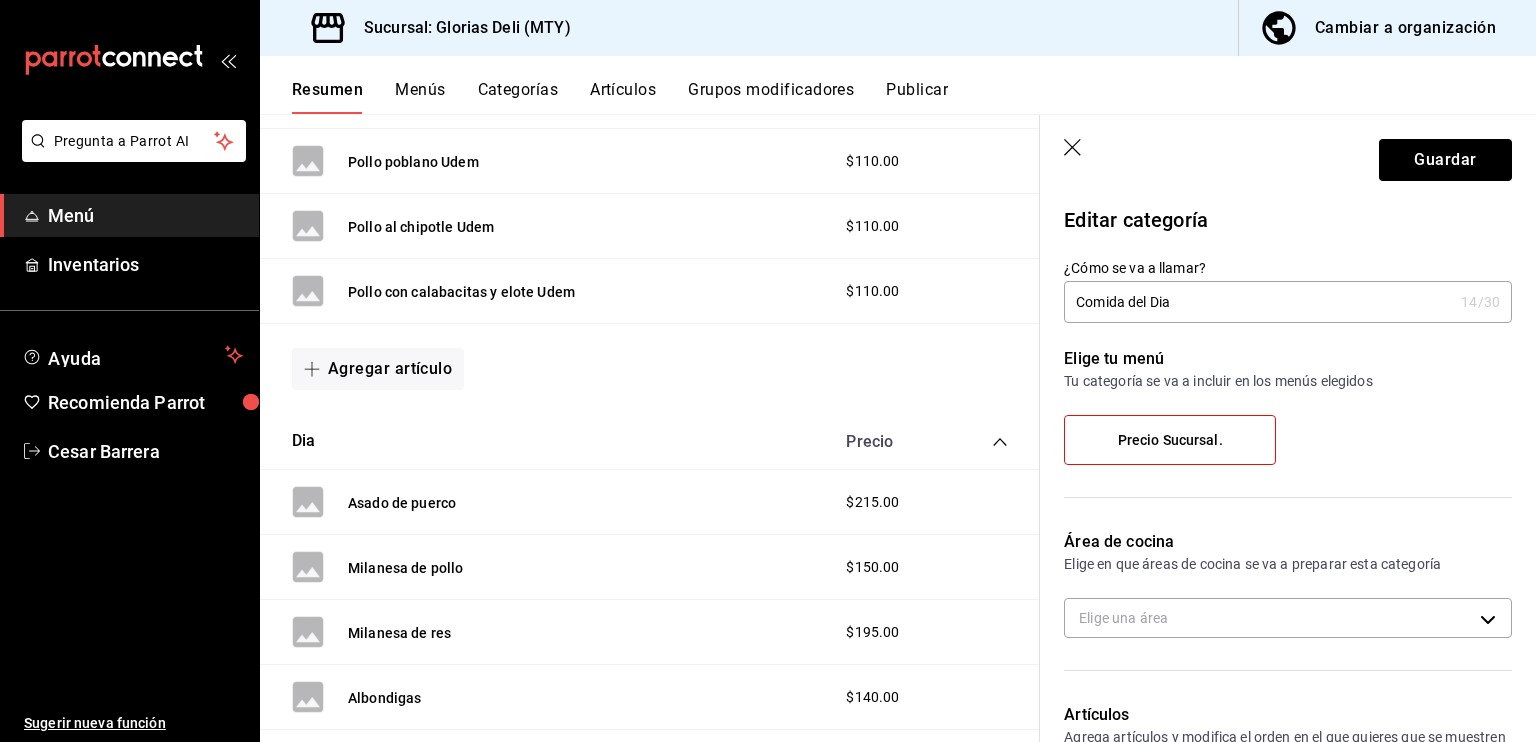 click on "Comida del Dia" at bounding box center [1258, 302] 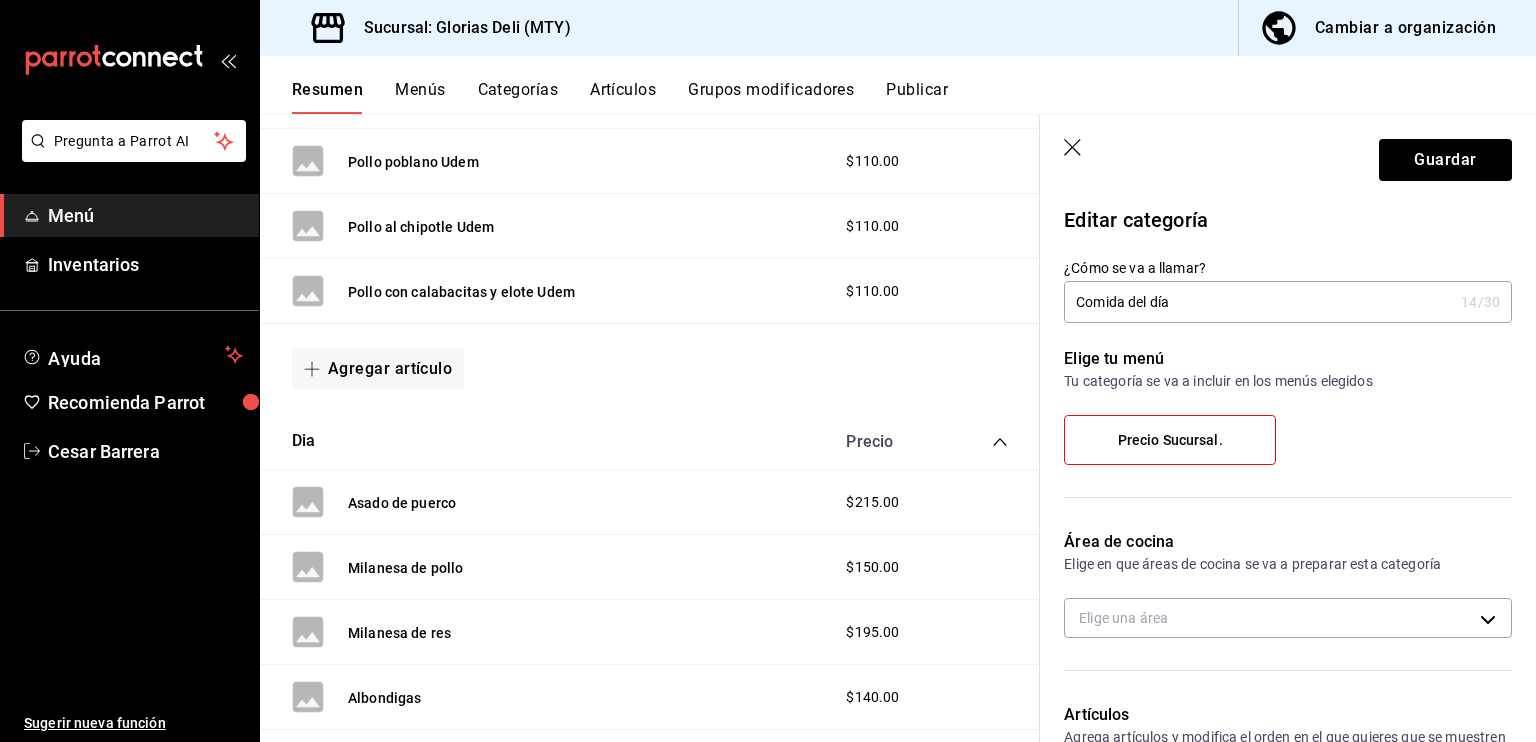 click on "Comida del día" at bounding box center [1258, 302] 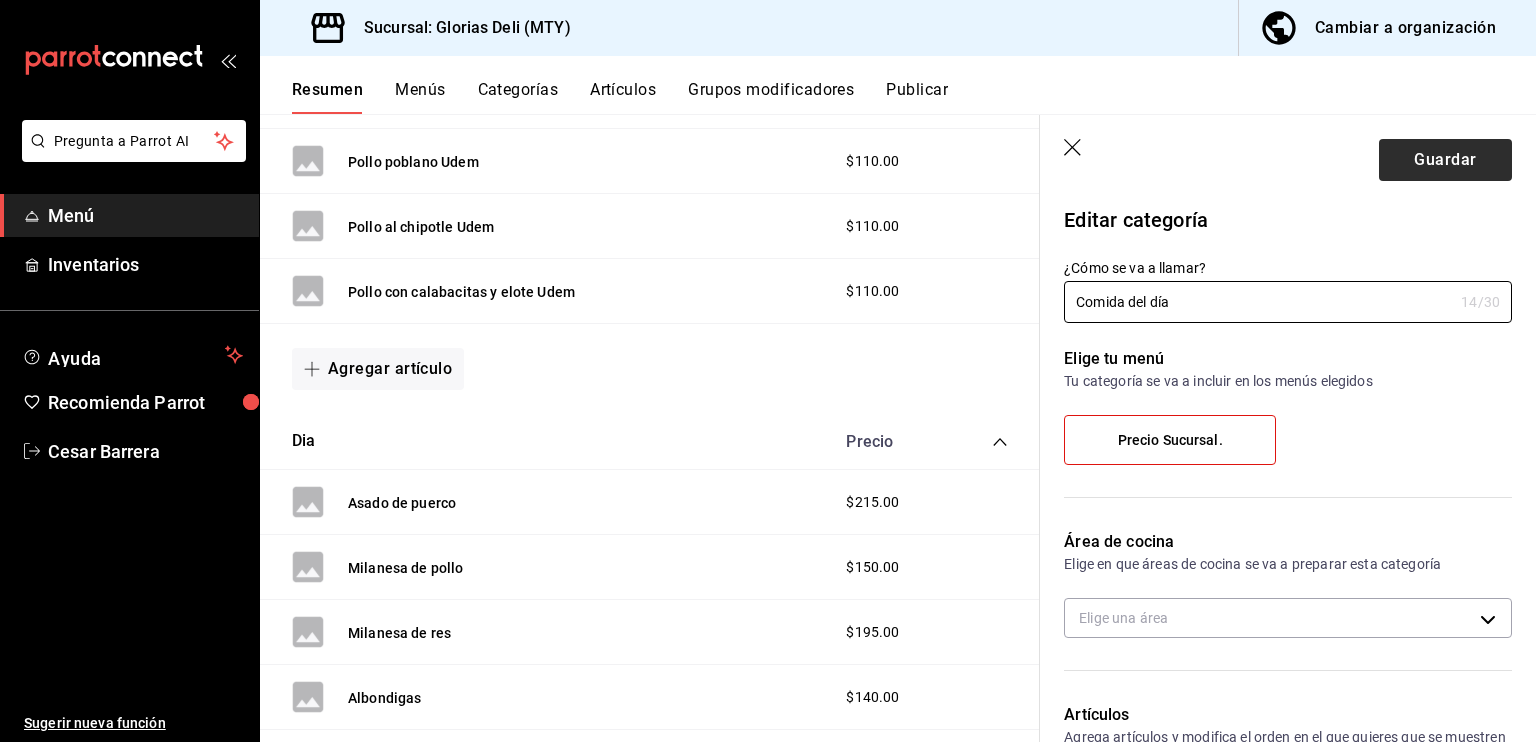 type on "Comida del día" 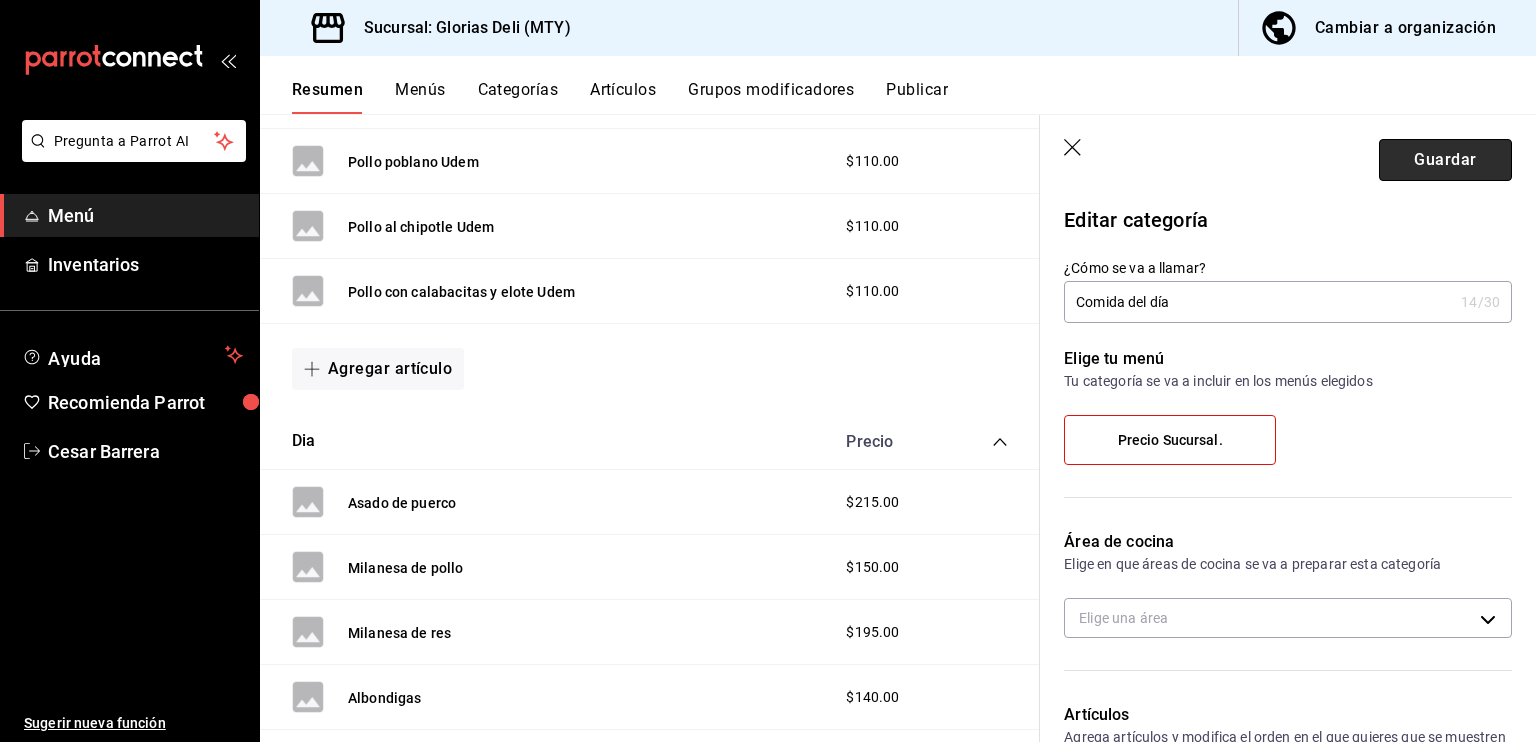 click on "Guardar" at bounding box center (1445, 160) 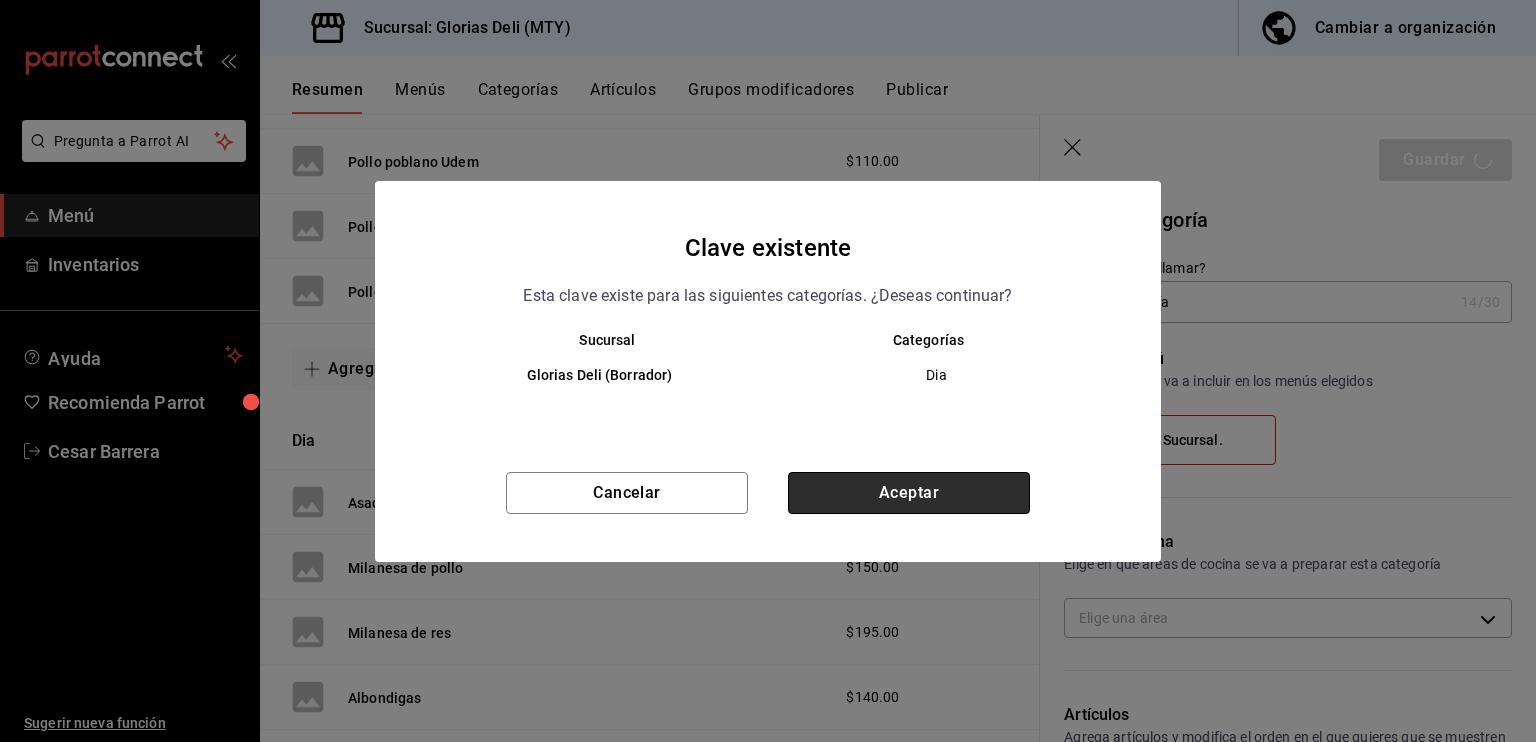 click on "Aceptar" at bounding box center [909, 493] 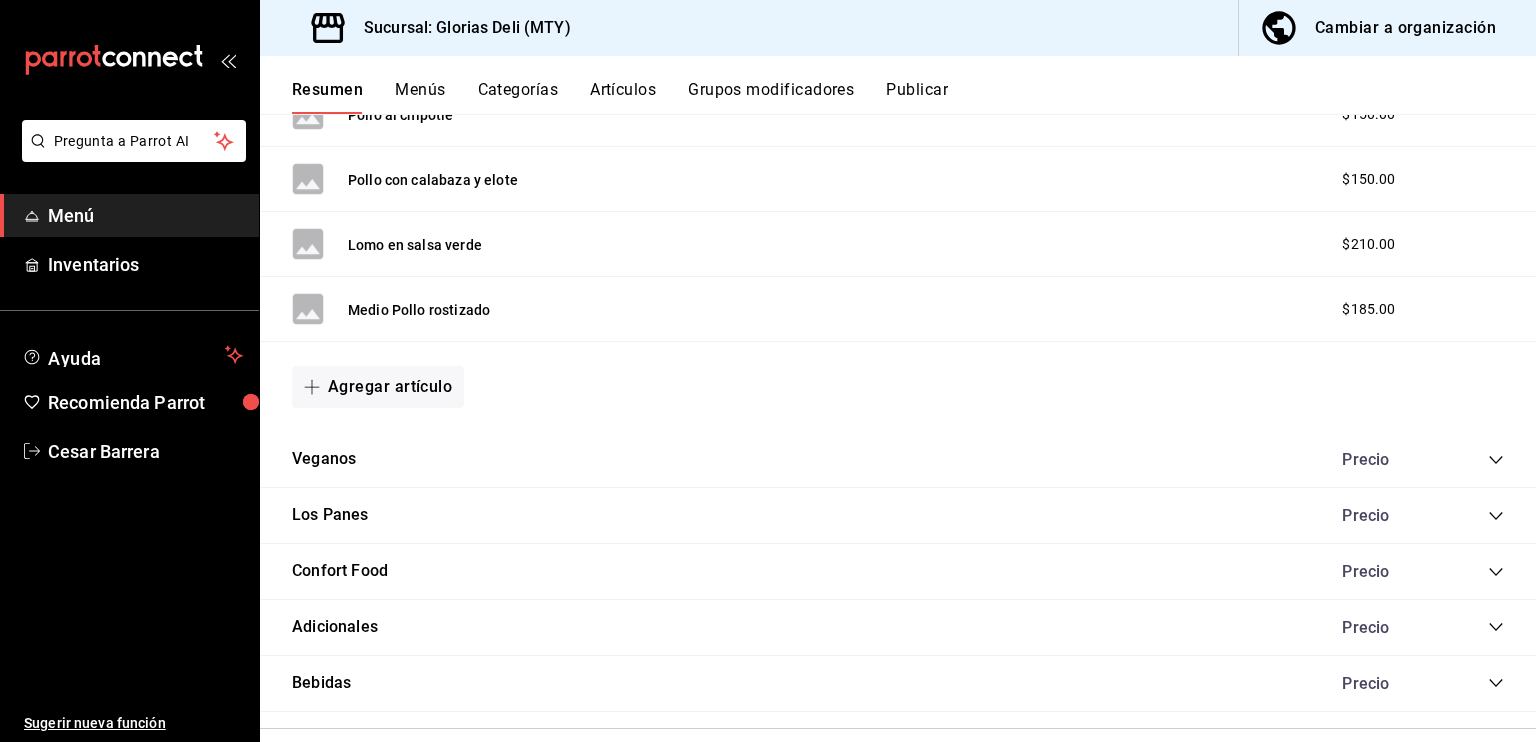 scroll, scrollTop: 1764, scrollLeft: 0, axis: vertical 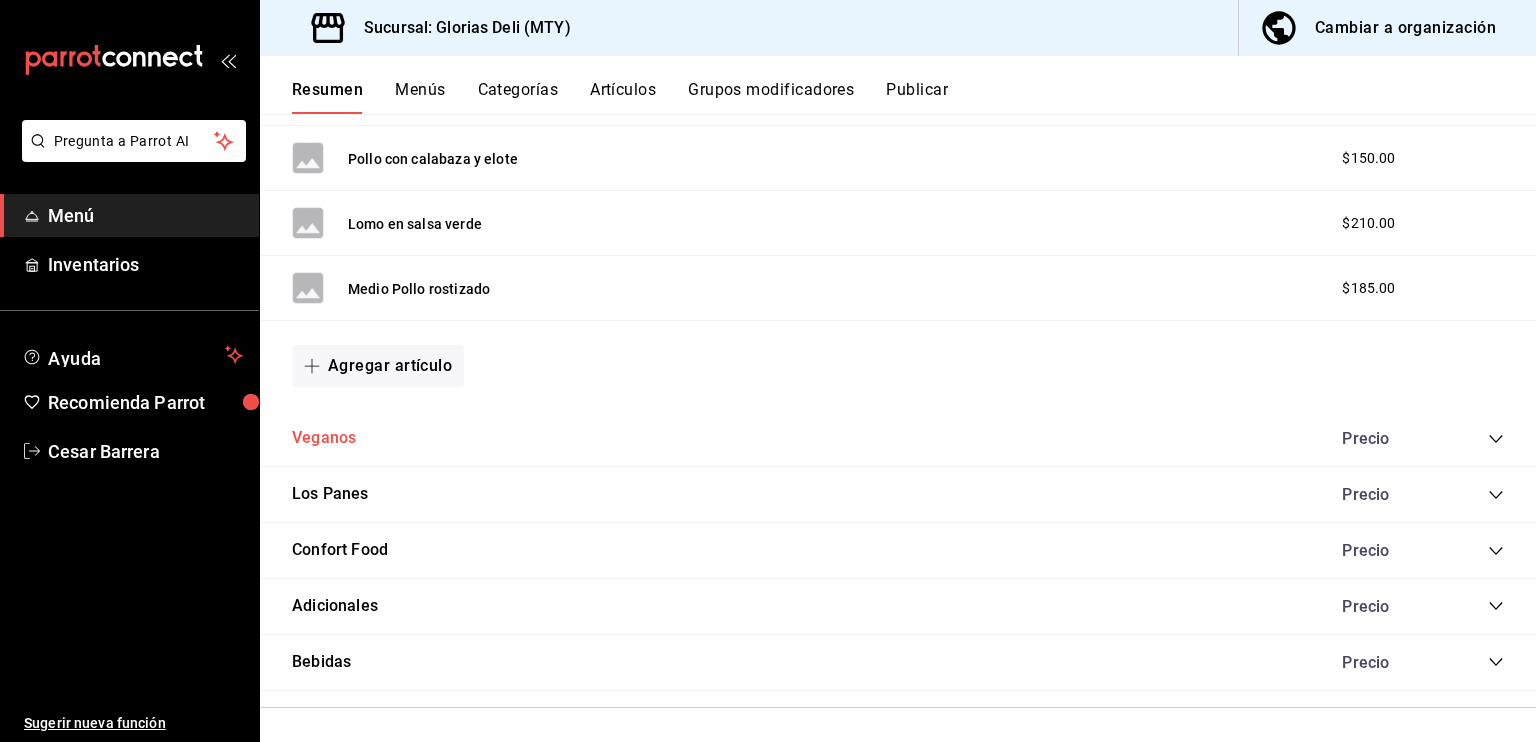 click on "Veganos" at bounding box center (324, 438) 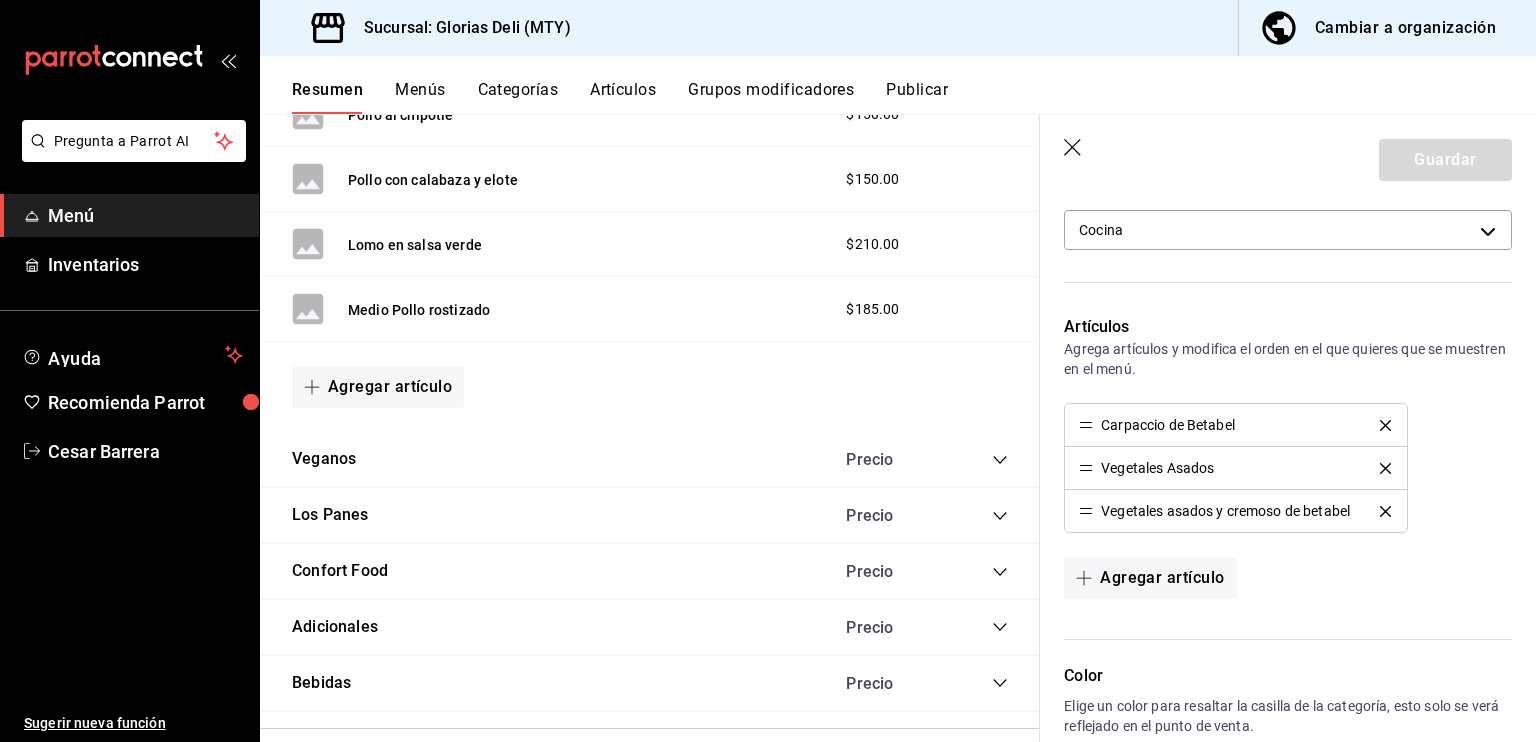 scroll, scrollTop: 400, scrollLeft: 0, axis: vertical 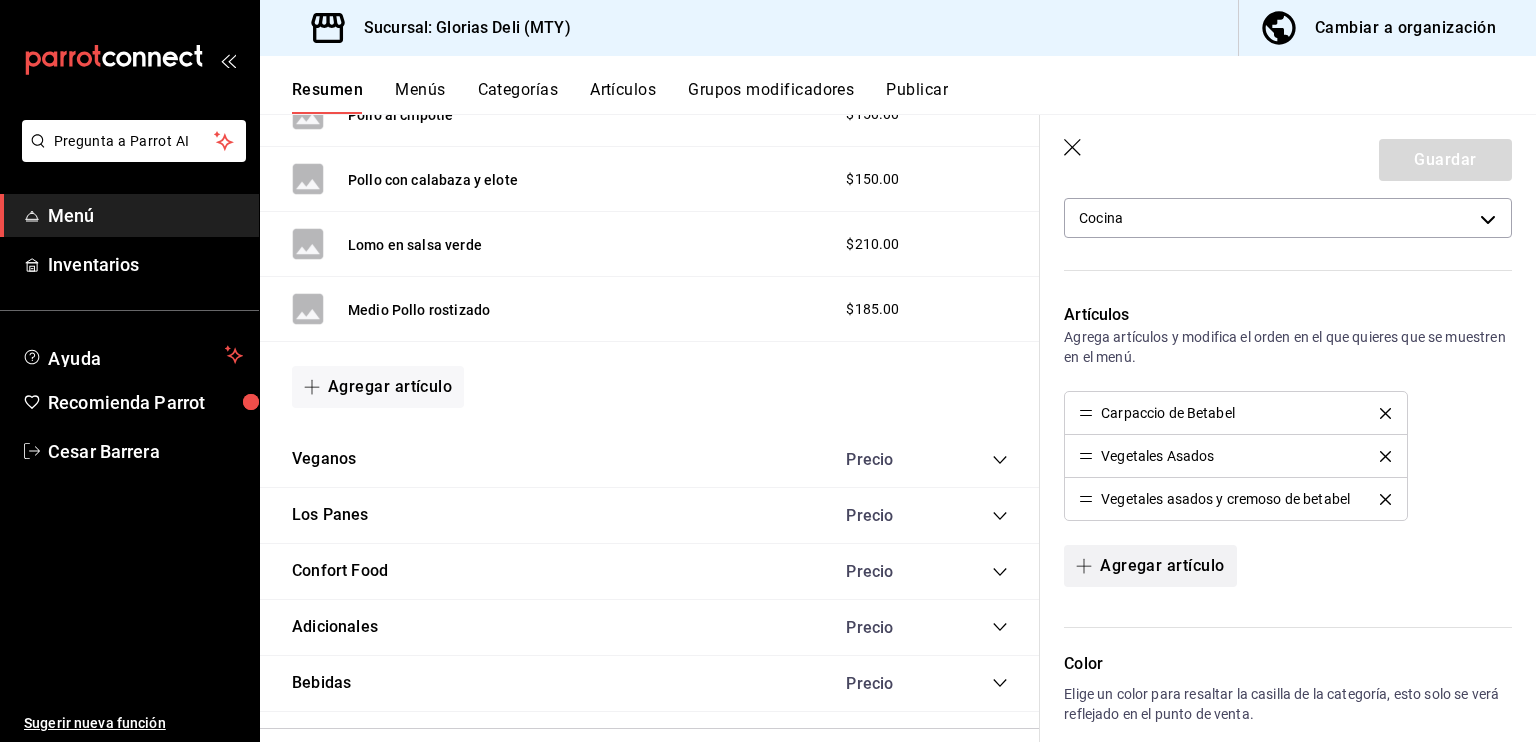 click at bounding box center [1088, 566] 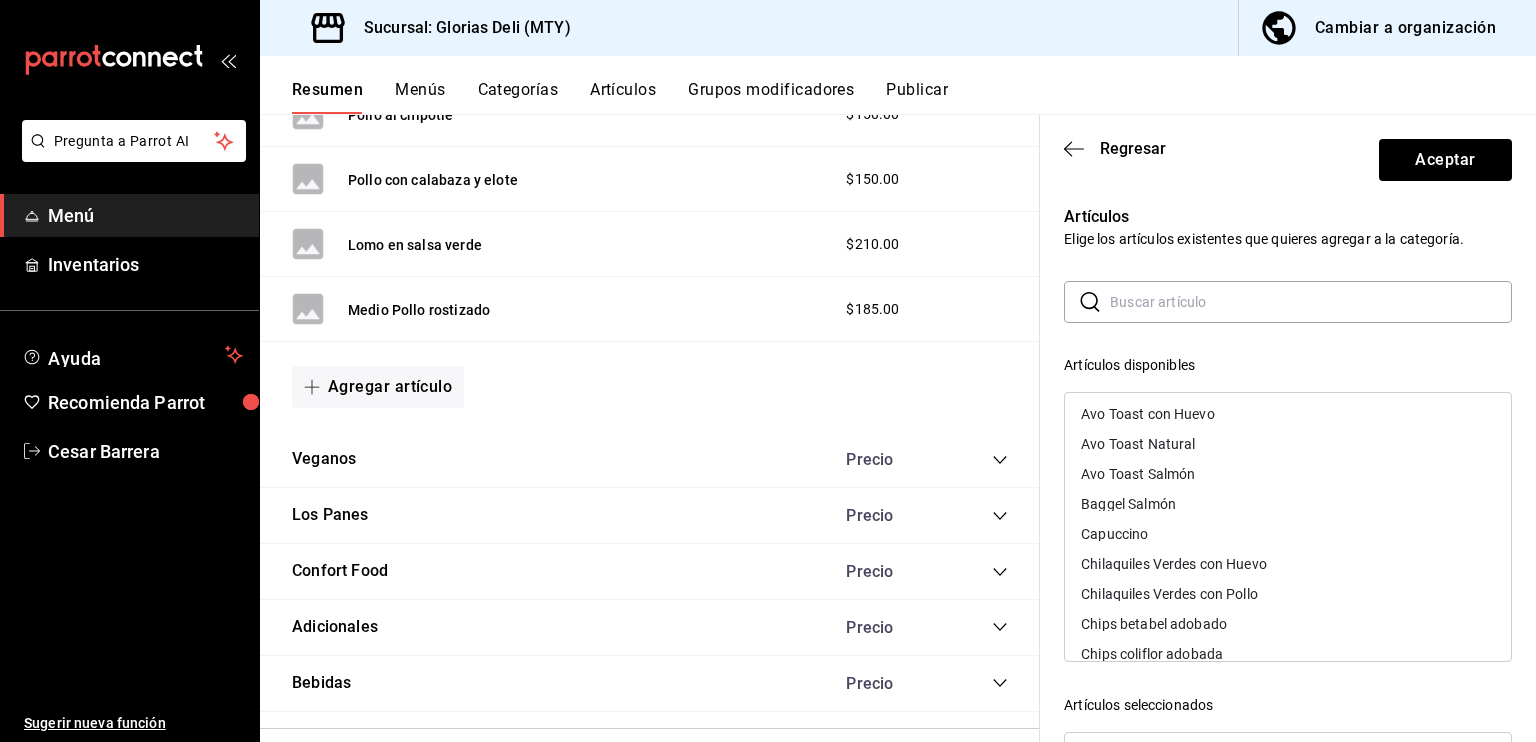 scroll, scrollTop: 240, scrollLeft: 0, axis: vertical 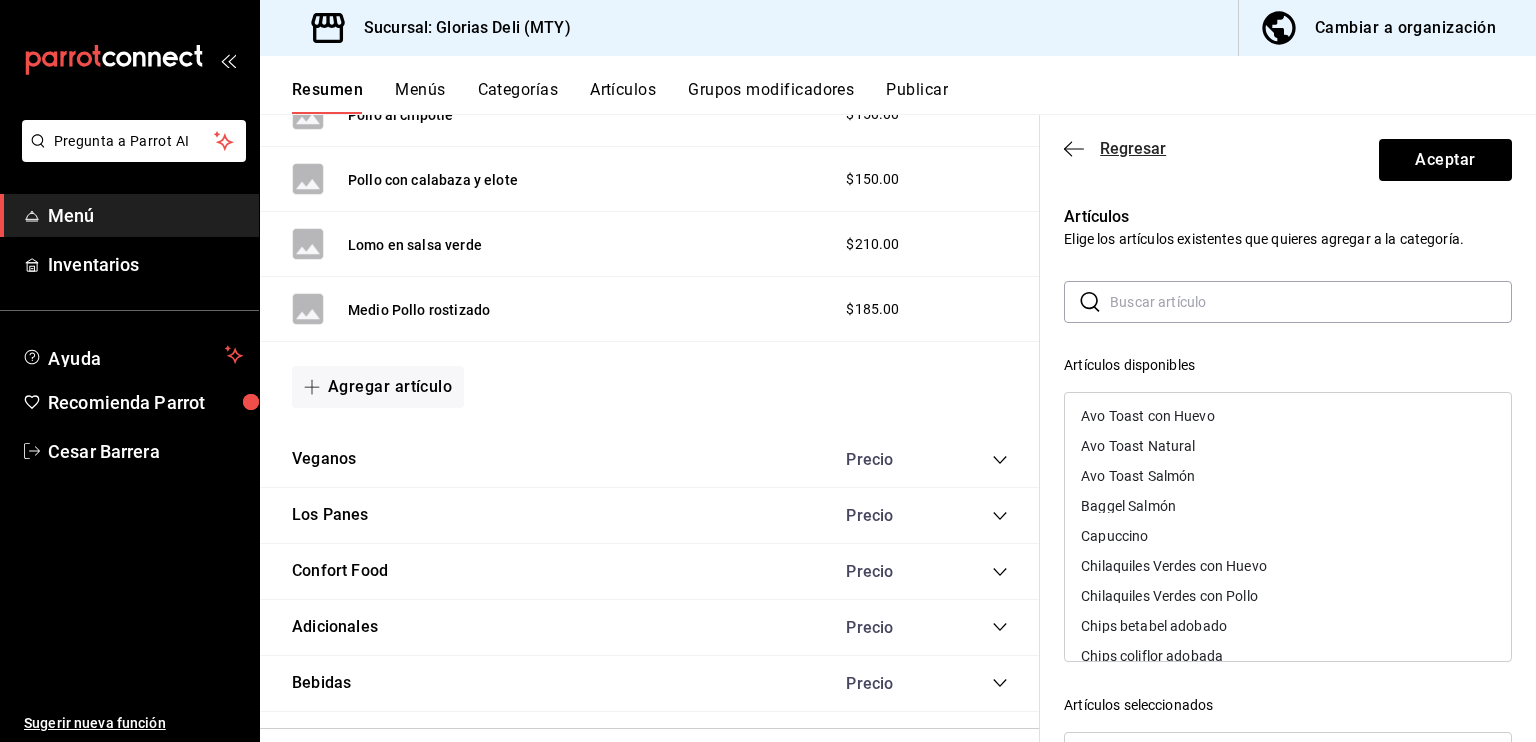 click 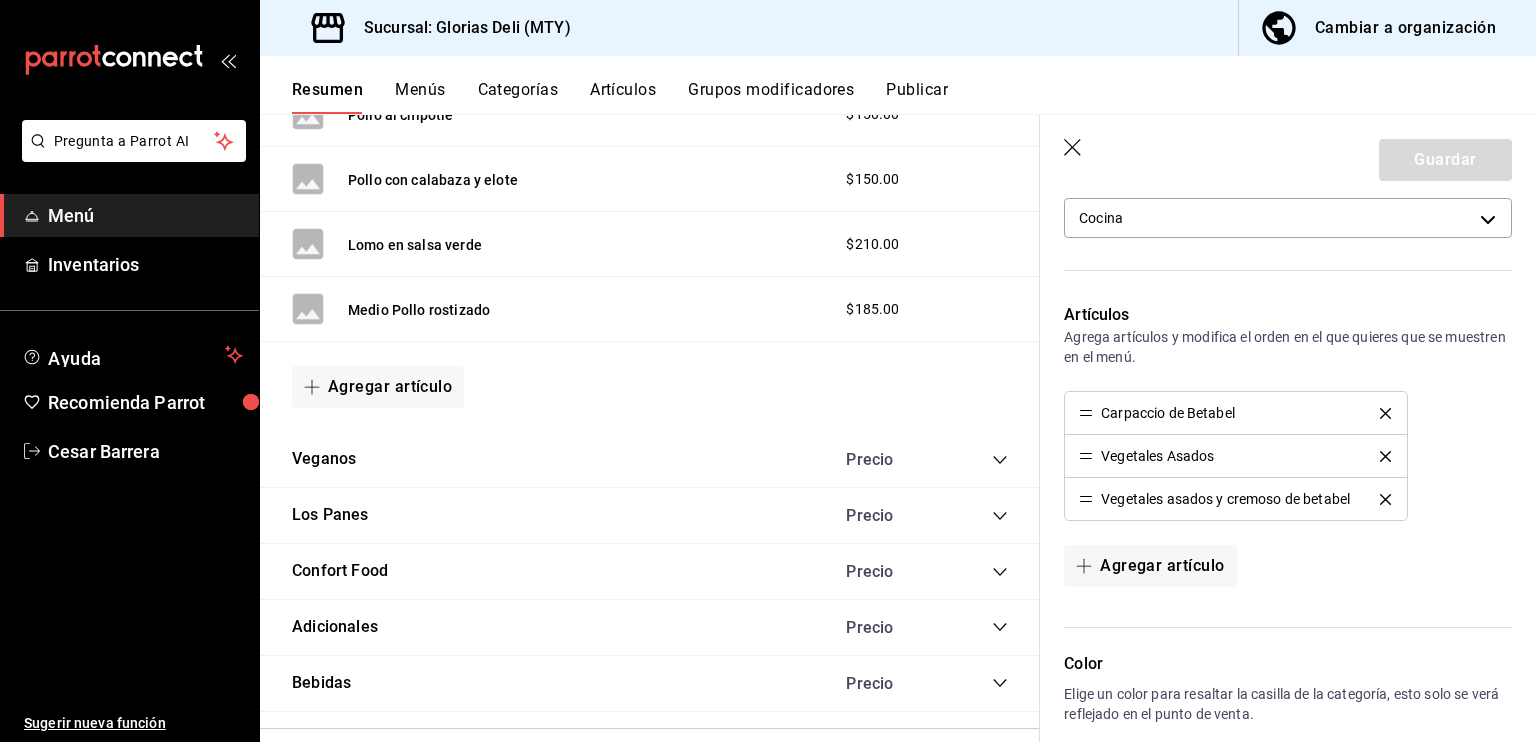 click 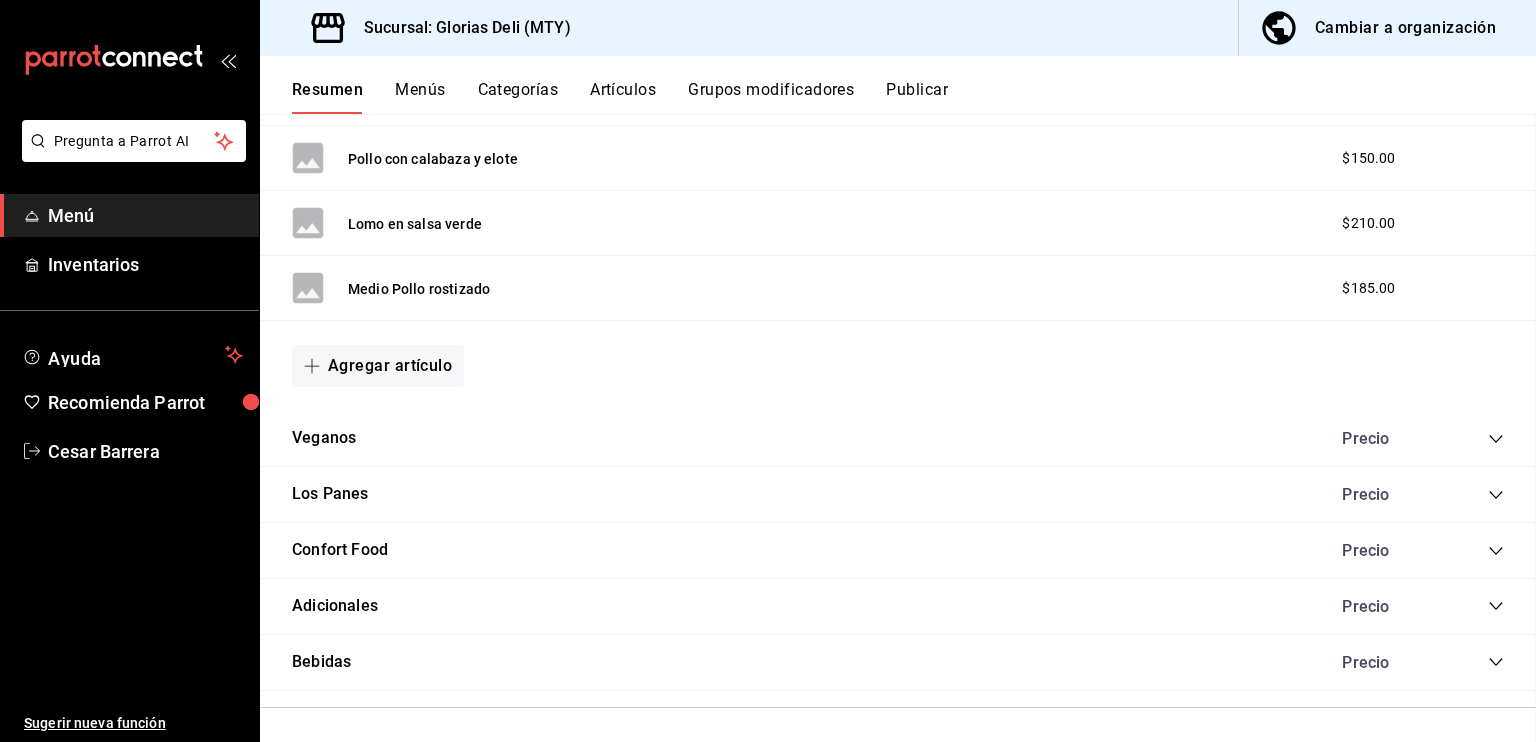 scroll, scrollTop: 0, scrollLeft: 0, axis: both 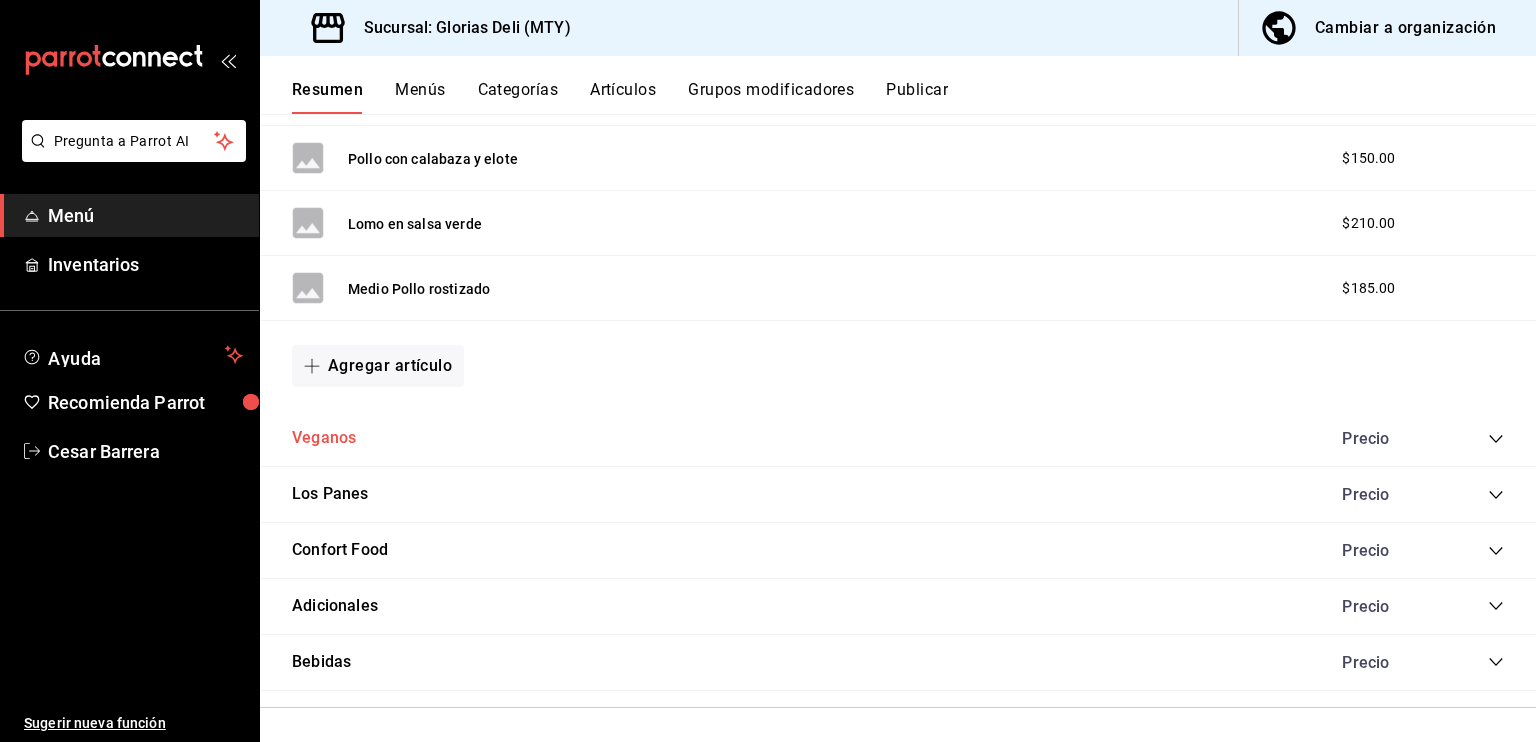 click on "Veganos" at bounding box center (324, 438) 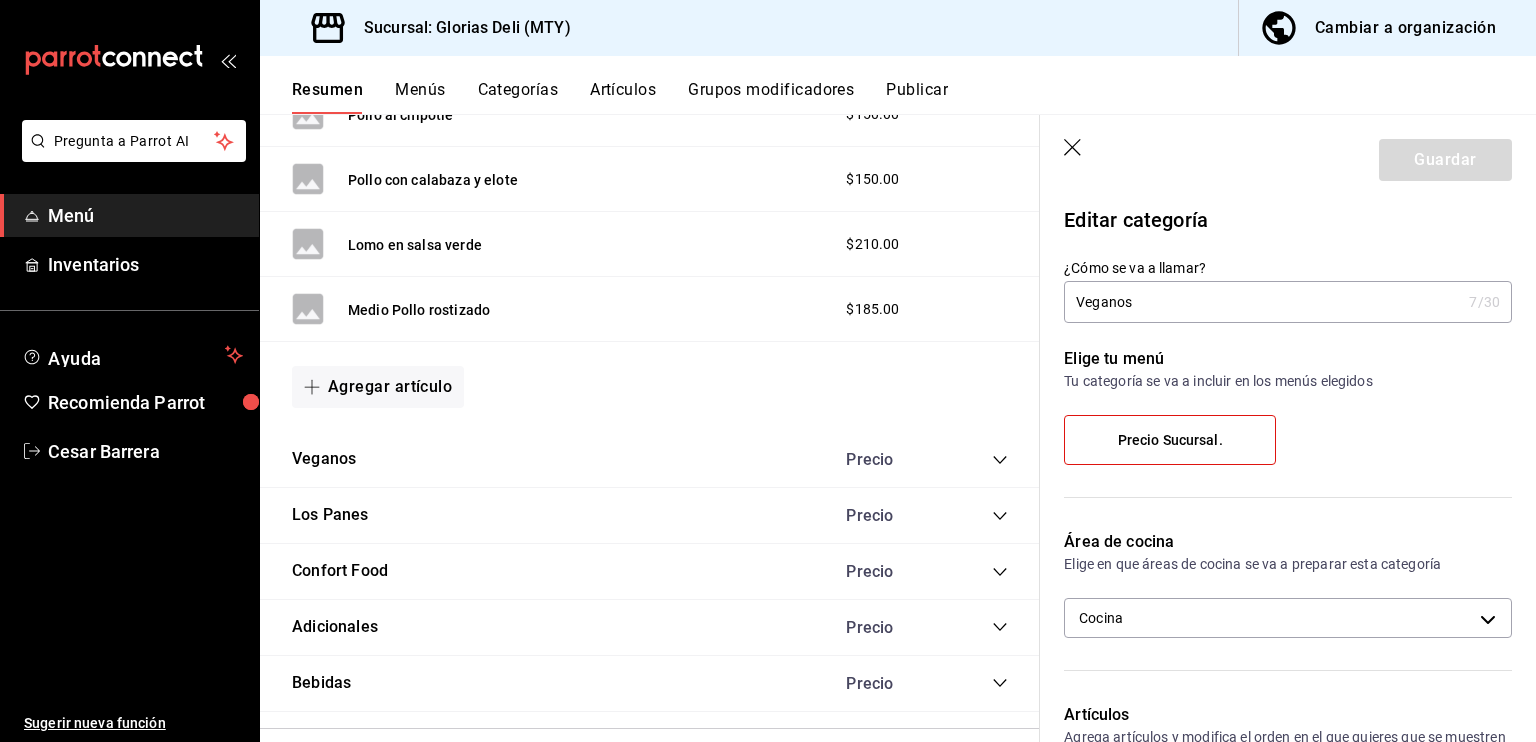 click 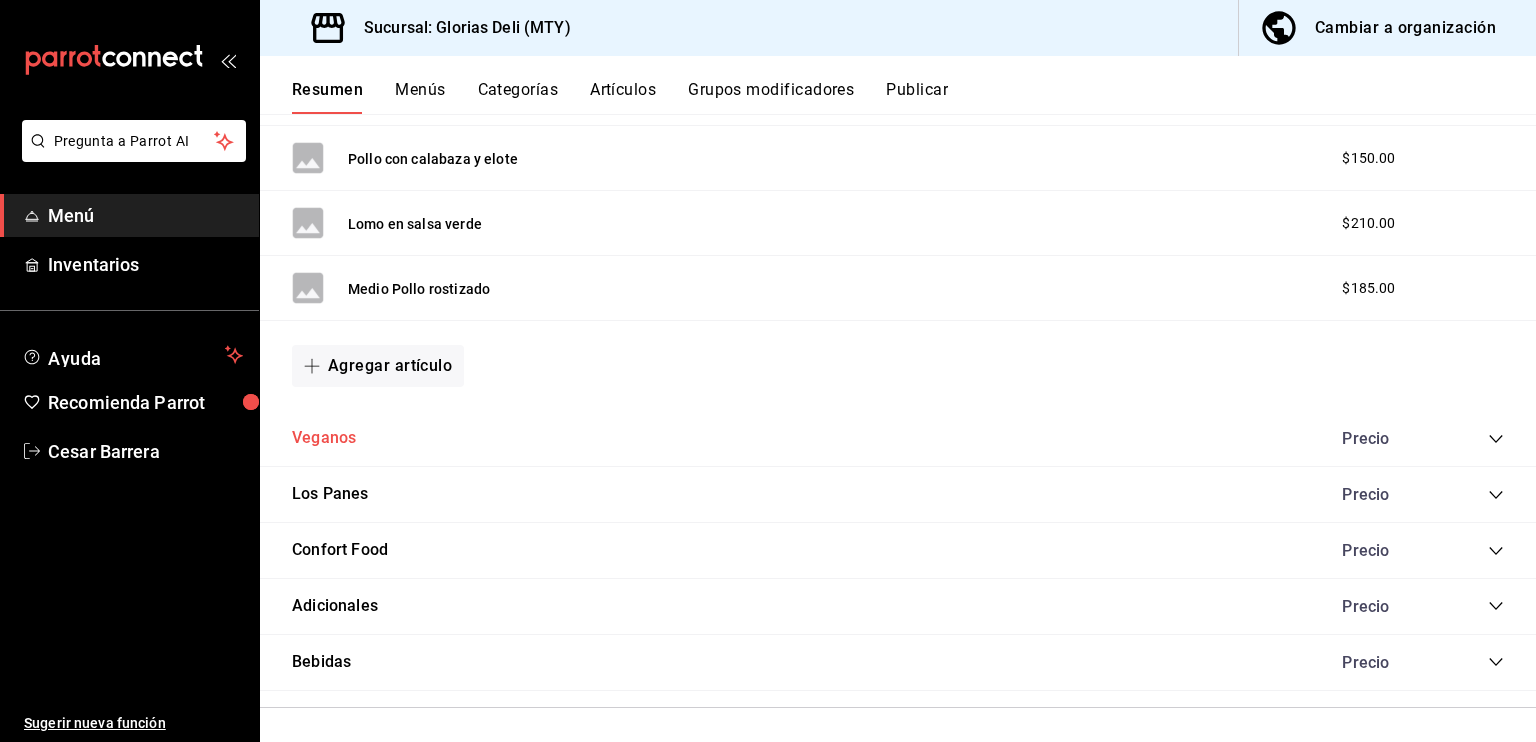 click on "Veganos" at bounding box center (324, 438) 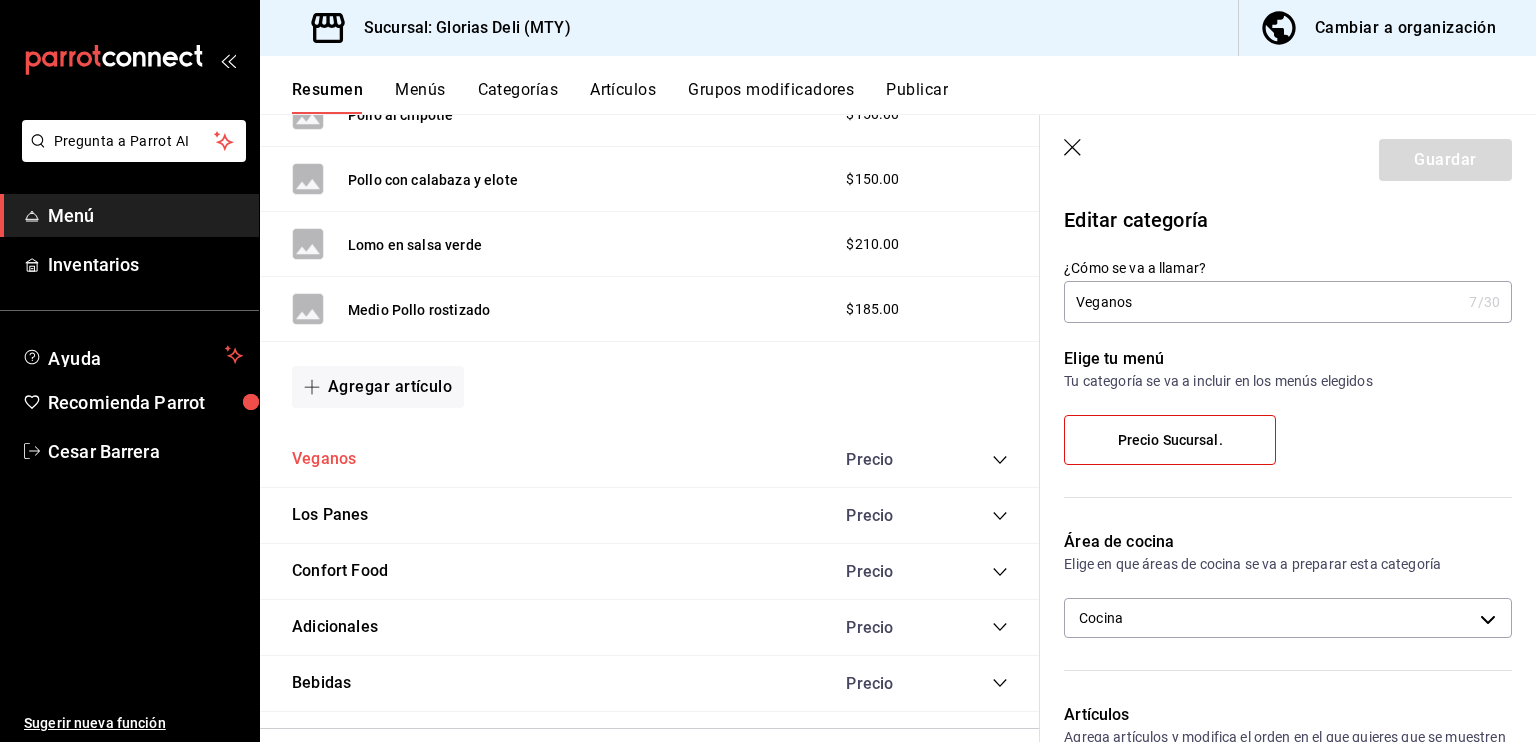 click on "Veganos" at bounding box center [324, 459] 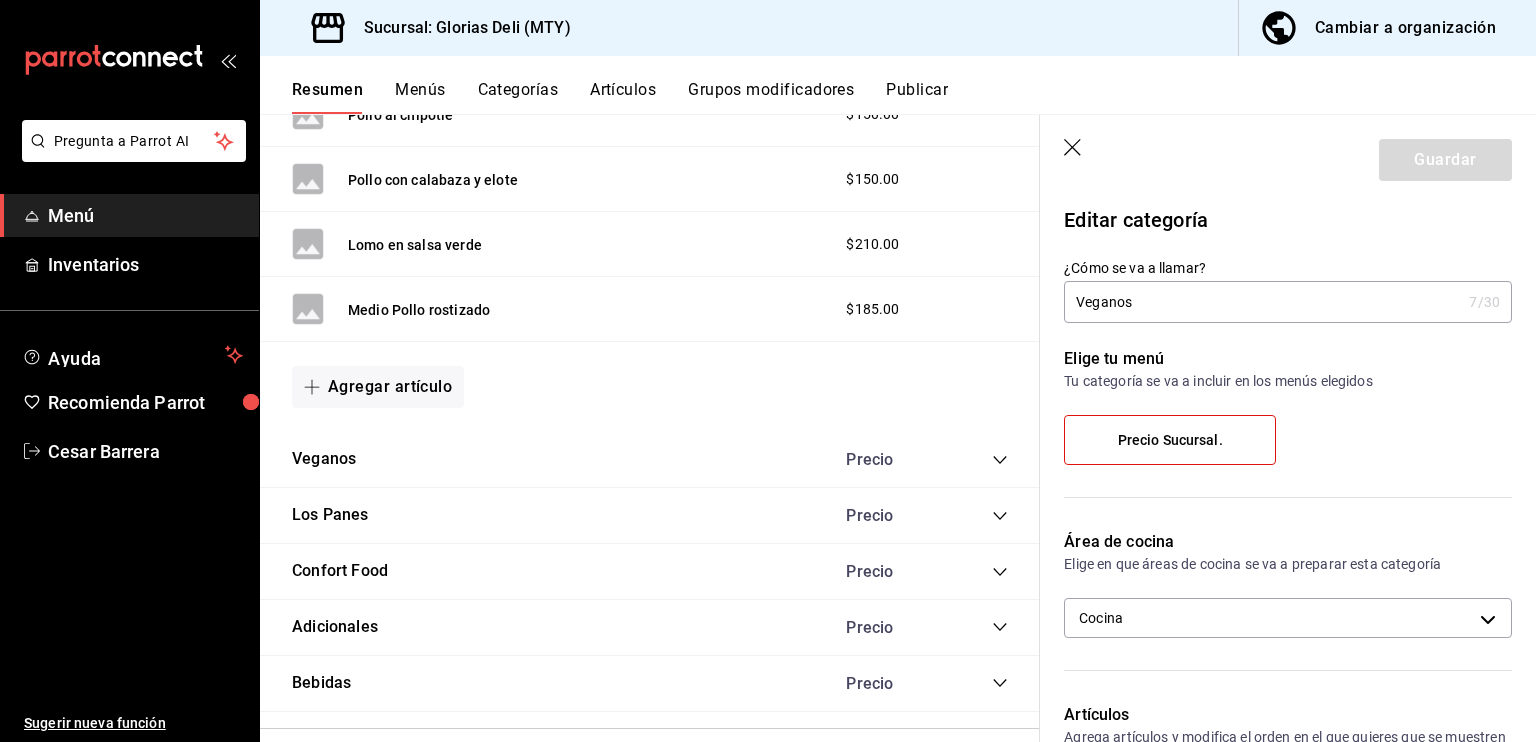 click 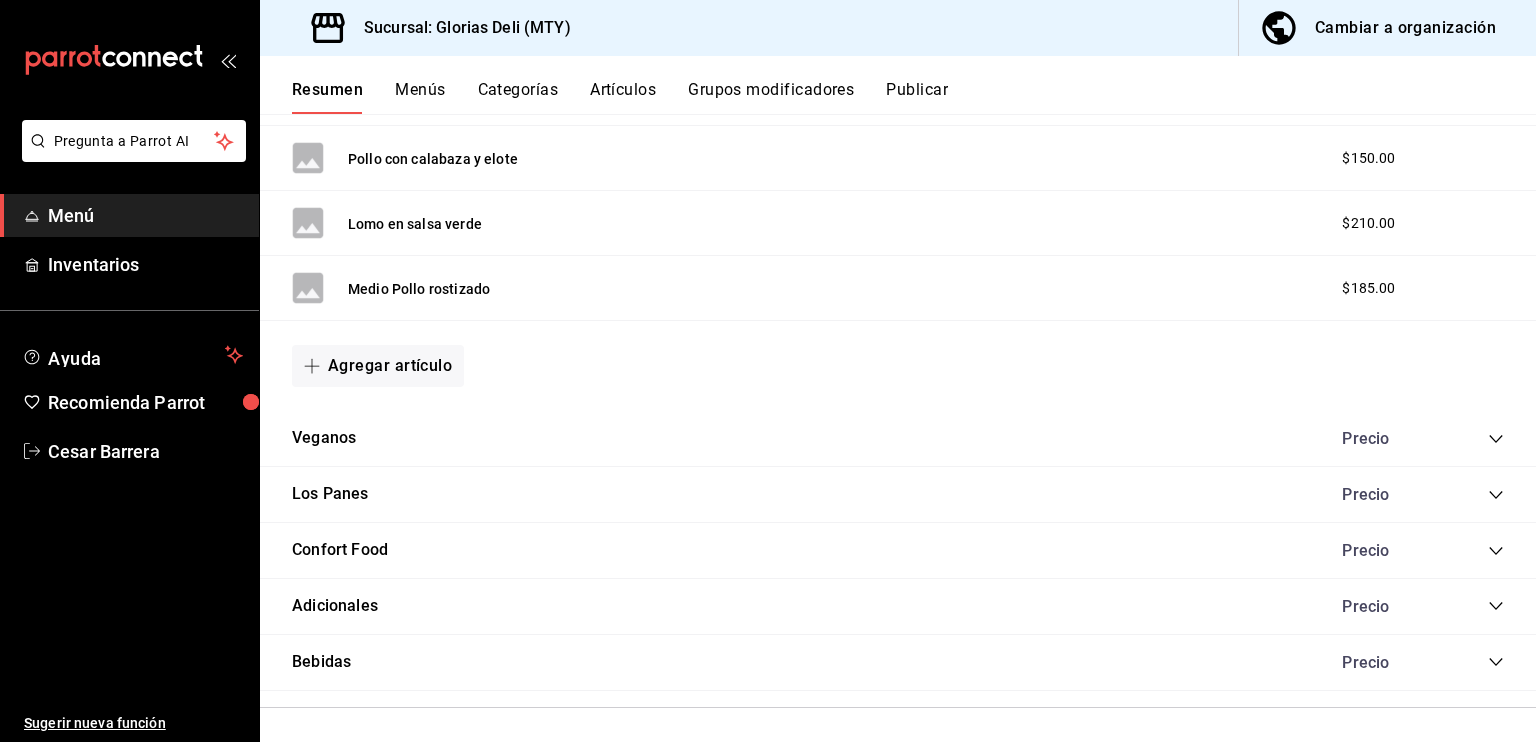 click 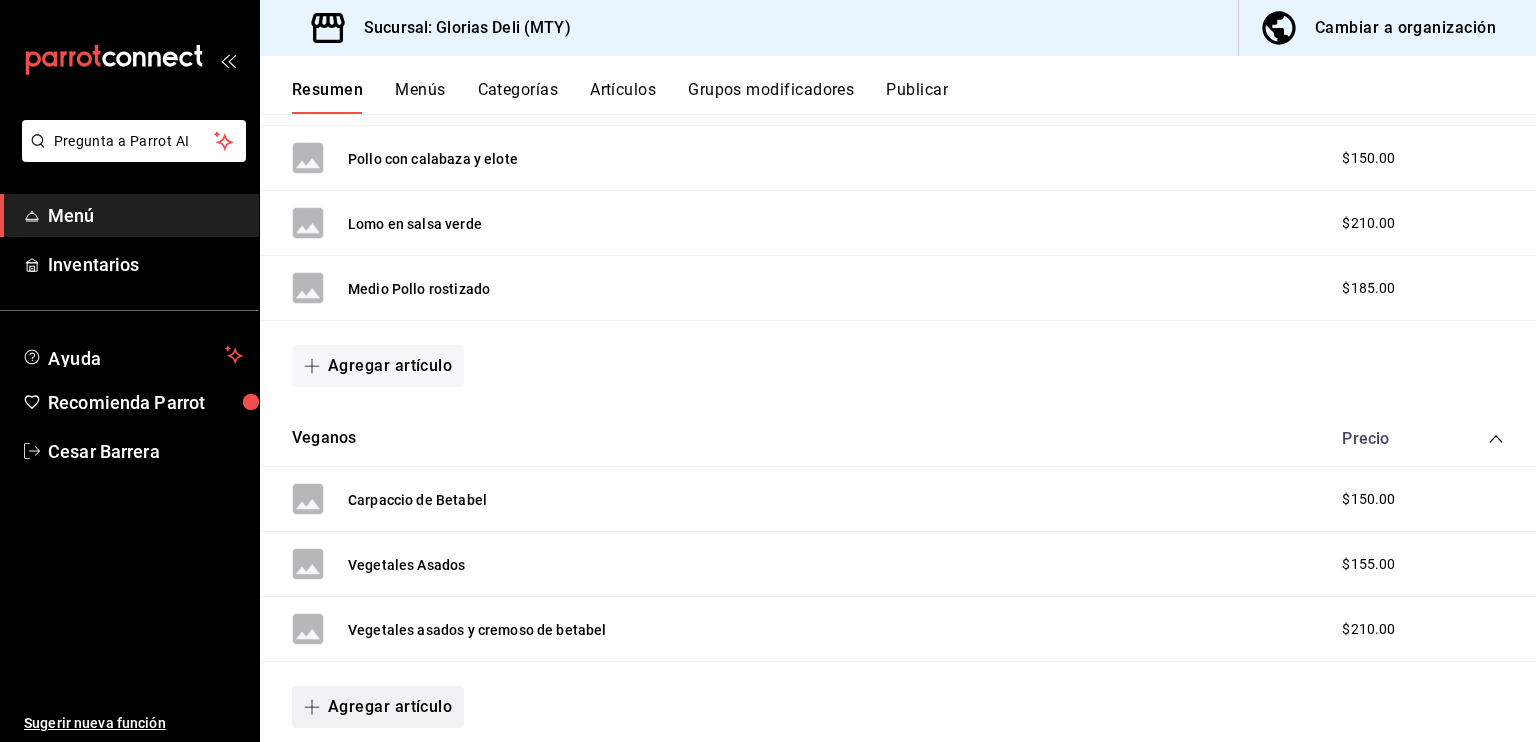 click on "Agregar artículo" at bounding box center [378, 707] 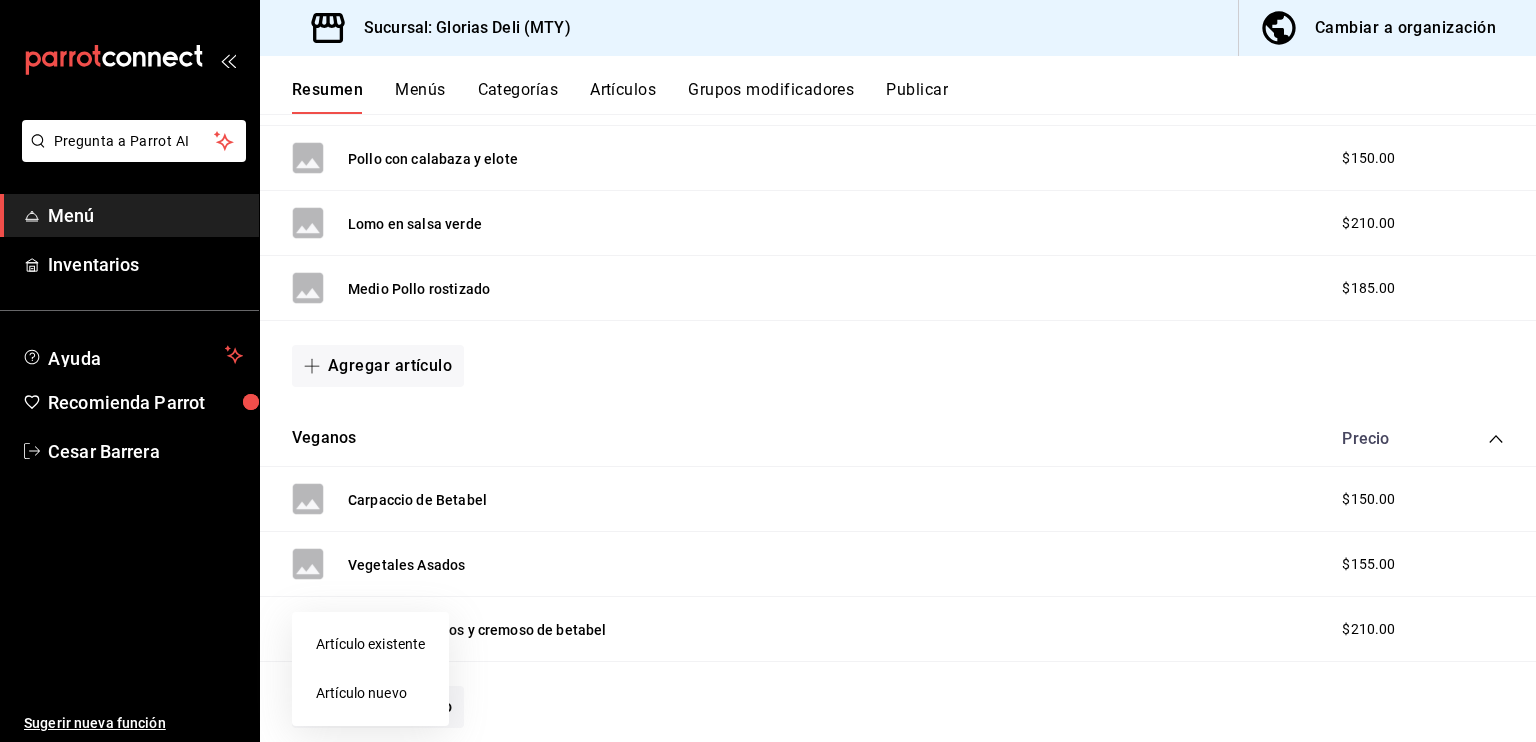 click on "Artículo existente" at bounding box center (370, 644) 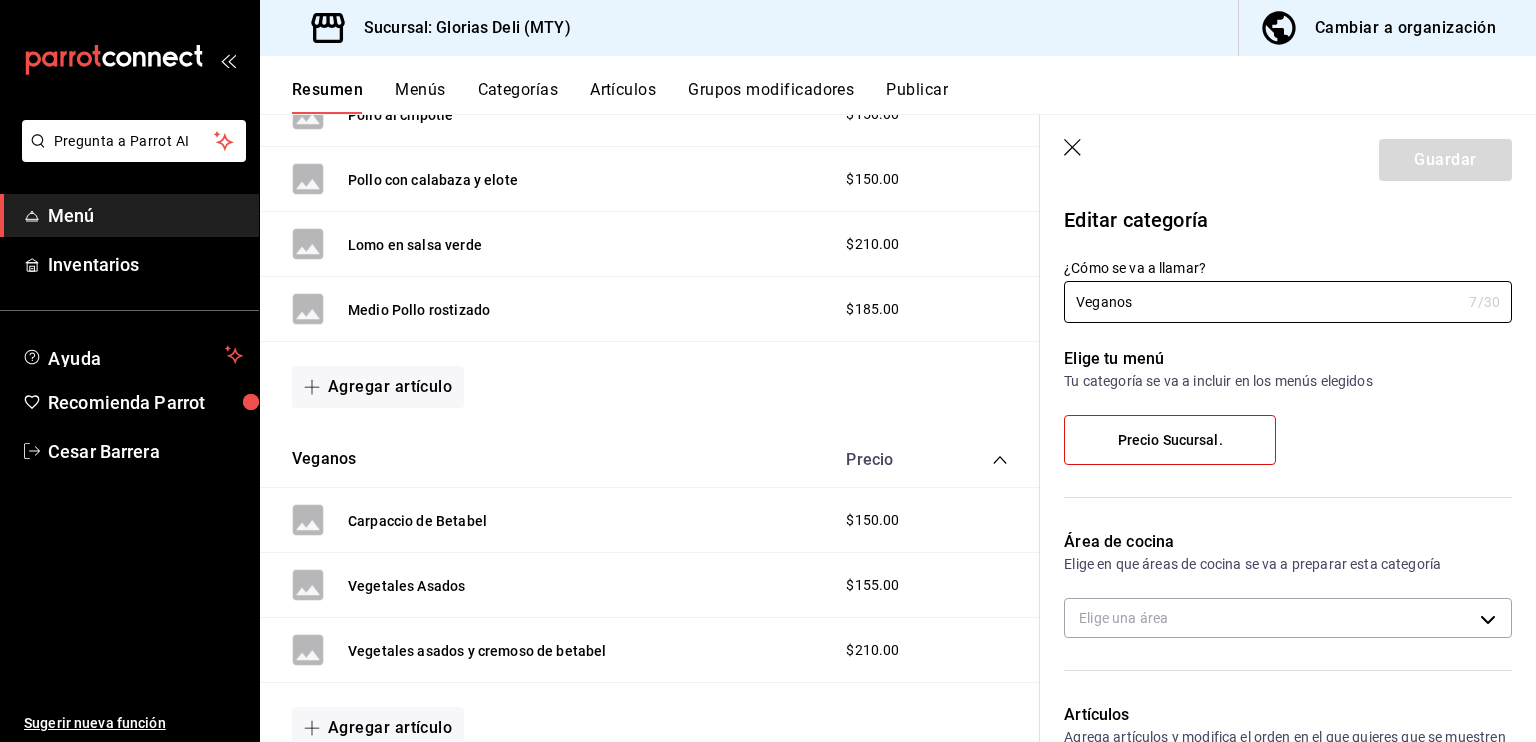 type on "[UUID]" 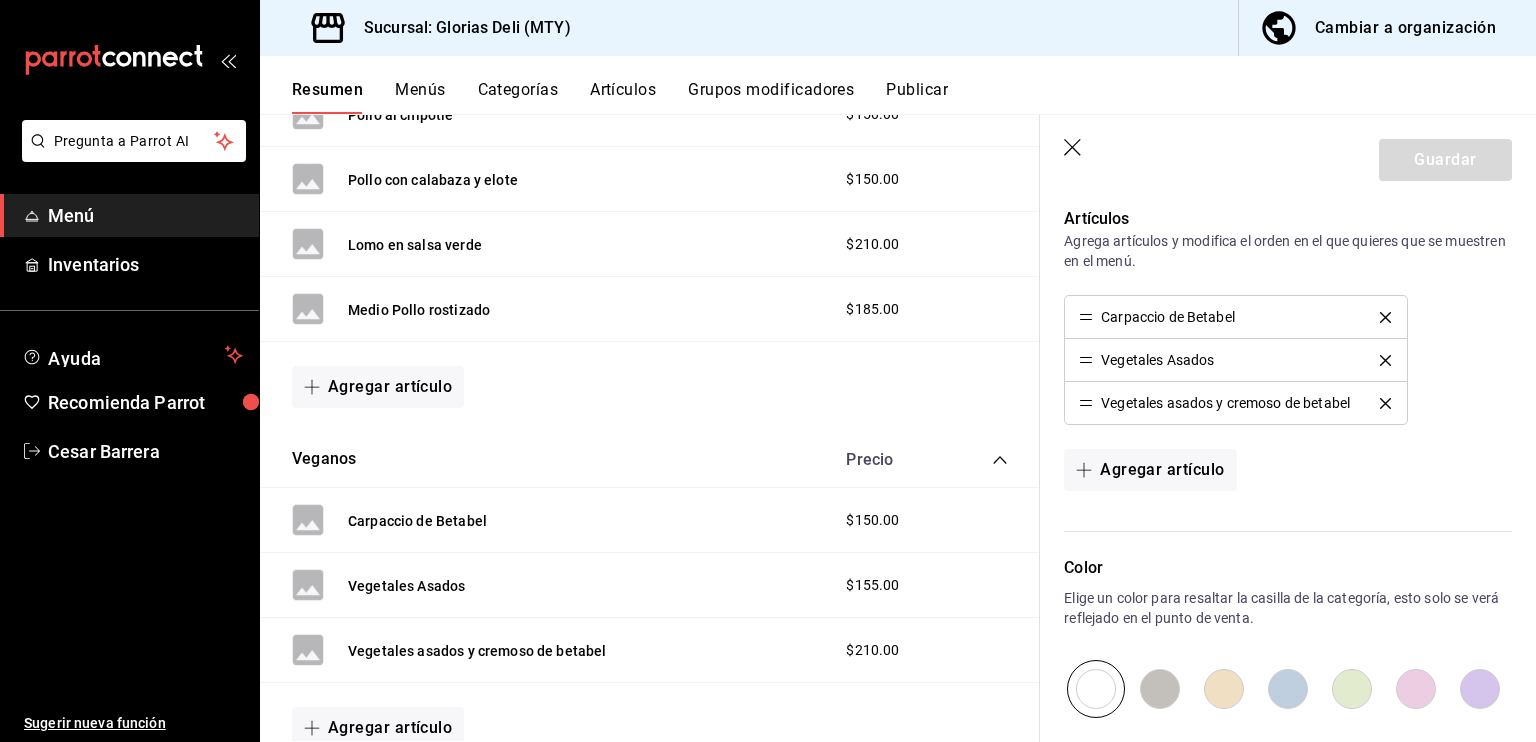 scroll, scrollTop: 536, scrollLeft: 0, axis: vertical 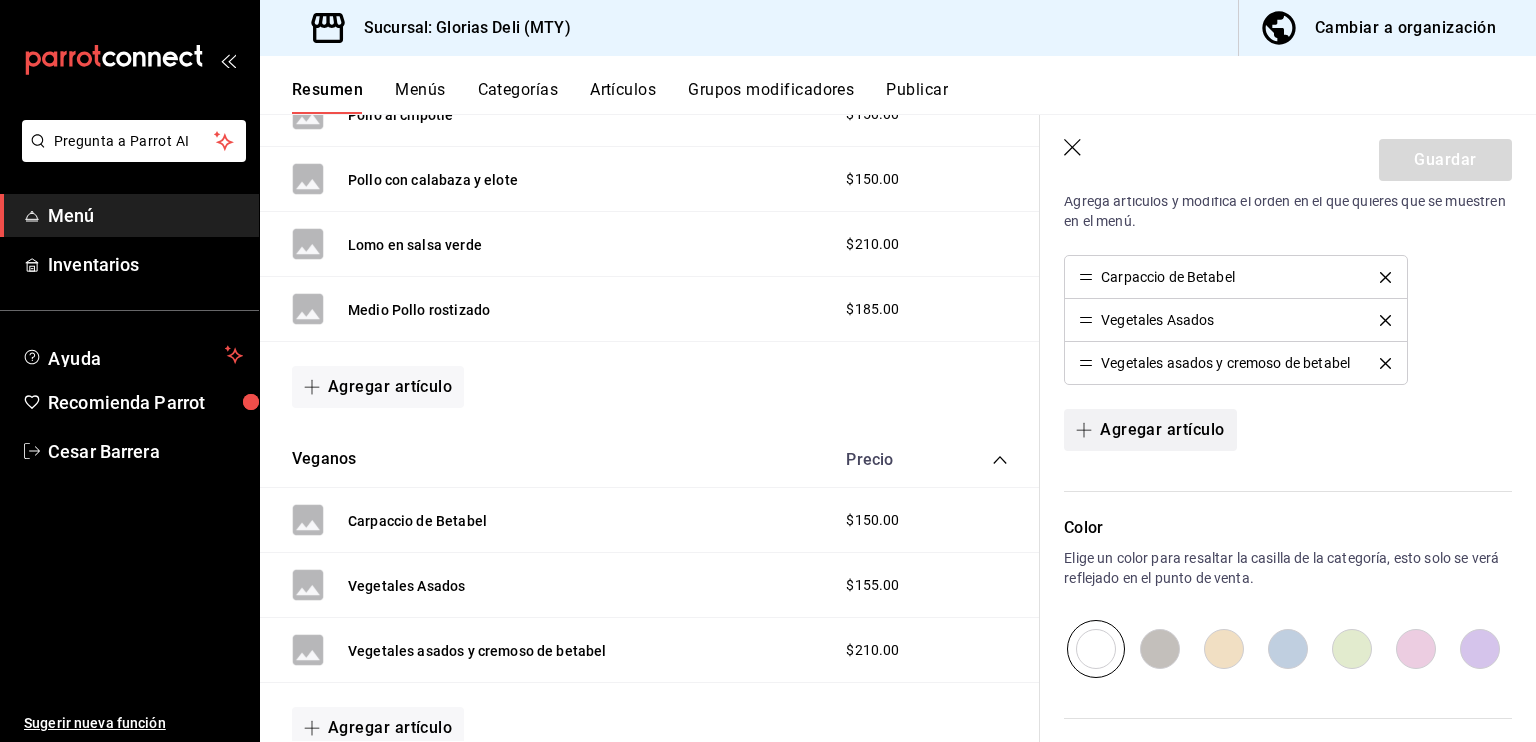 click 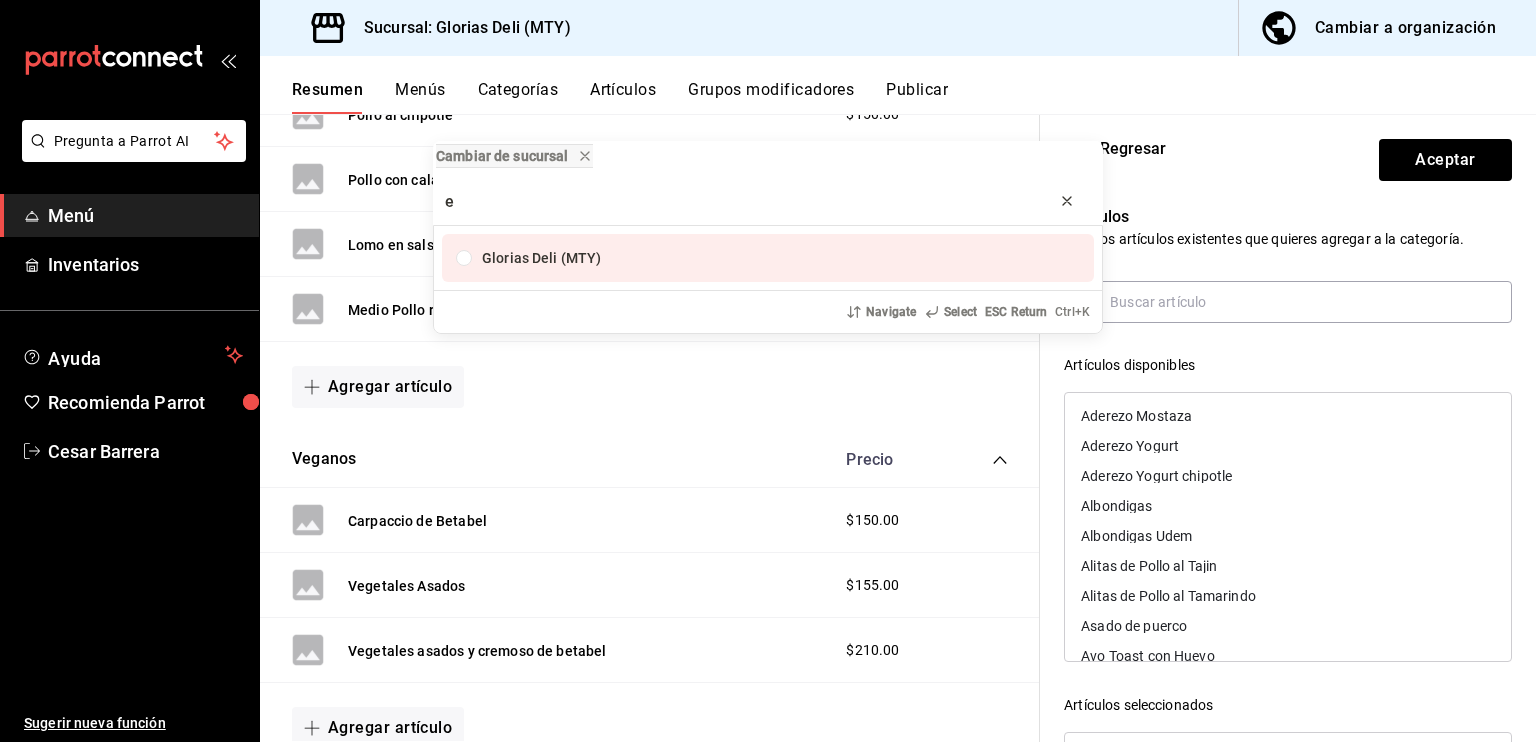 type on "e" 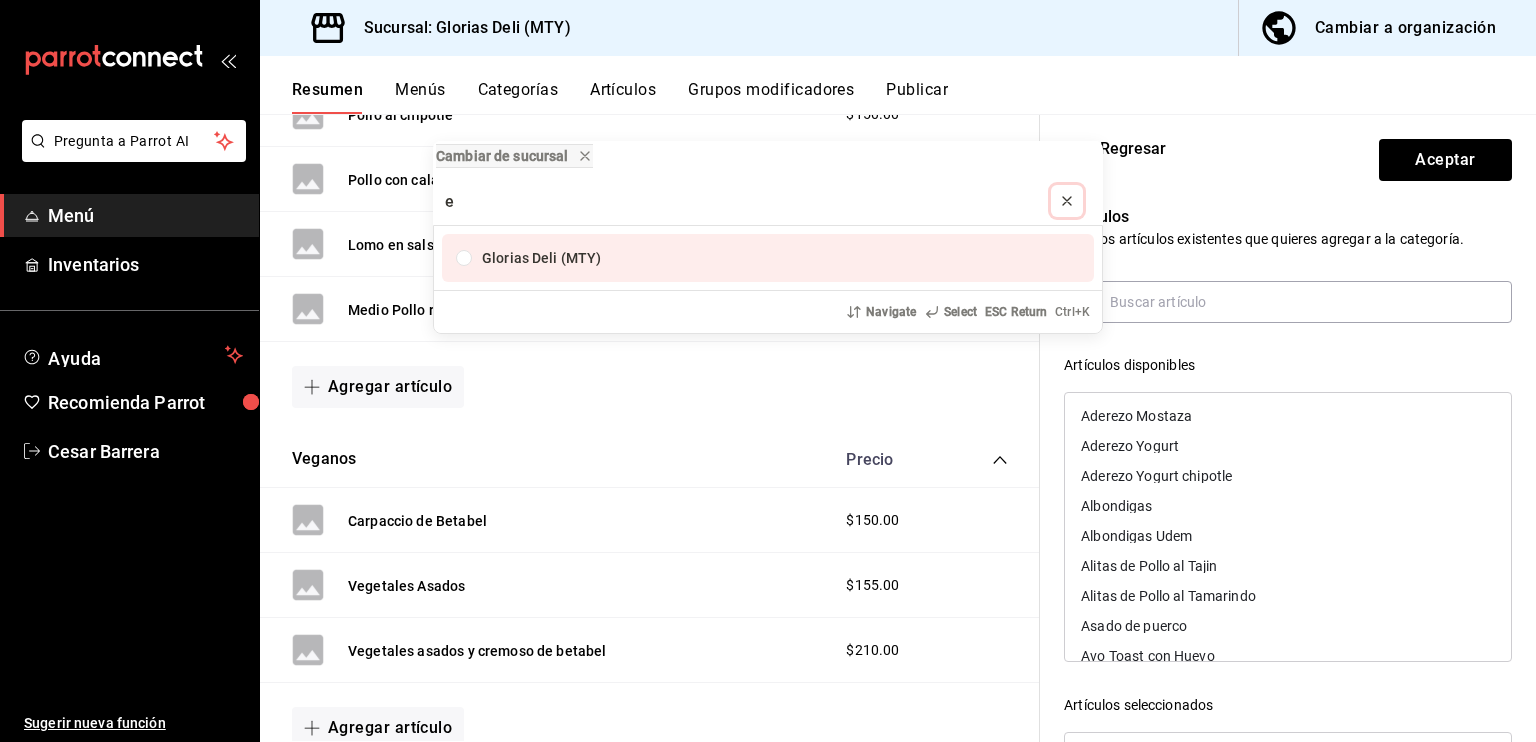 click 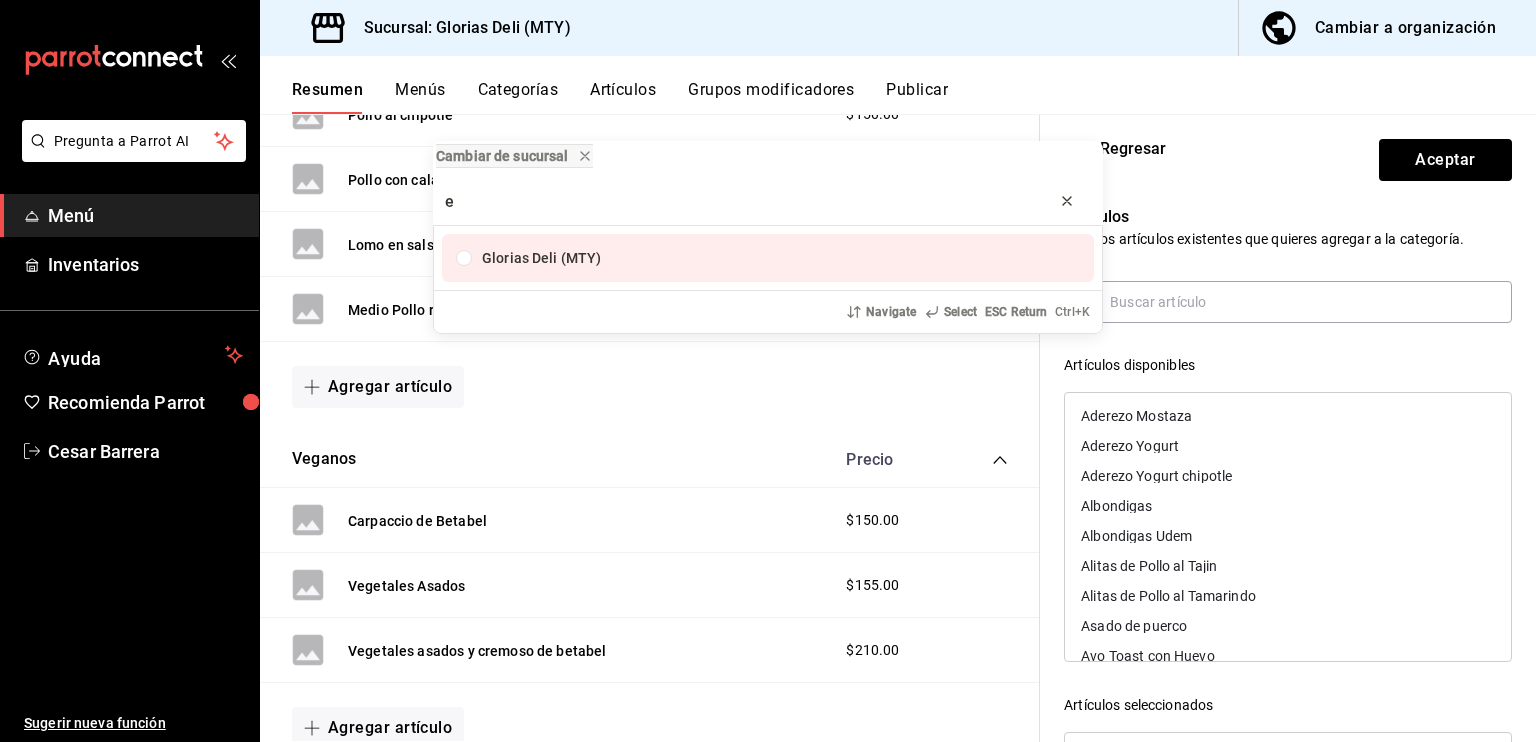 type 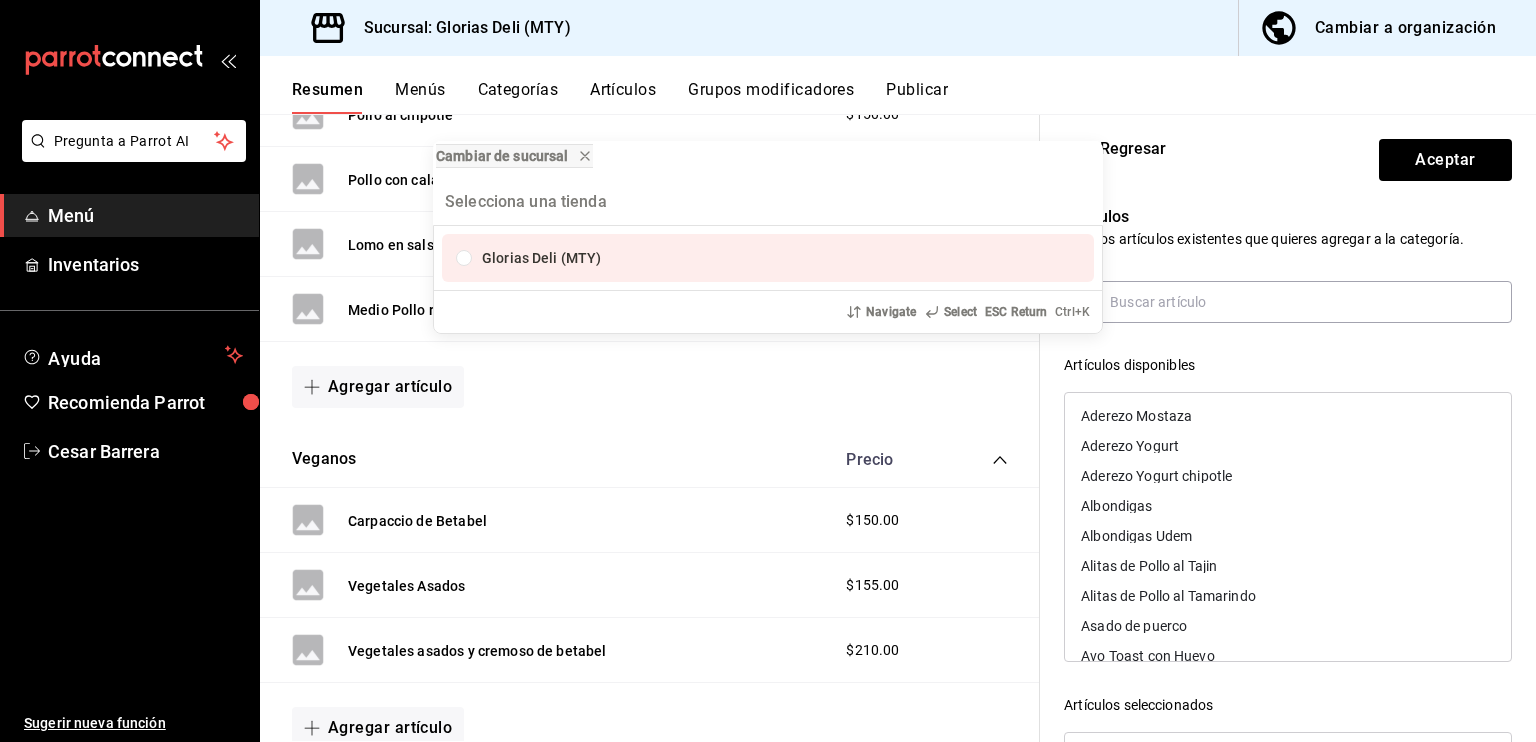 click on "Cambiar de sucursal Glorias Deli (MTY) Navigate Select ESC Return Ctrl+ K" at bounding box center (768, 371) 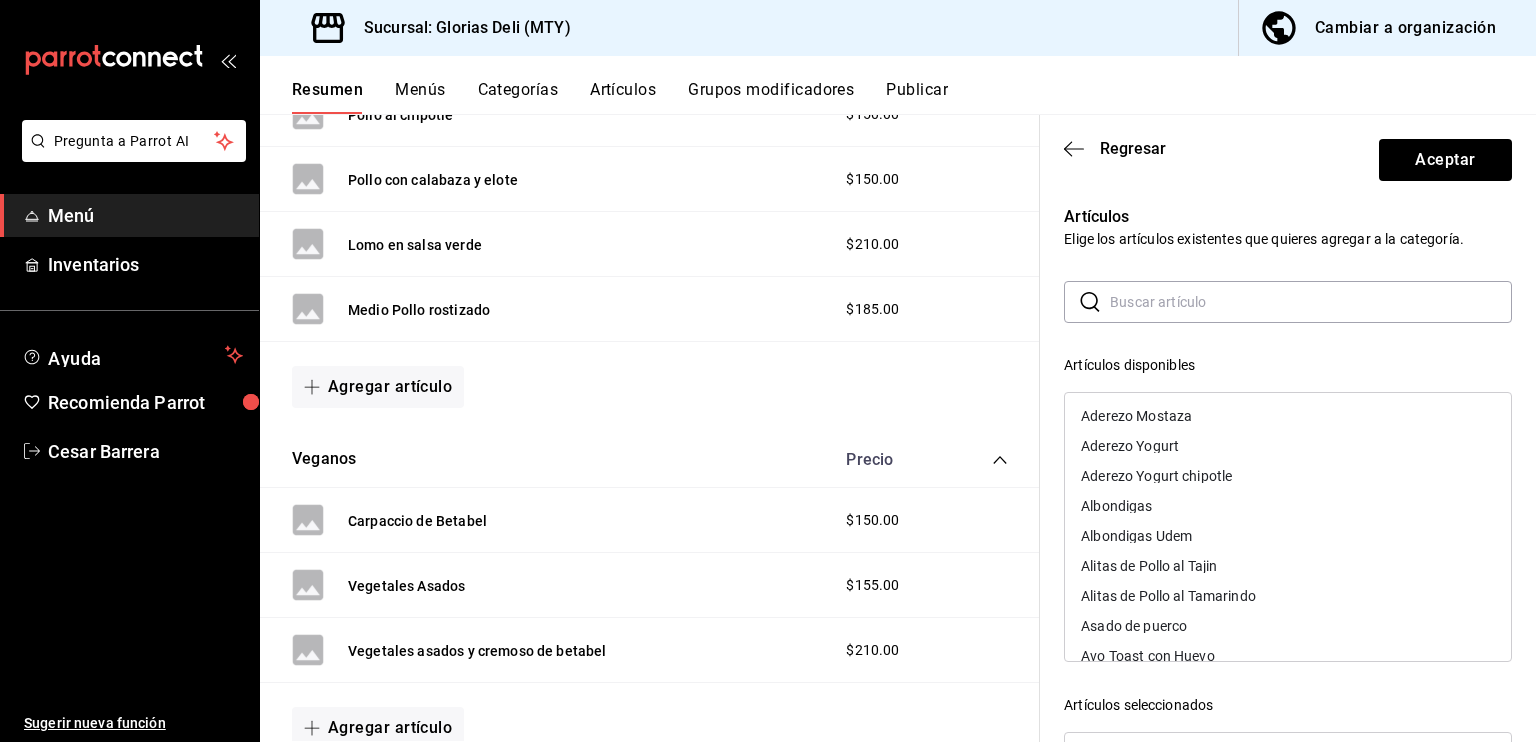 click at bounding box center (1311, 302) 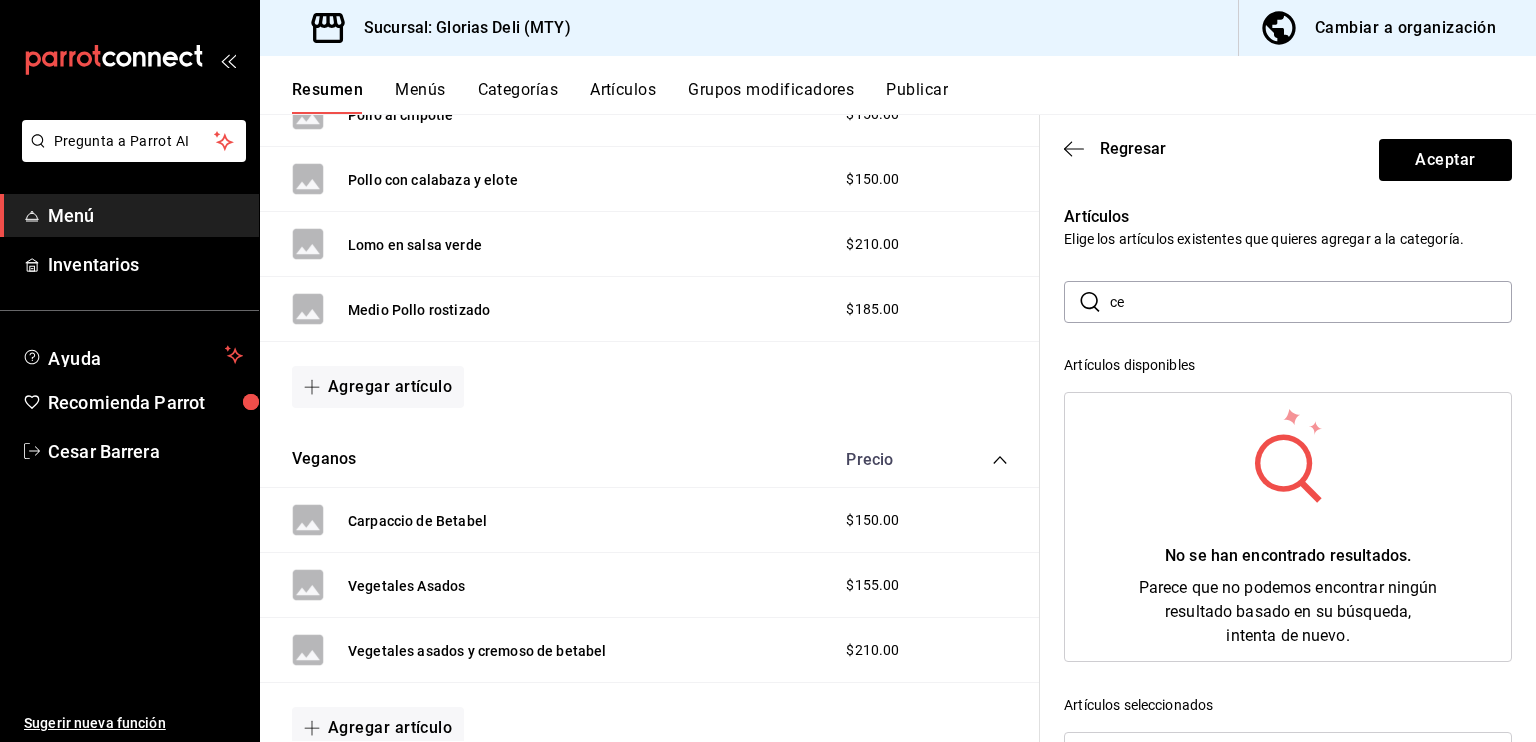 type on "c" 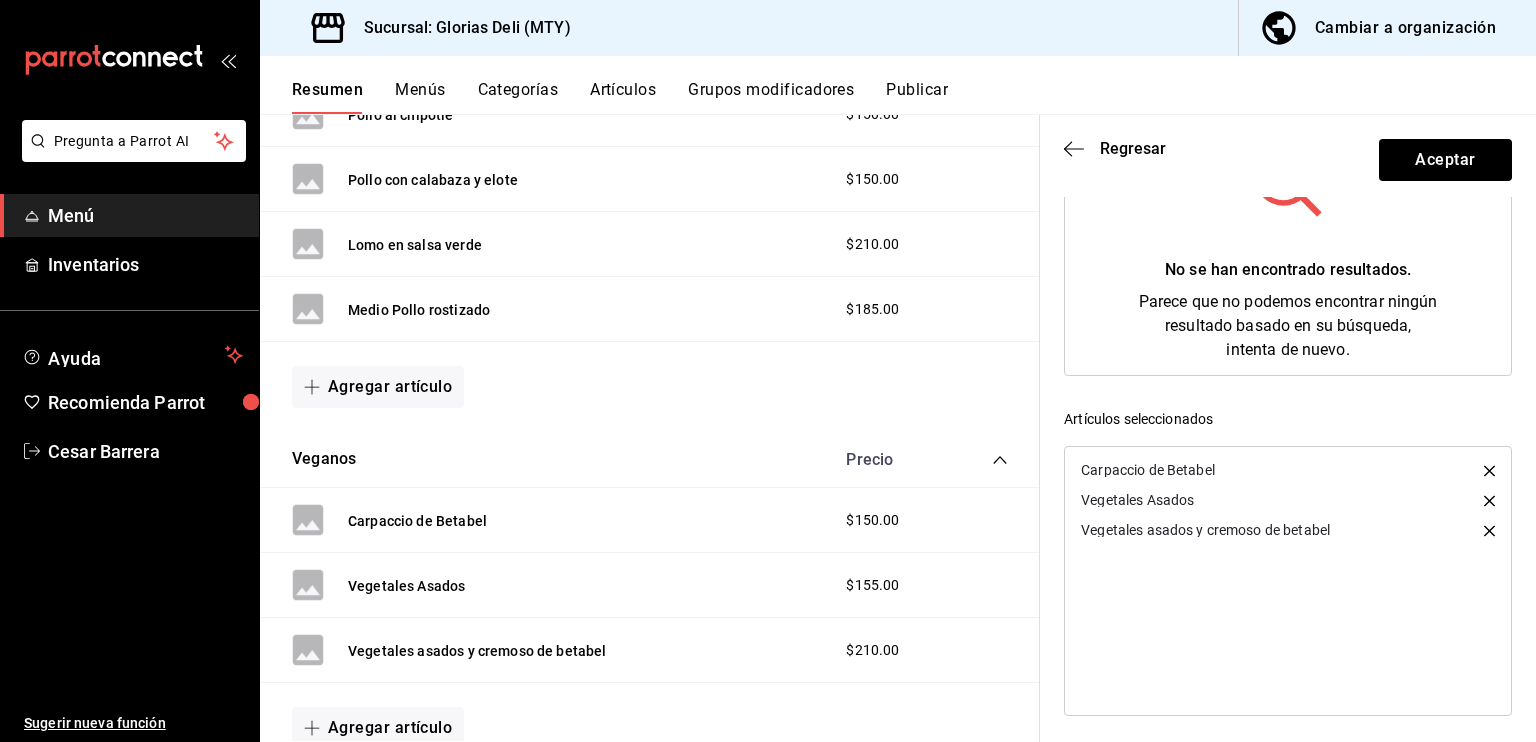 scroll, scrollTop: 293, scrollLeft: 0, axis: vertical 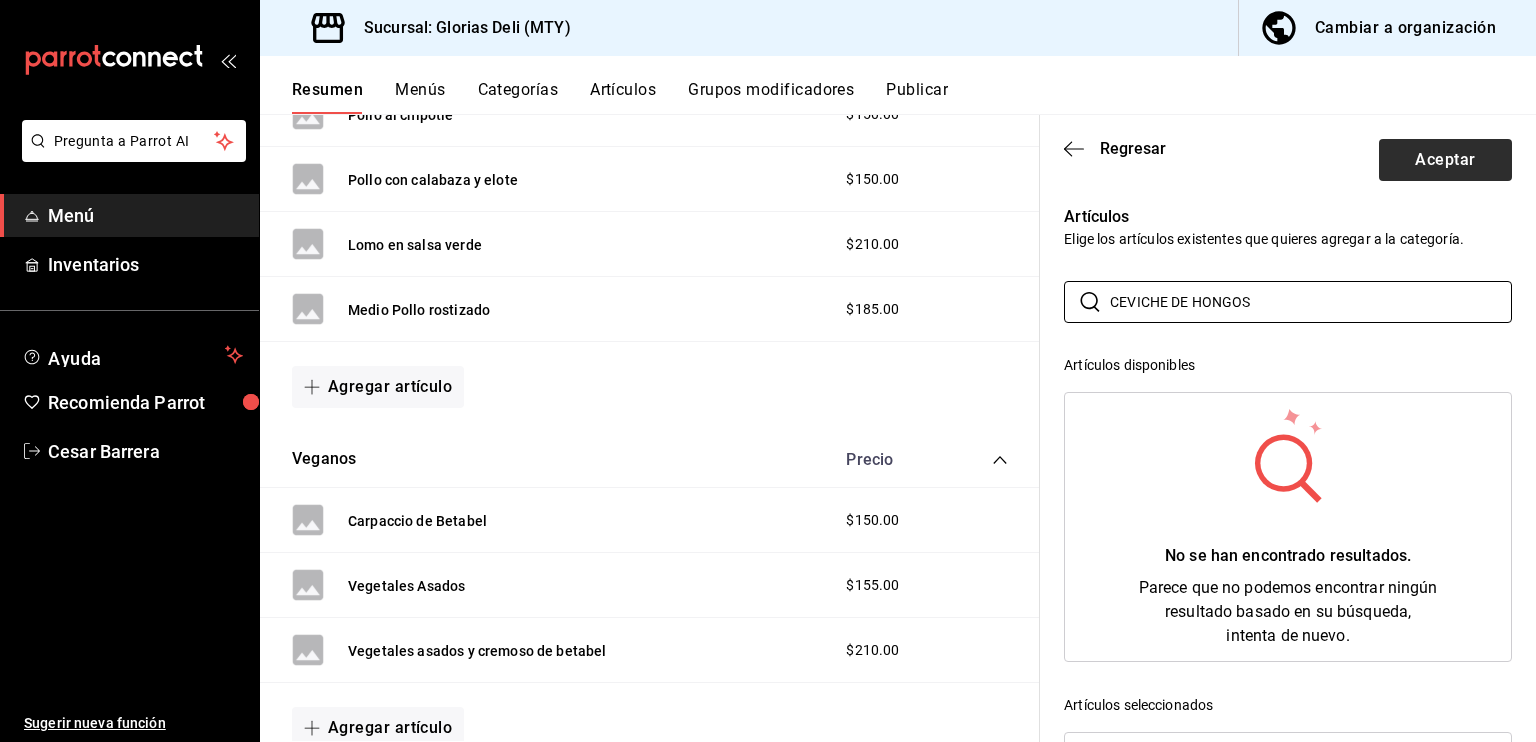 type on "CEVICHE DE HONGOS" 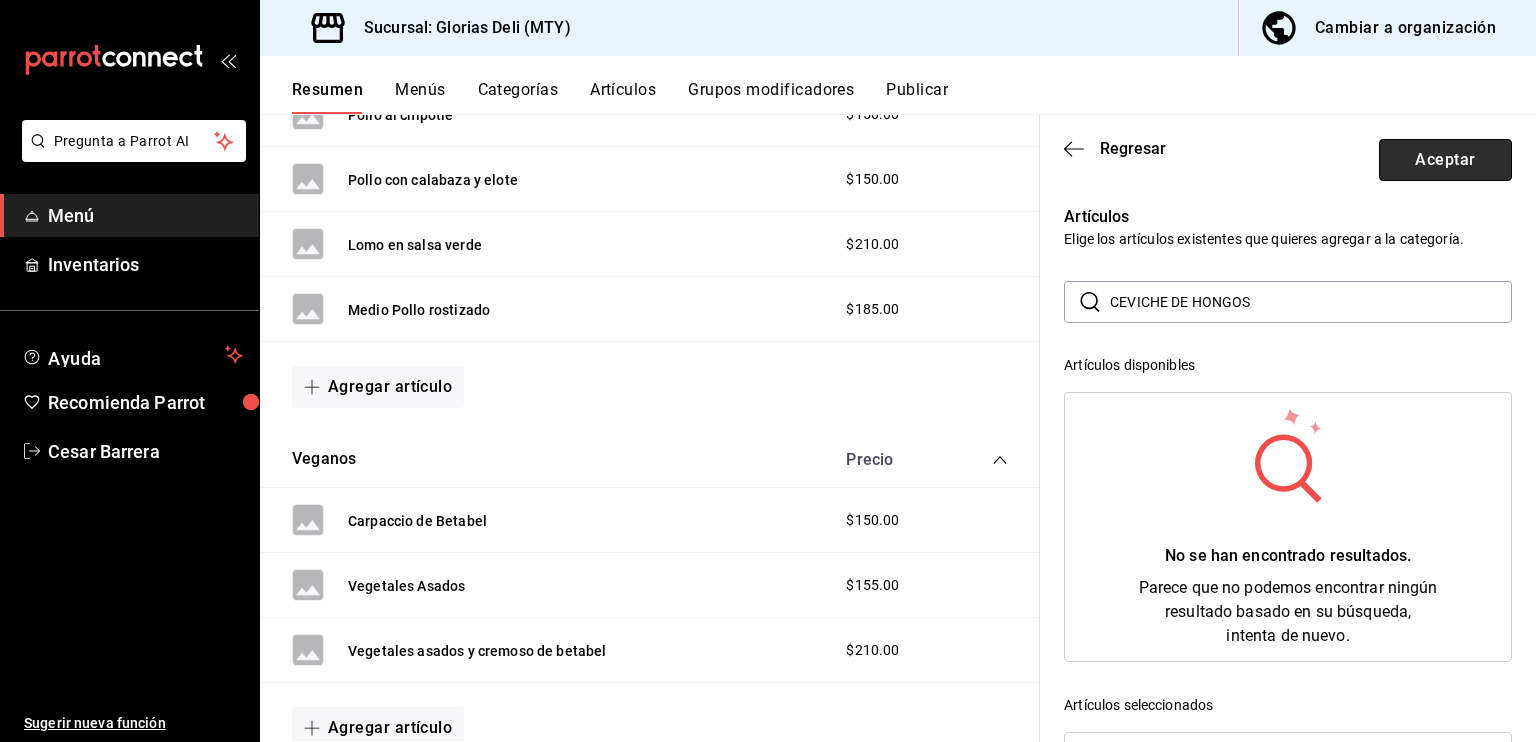 click on "Aceptar" at bounding box center (1445, 160) 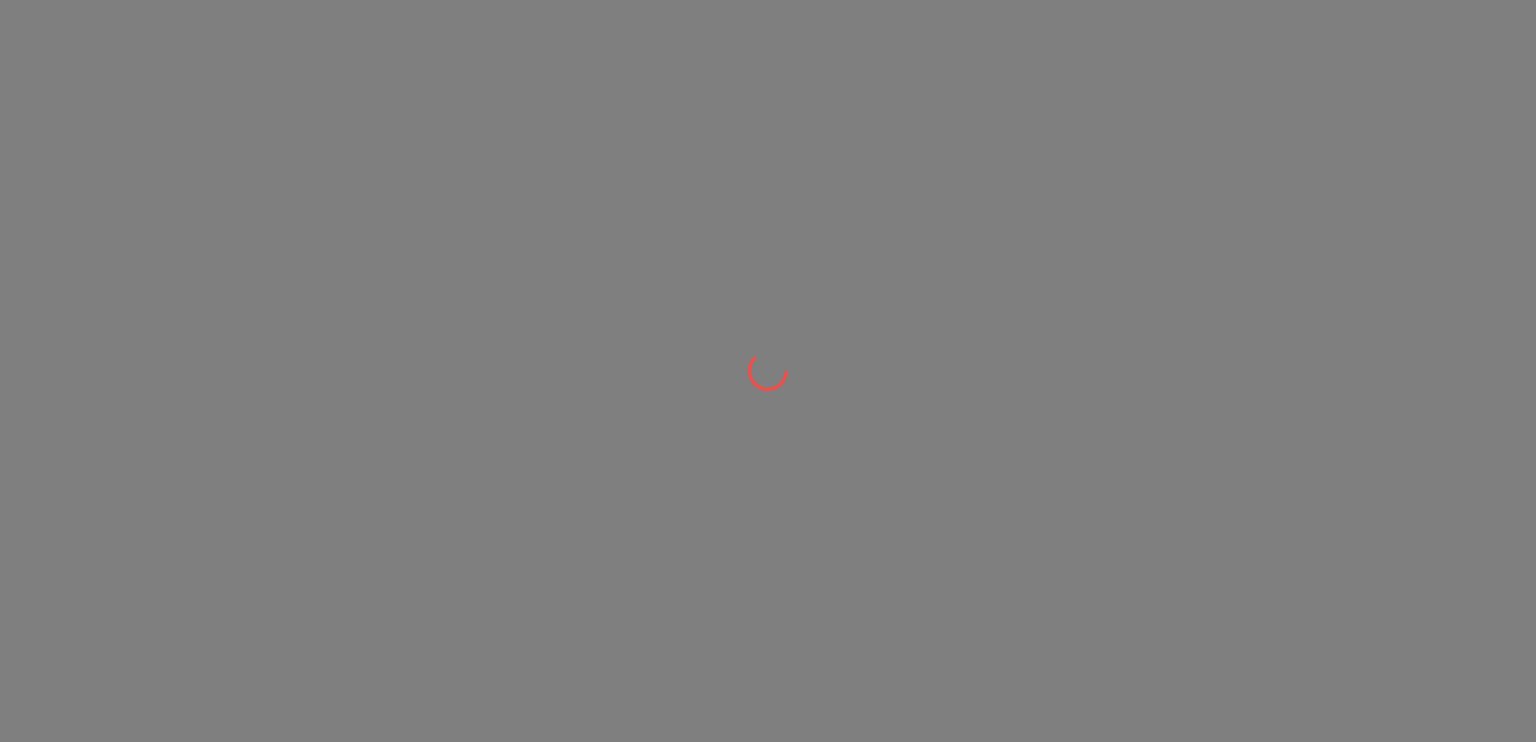 scroll, scrollTop: 0, scrollLeft: 0, axis: both 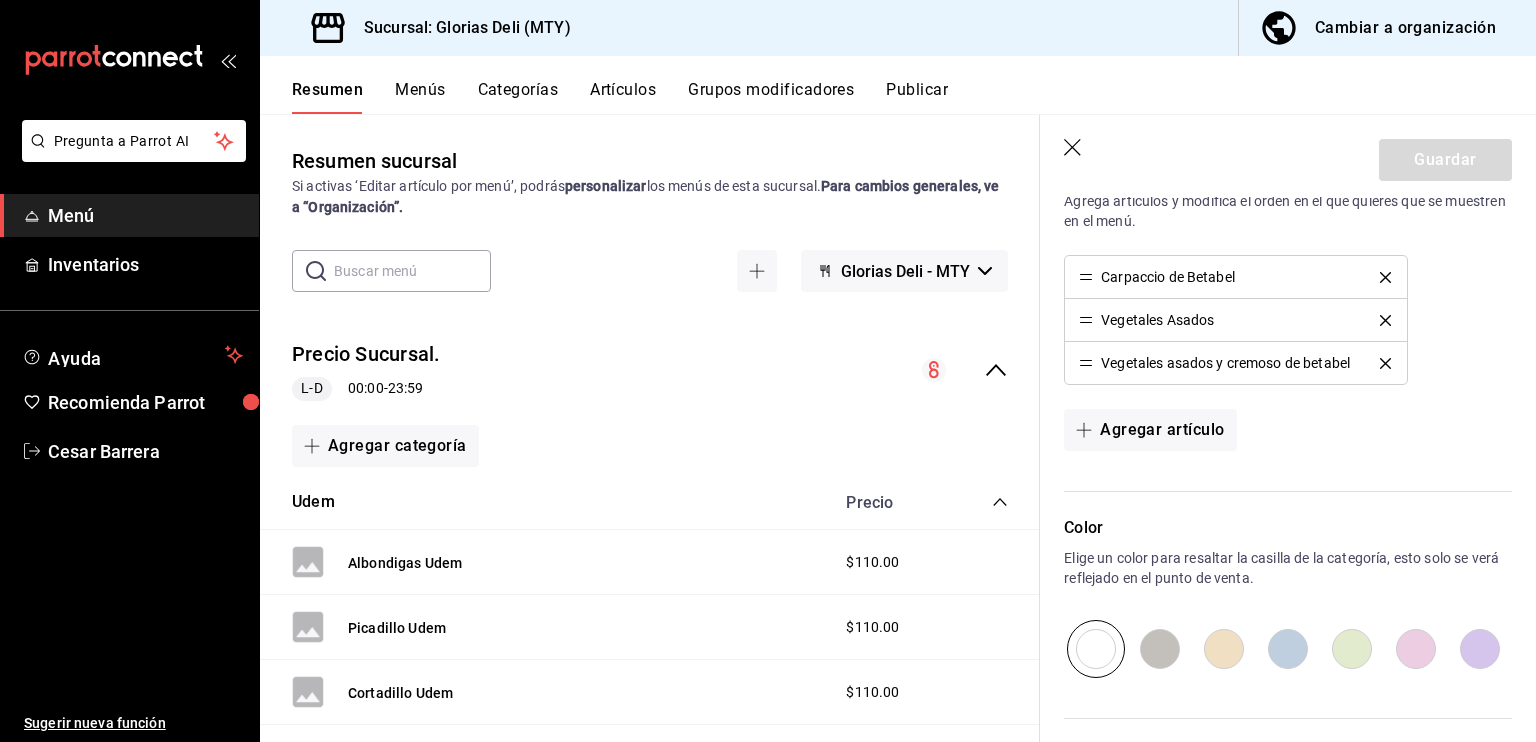 click 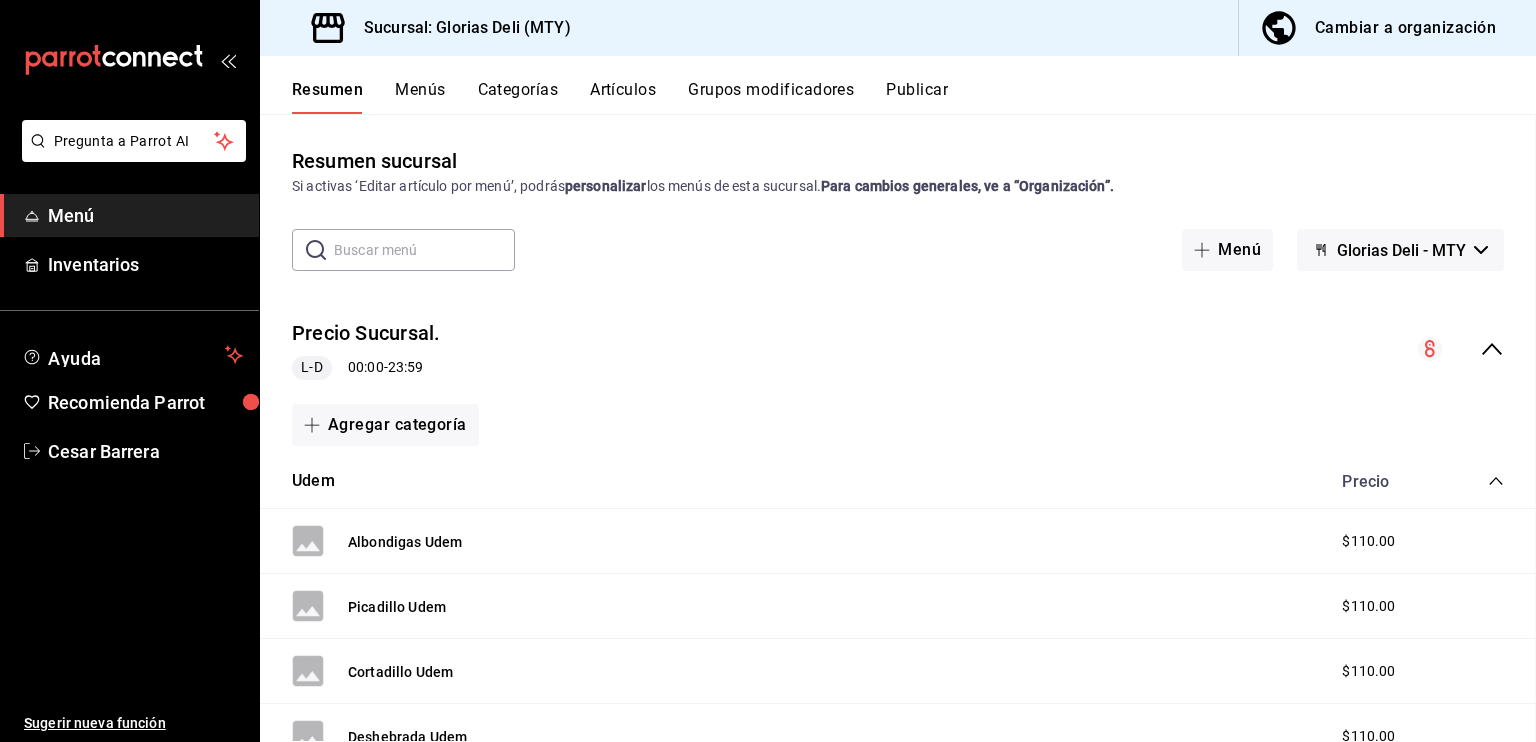 scroll, scrollTop: 0, scrollLeft: 0, axis: both 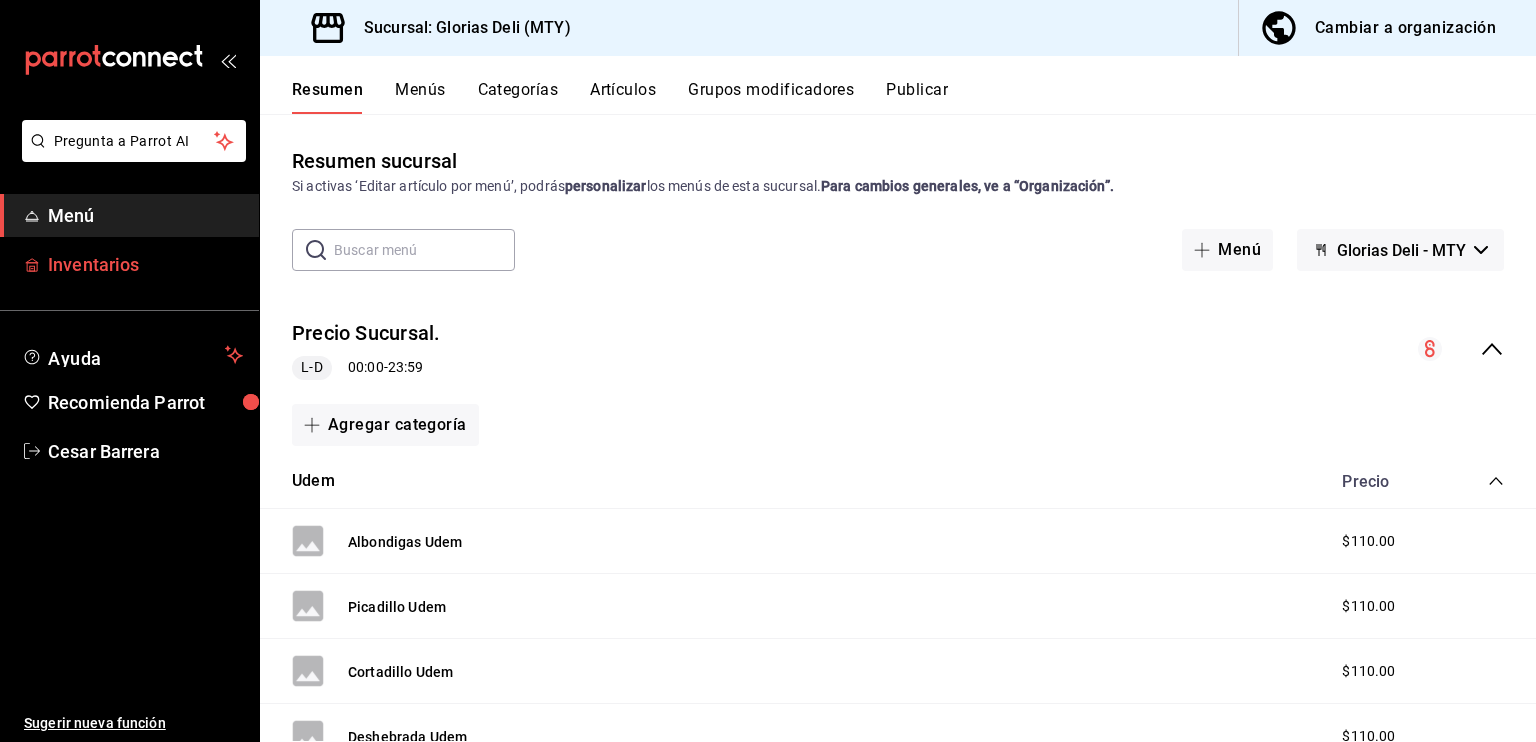click on "Inventarios" at bounding box center (145, 264) 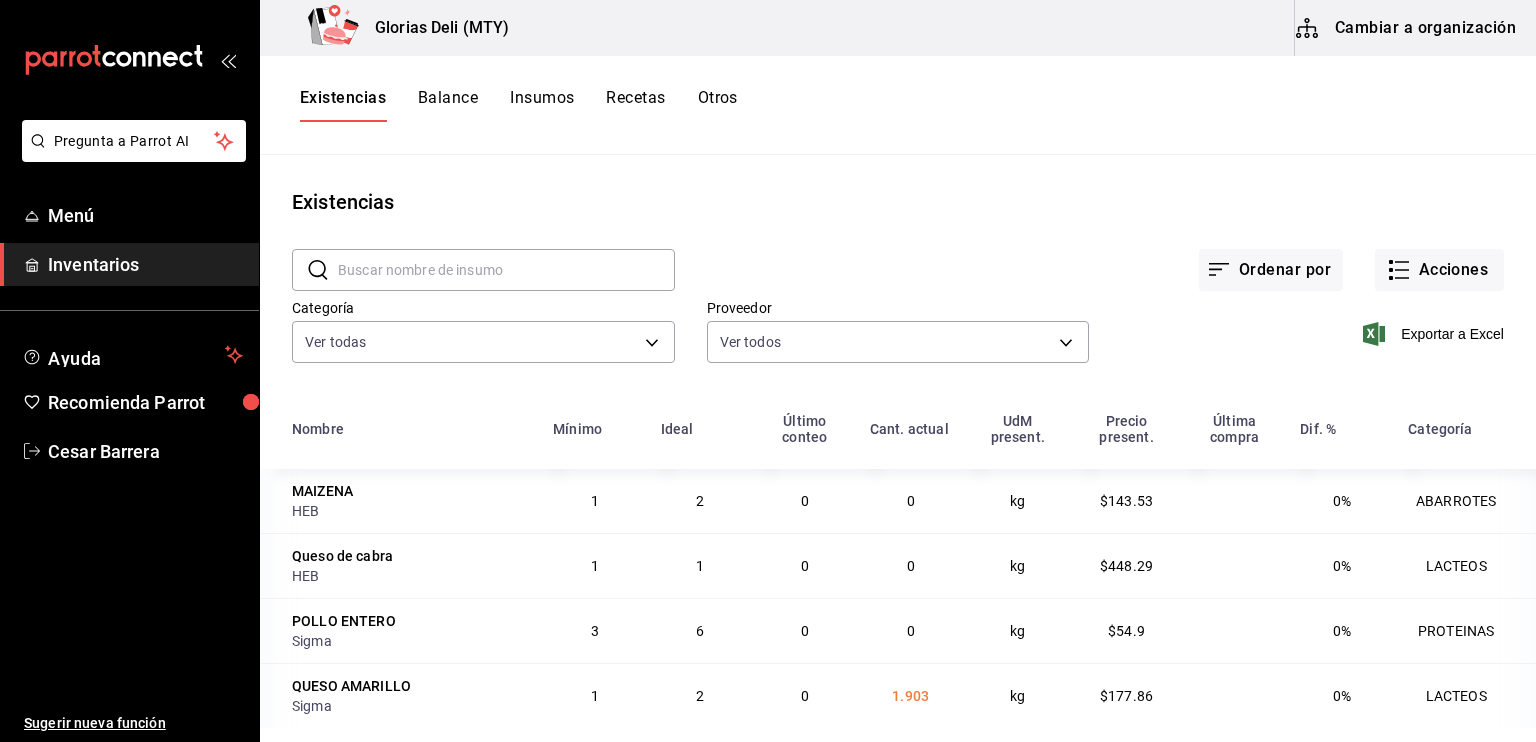 click on "Recetas" at bounding box center (635, 105) 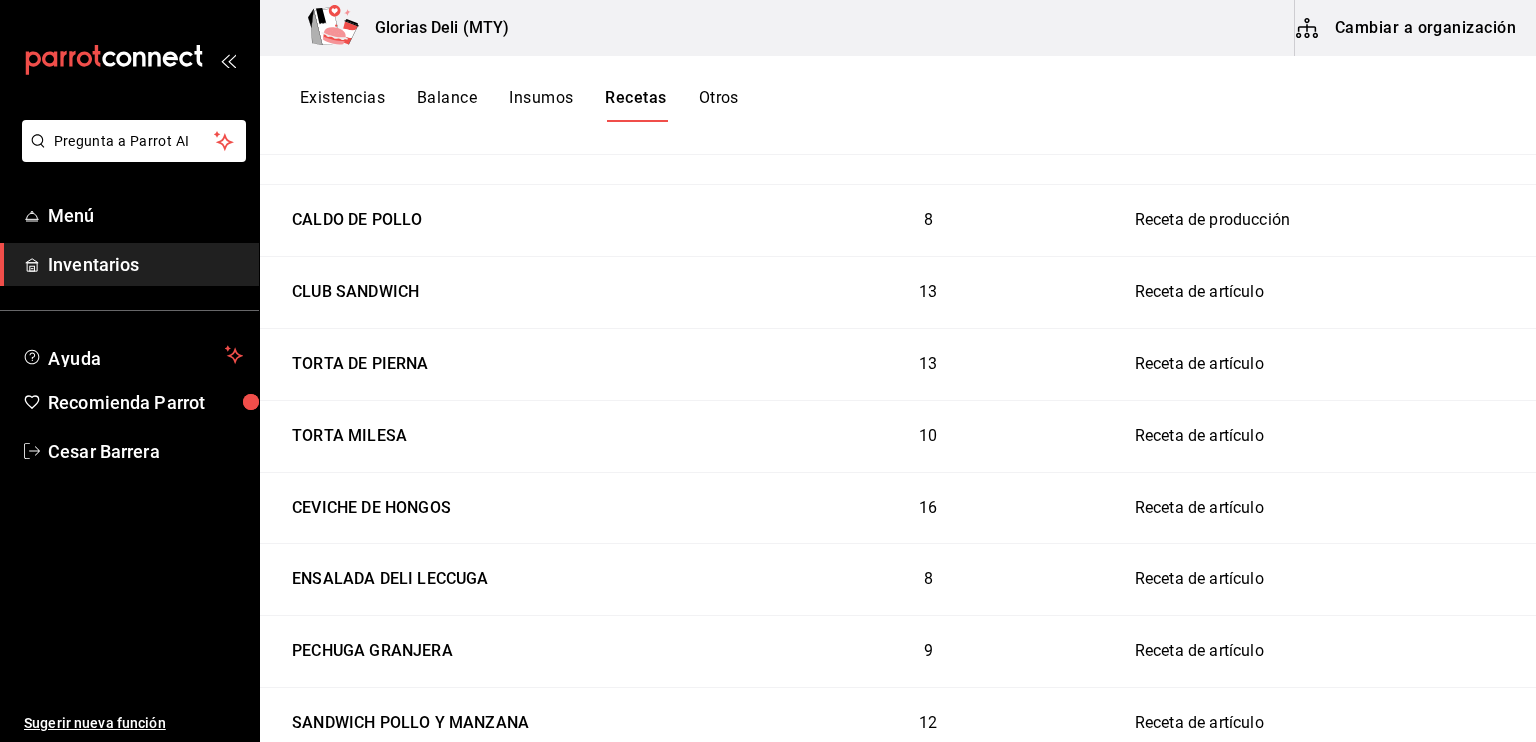 scroll, scrollTop: 1512, scrollLeft: 0, axis: vertical 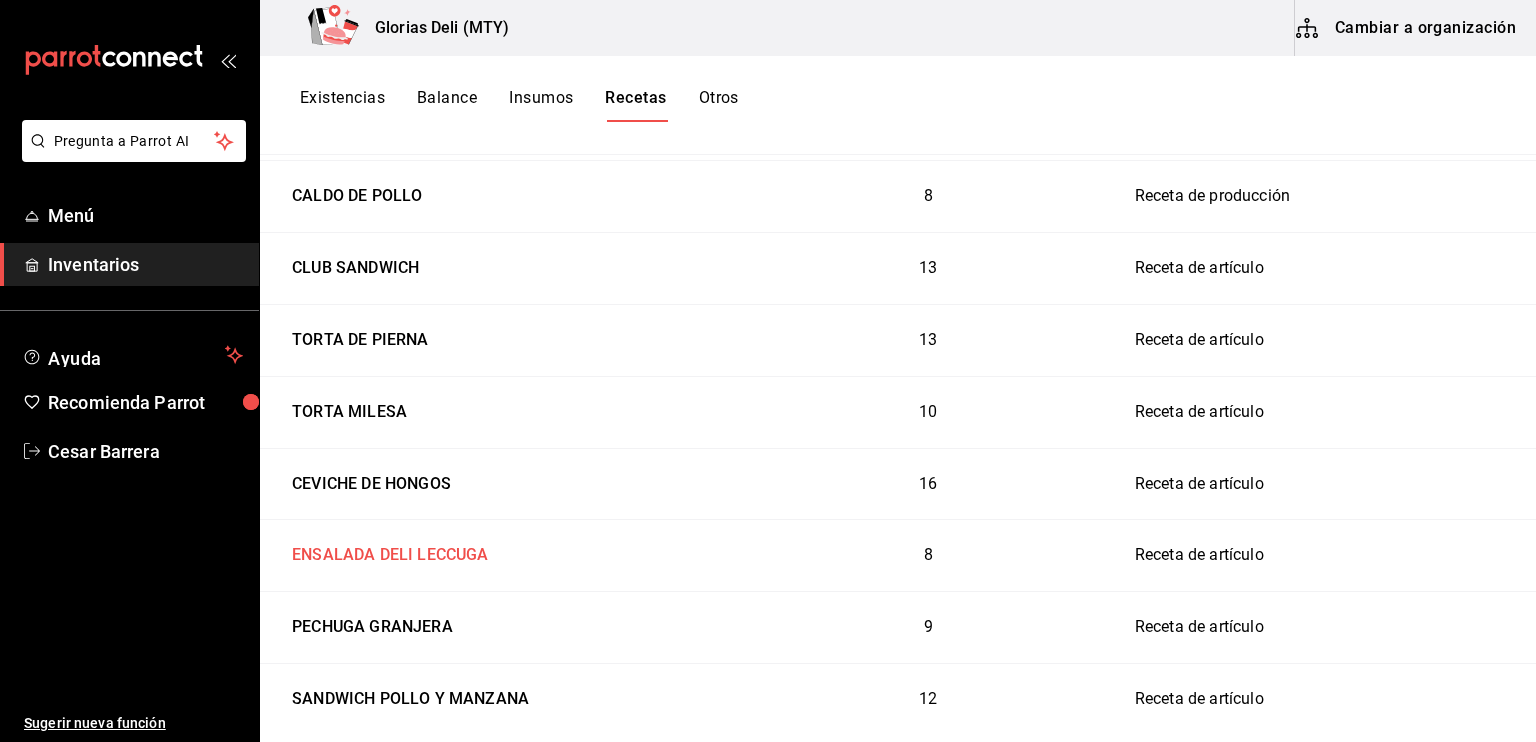 click on "ENSALADA DELI LECCUGA" at bounding box center [386, 551] 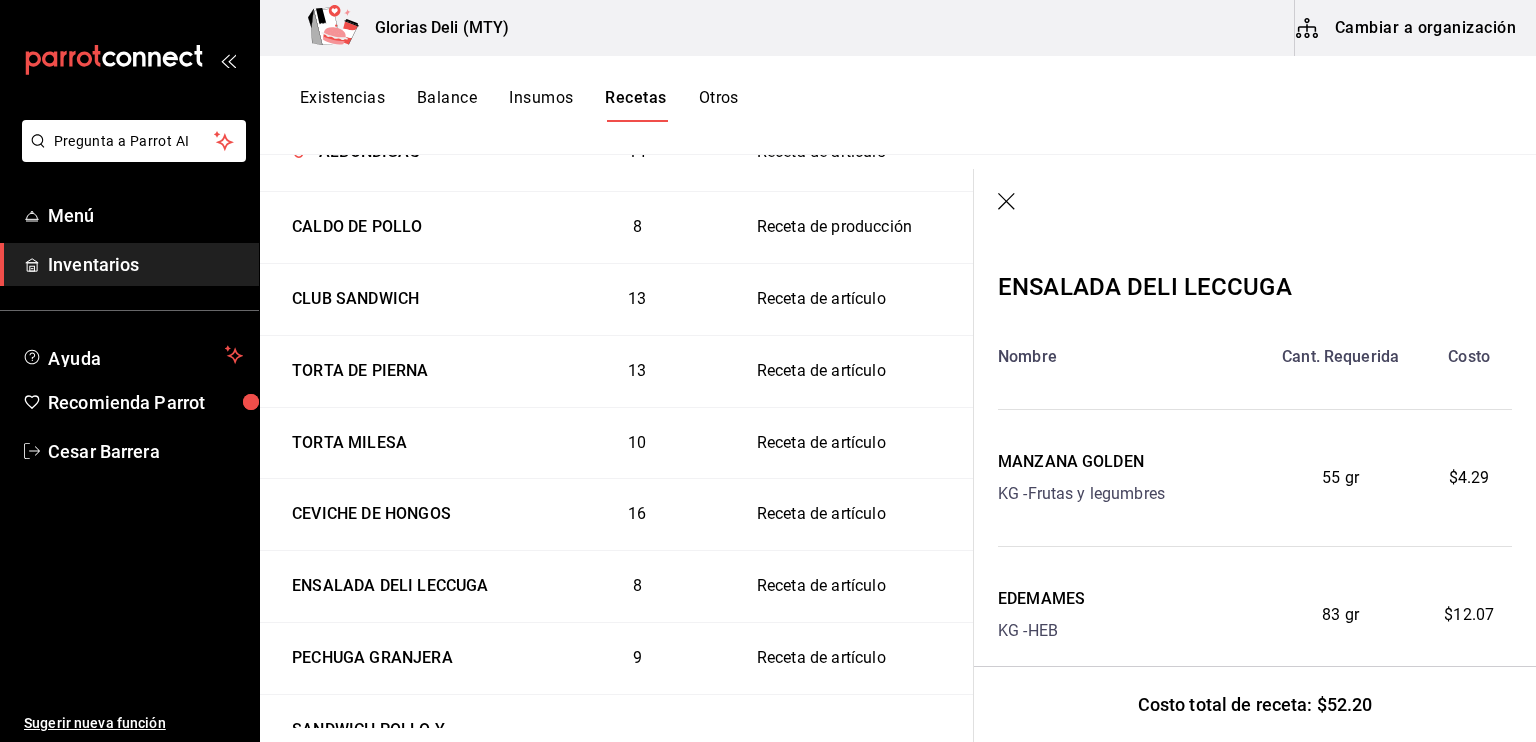 click 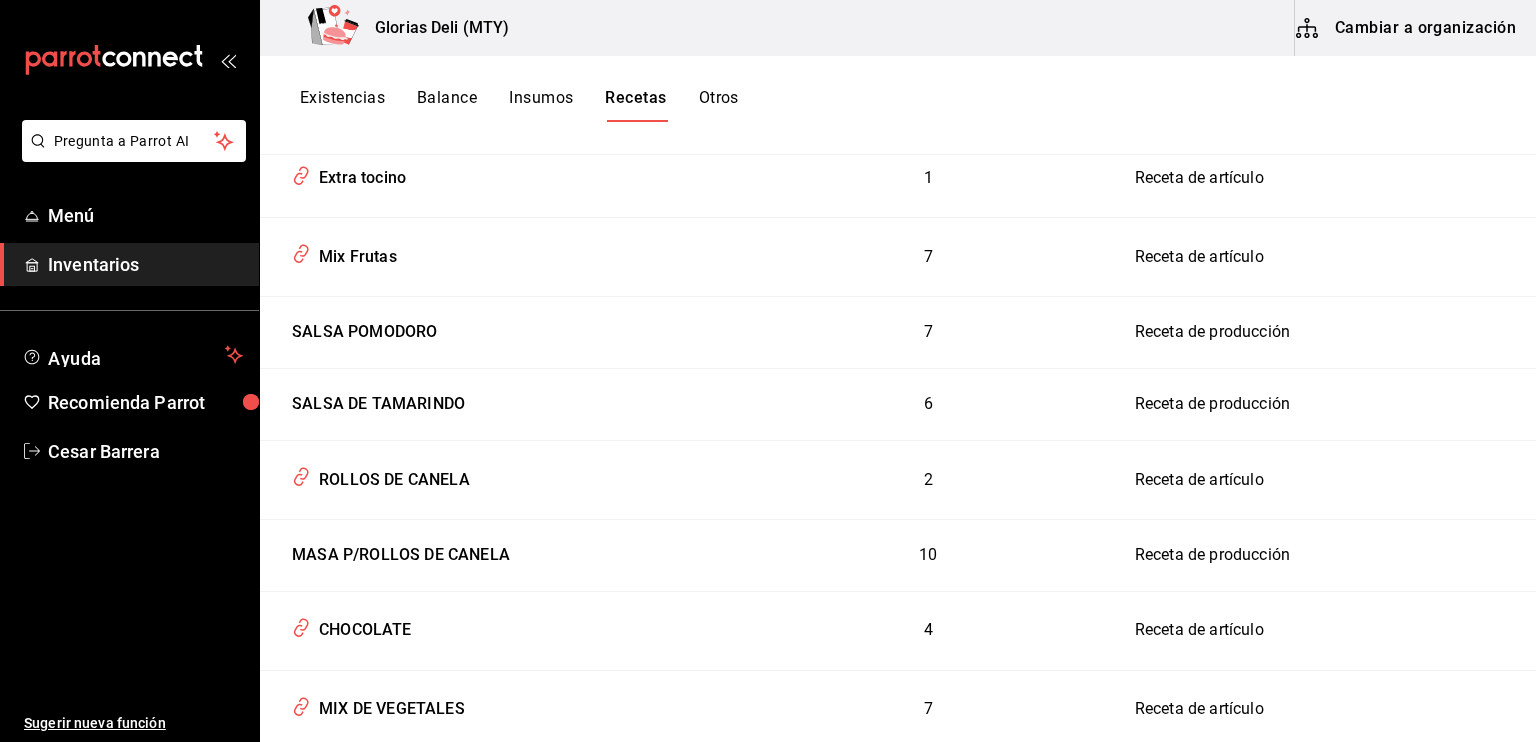 scroll, scrollTop: 3699, scrollLeft: 0, axis: vertical 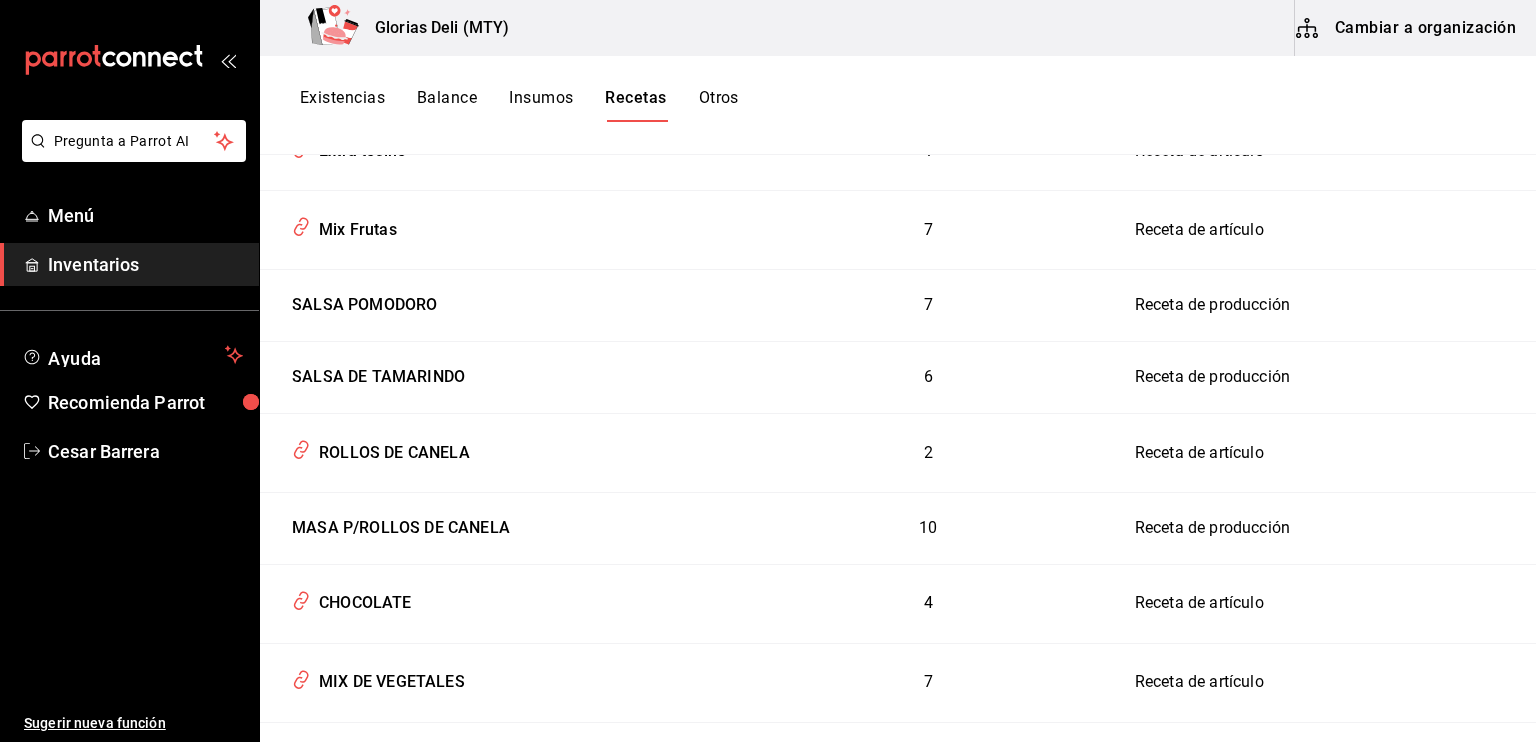 click on "Otros" at bounding box center (719, 105) 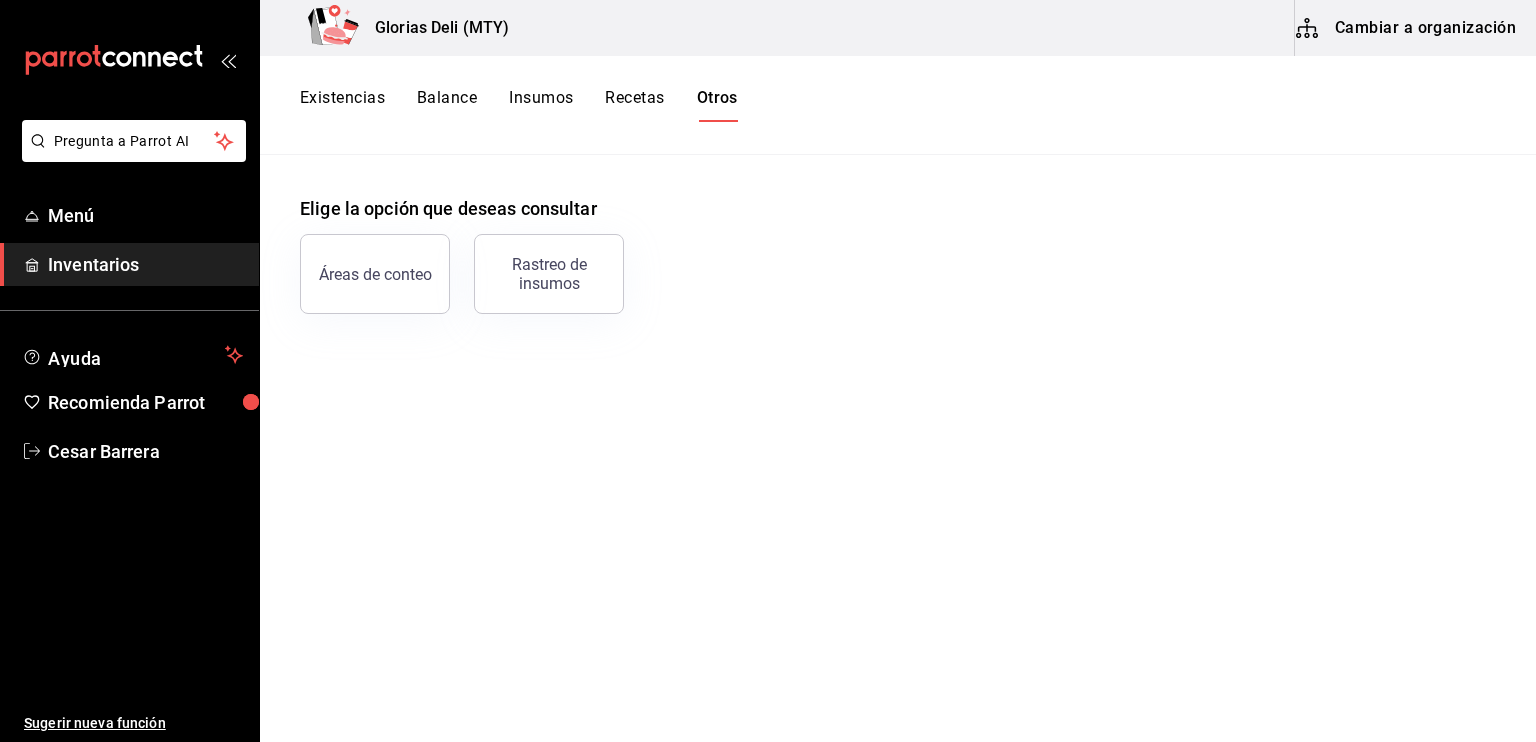 click on "Recetas" at bounding box center (634, 105) 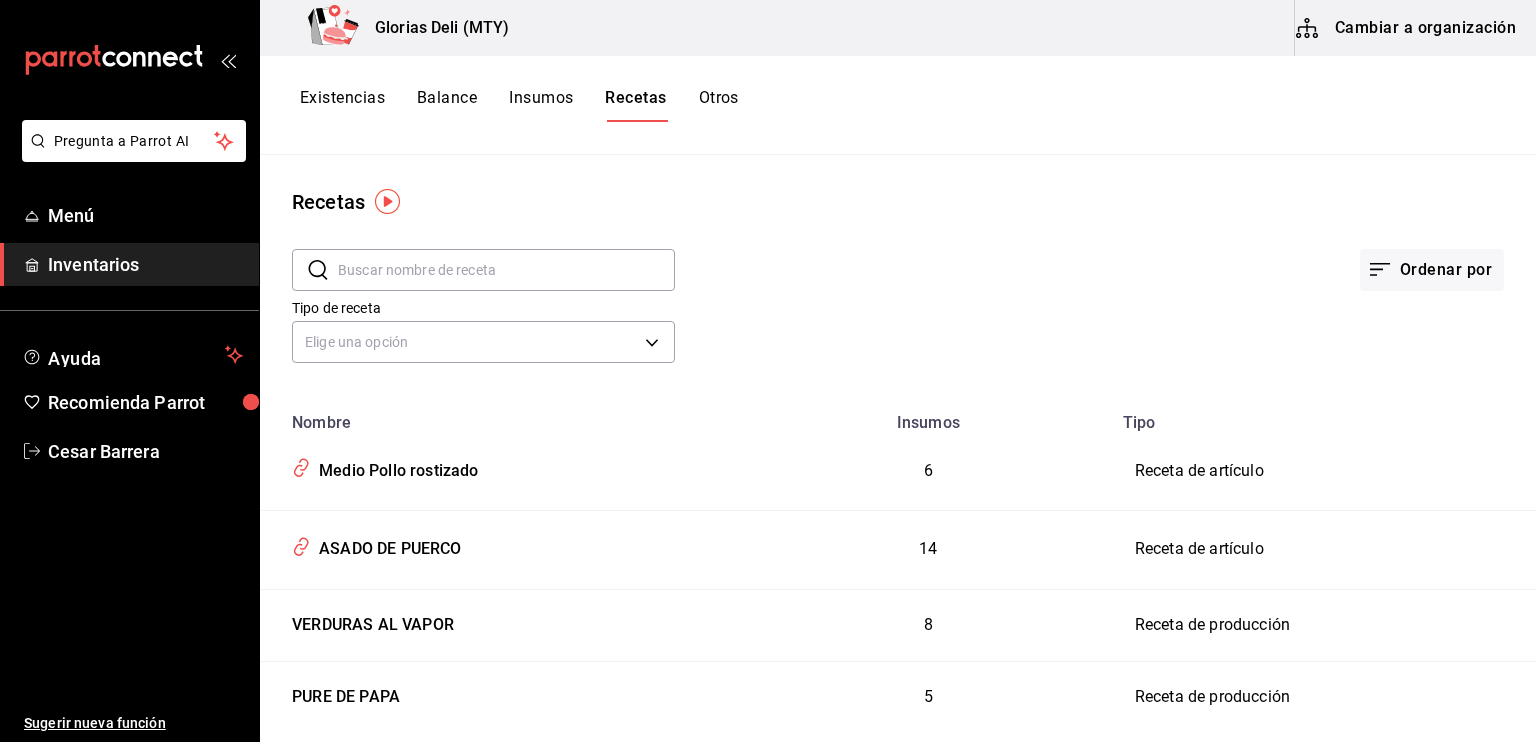click on "Existencias" at bounding box center (342, 105) 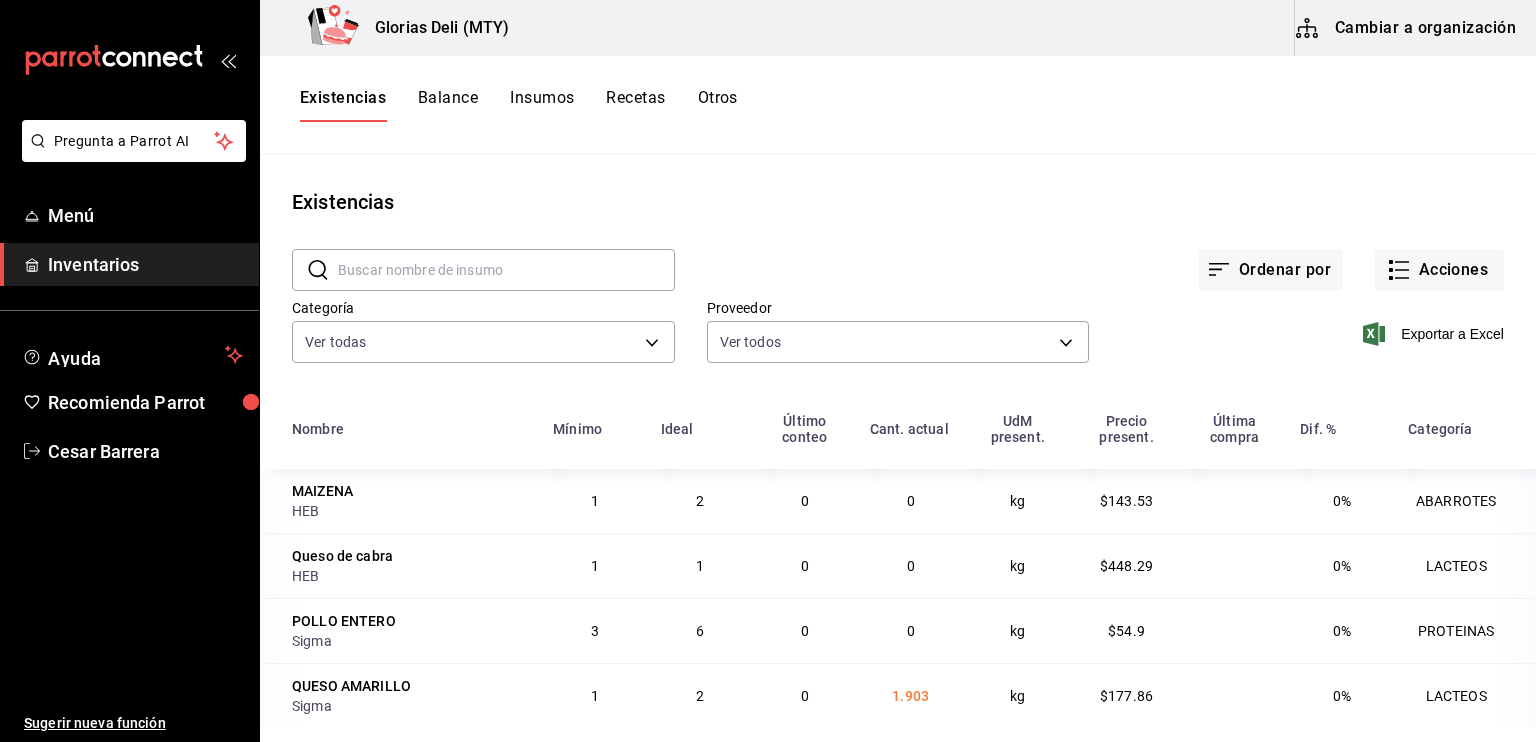 click on "Balance" at bounding box center [448, 105] 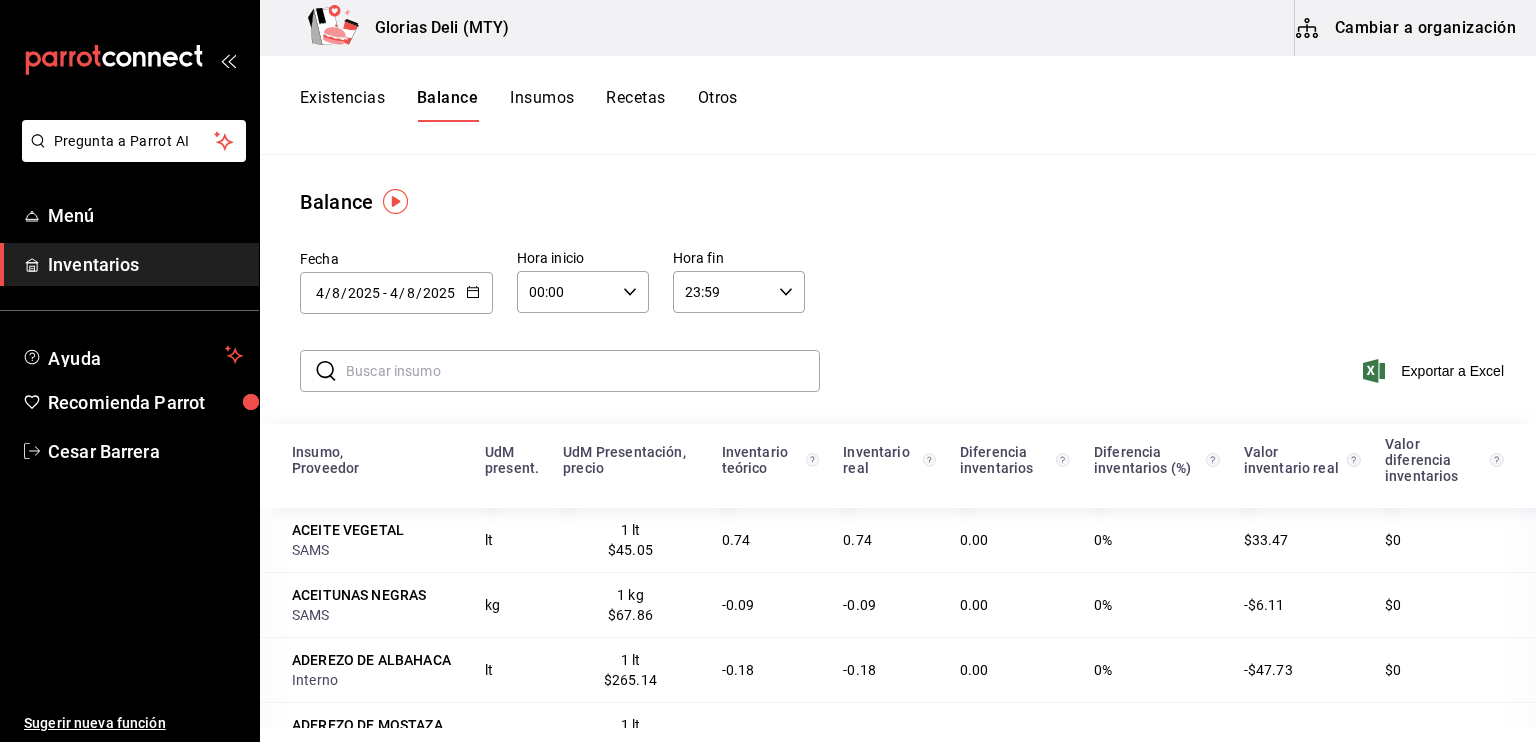 click on "Otros" at bounding box center (718, 105) 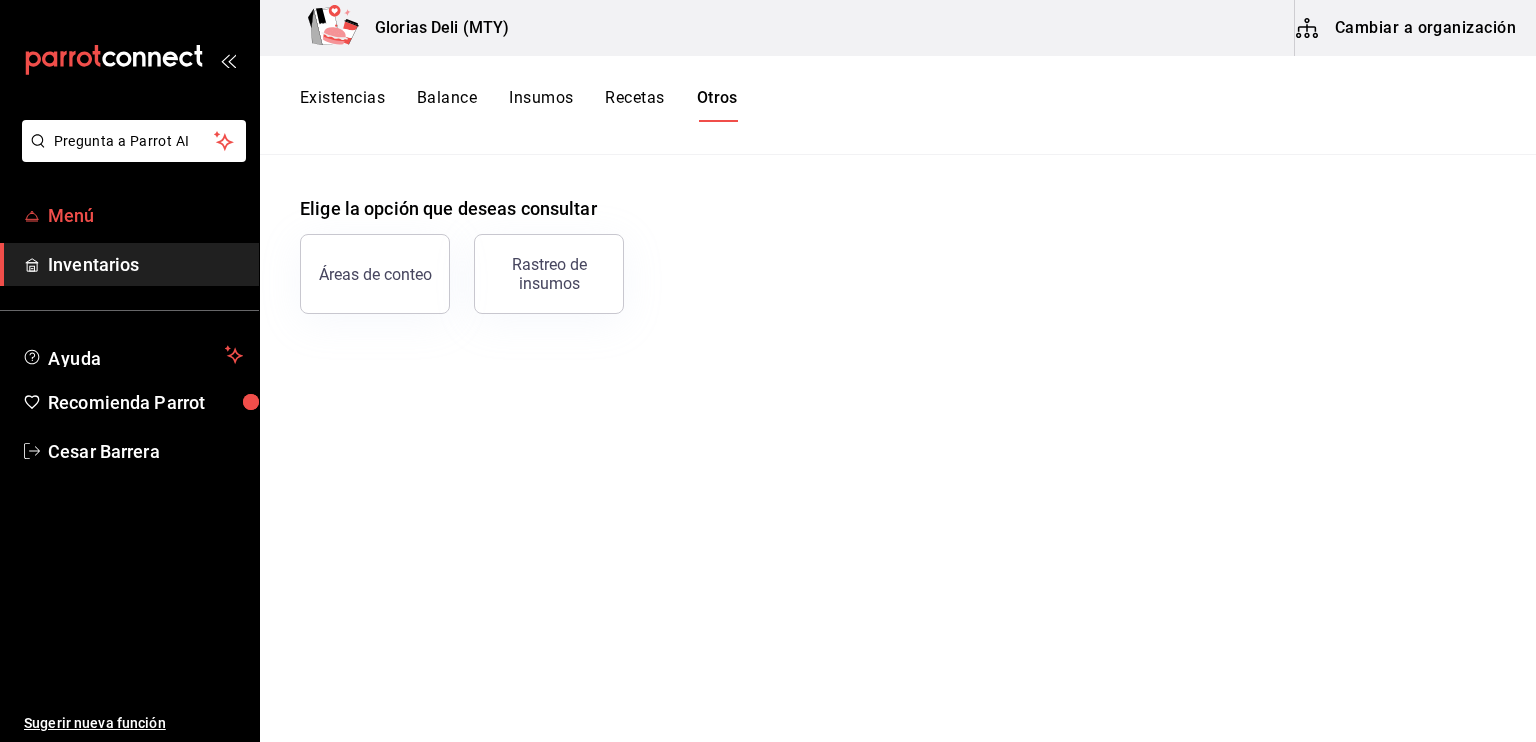 click on "Menú" at bounding box center (145, 215) 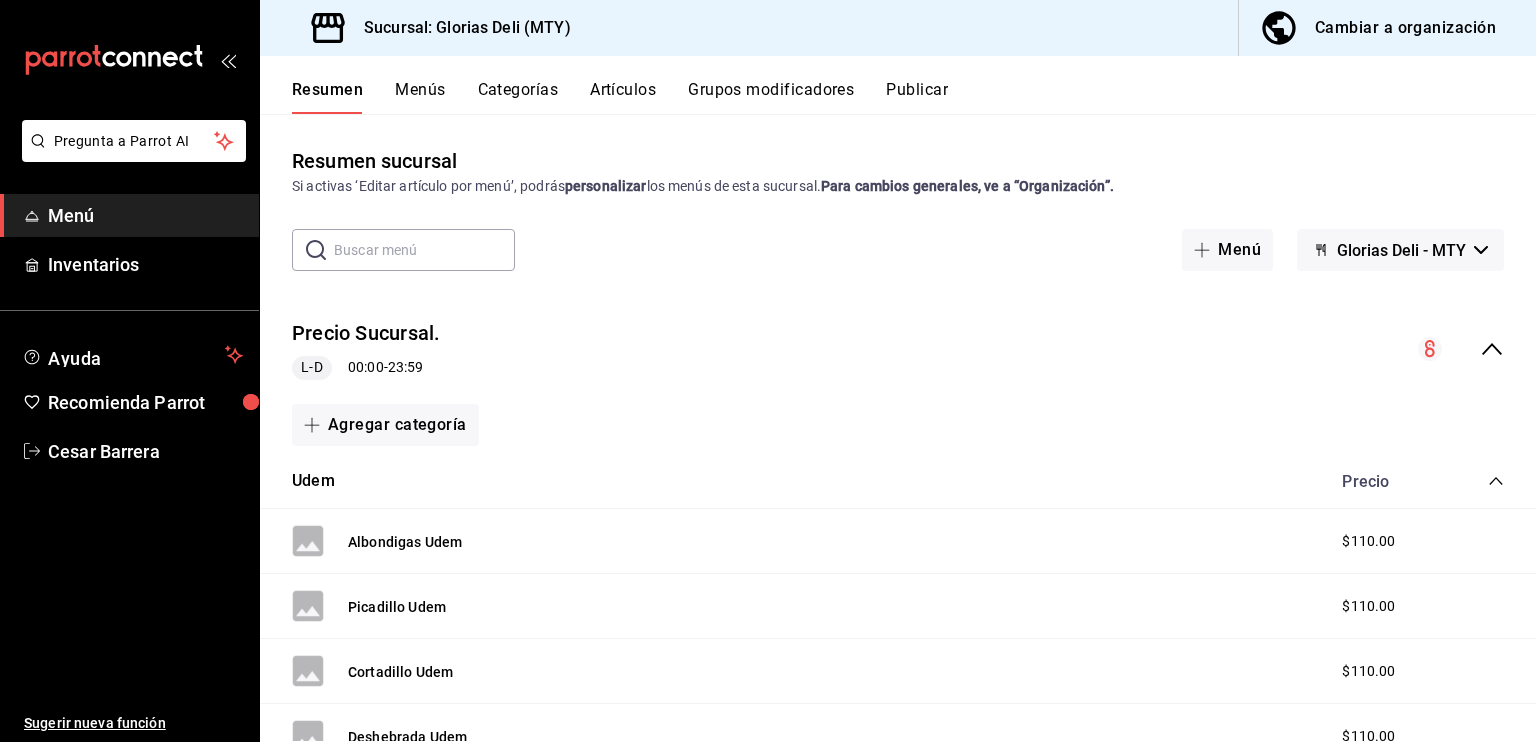 click on "Menús" at bounding box center [420, 97] 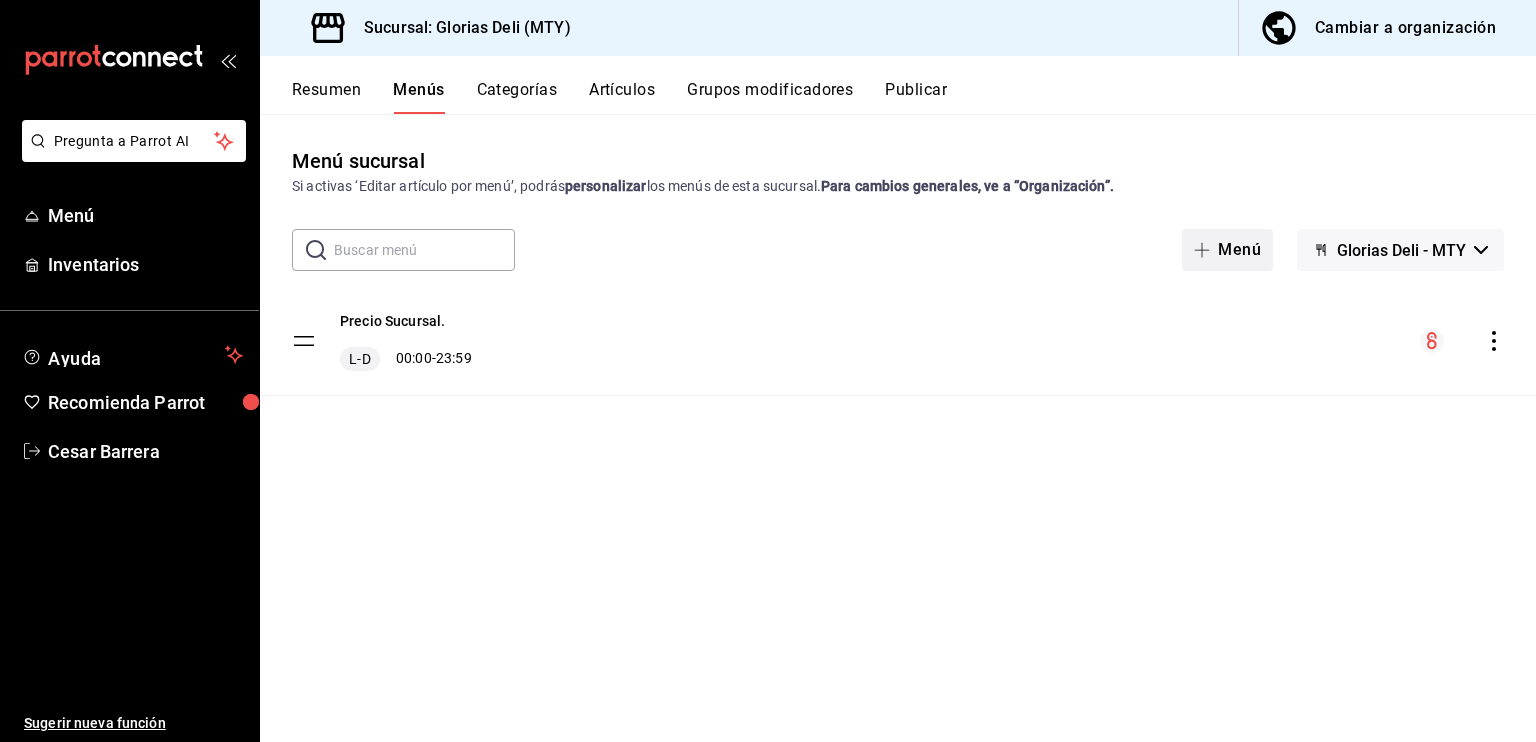 click on "Menú" at bounding box center [1227, 250] 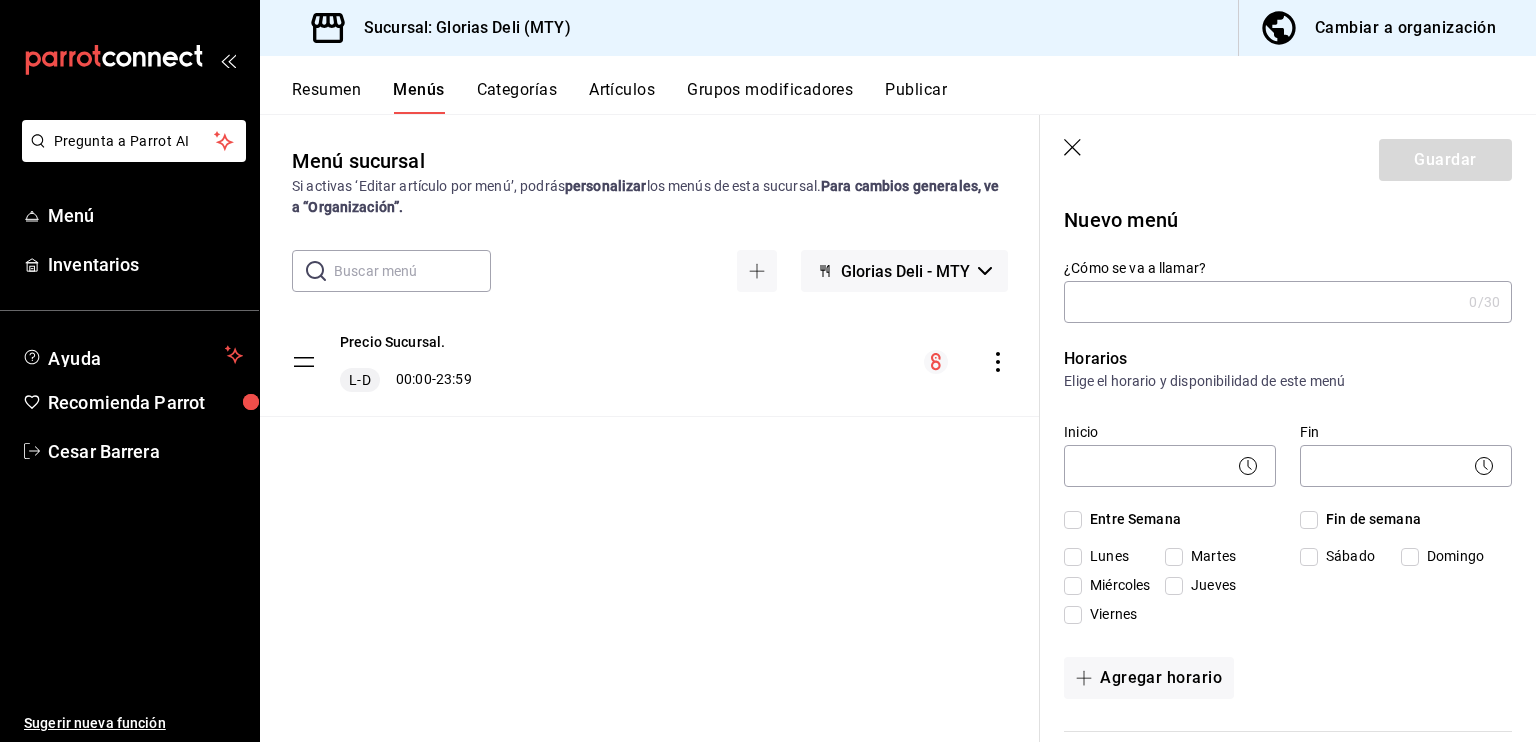click 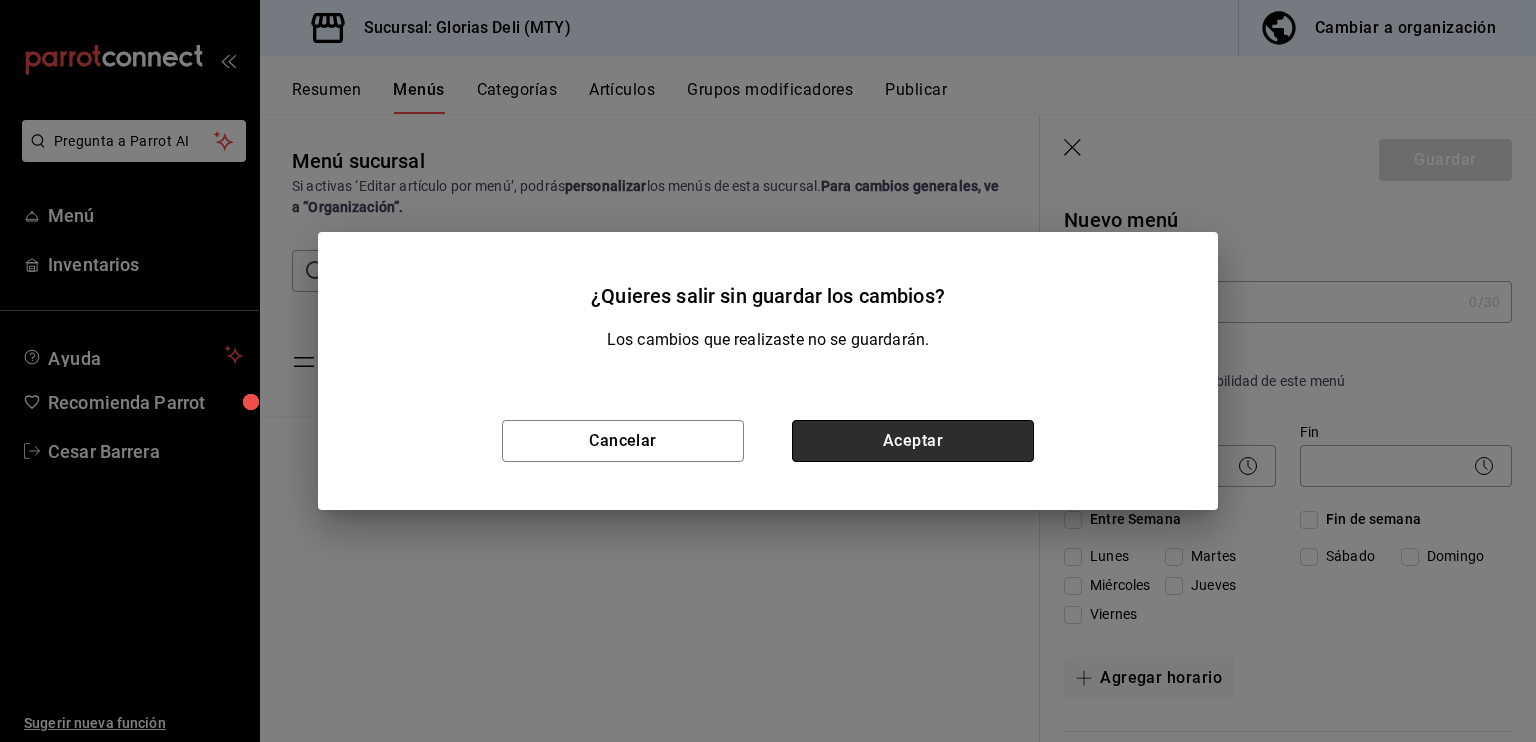 click on "Aceptar" at bounding box center [913, 441] 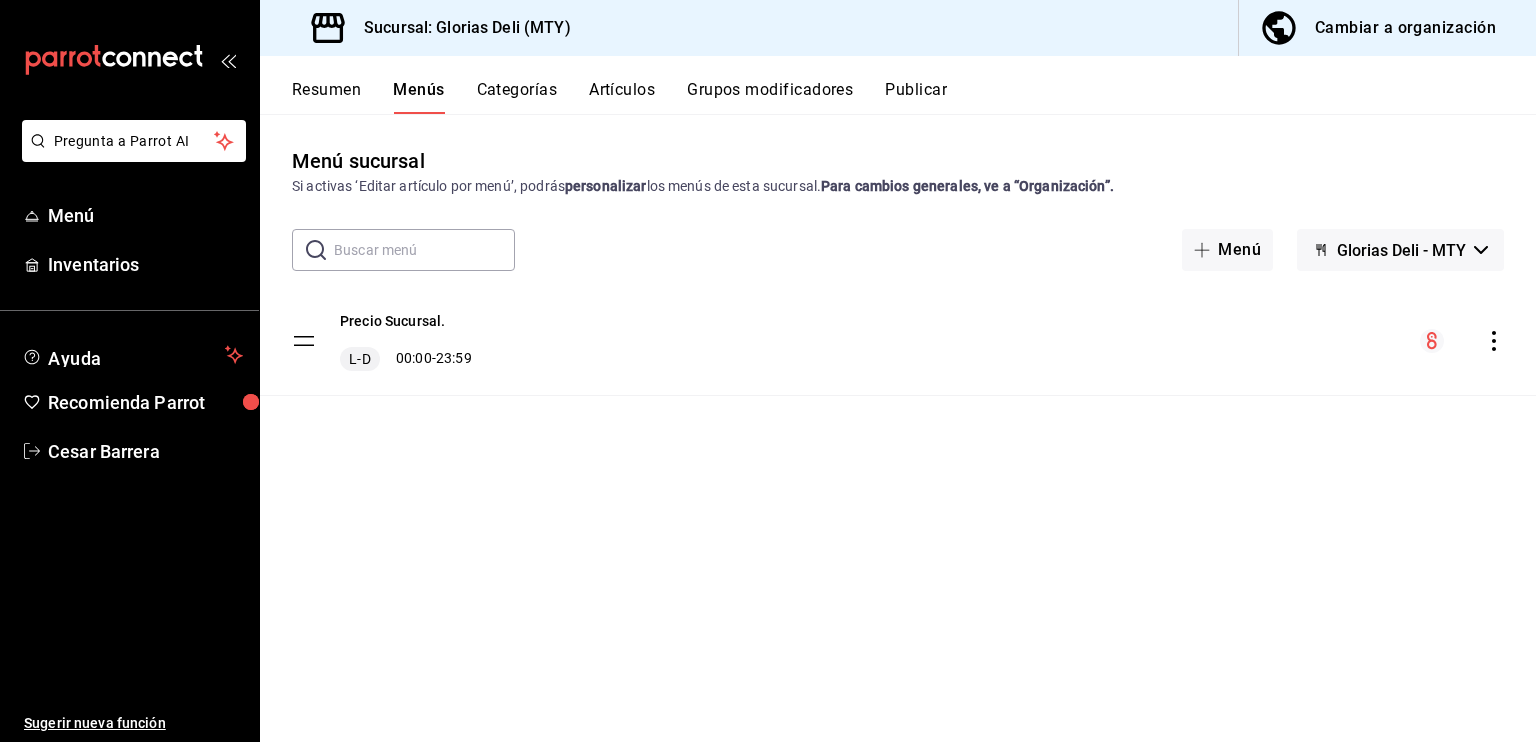 click 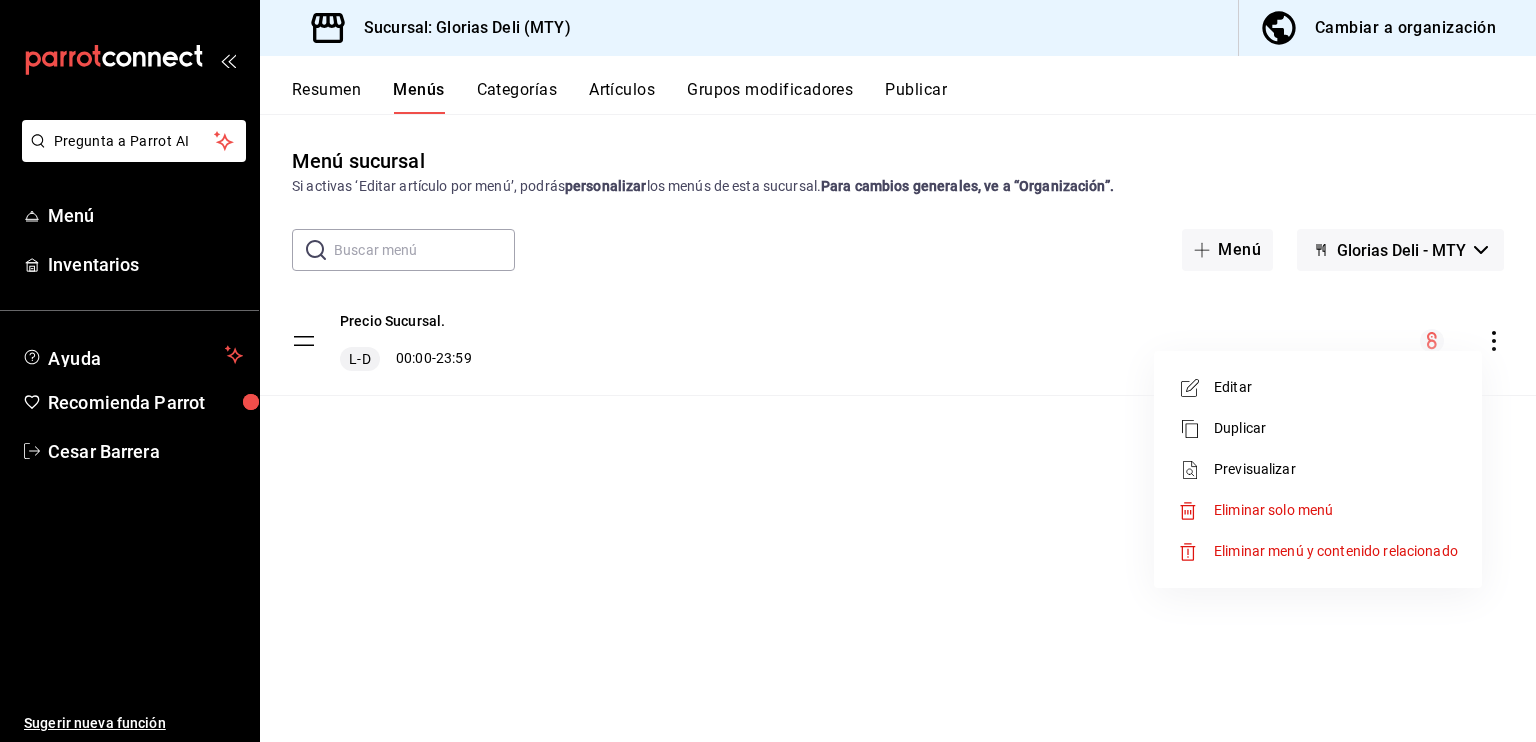 click on "Duplicar" at bounding box center (1336, 428) 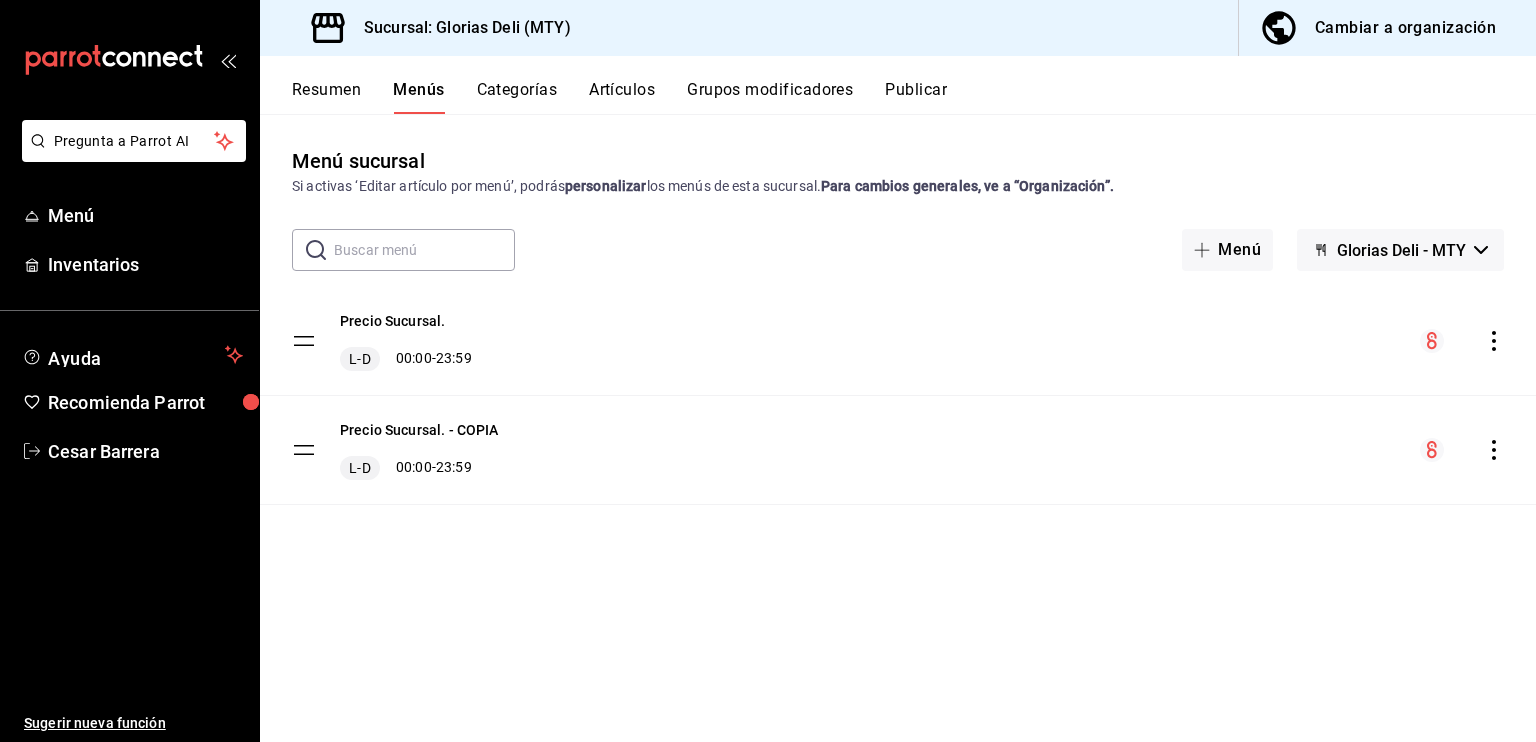 click 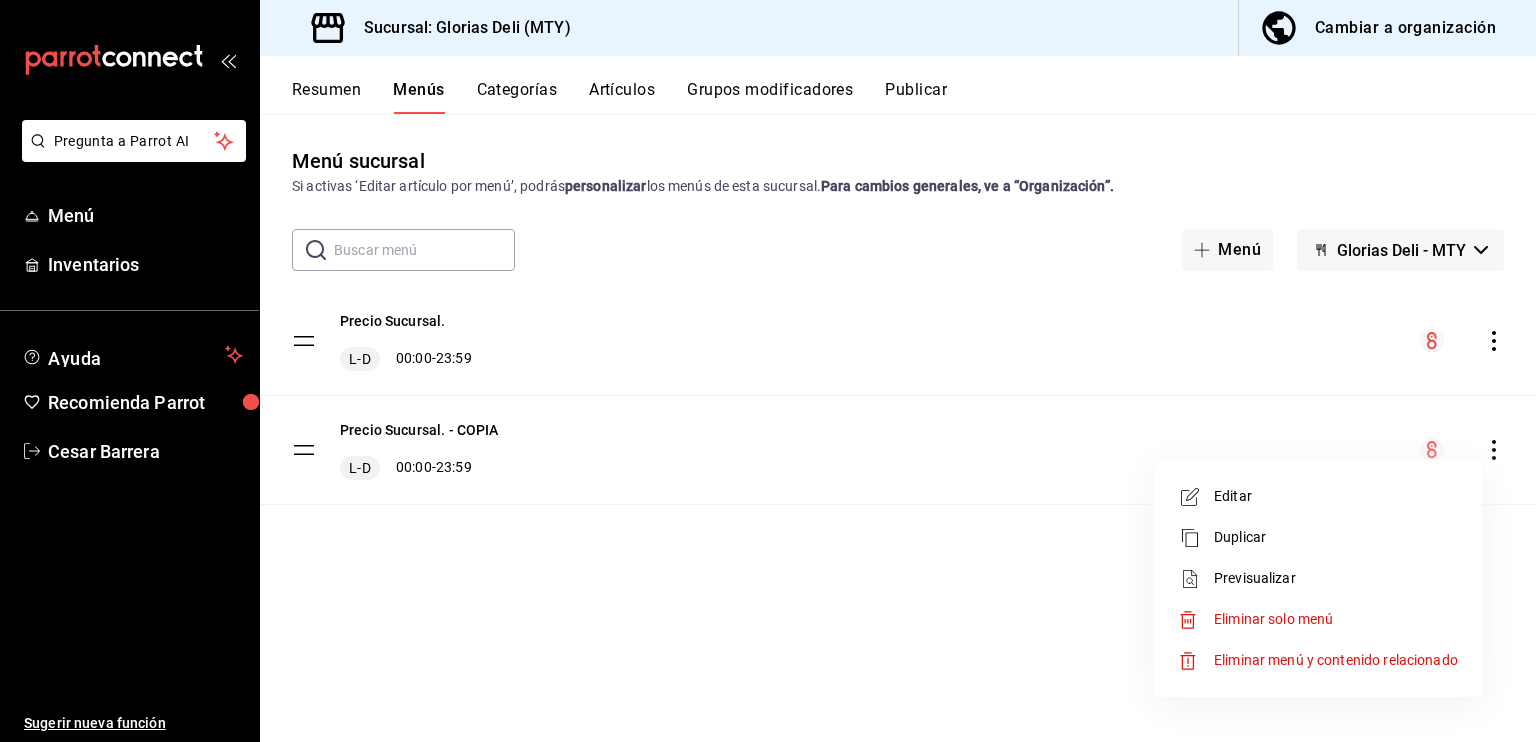click on "Eliminar solo menú" at bounding box center (1273, 619) 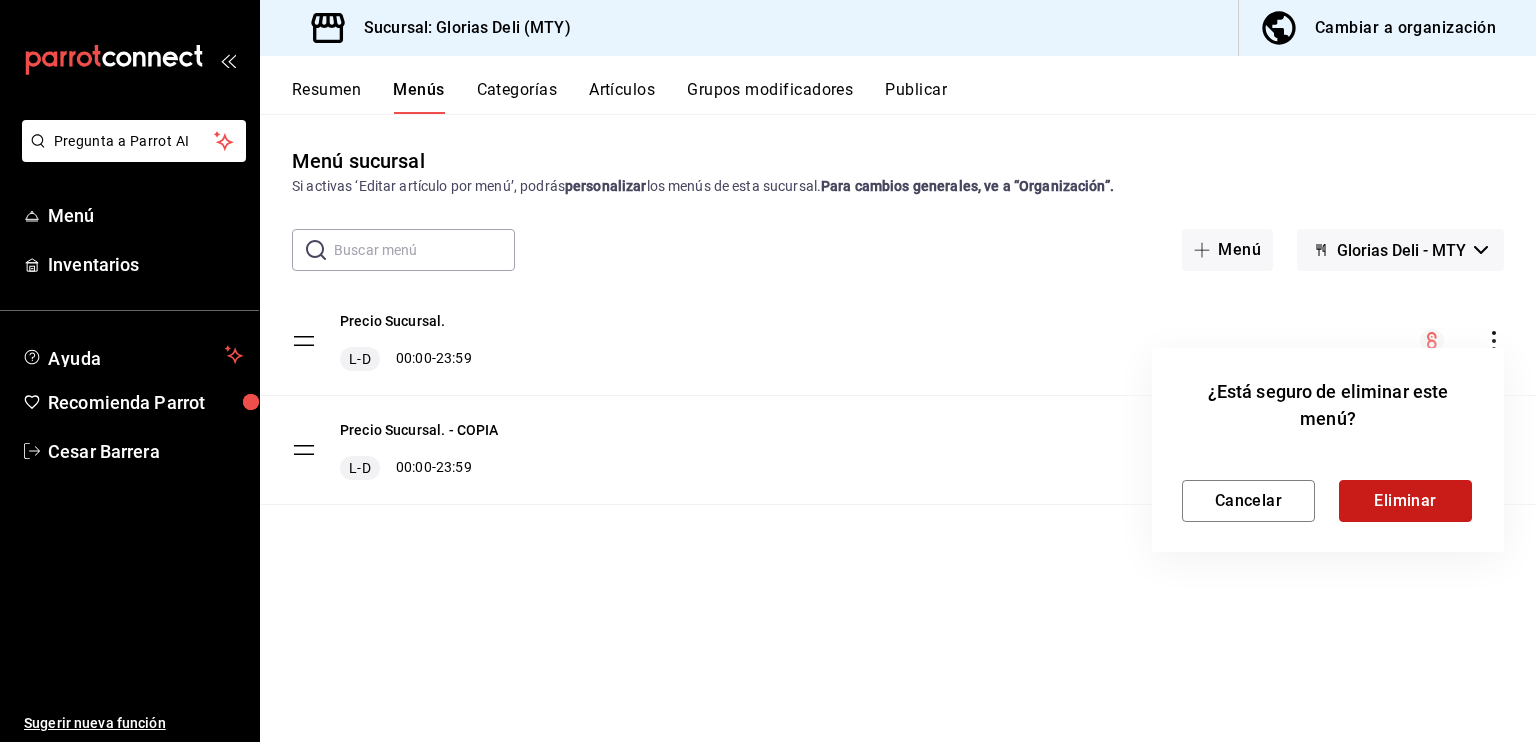 click on "Eliminar" at bounding box center [1405, 501] 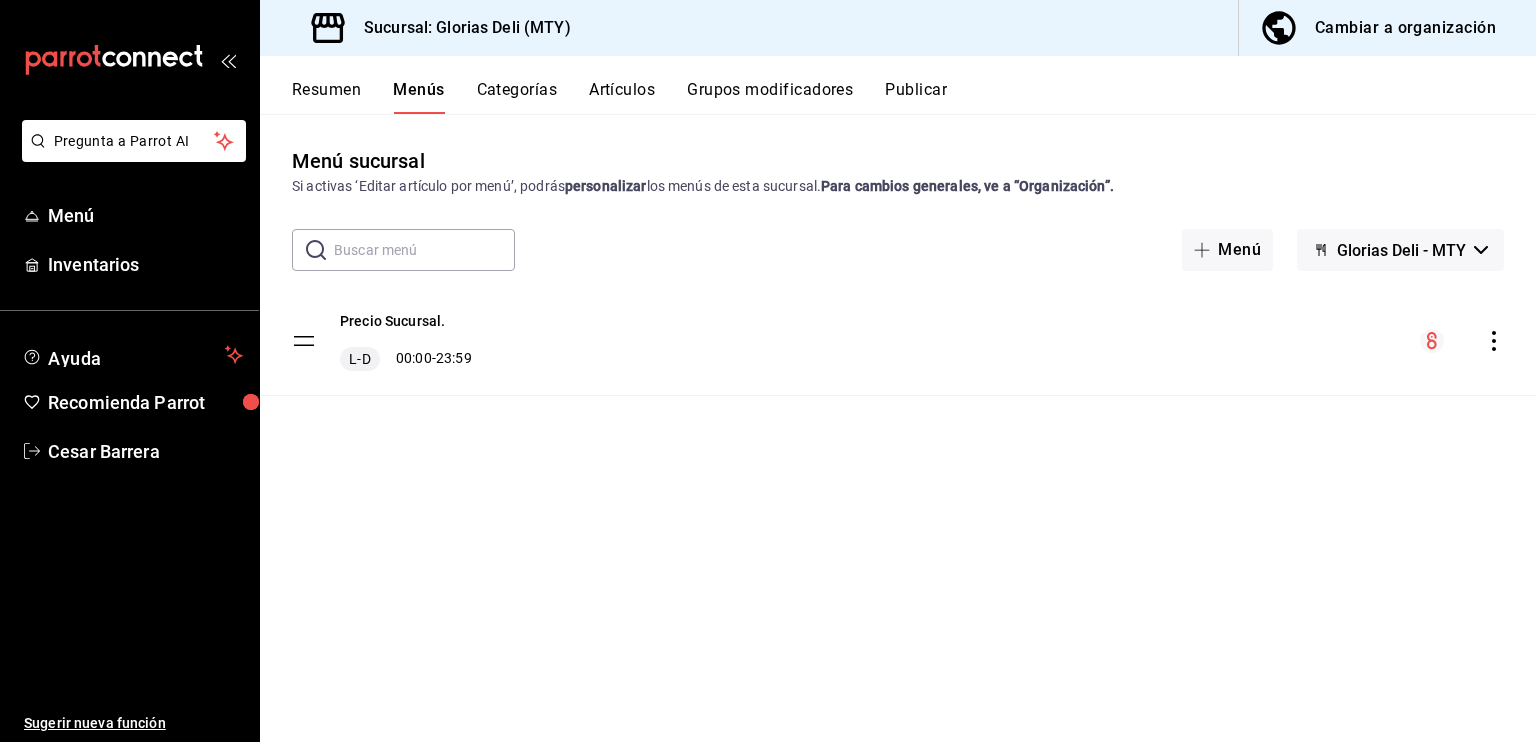 click 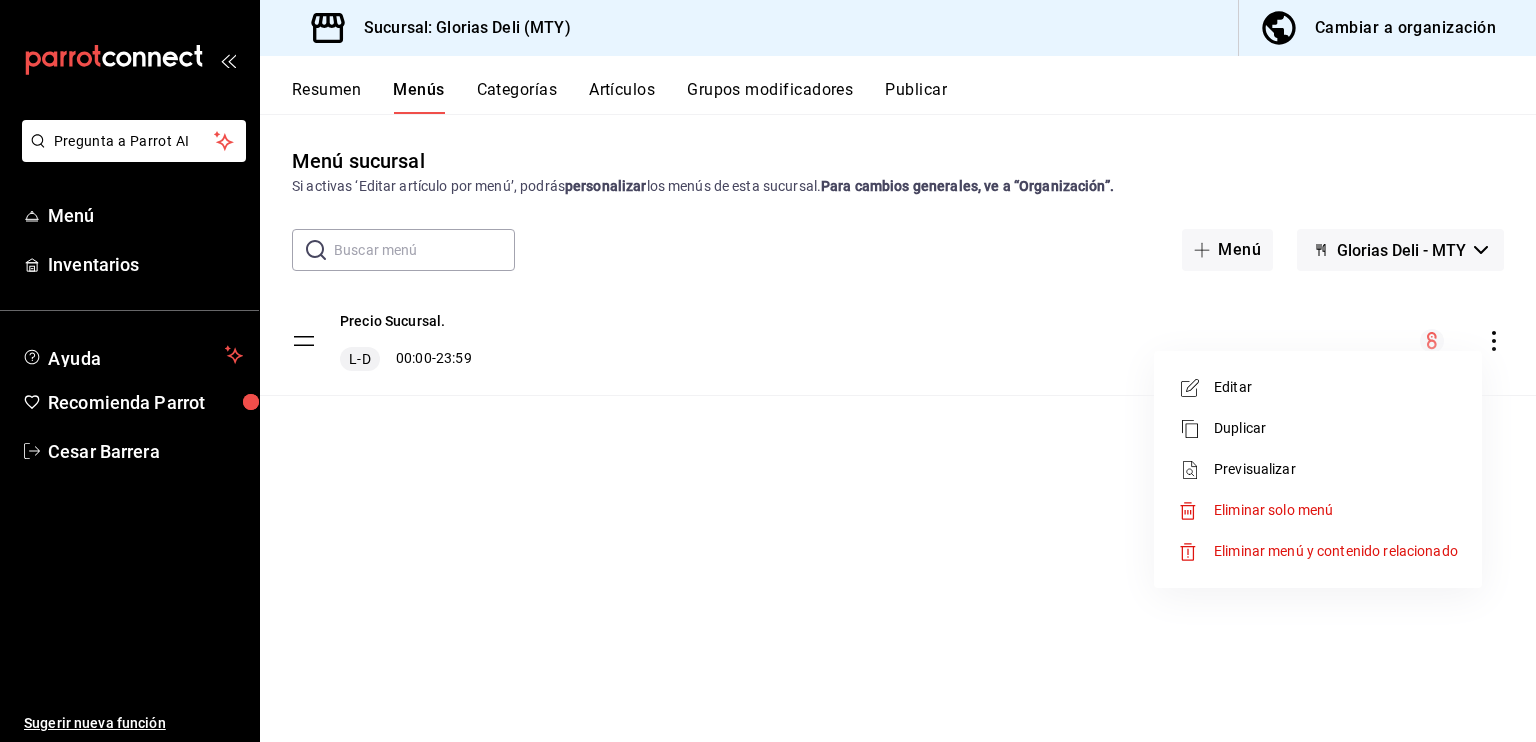 click at bounding box center [768, 371] 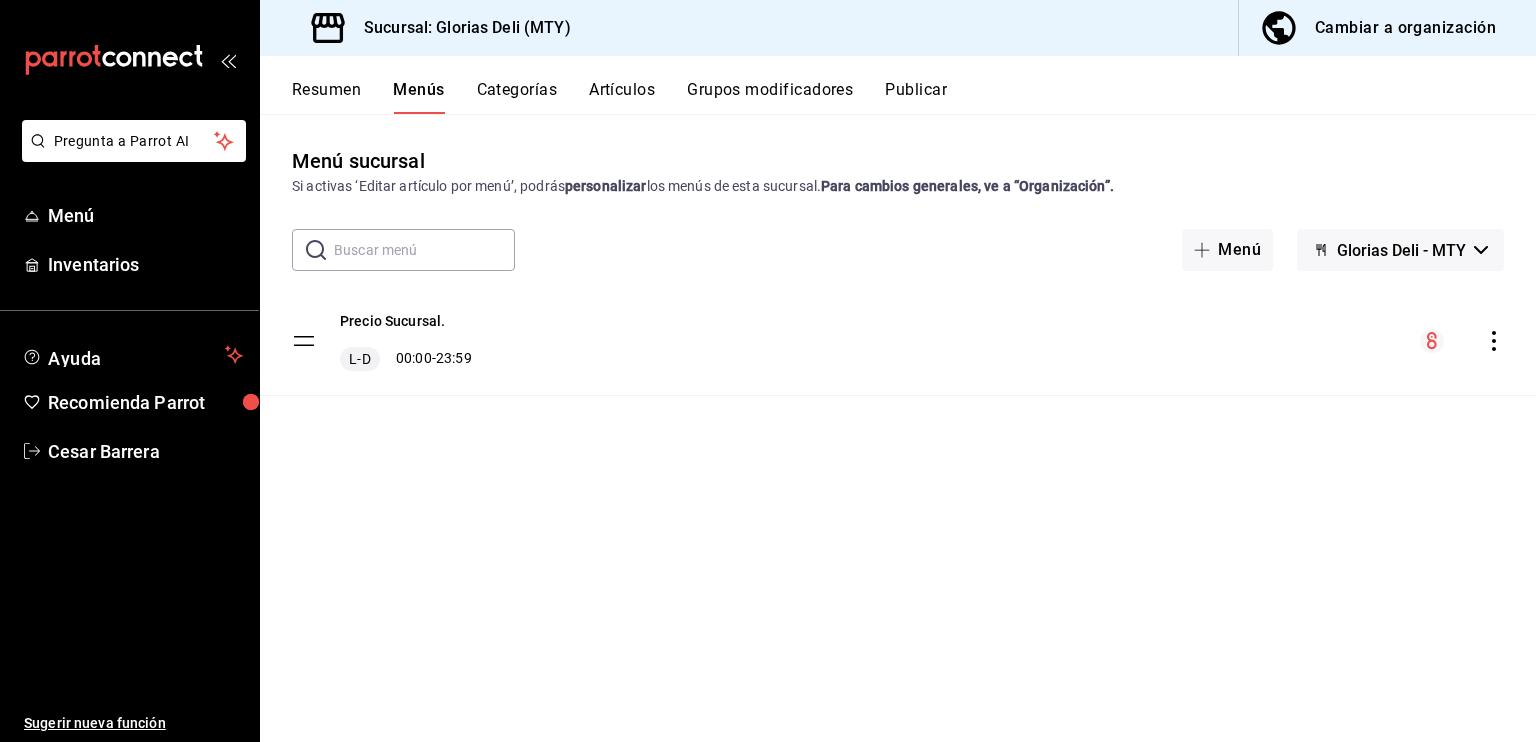 click on "Cambiar a organización" at bounding box center (1405, 28) 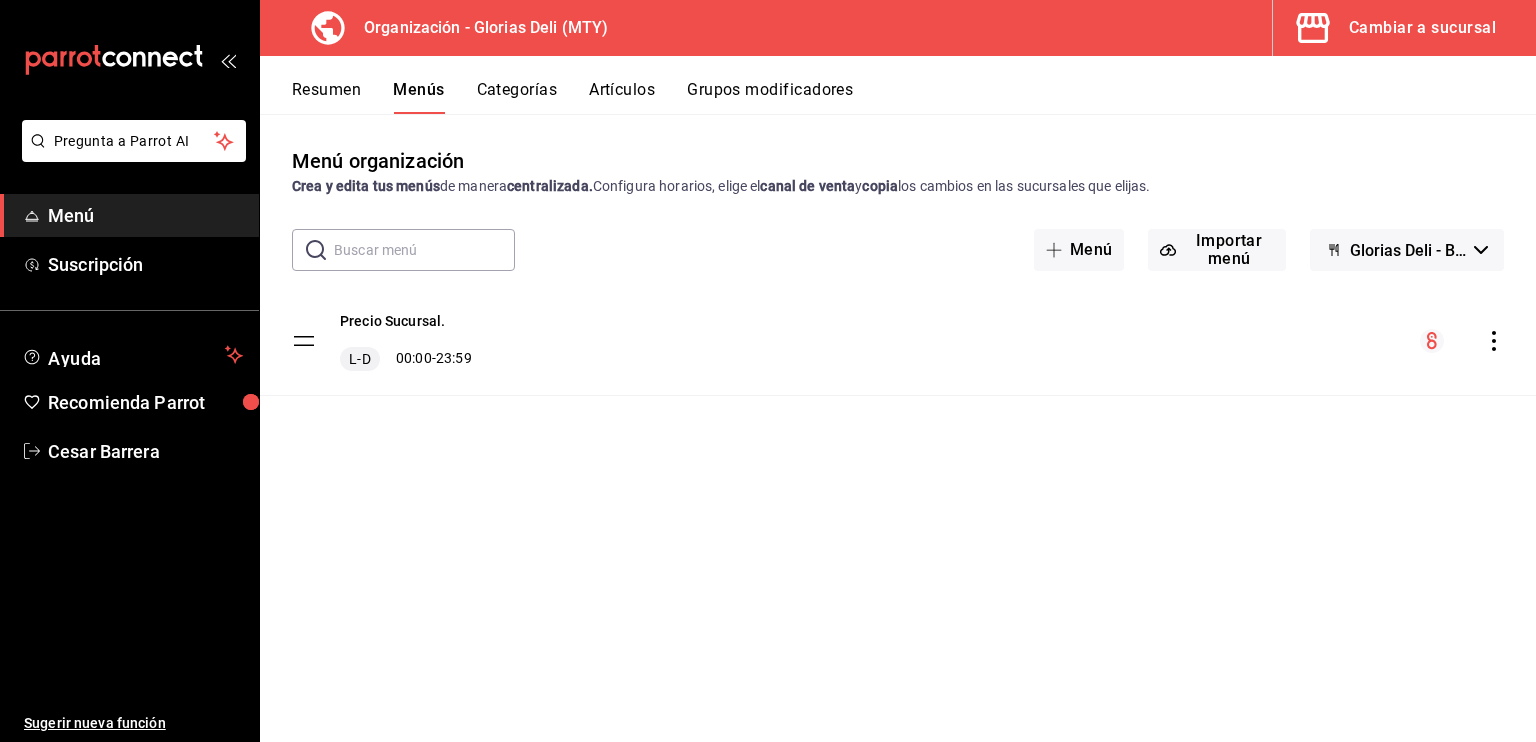 click 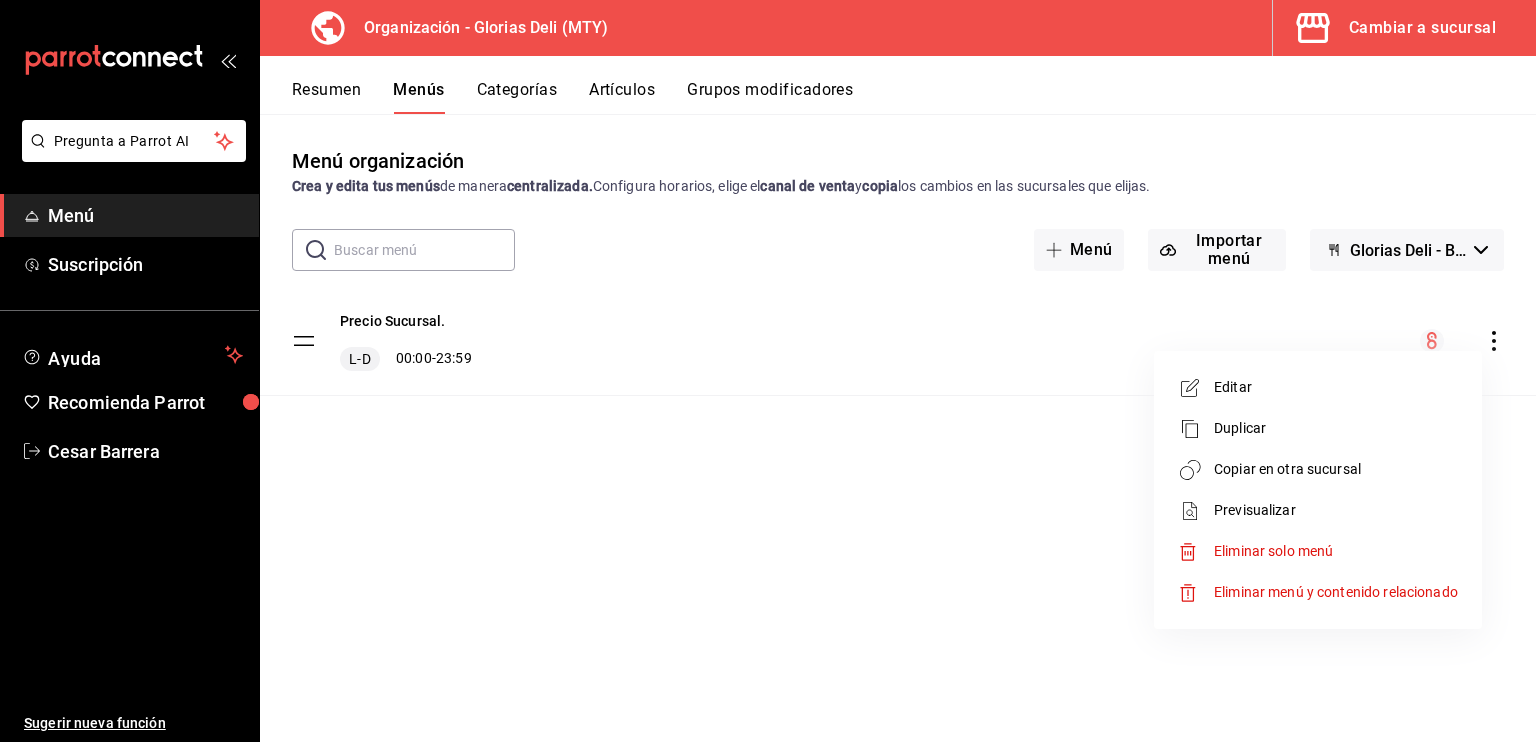 click on "Copiar en otra sucursal" at bounding box center [1336, 469] 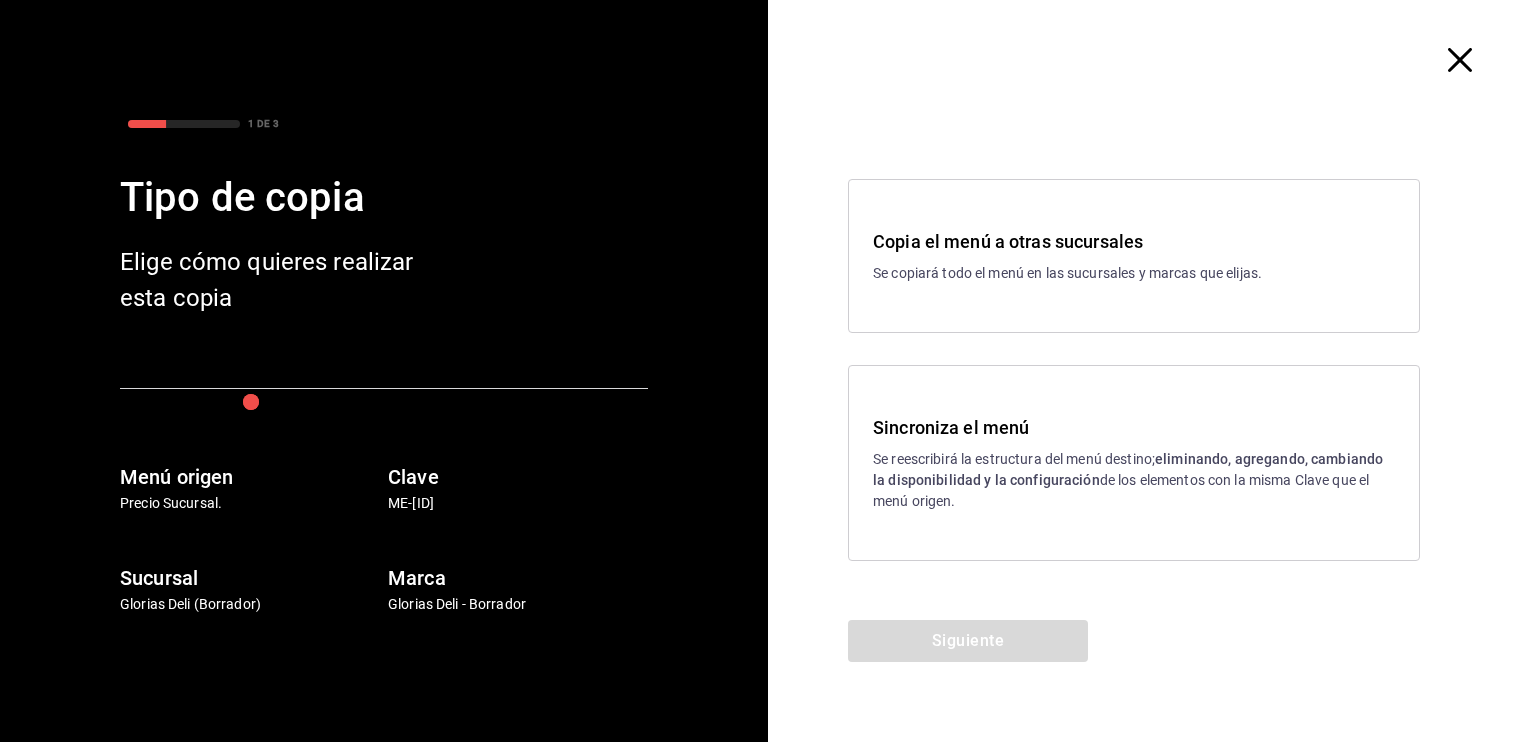 click on "Sincroniza el menú" at bounding box center (1134, 427) 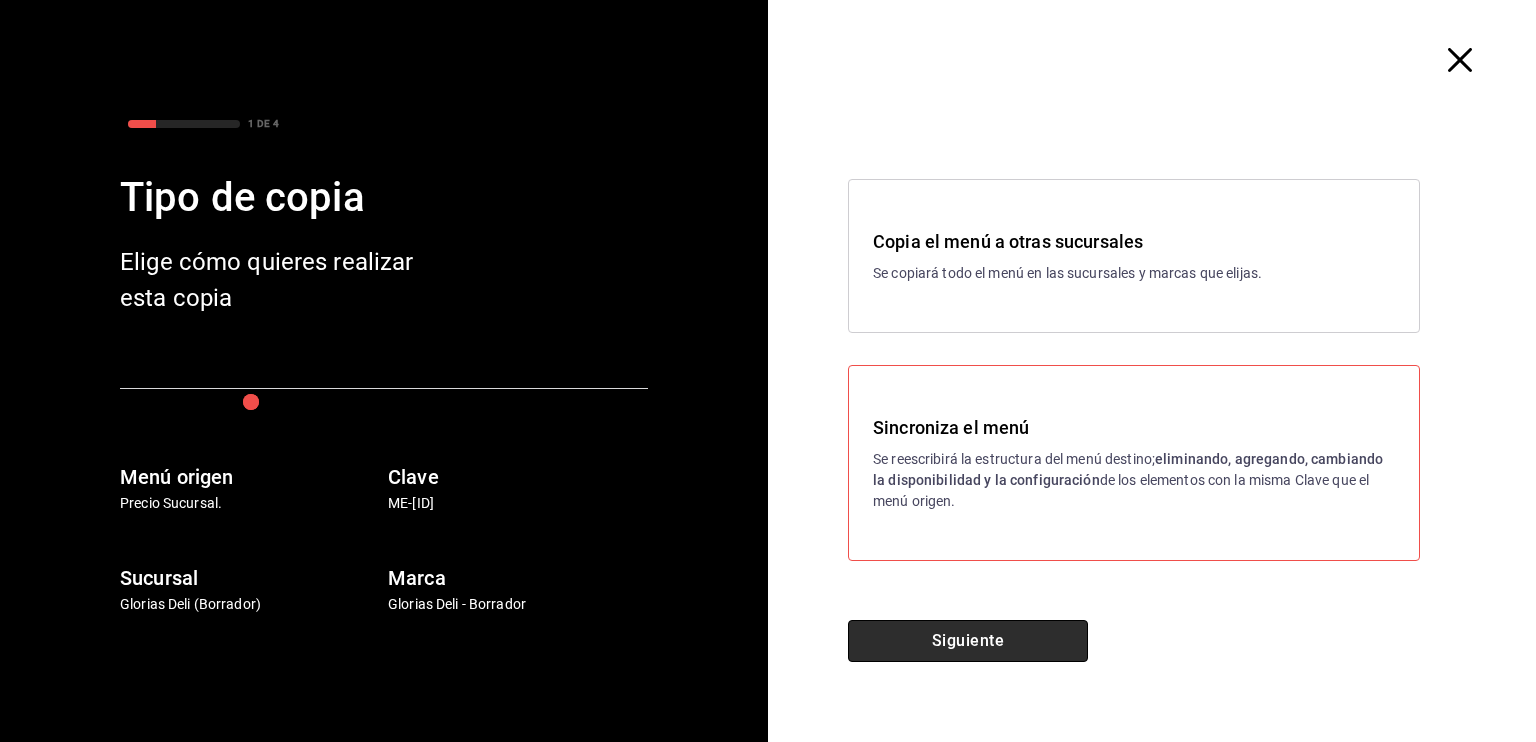 click on "Siguiente" at bounding box center (968, 641) 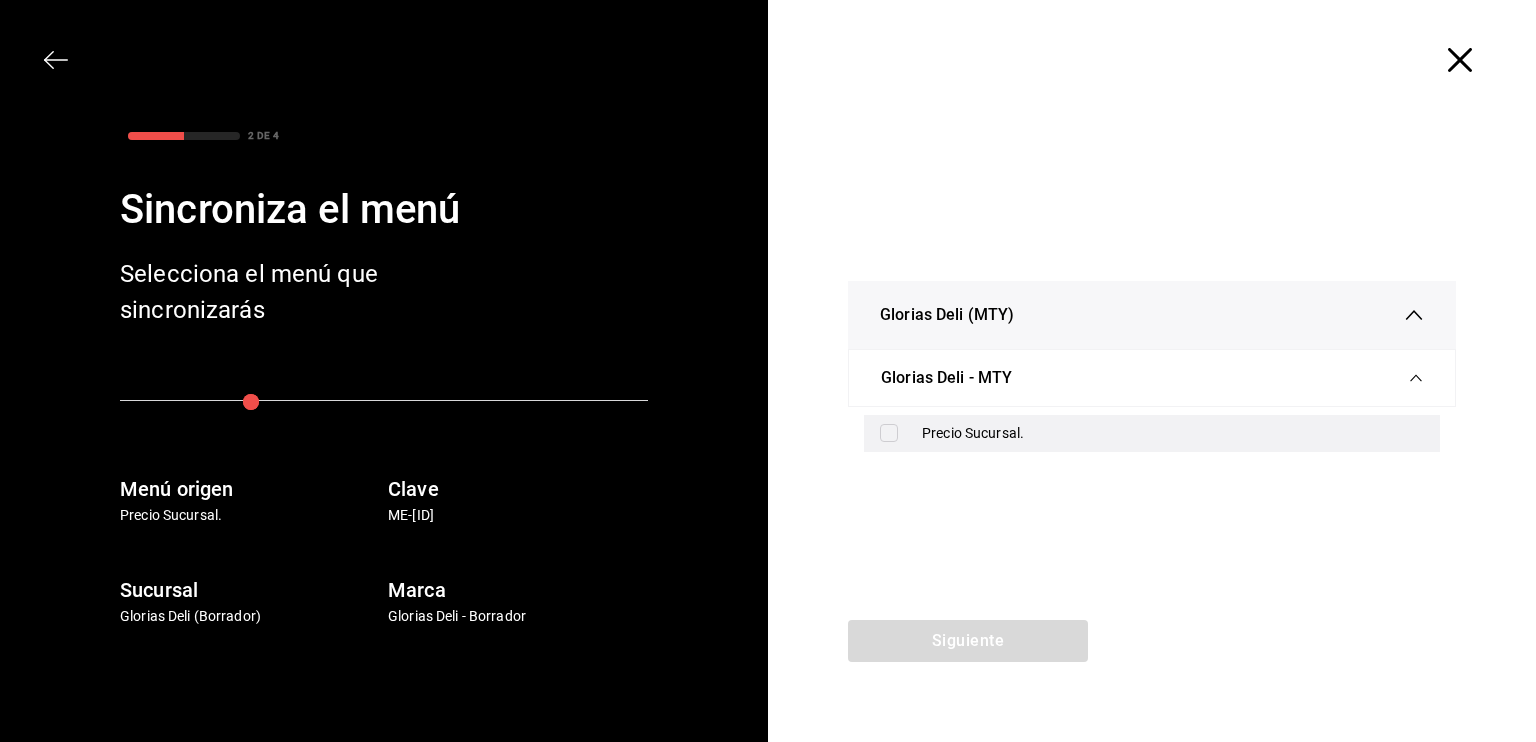 click at bounding box center [889, 433] 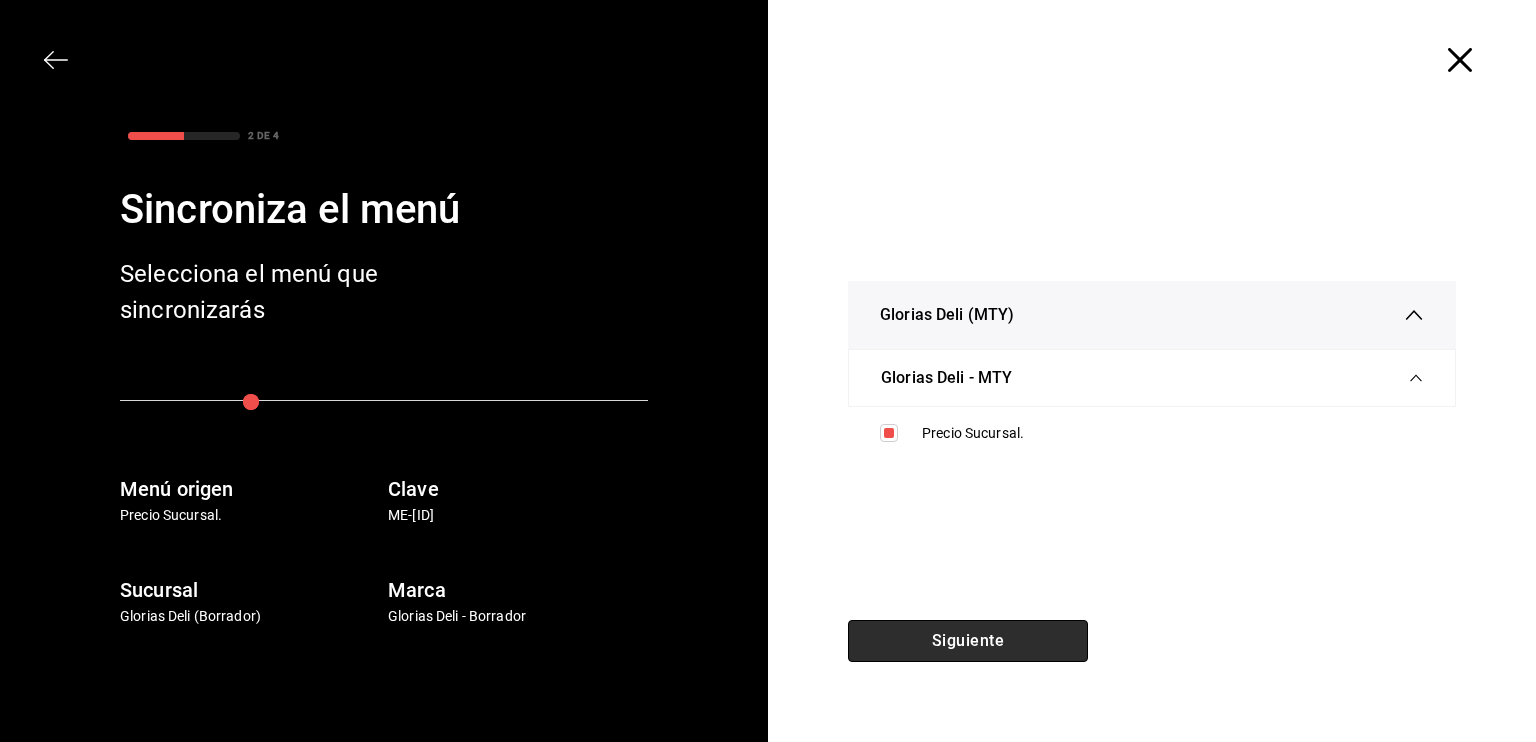 click on "Siguiente" at bounding box center (968, 641) 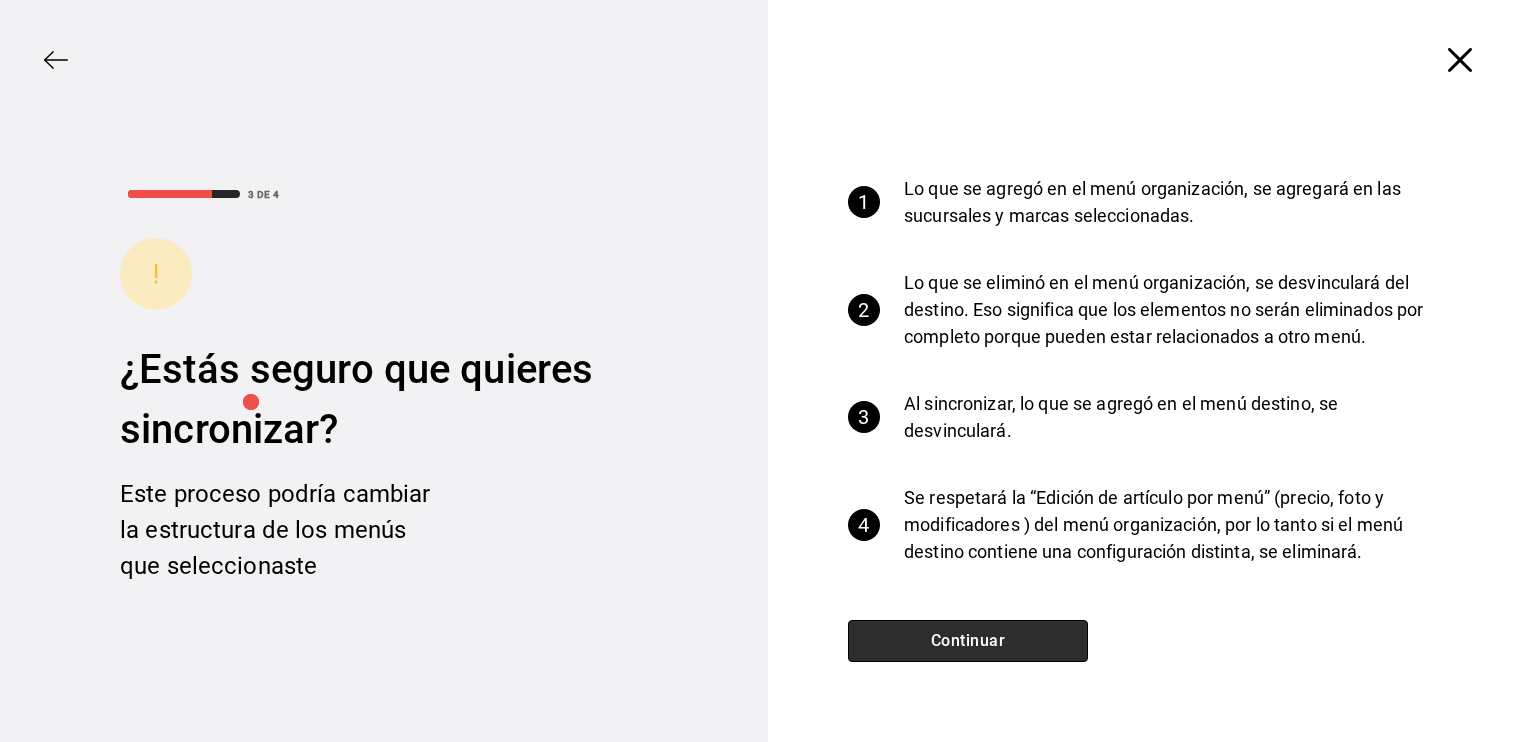 click on "Continuar" at bounding box center [968, 641] 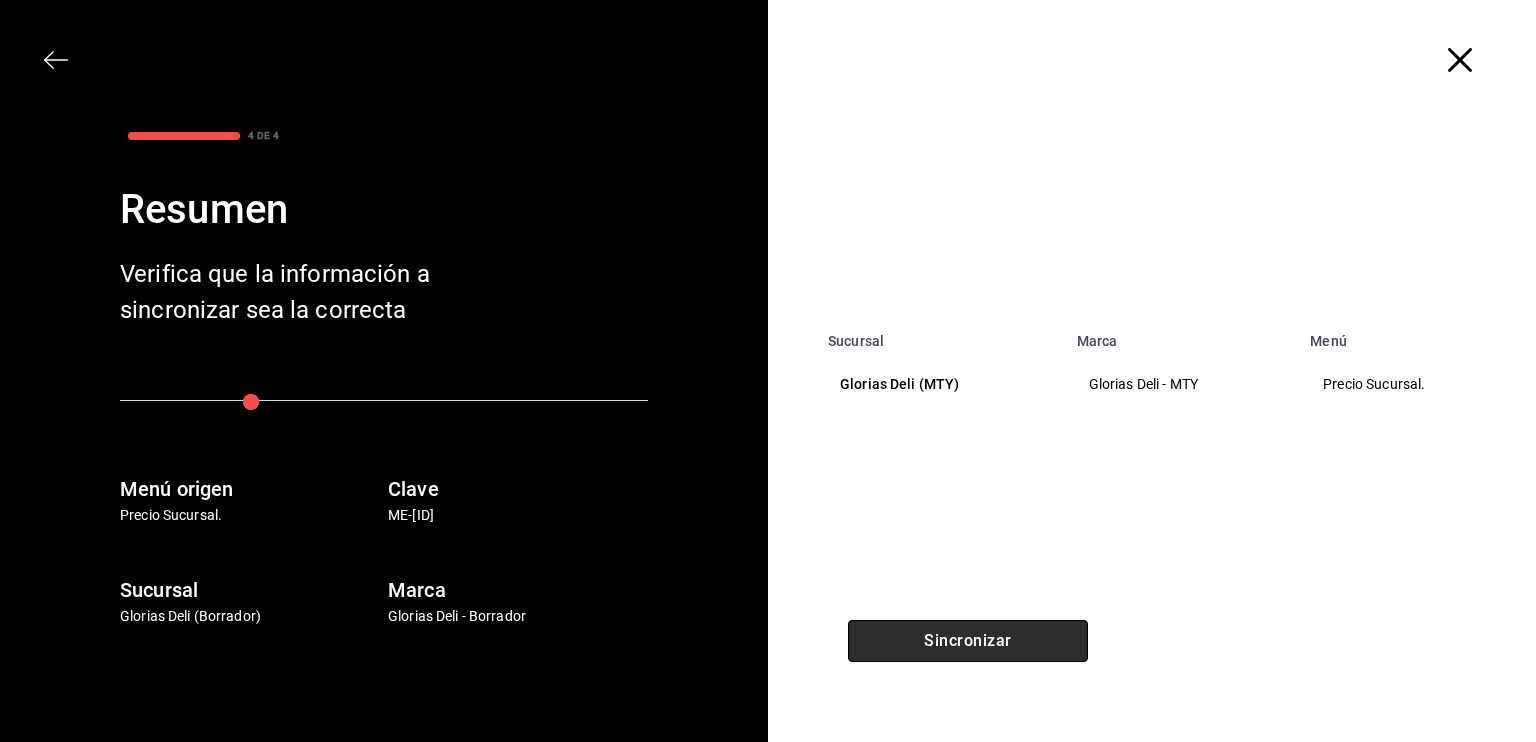 click on "Sincronizar" at bounding box center (968, 641) 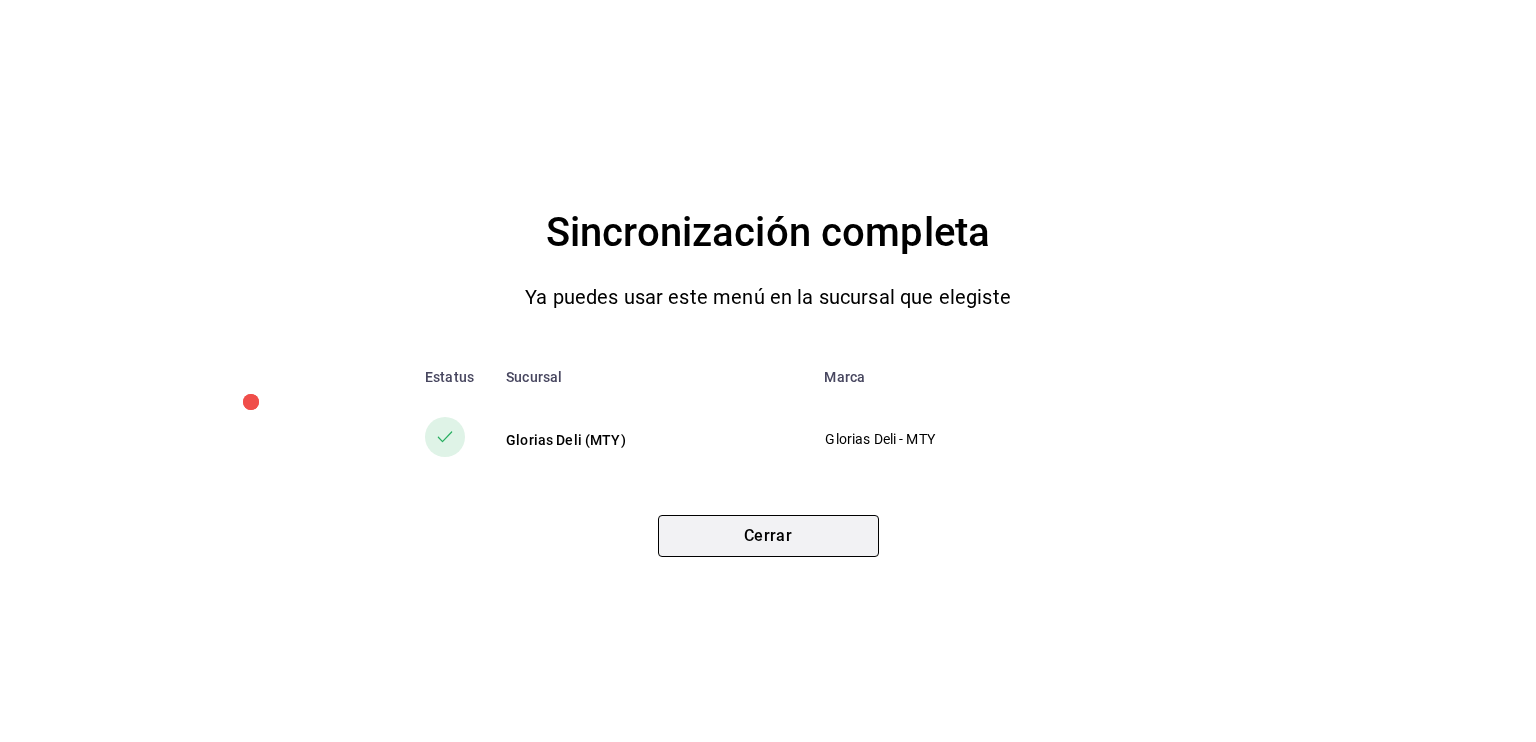 click on "Cerrar" at bounding box center [768, 536] 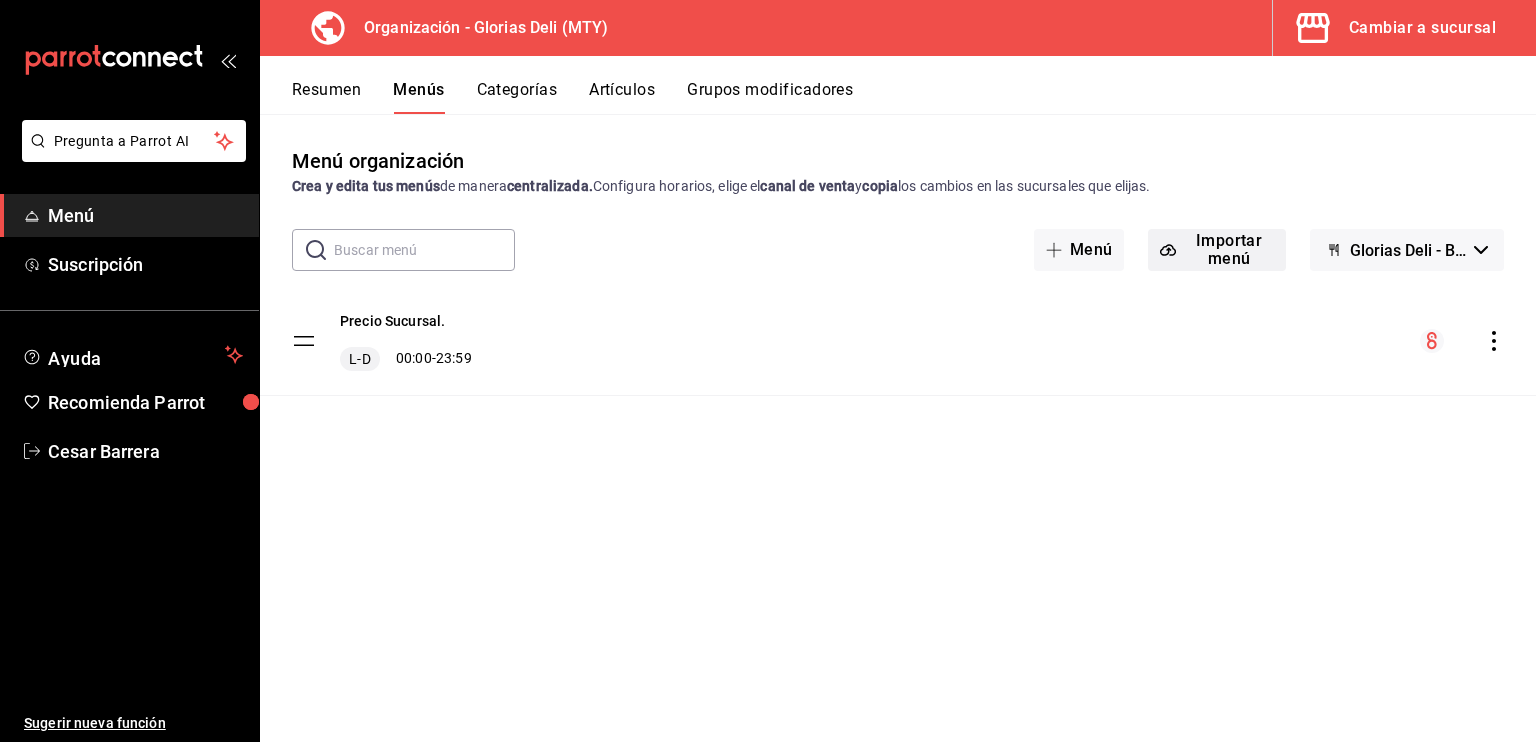 click 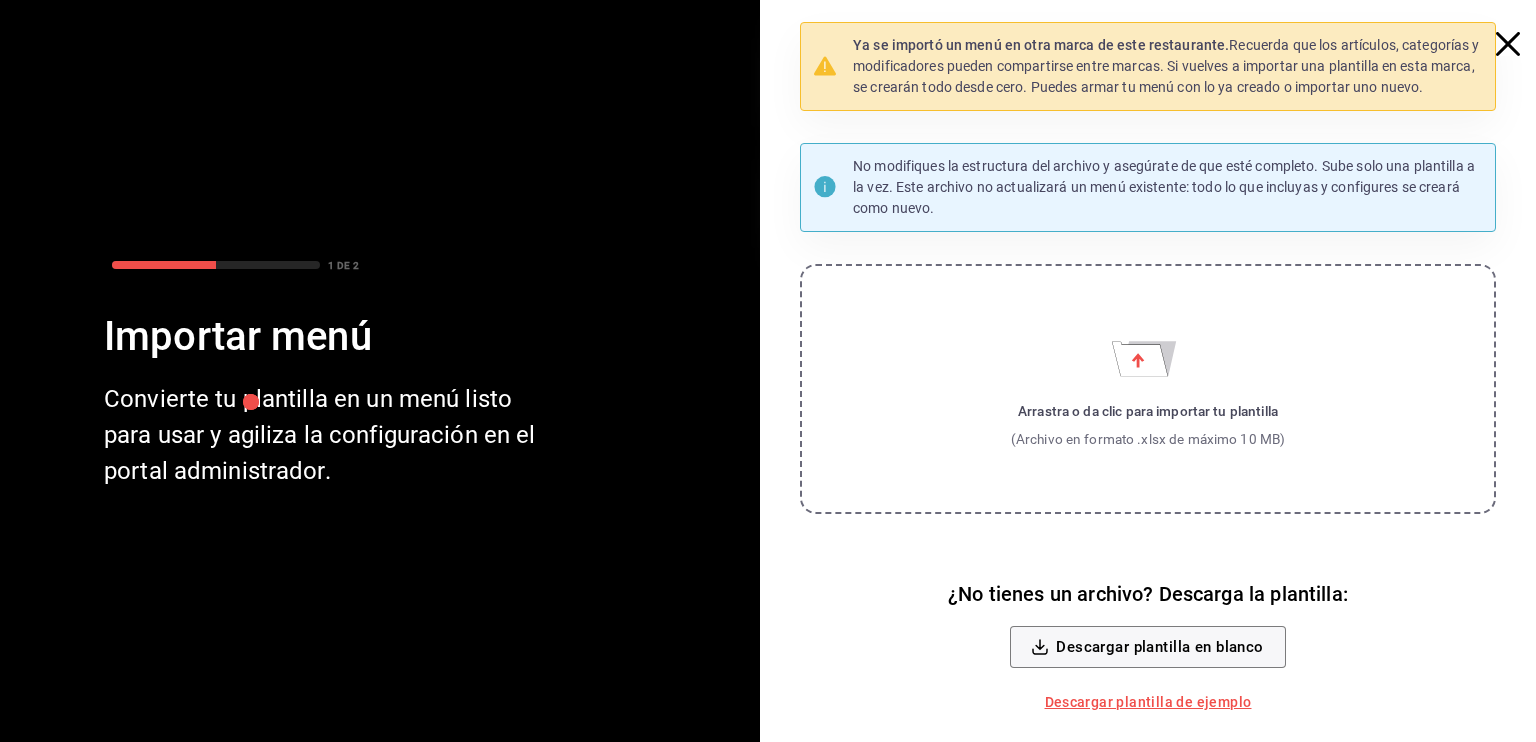 click 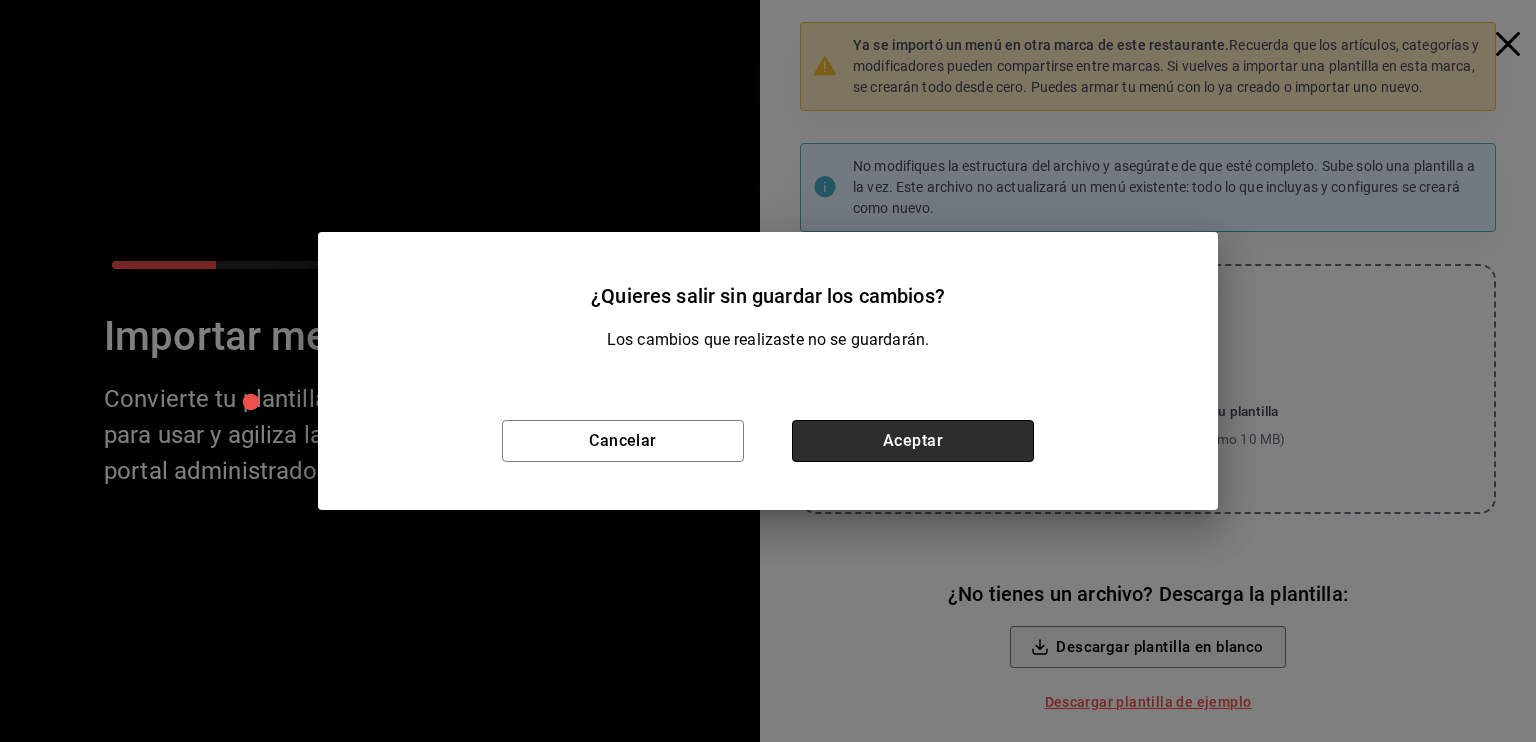click on "Aceptar" at bounding box center (913, 441) 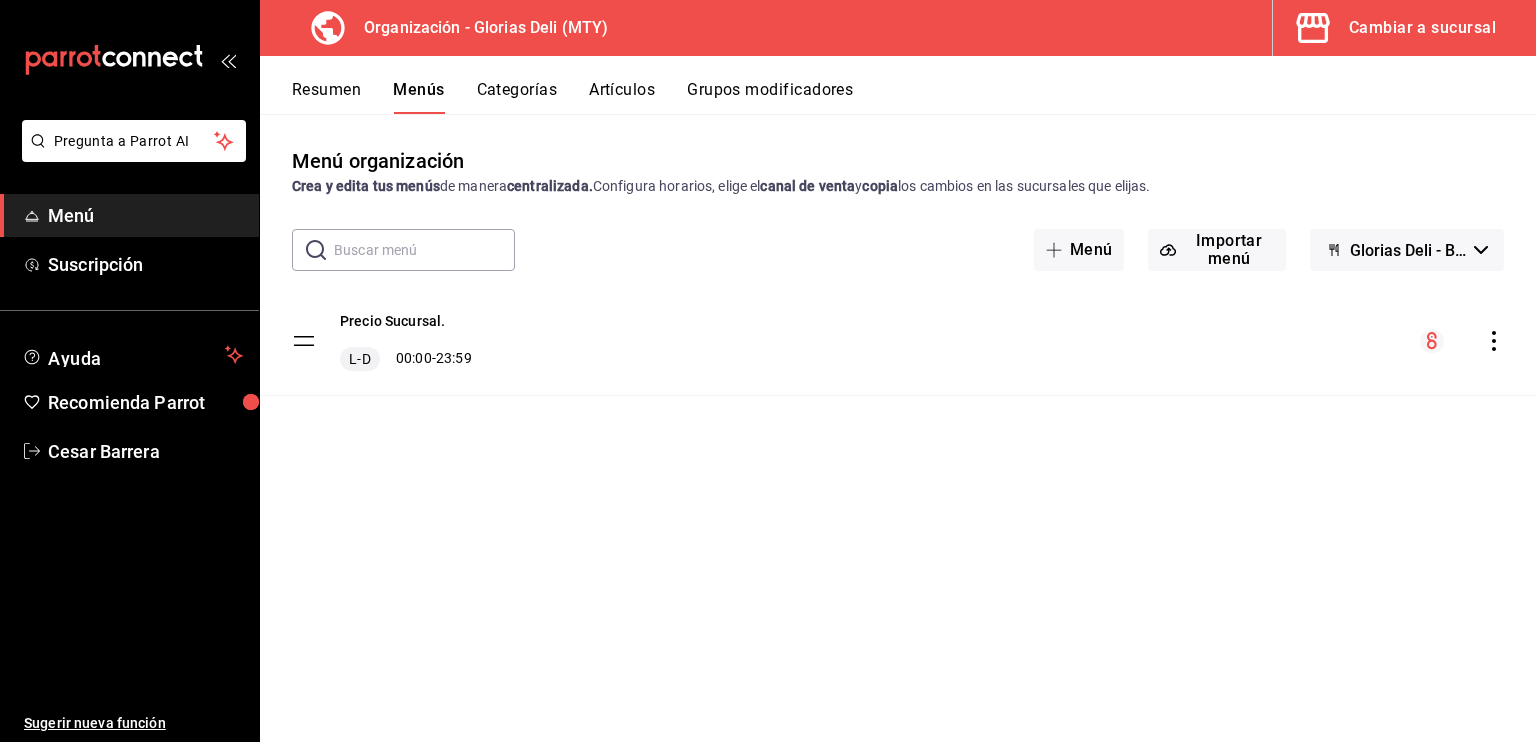 click on "Precio Sucursal. L-D 00:00  -  23:59" at bounding box center [898, 369] 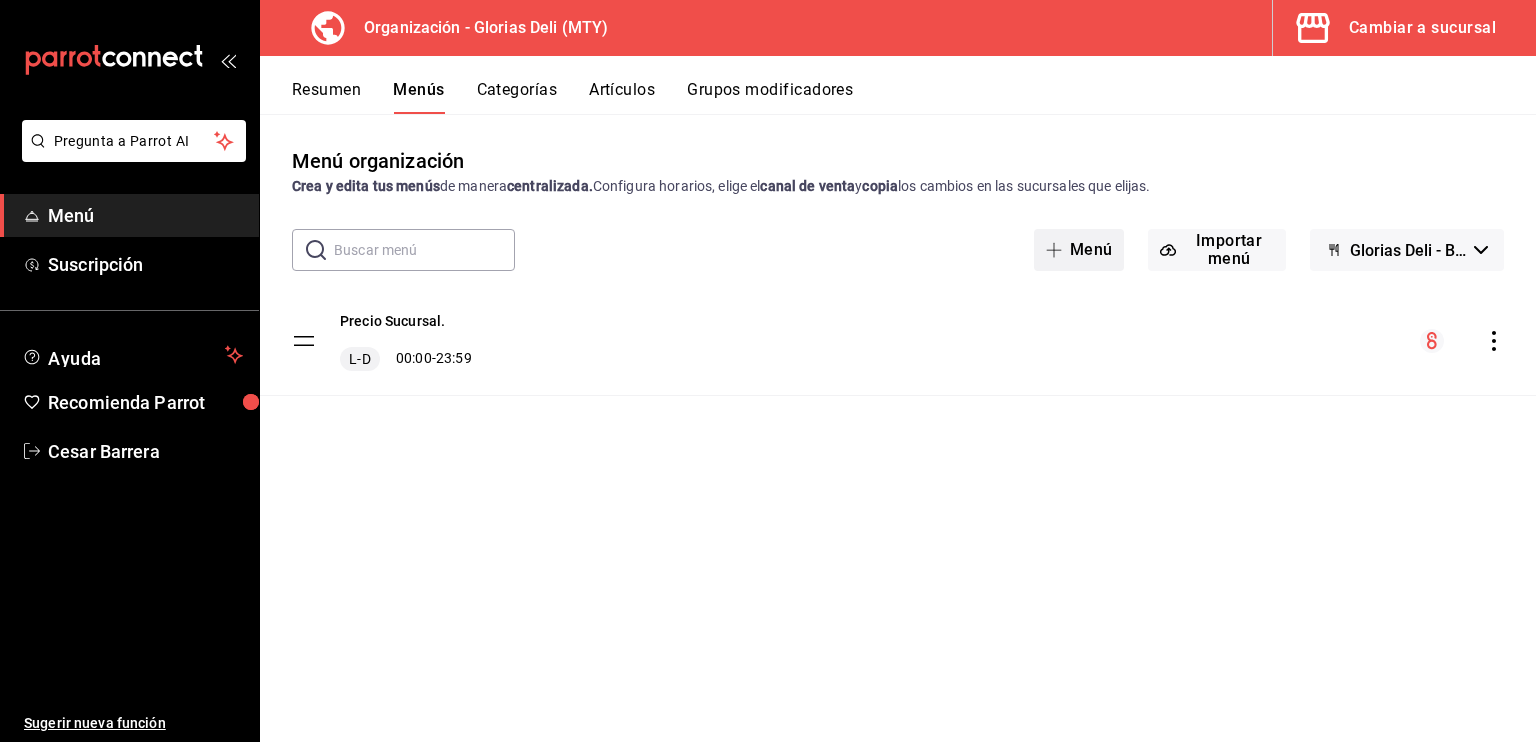 click on "Menú" at bounding box center (1079, 250) 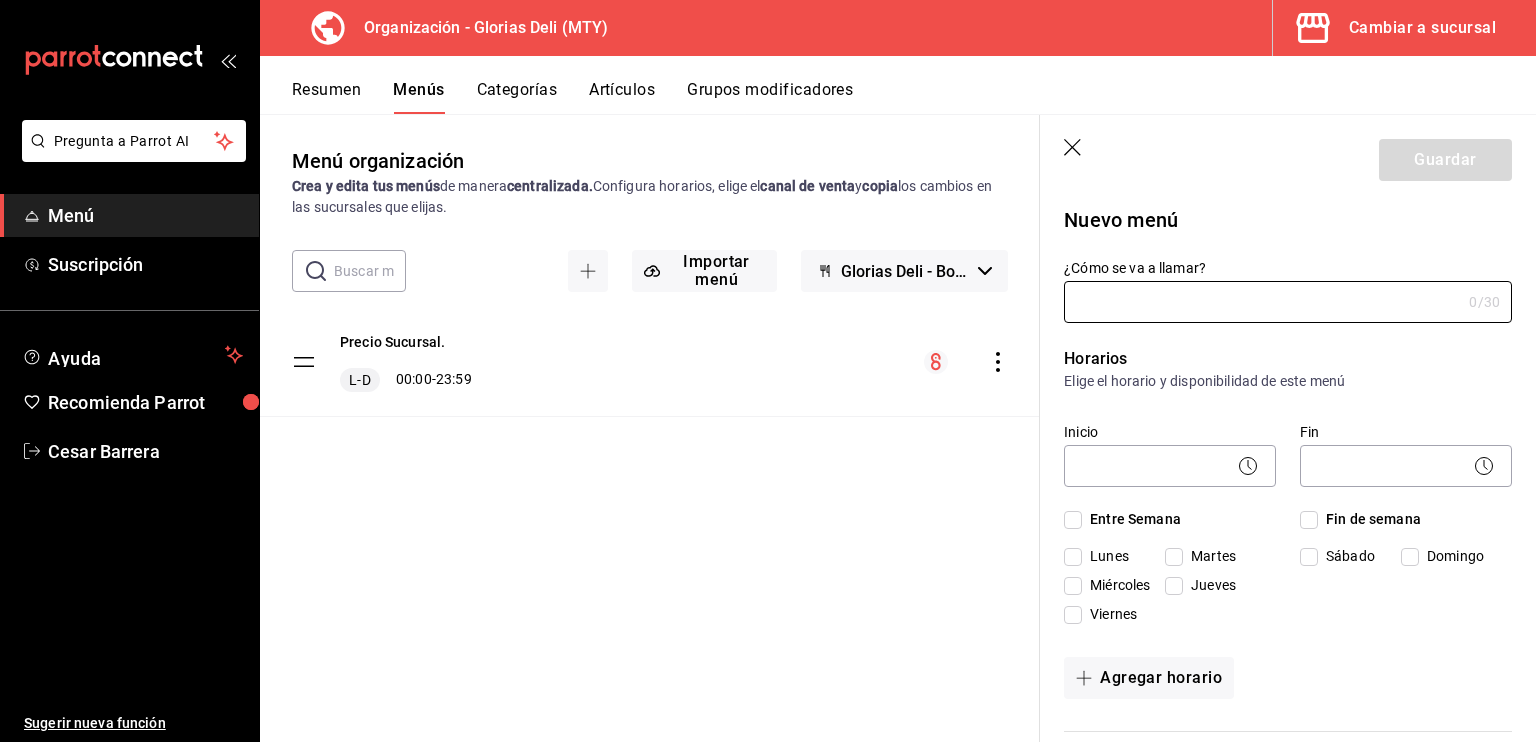 click 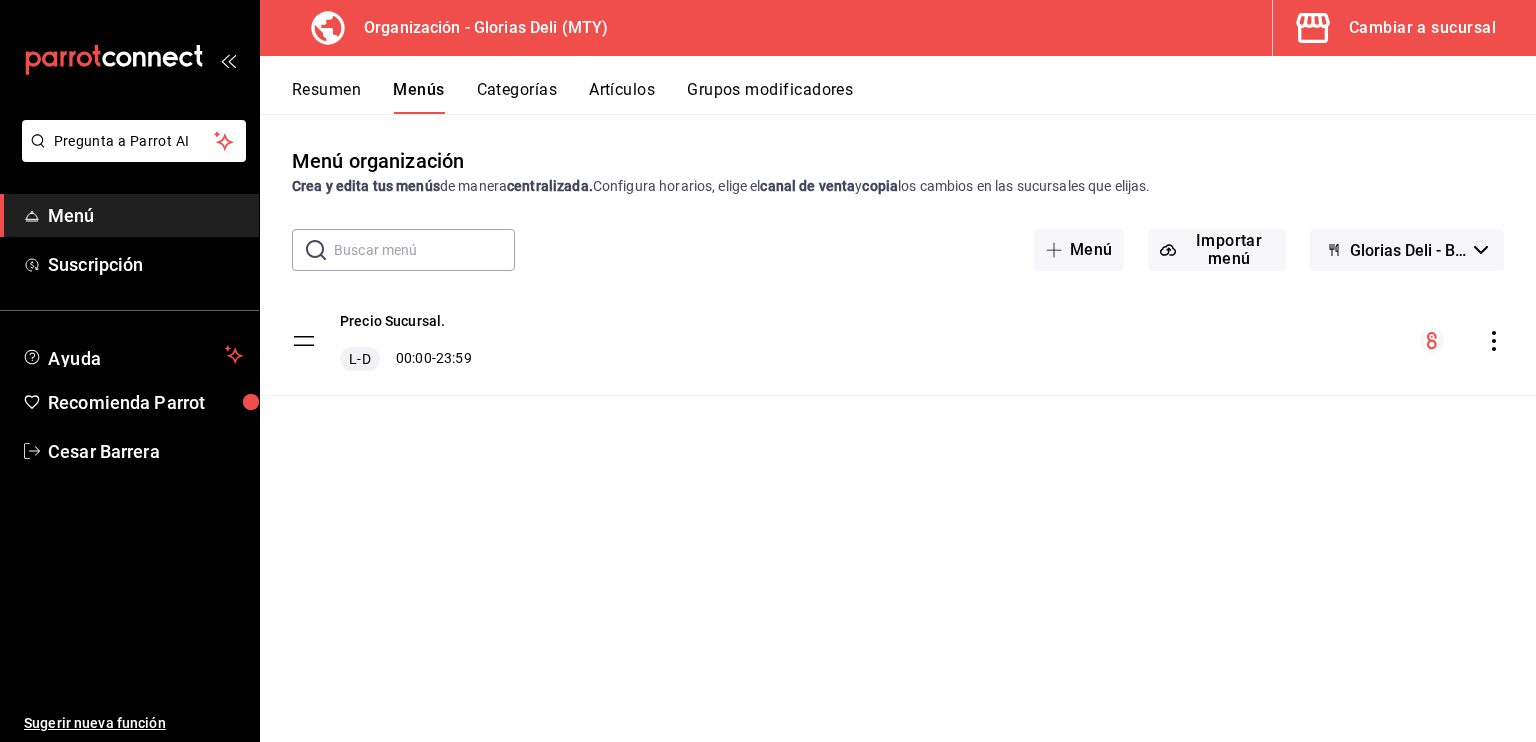 click on "Categorías" at bounding box center (517, 97) 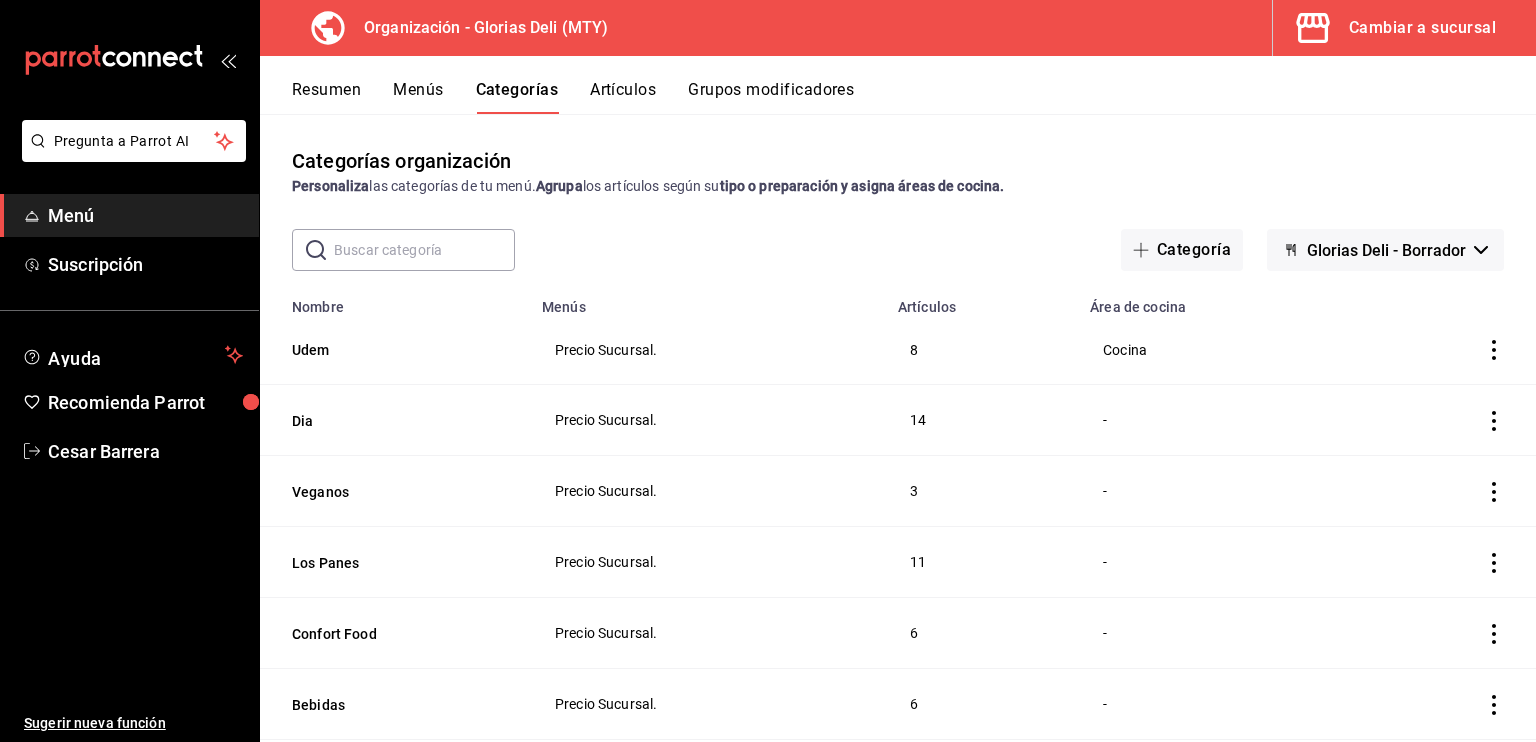 click 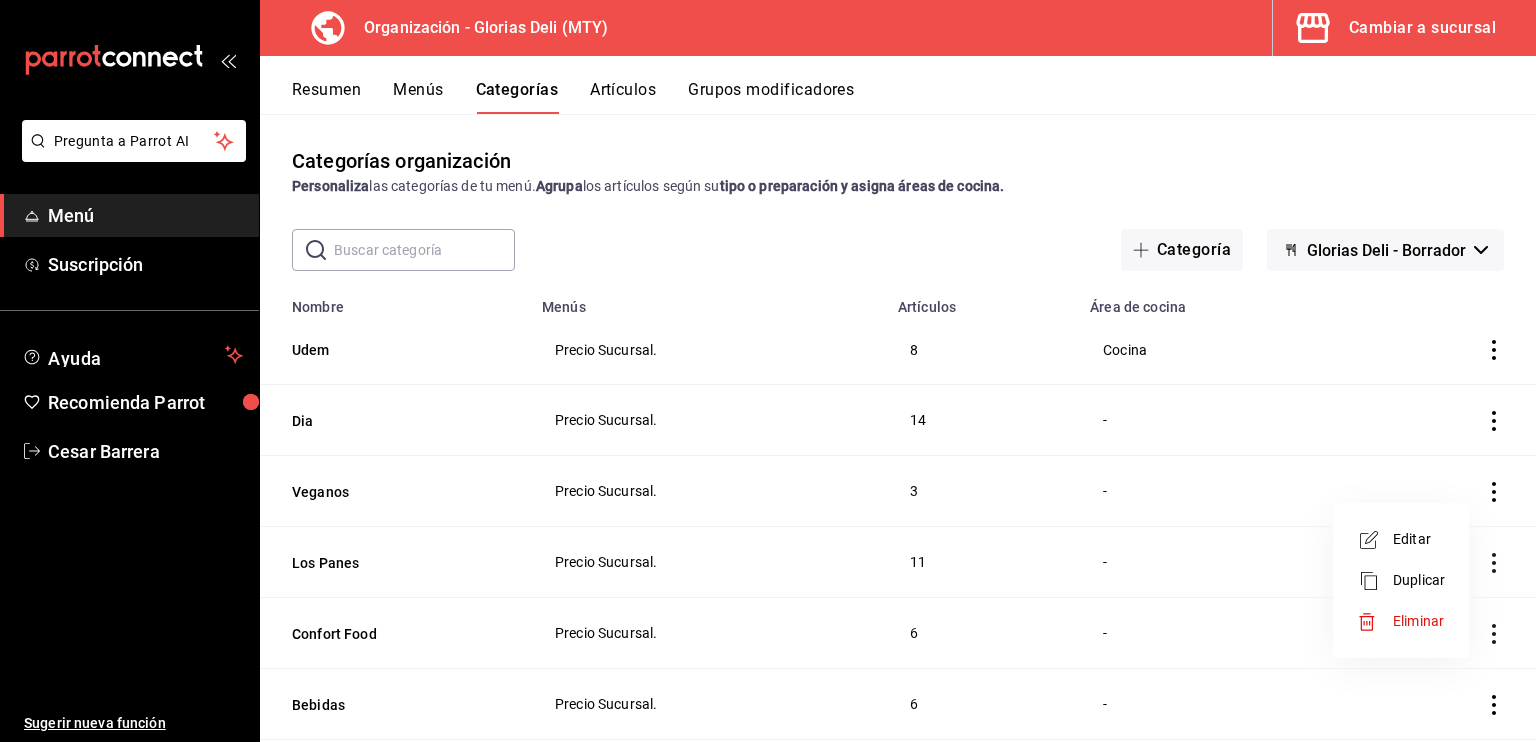 click on "Editar" at bounding box center [1419, 539] 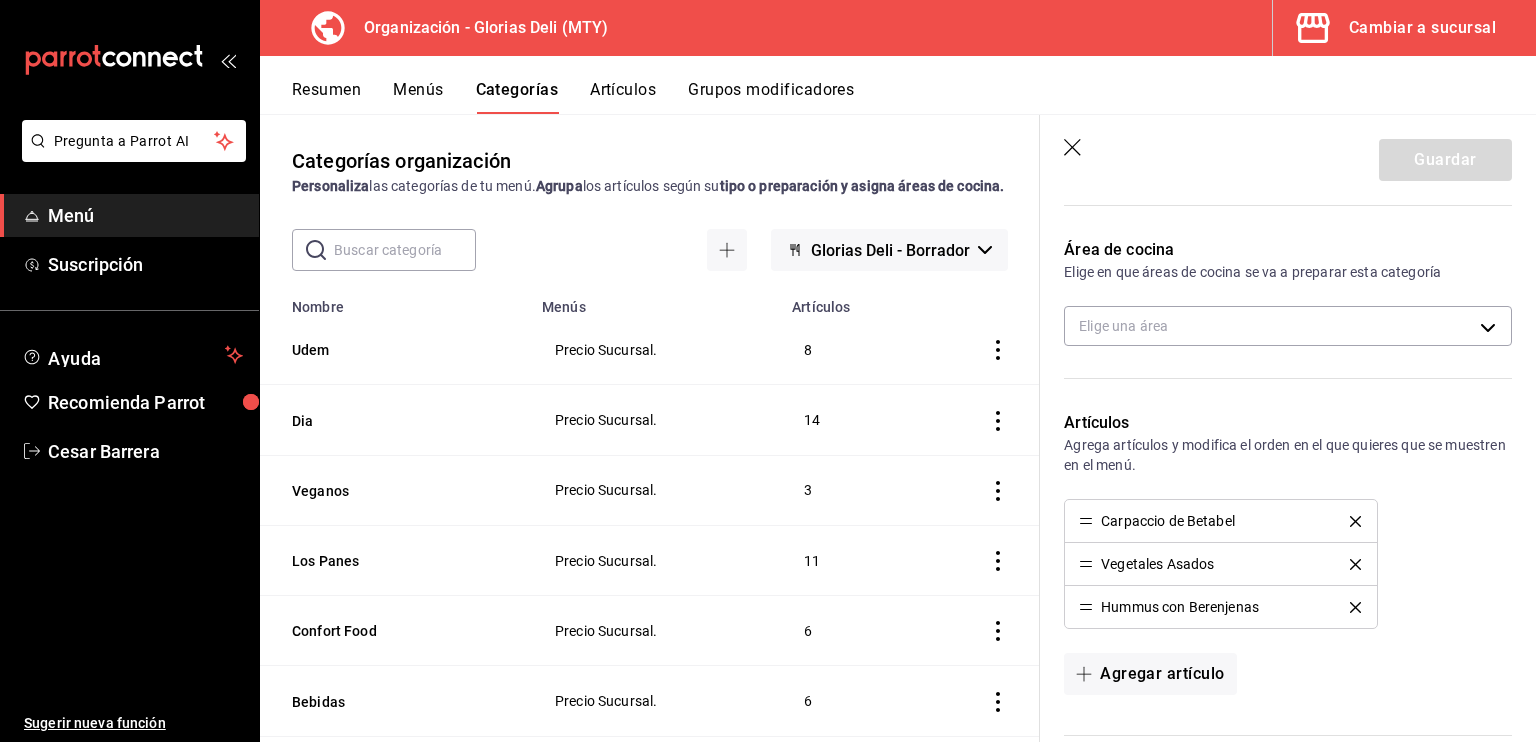scroll, scrollTop: 320, scrollLeft: 0, axis: vertical 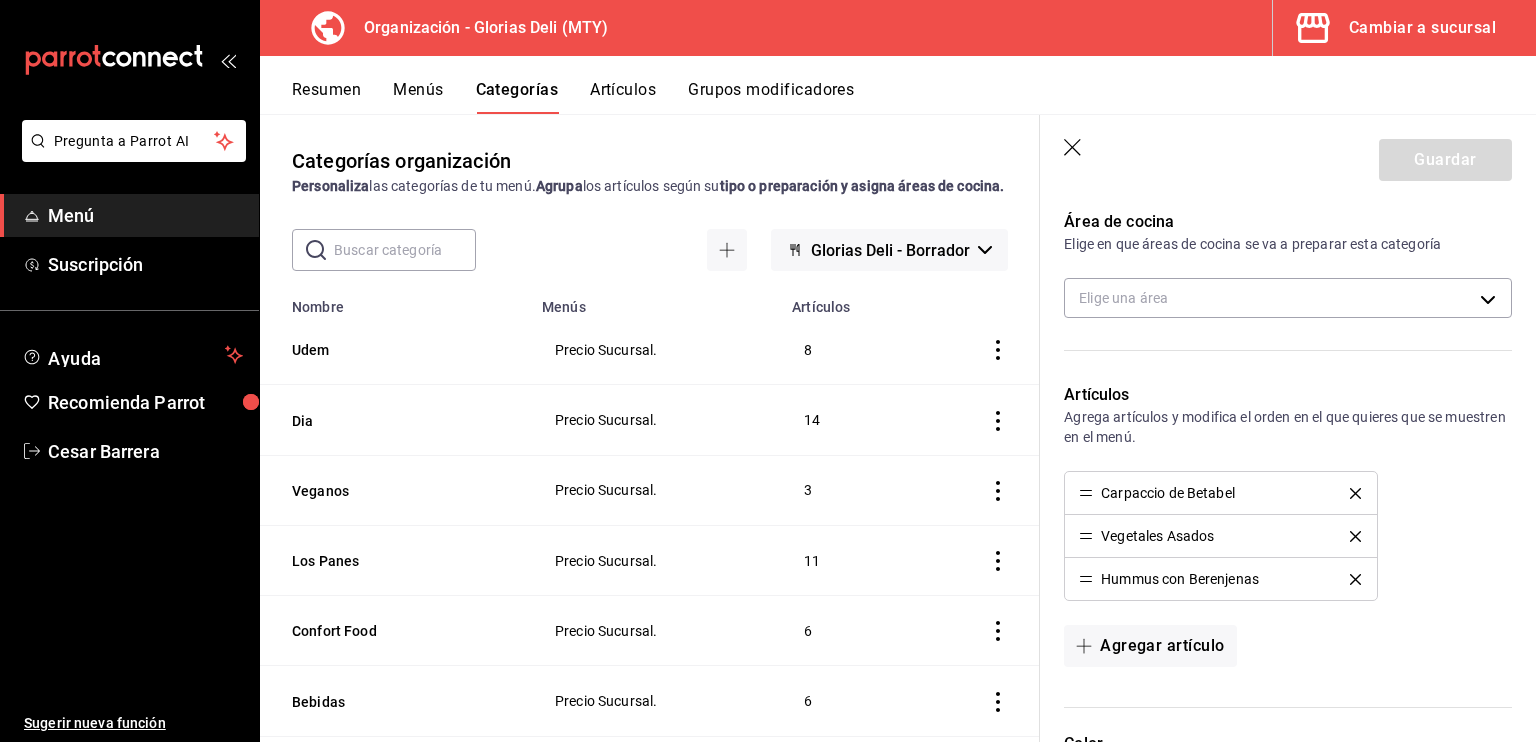 click 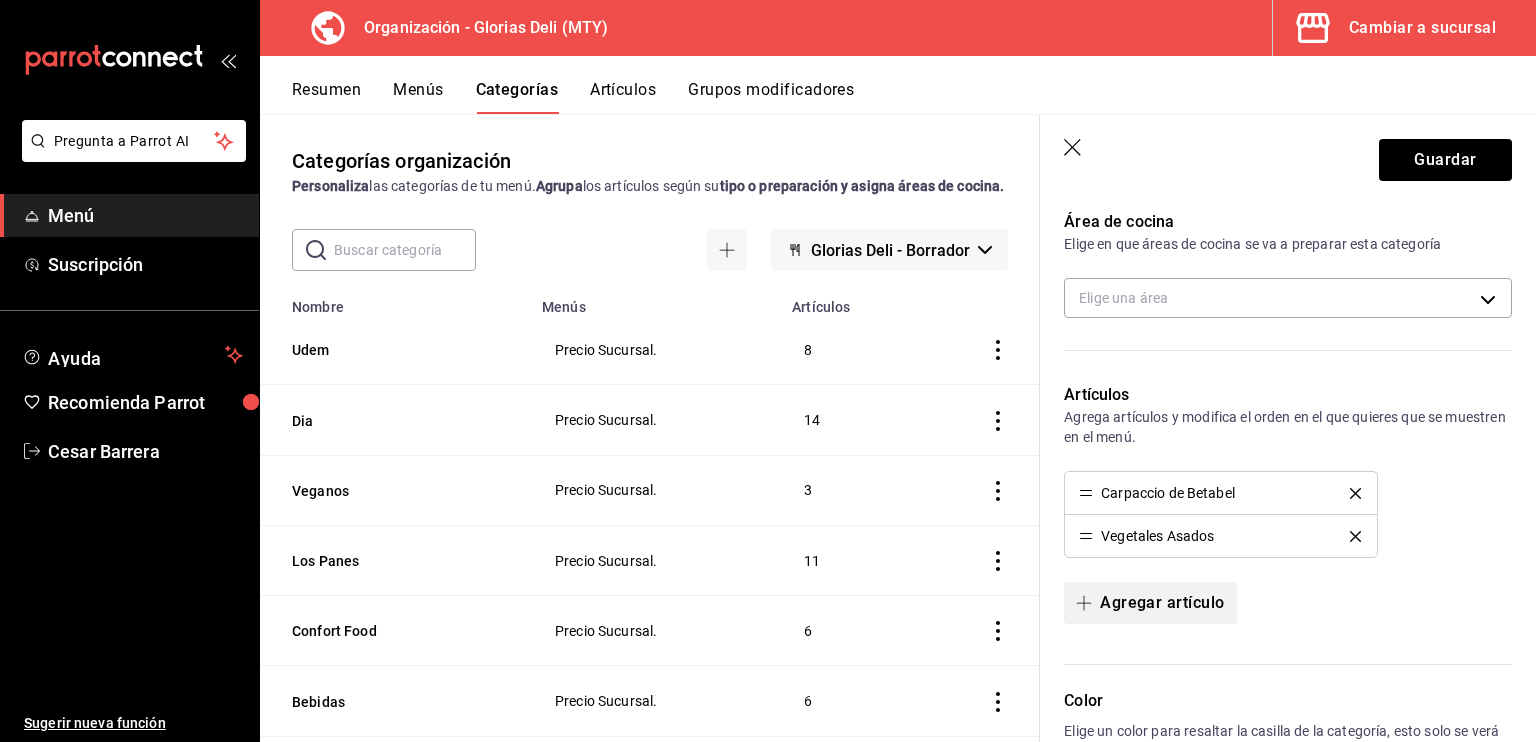 click at bounding box center [1088, 603] 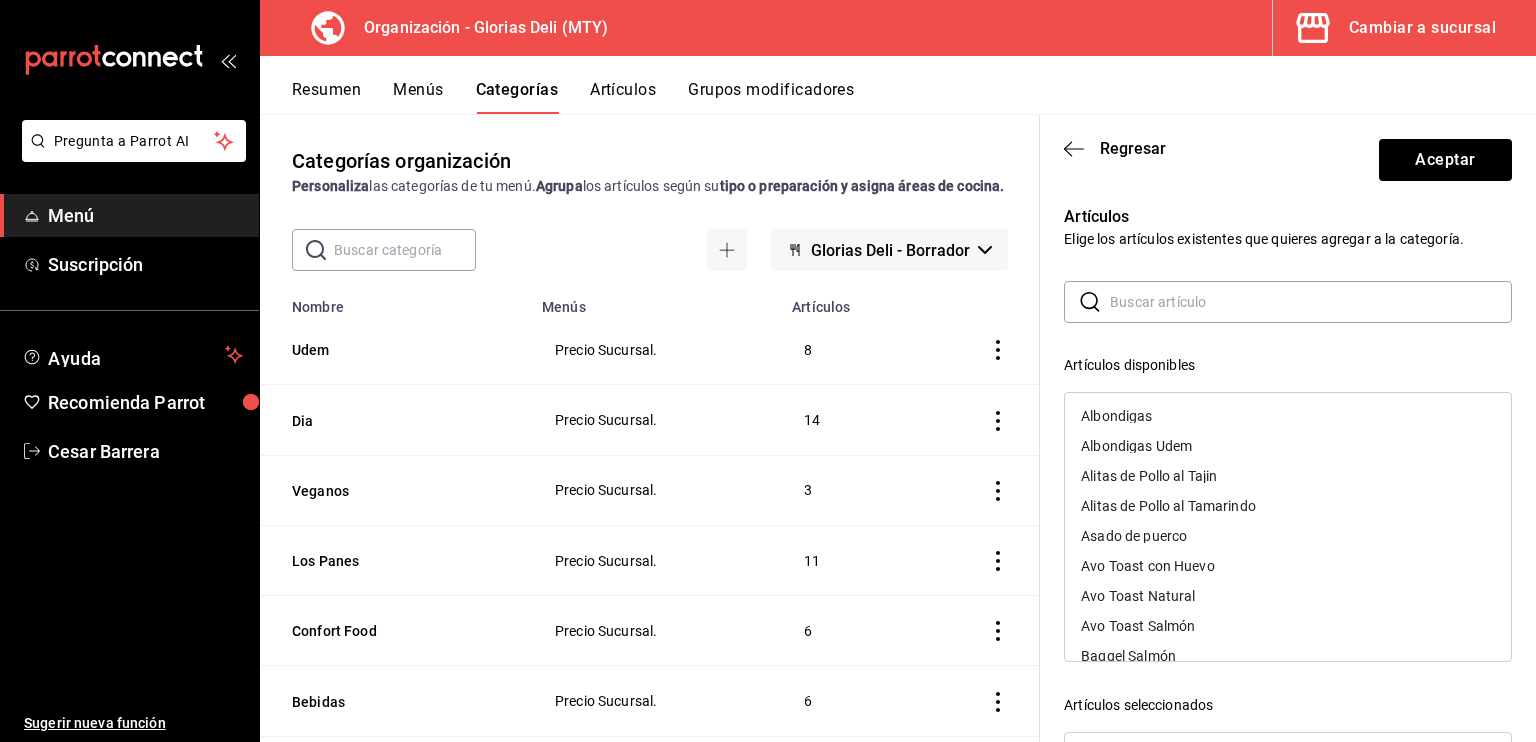 click on "​ ​" at bounding box center [1288, 302] 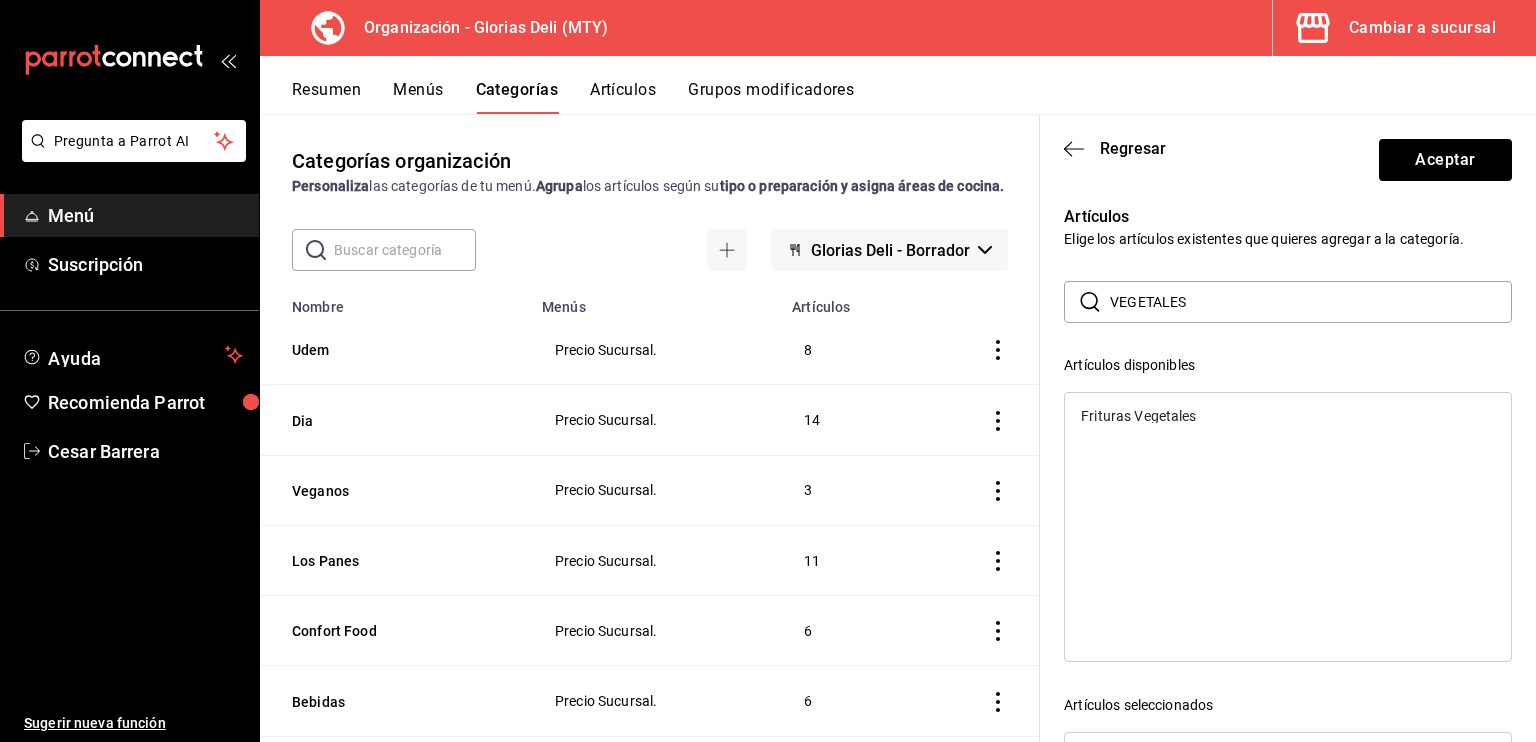 type on "VEGETALES ASADOS Y CREMOSO DE BETABEL" 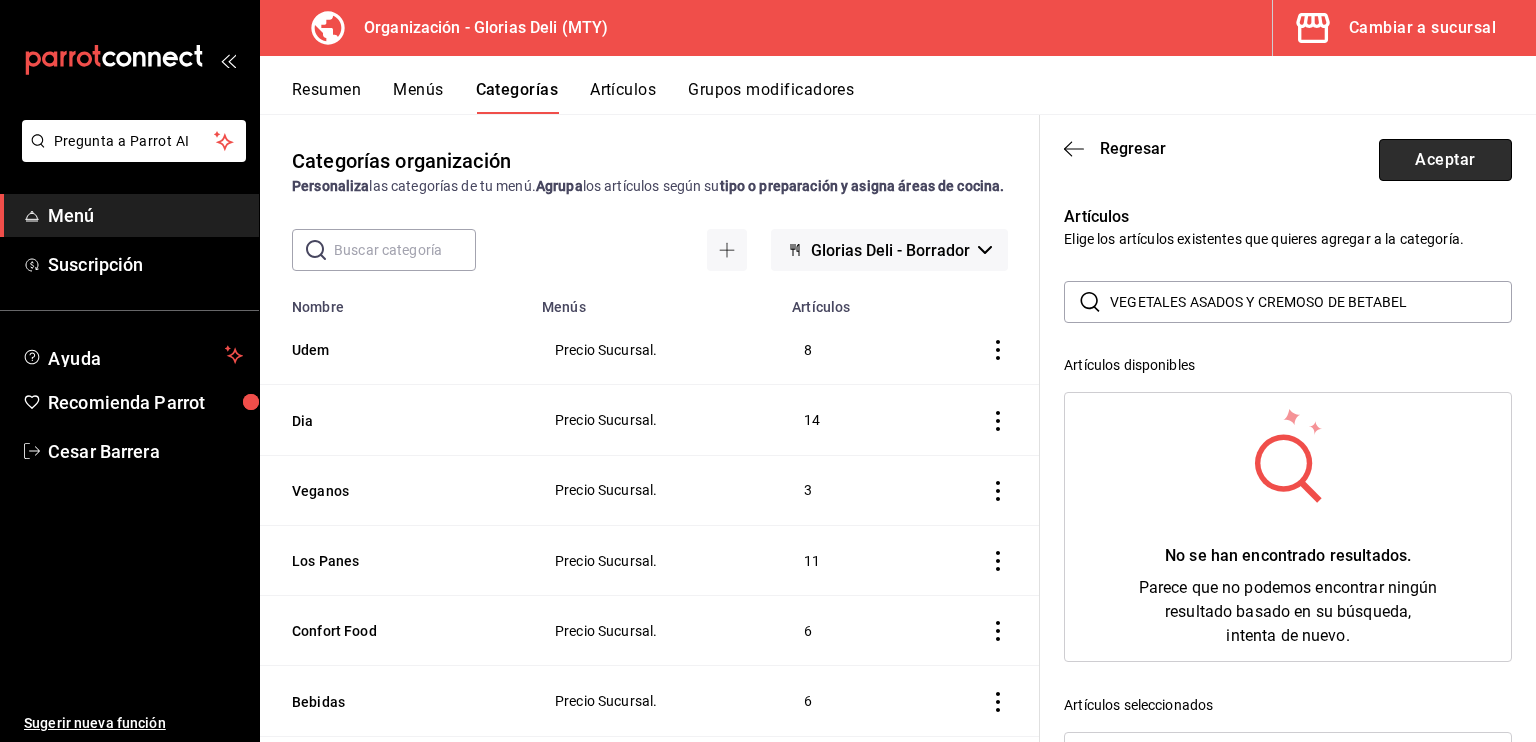 click on "Aceptar" at bounding box center [1445, 160] 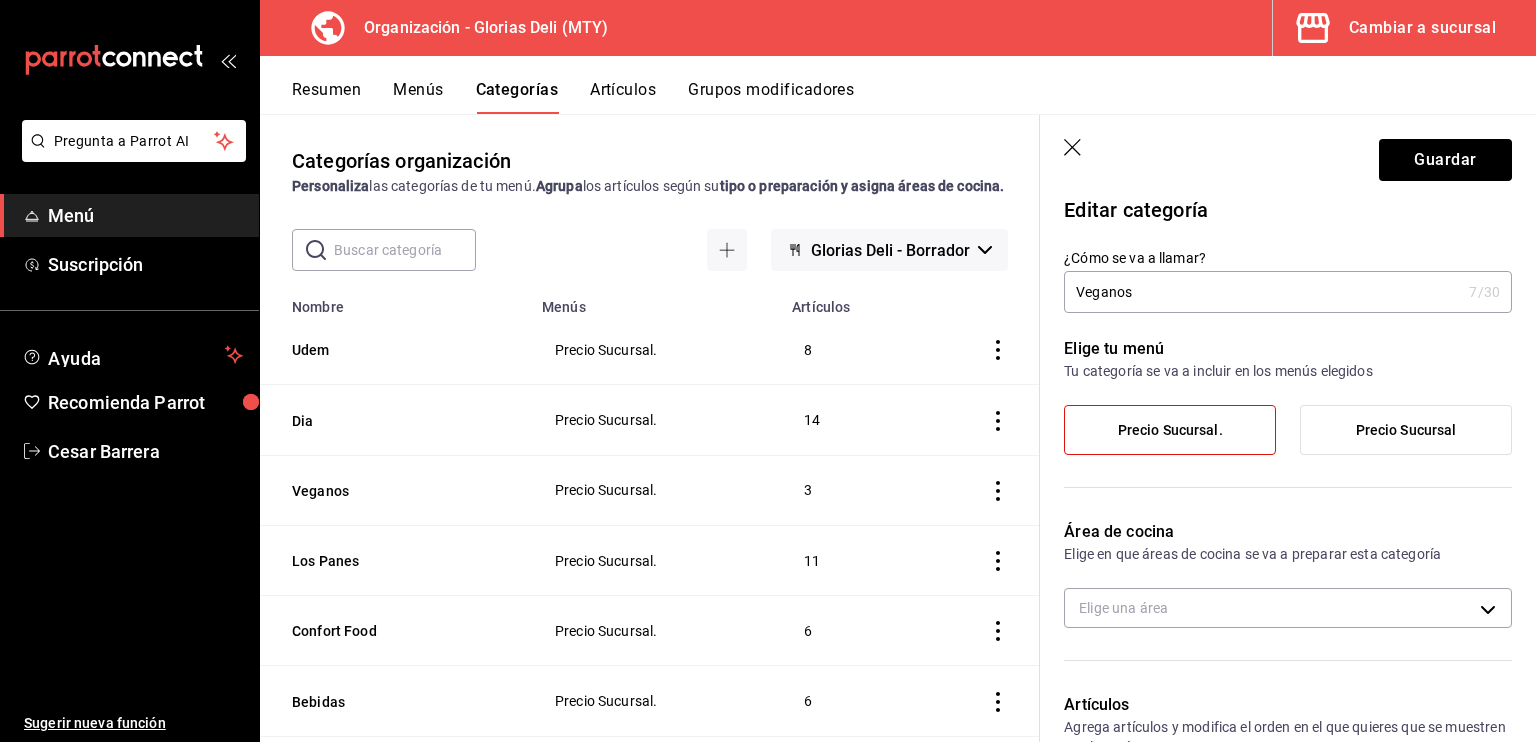 scroll, scrollTop: 0, scrollLeft: 0, axis: both 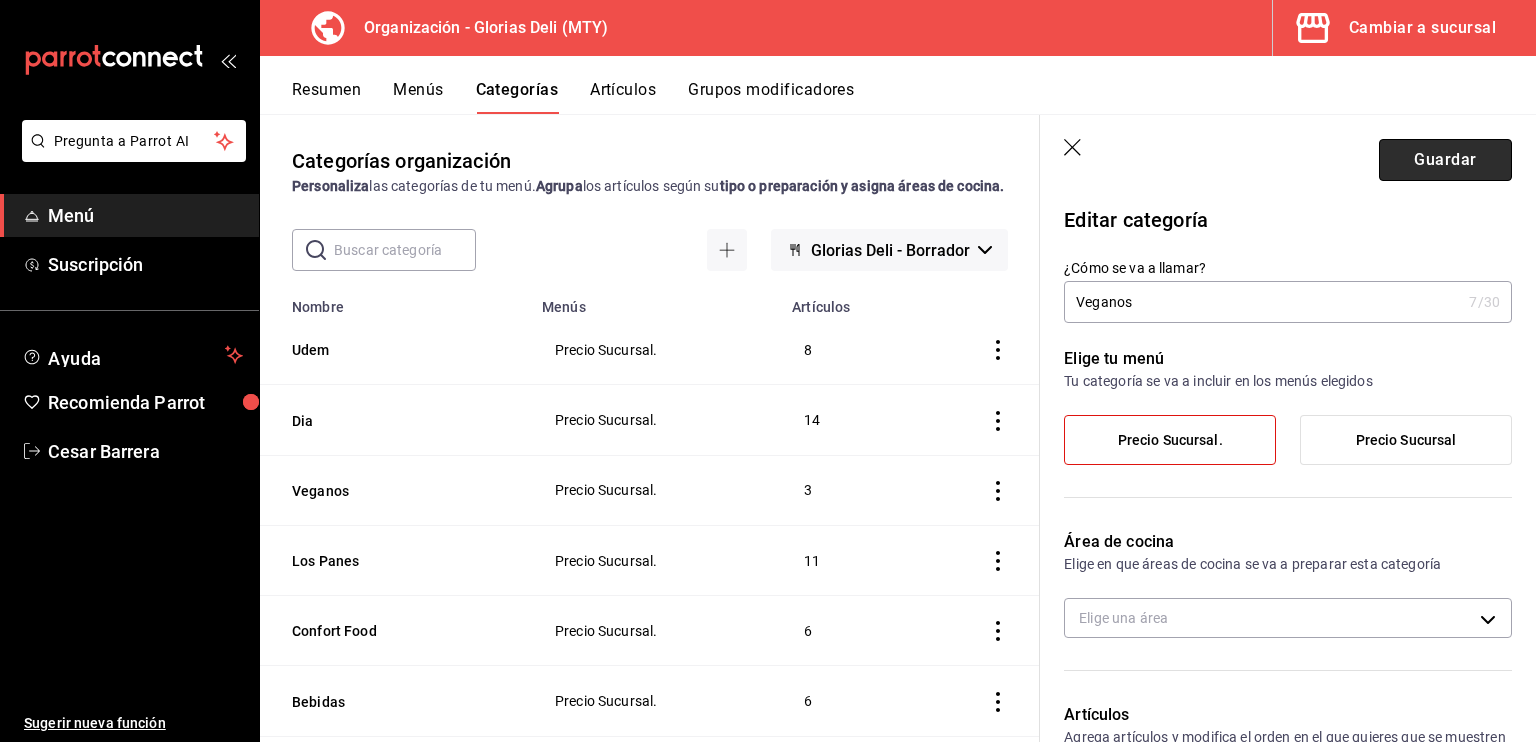 click on "Guardar" at bounding box center [1445, 160] 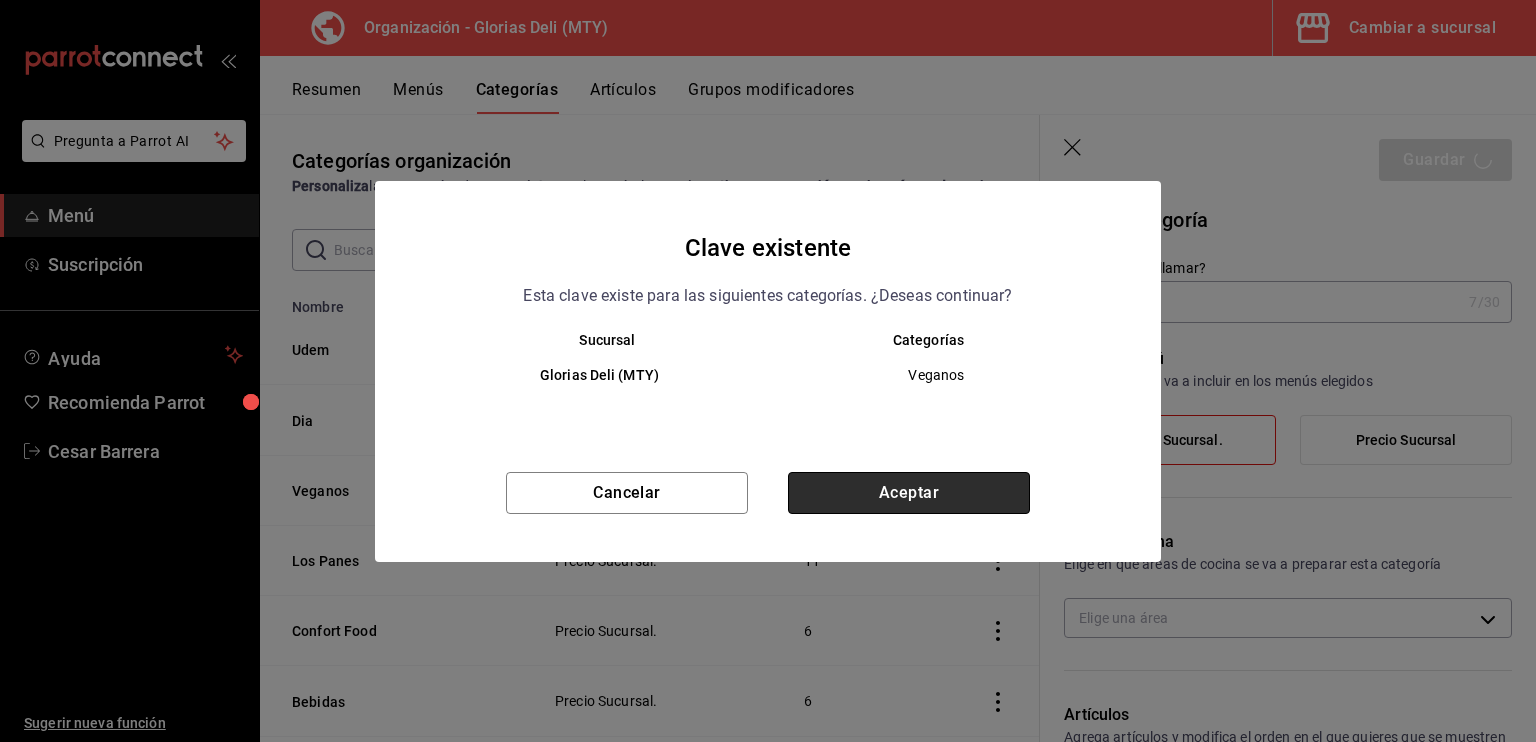 click on "Aceptar" at bounding box center [909, 493] 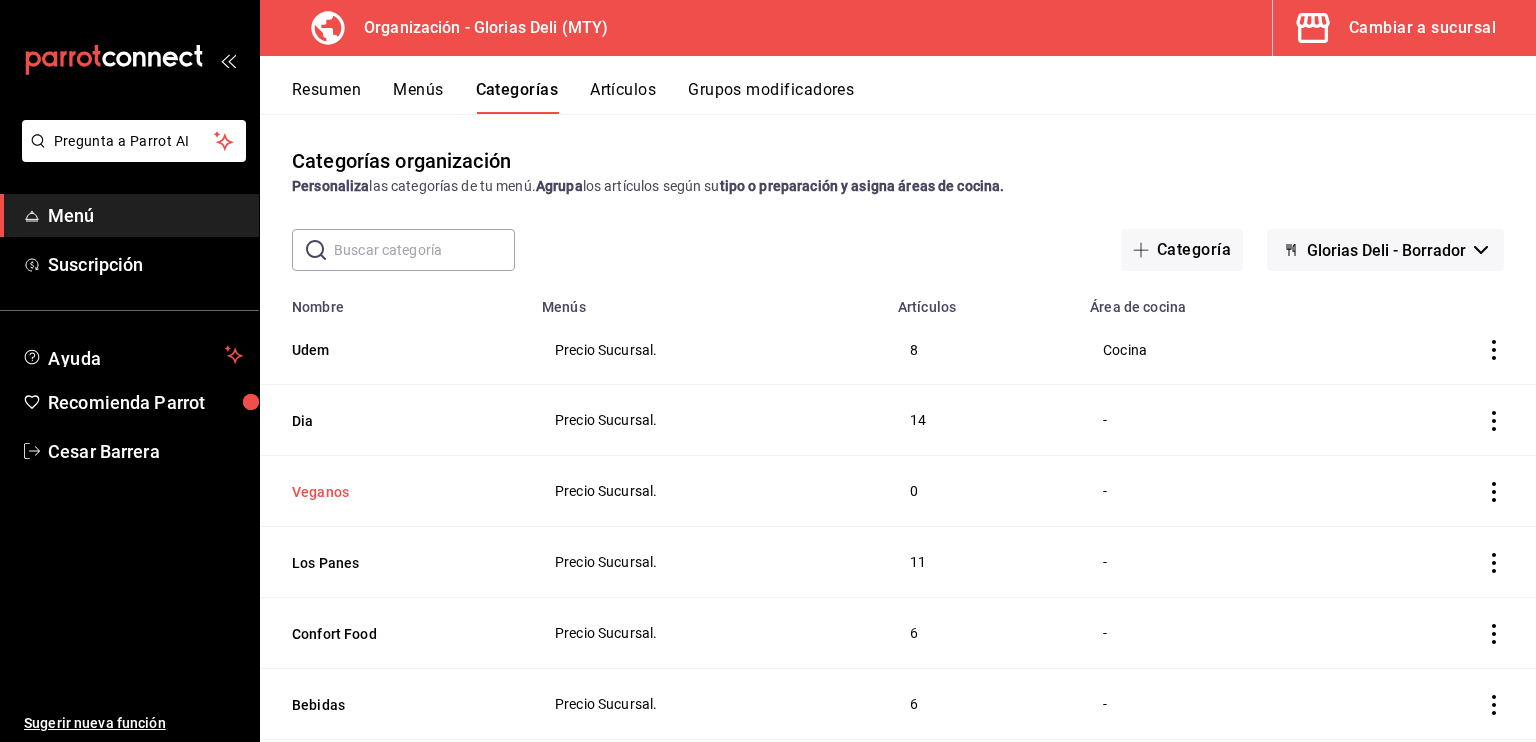 click on "Veganos" at bounding box center [392, 492] 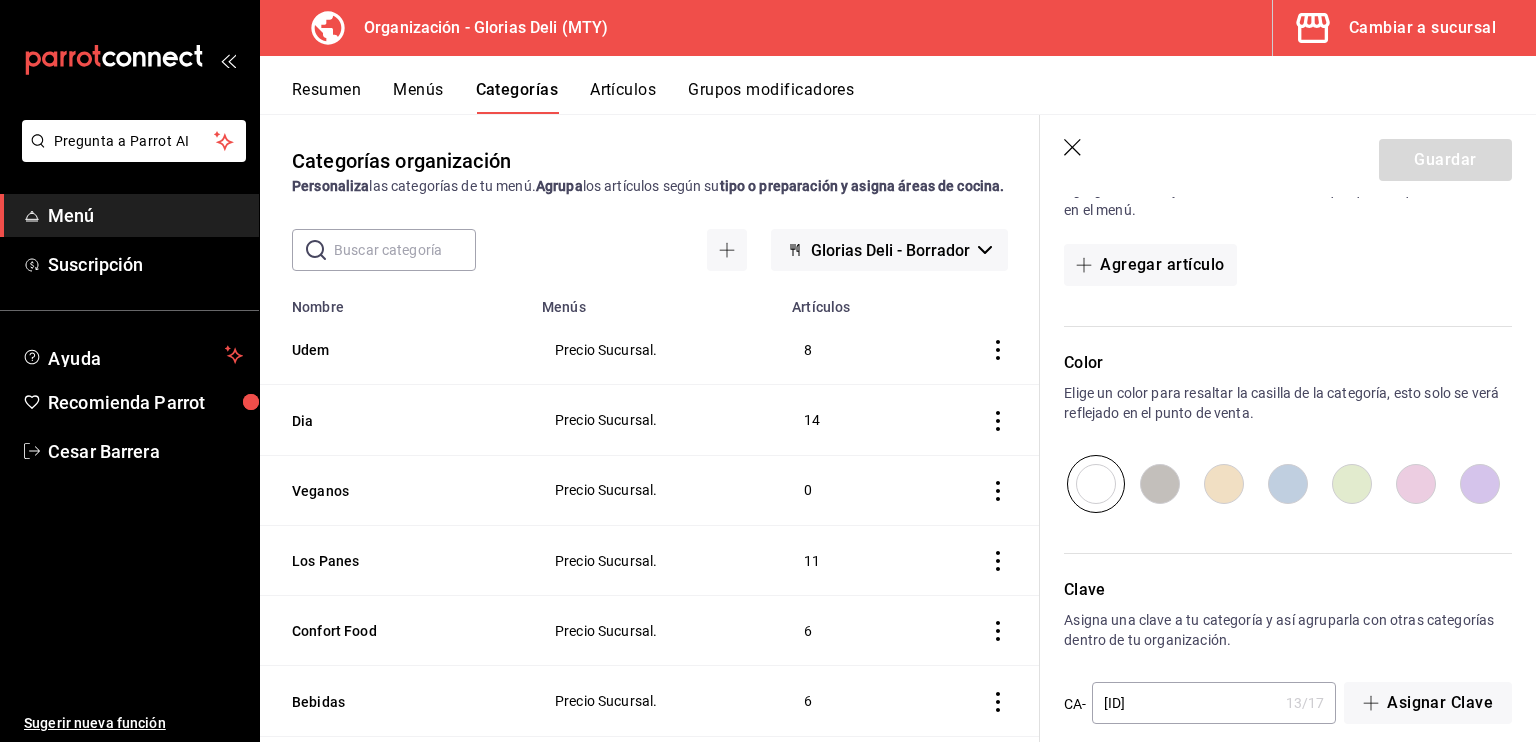 scroll, scrollTop: 570, scrollLeft: 0, axis: vertical 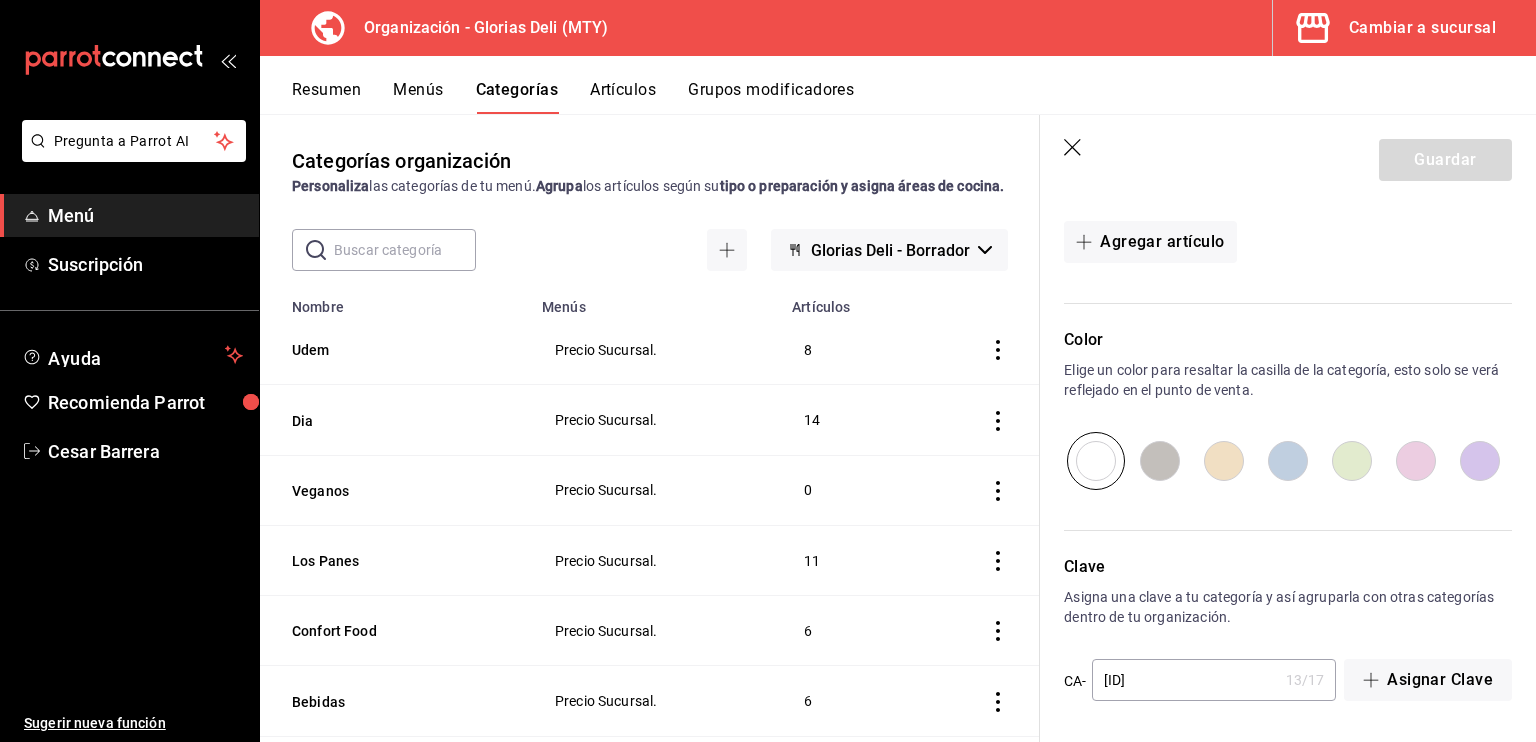 click 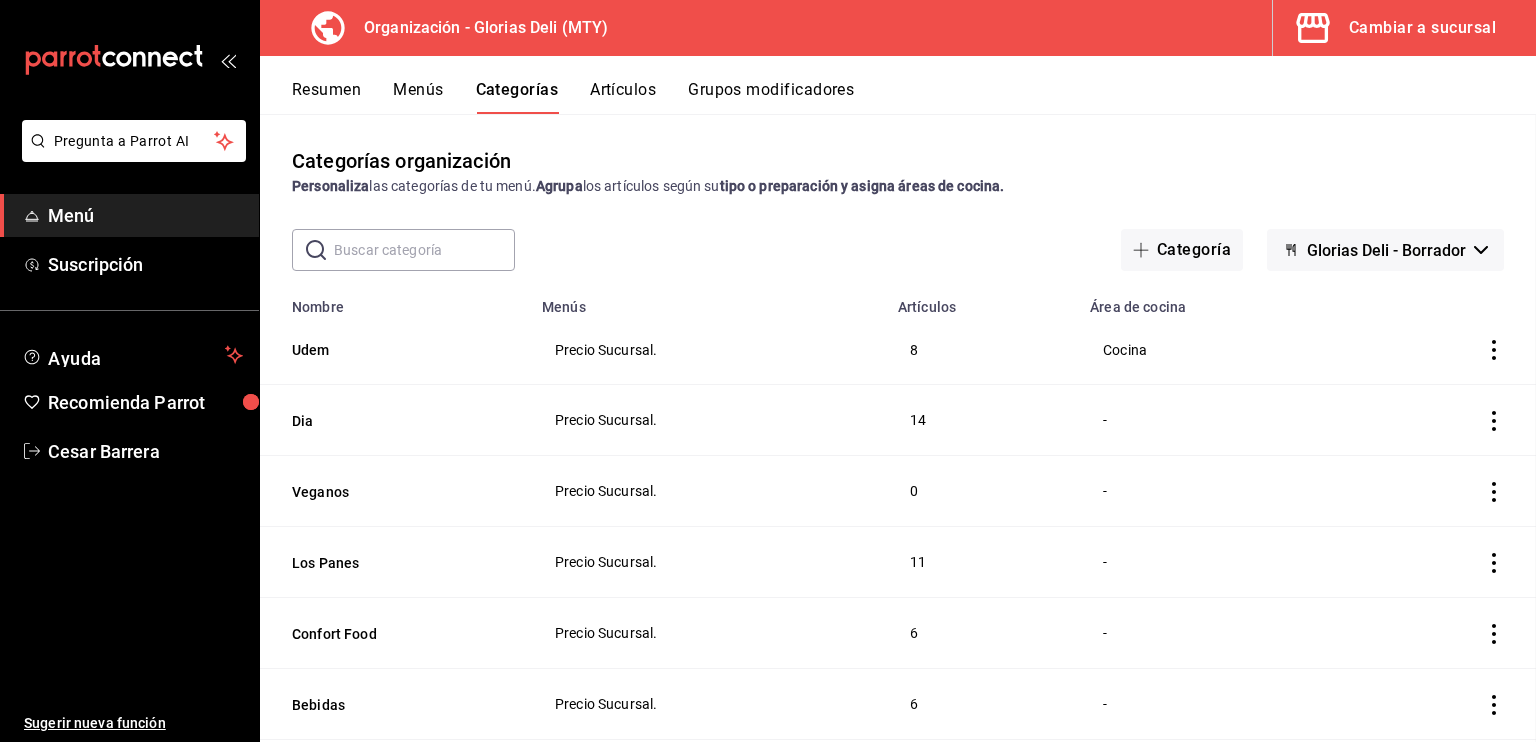 scroll, scrollTop: 0, scrollLeft: 0, axis: both 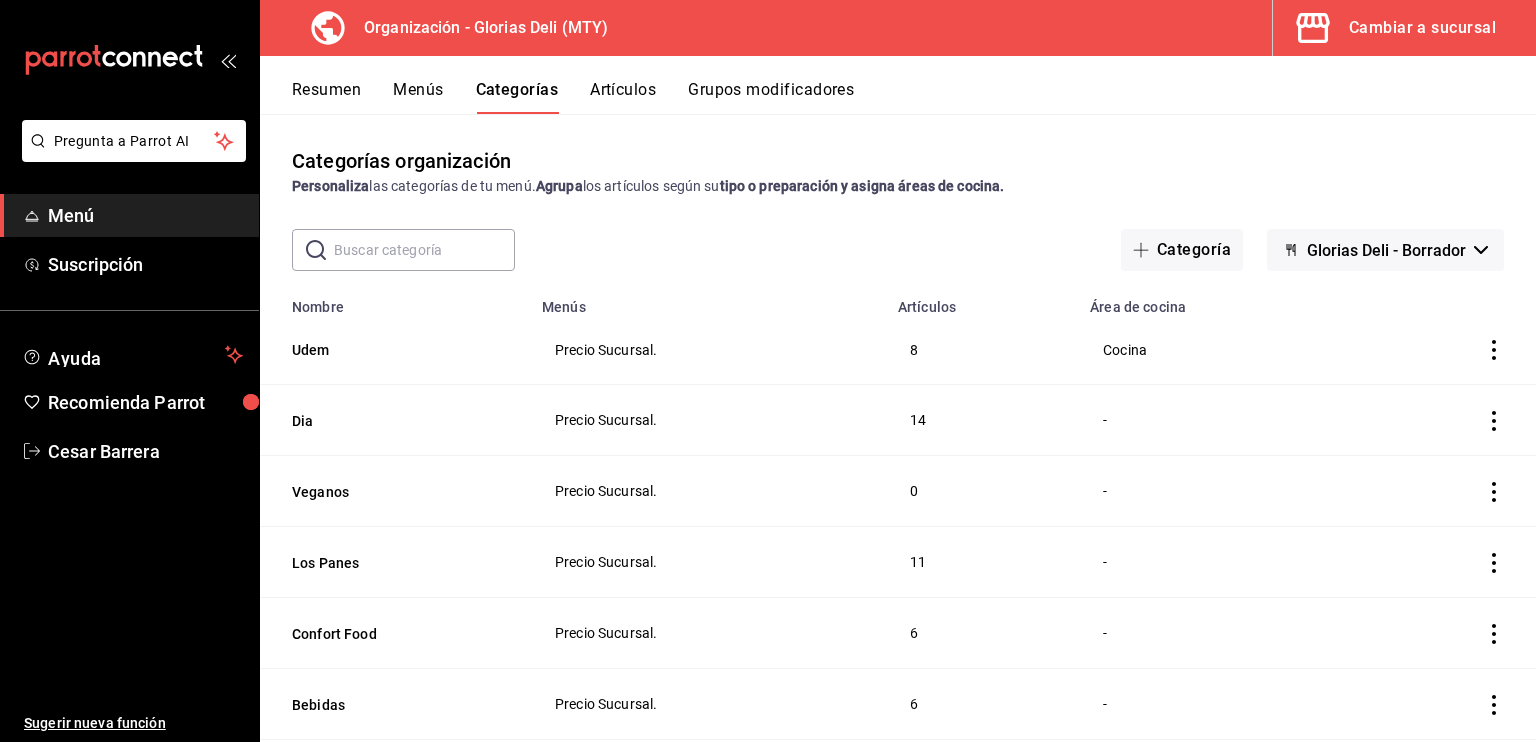click on "Cambiar a sucursal" at bounding box center (1396, 28) 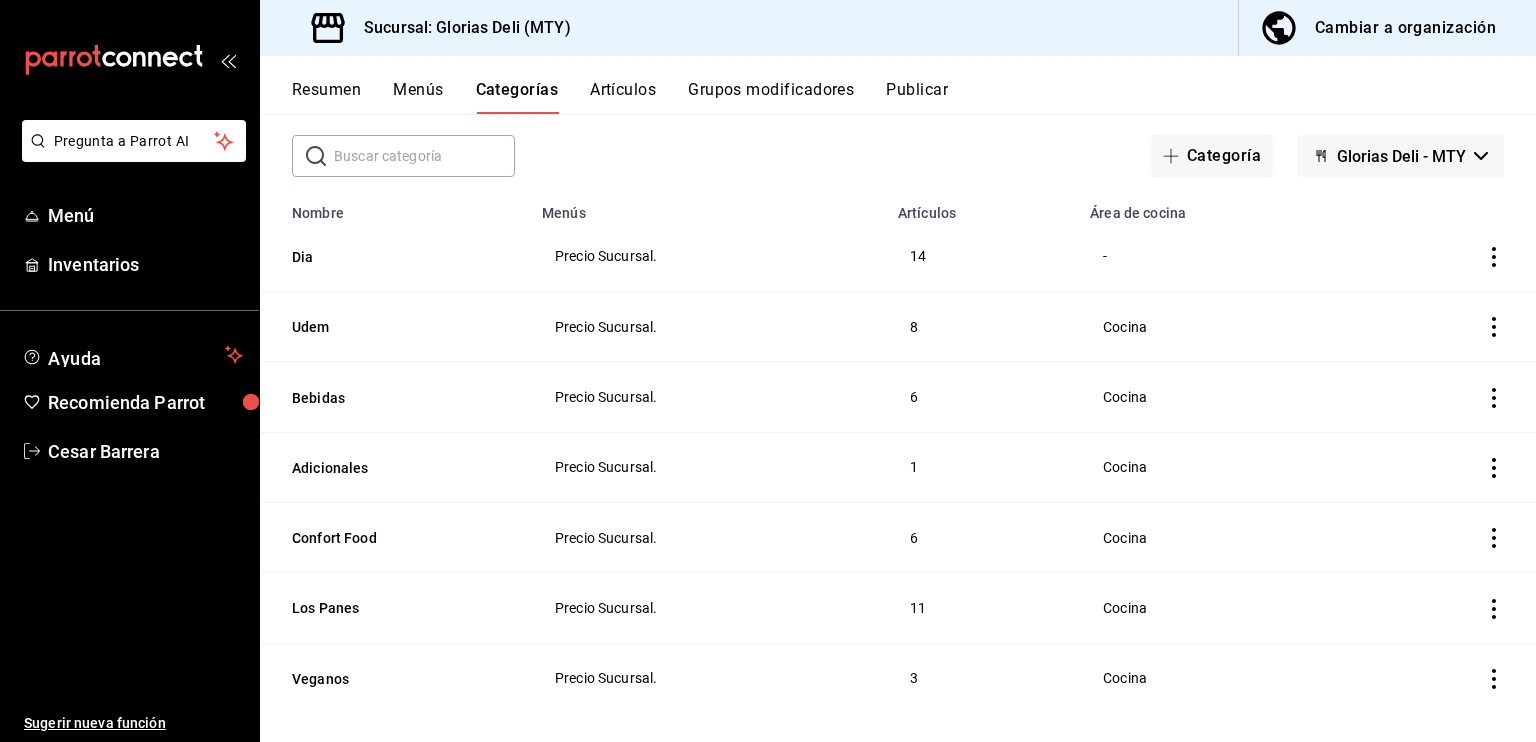 scroll, scrollTop: 115, scrollLeft: 0, axis: vertical 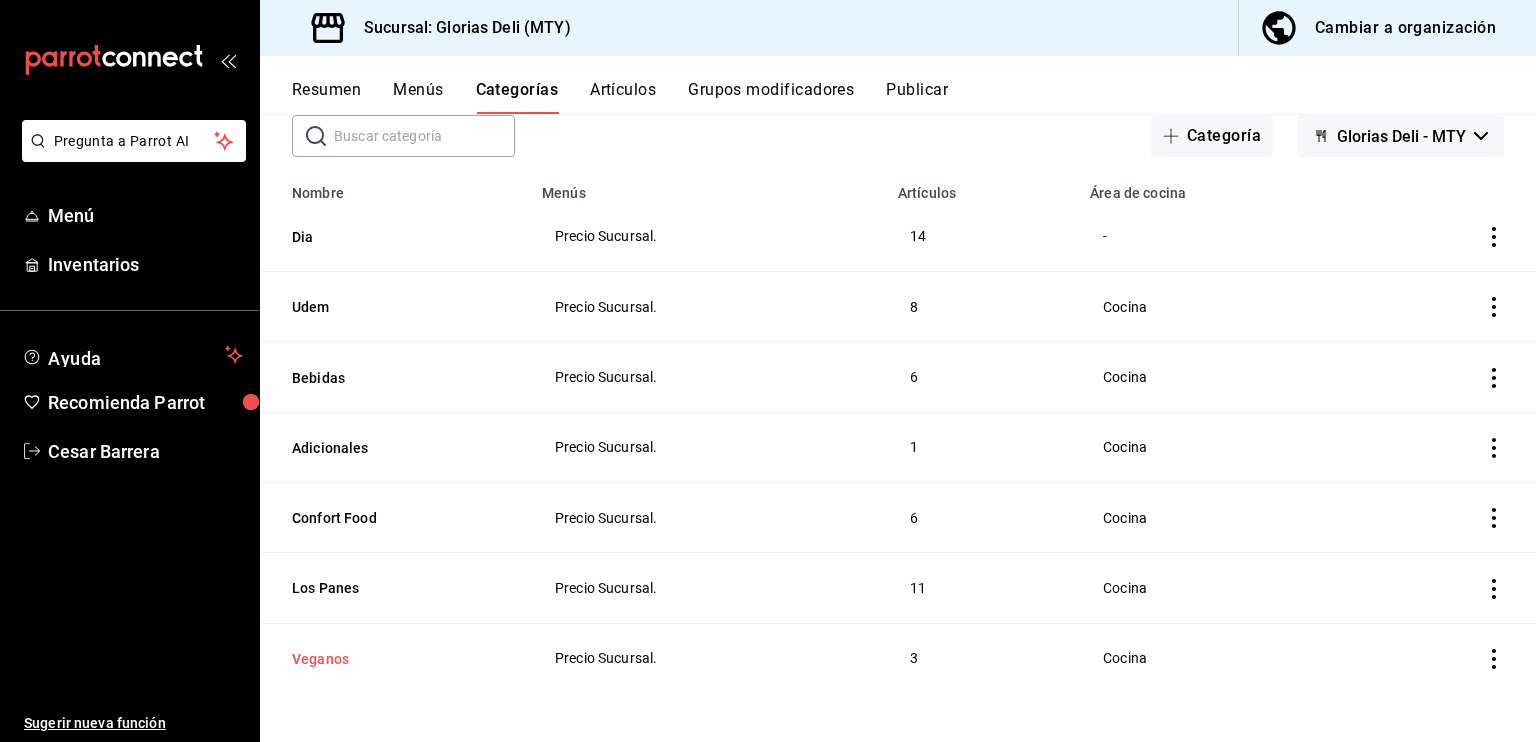 click on "Veganos" at bounding box center [392, 659] 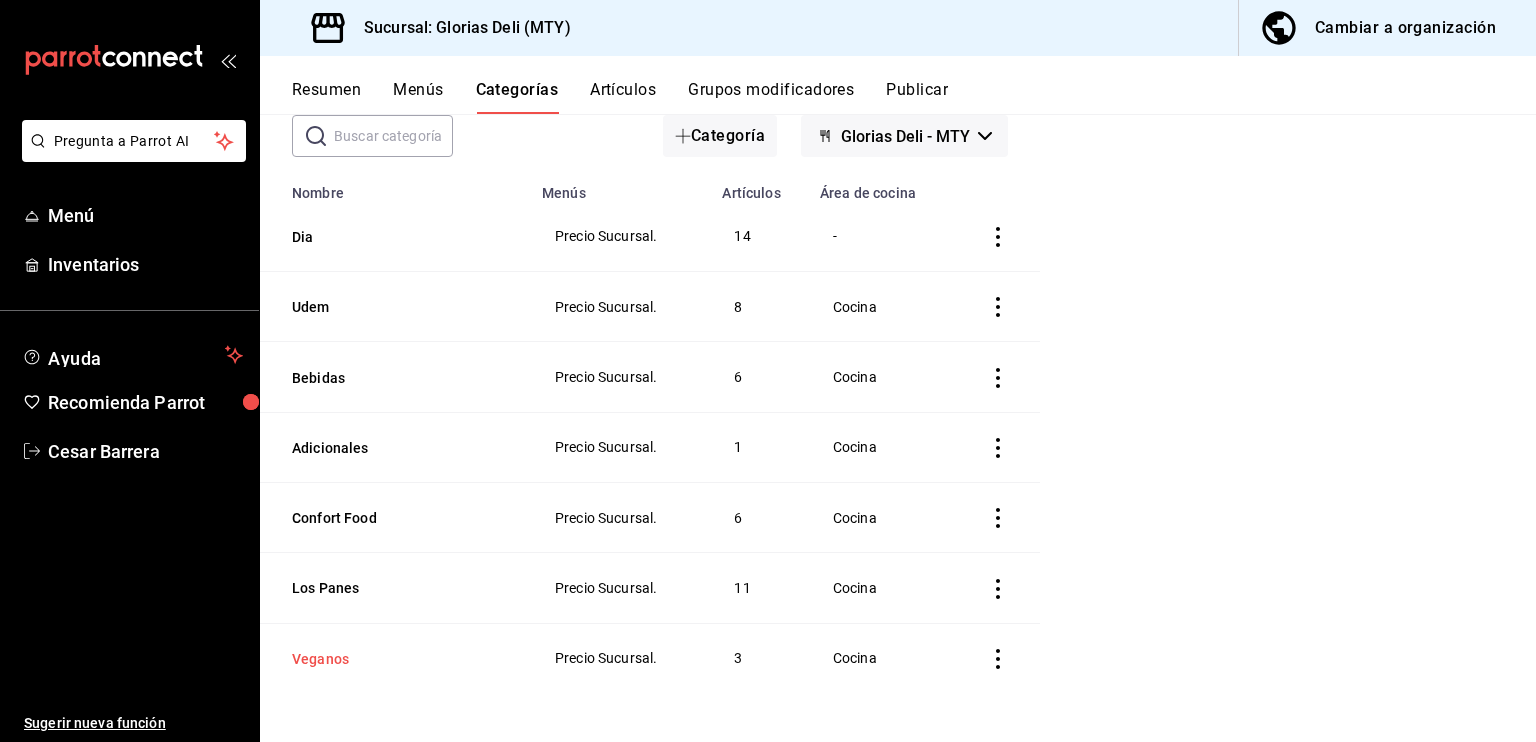 scroll, scrollTop: 114, scrollLeft: 0, axis: vertical 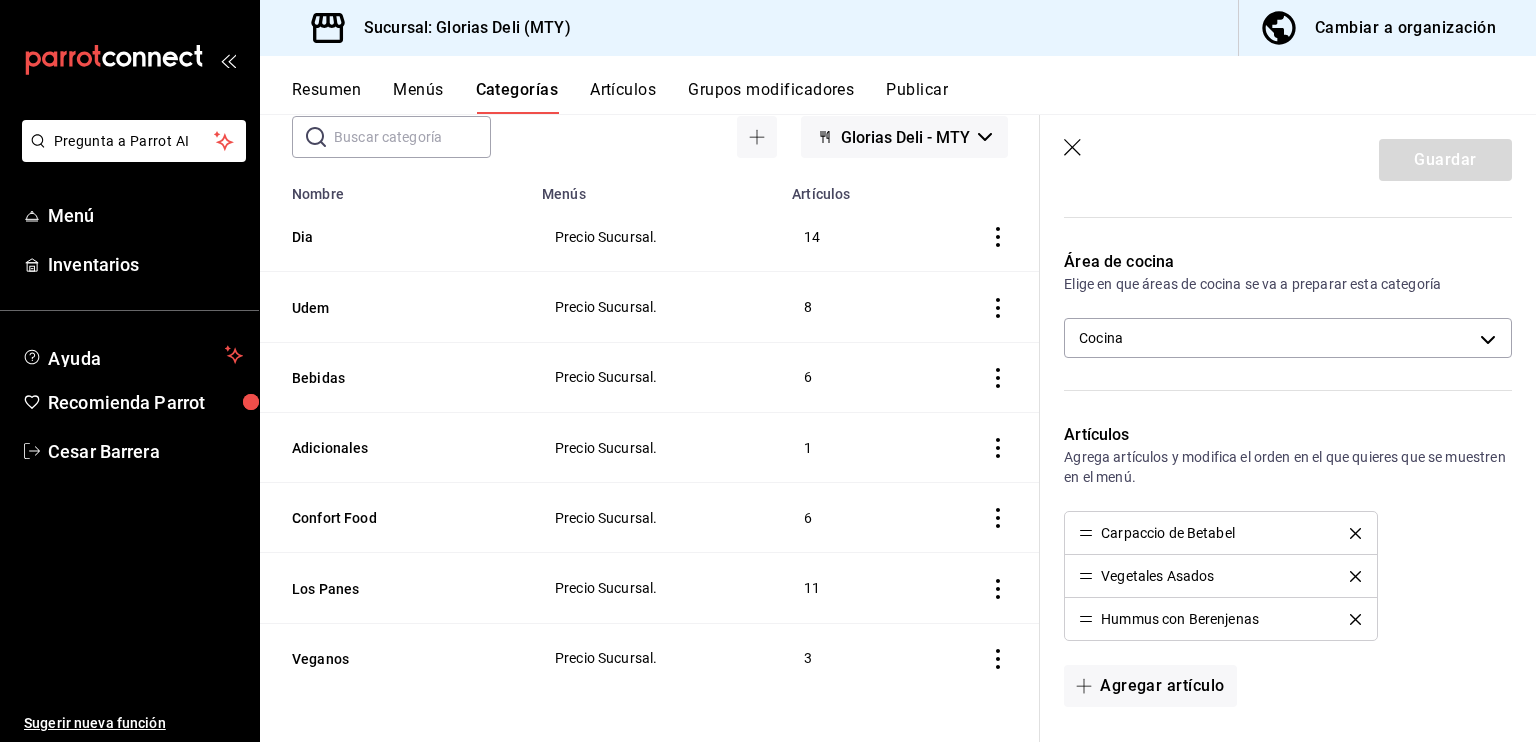 click 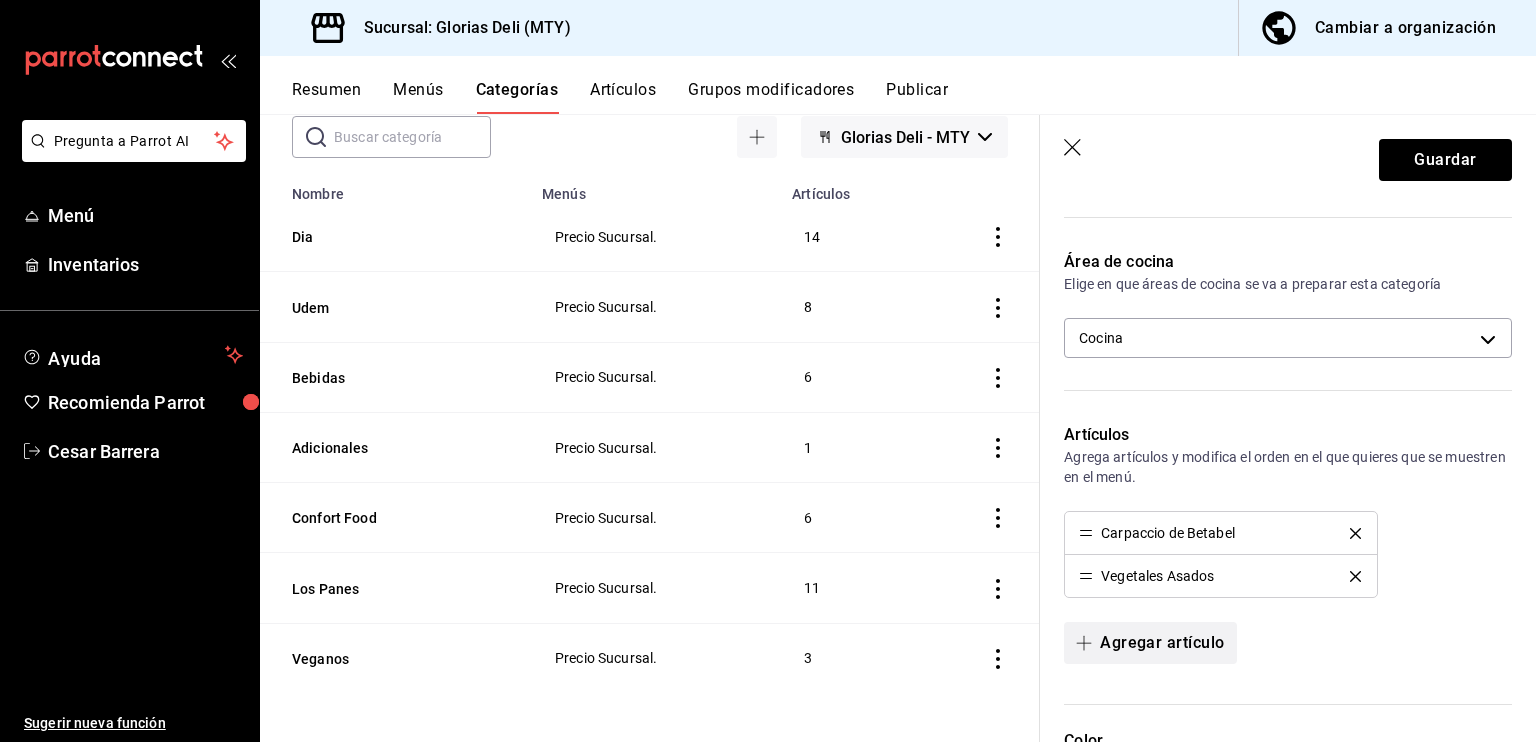 click on "Agregar artículo" at bounding box center [1150, 643] 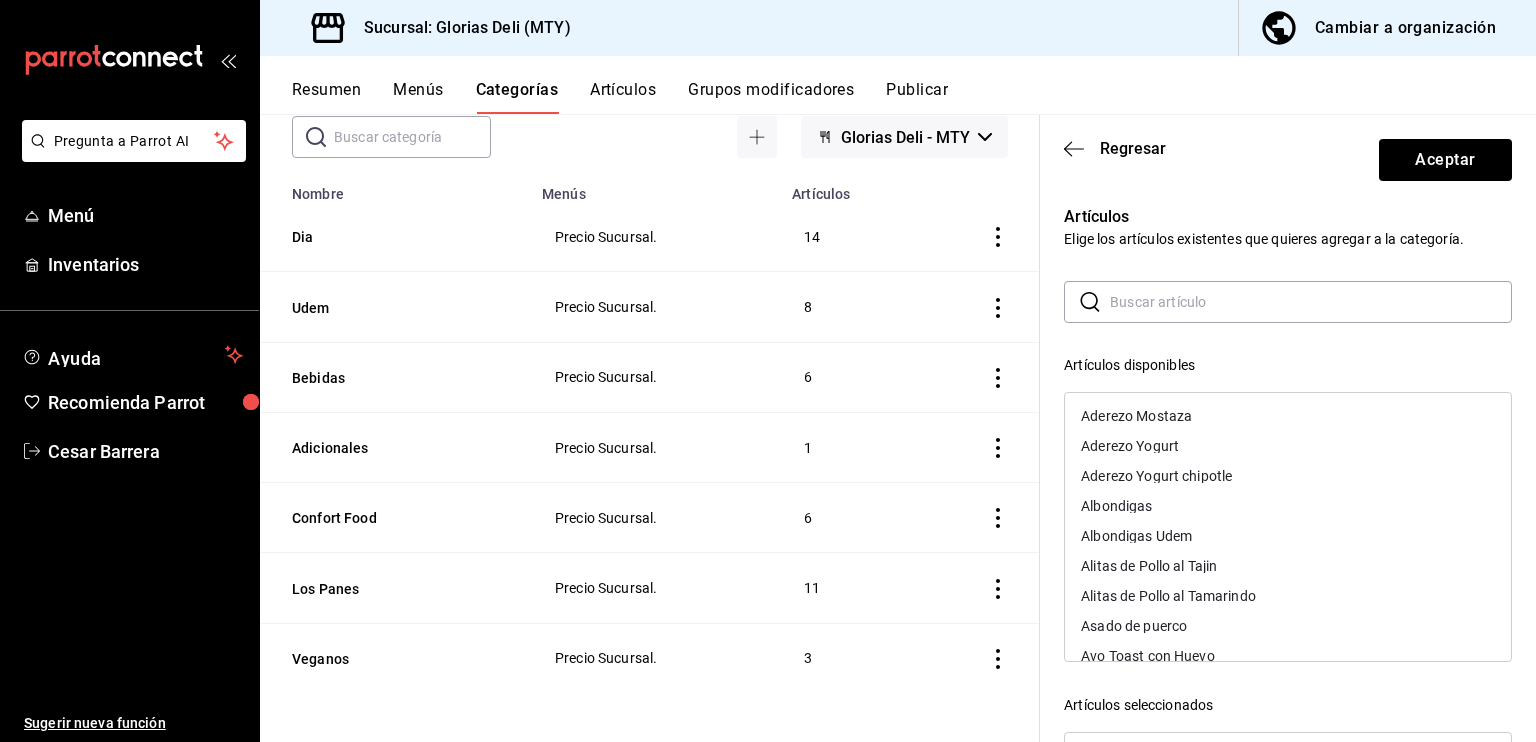 click at bounding box center [1311, 302] 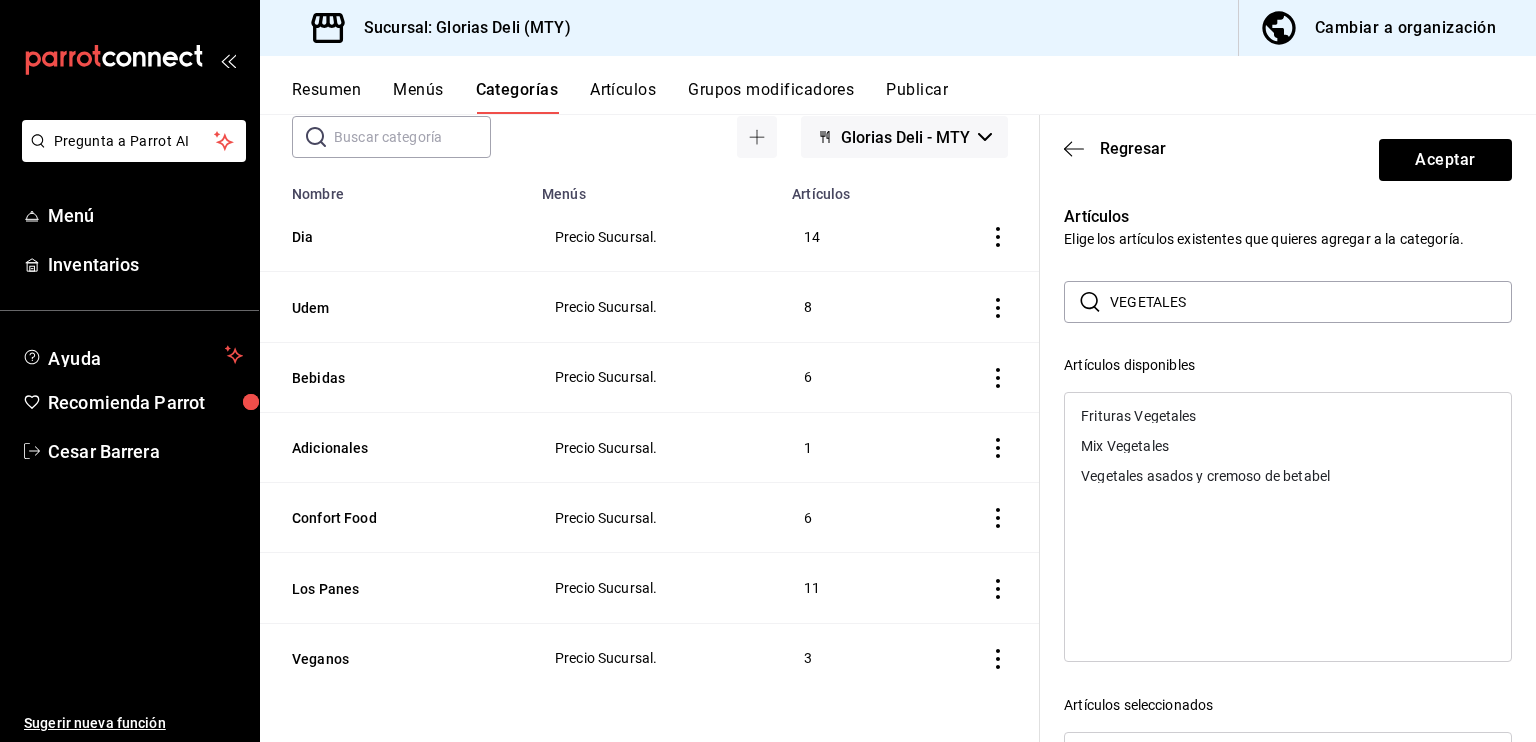 type on "VEGETALES ASADOS Y CREMOSO DE BETABEL" 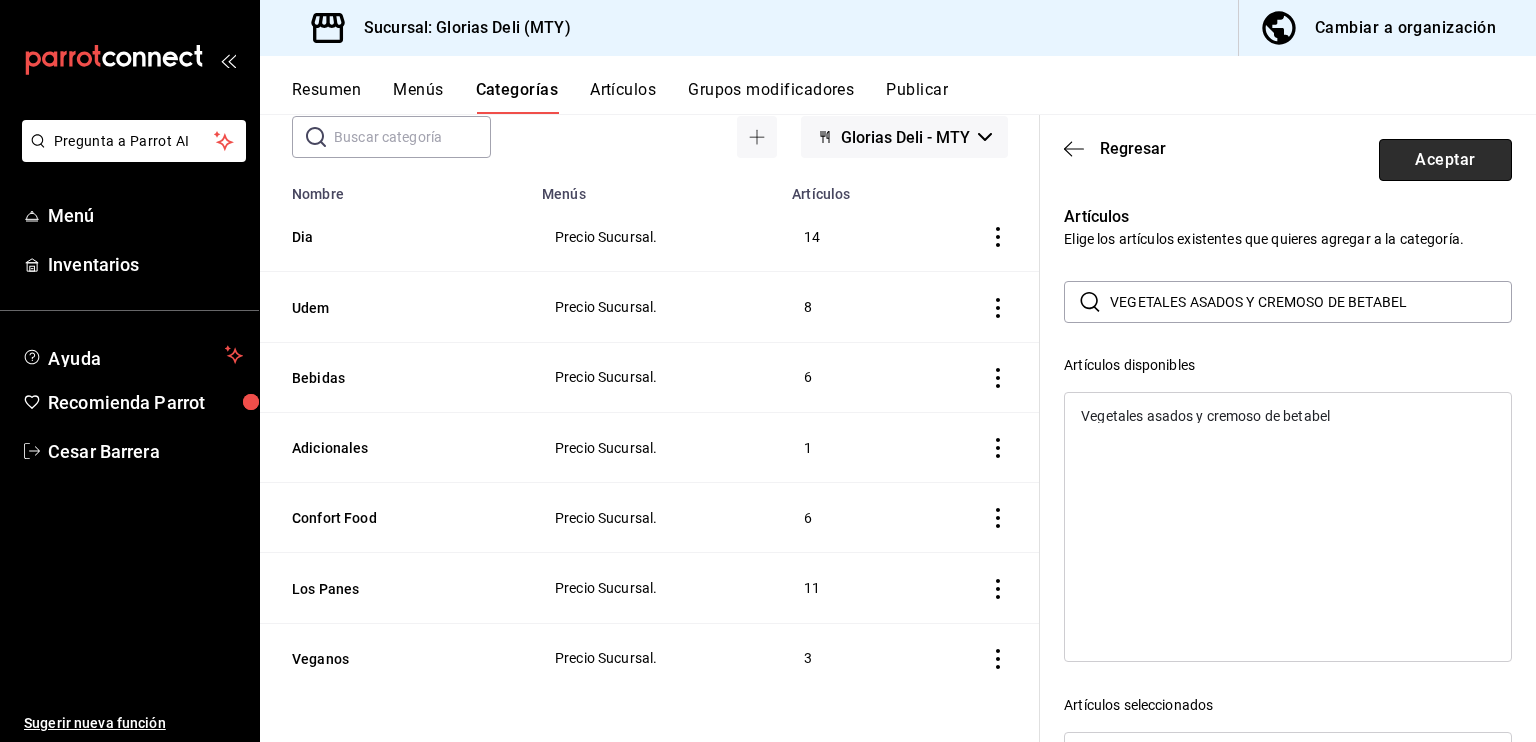 click on "Aceptar" at bounding box center (1445, 160) 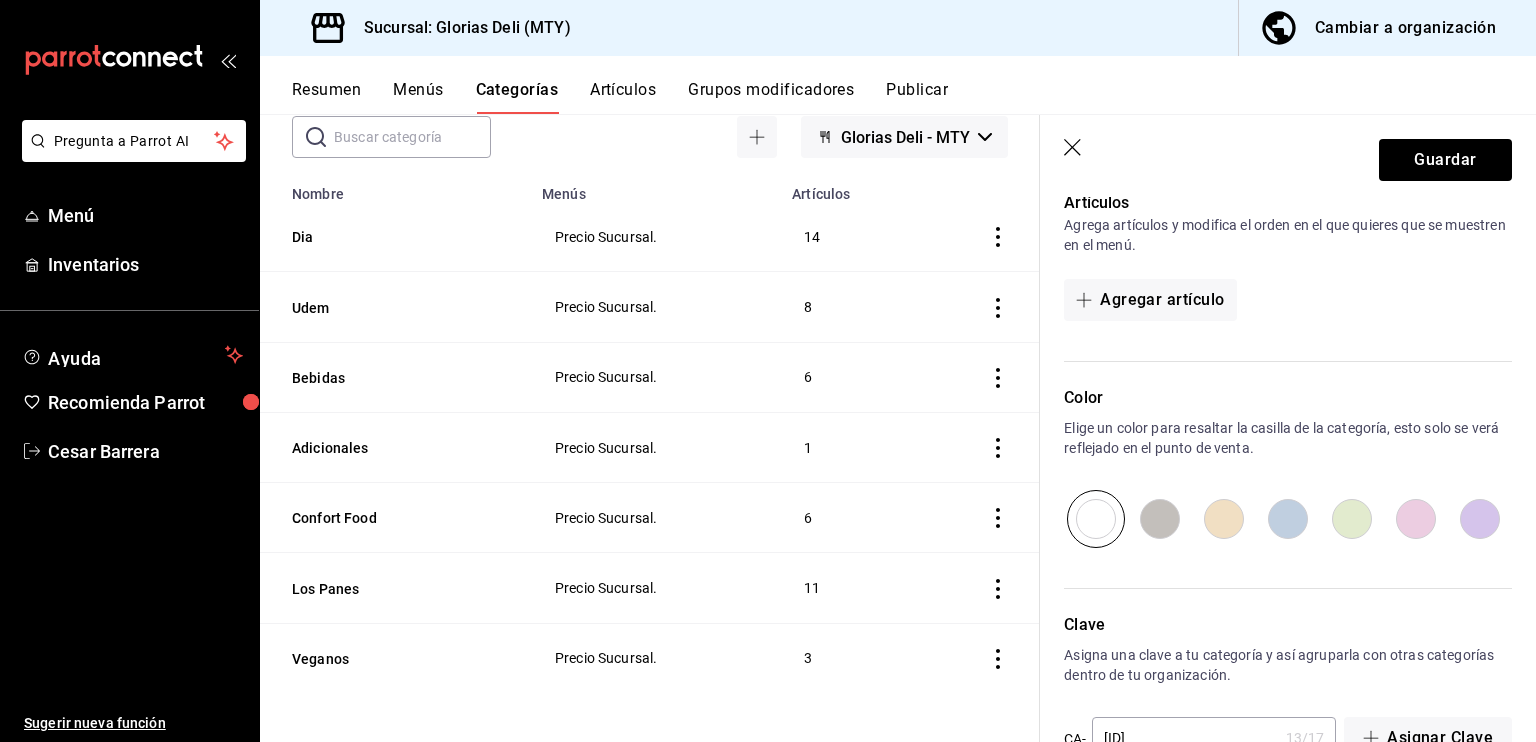 scroll, scrollTop: 570, scrollLeft: 0, axis: vertical 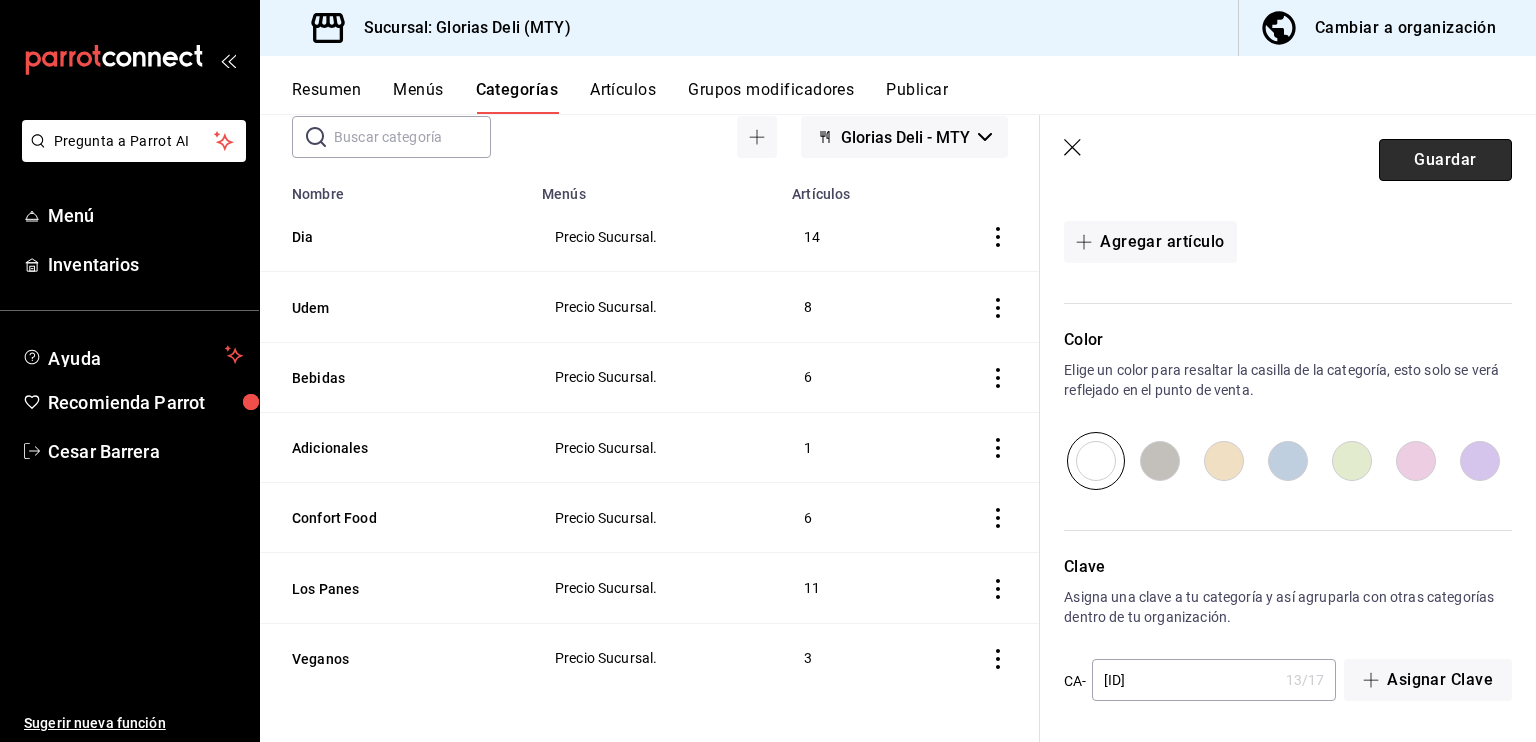 click on "Guardar" at bounding box center (1445, 160) 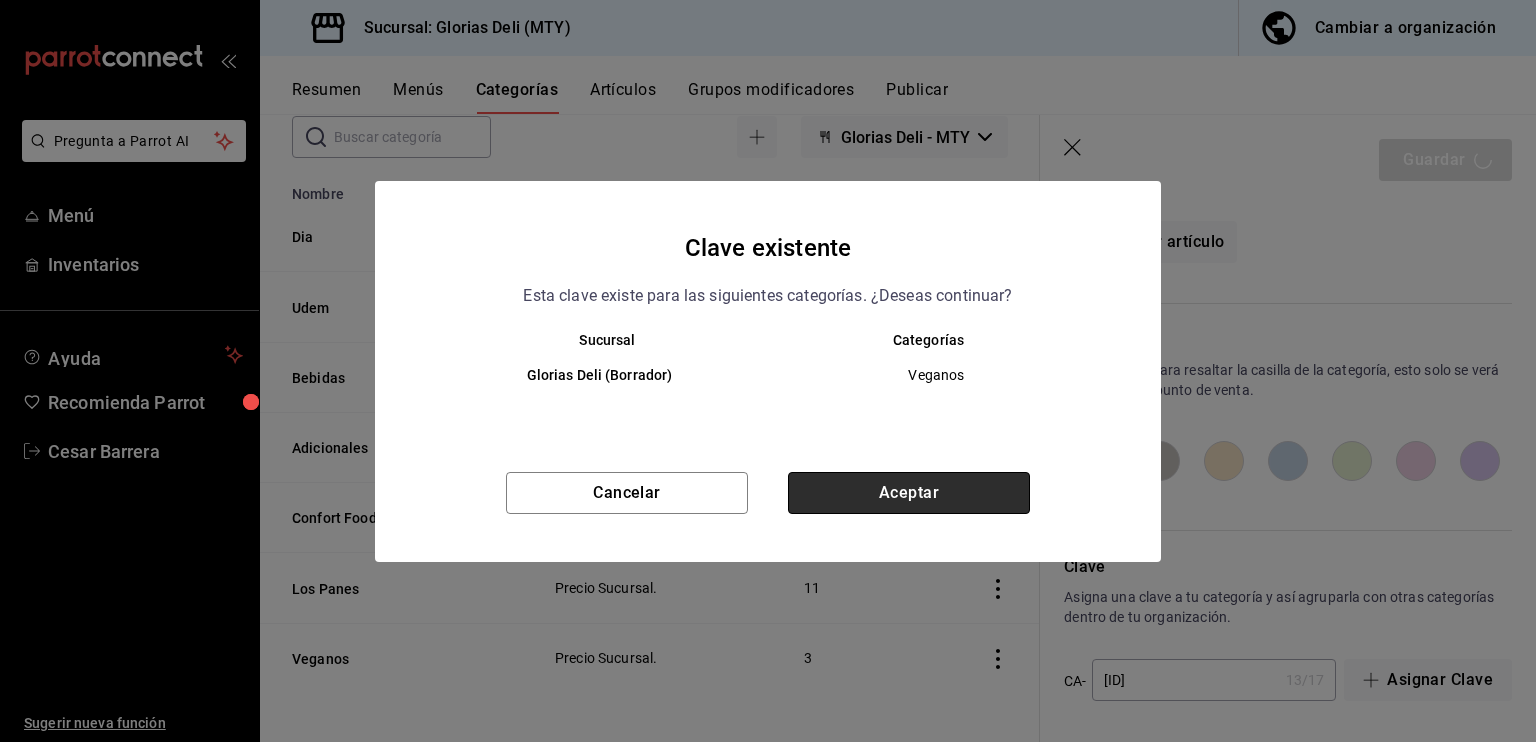 click on "Aceptar" at bounding box center [909, 493] 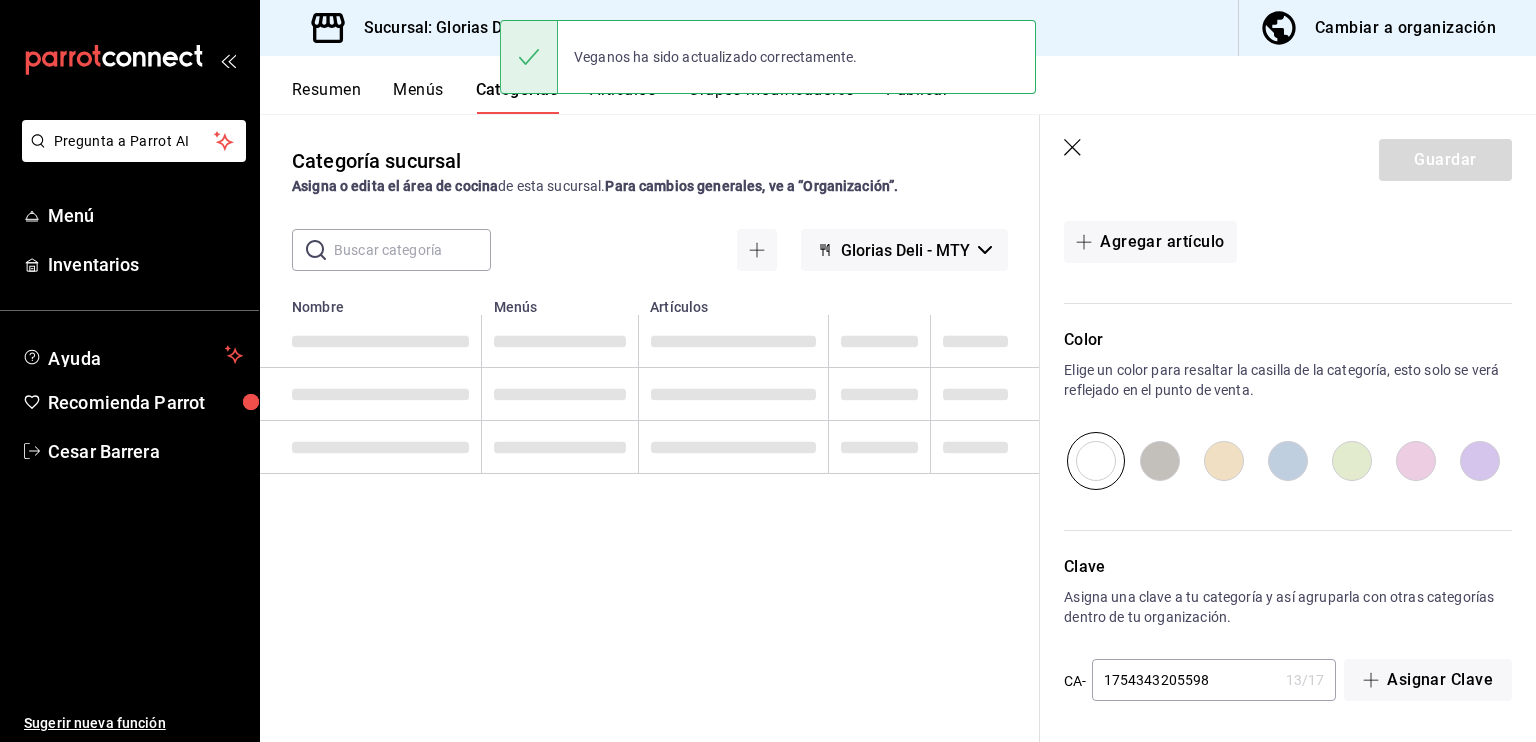 scroll, scrollTop: 0, scrollLeft: 0, axis: both 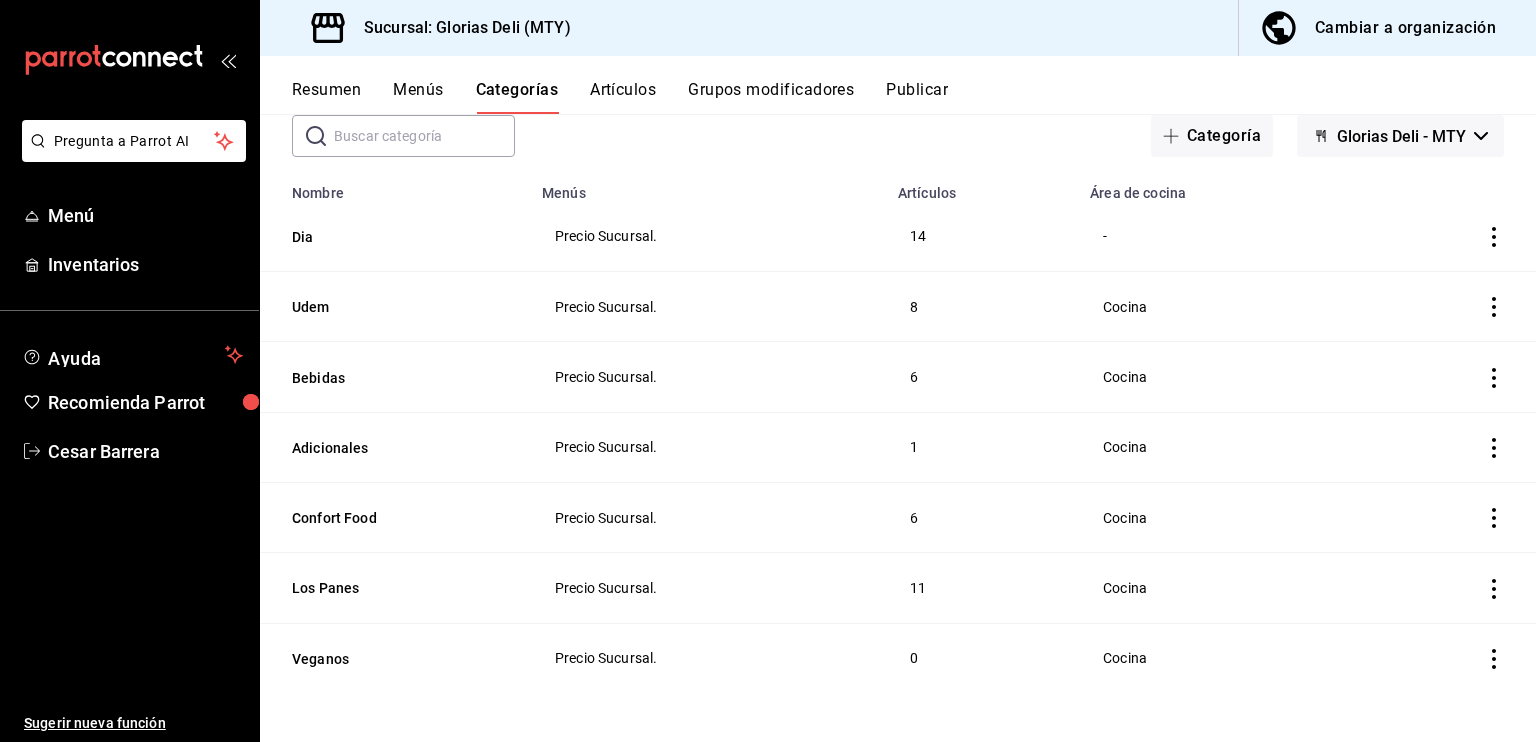 click on "Menús" at bounding box center [418, 97] 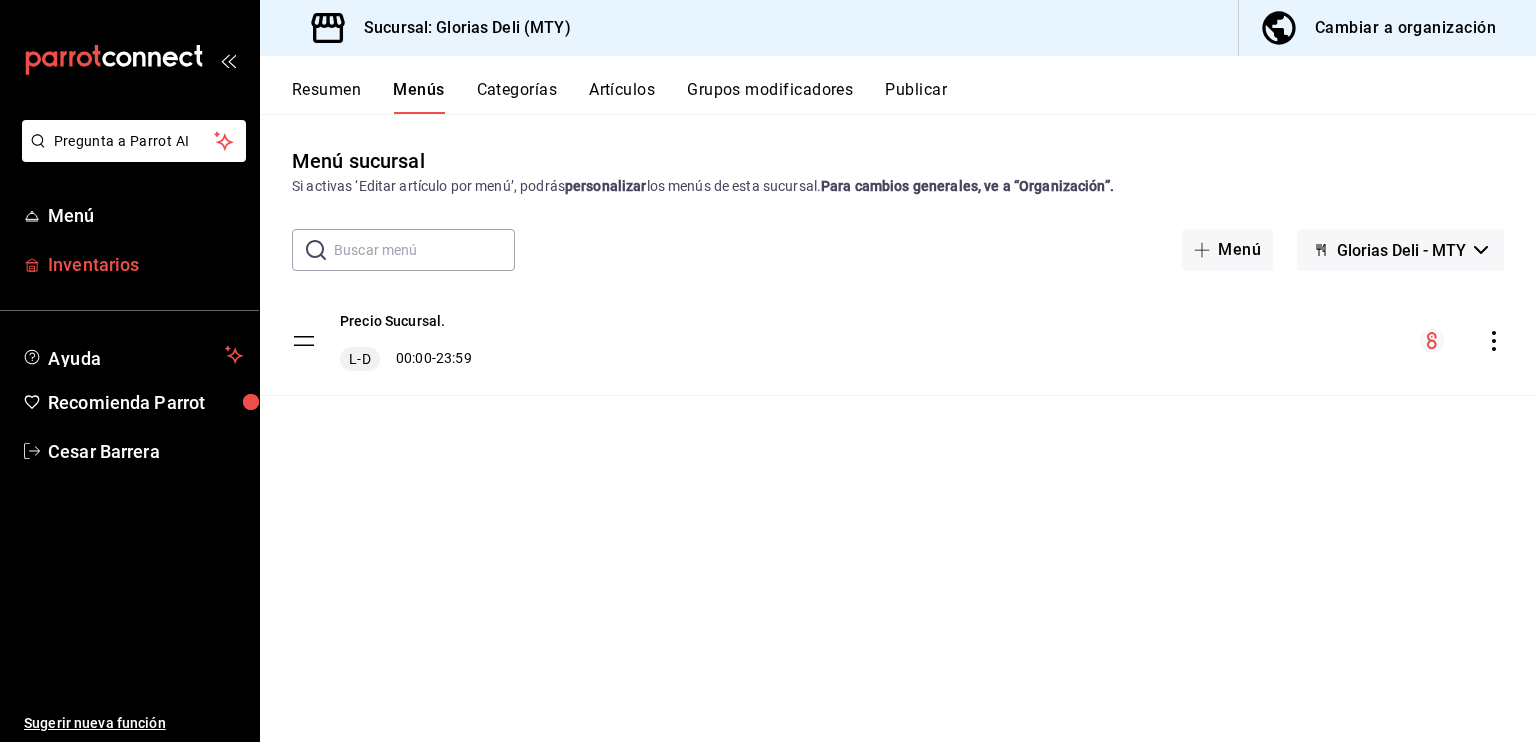 click on "Inventarios" at bounding box center [145, 264] 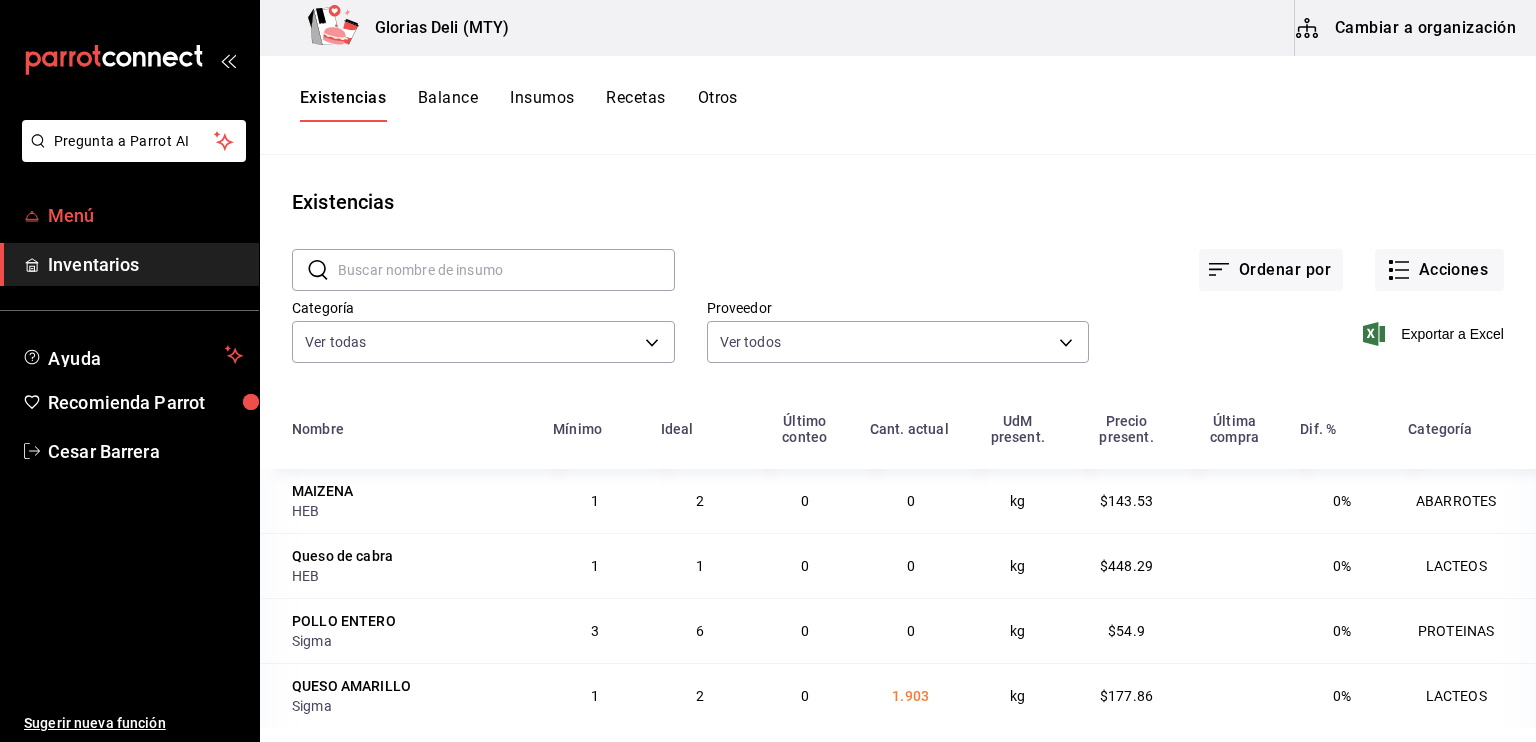 click on "Menú" at bounding box center (145, 215) 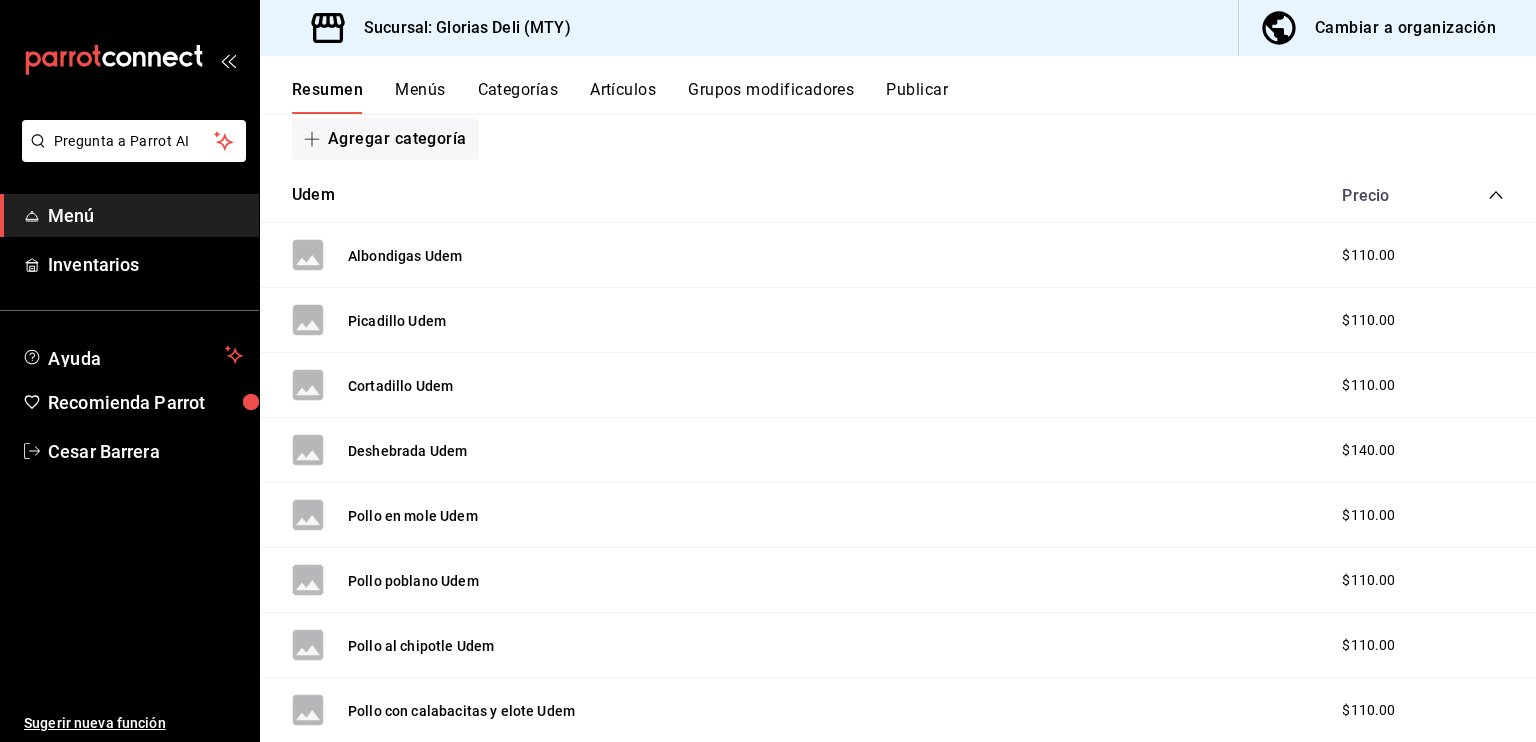 scroll, scrollTop: 413, scrollLeft: 0, axis: vertical 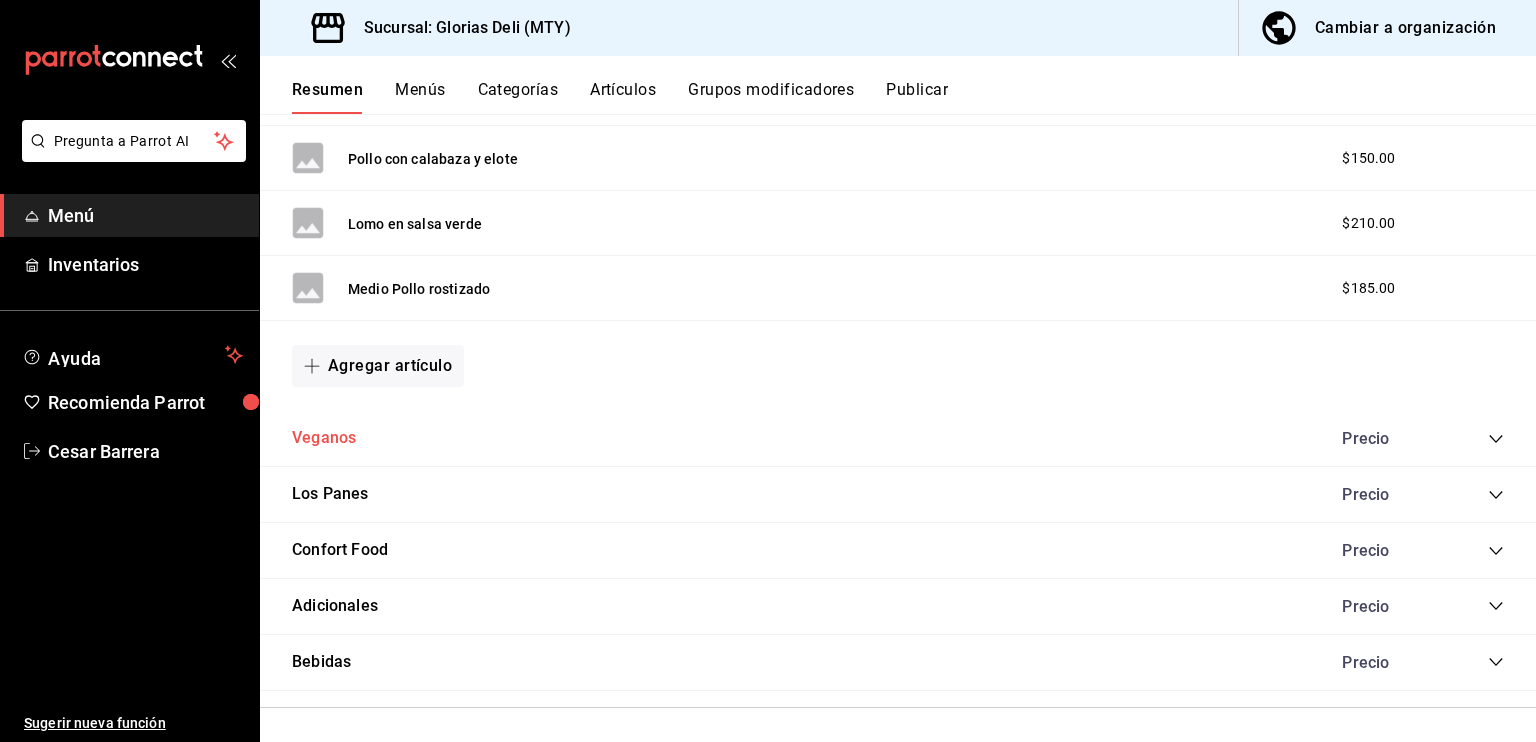 click on "Veganos" at bounding box center [324, 438] 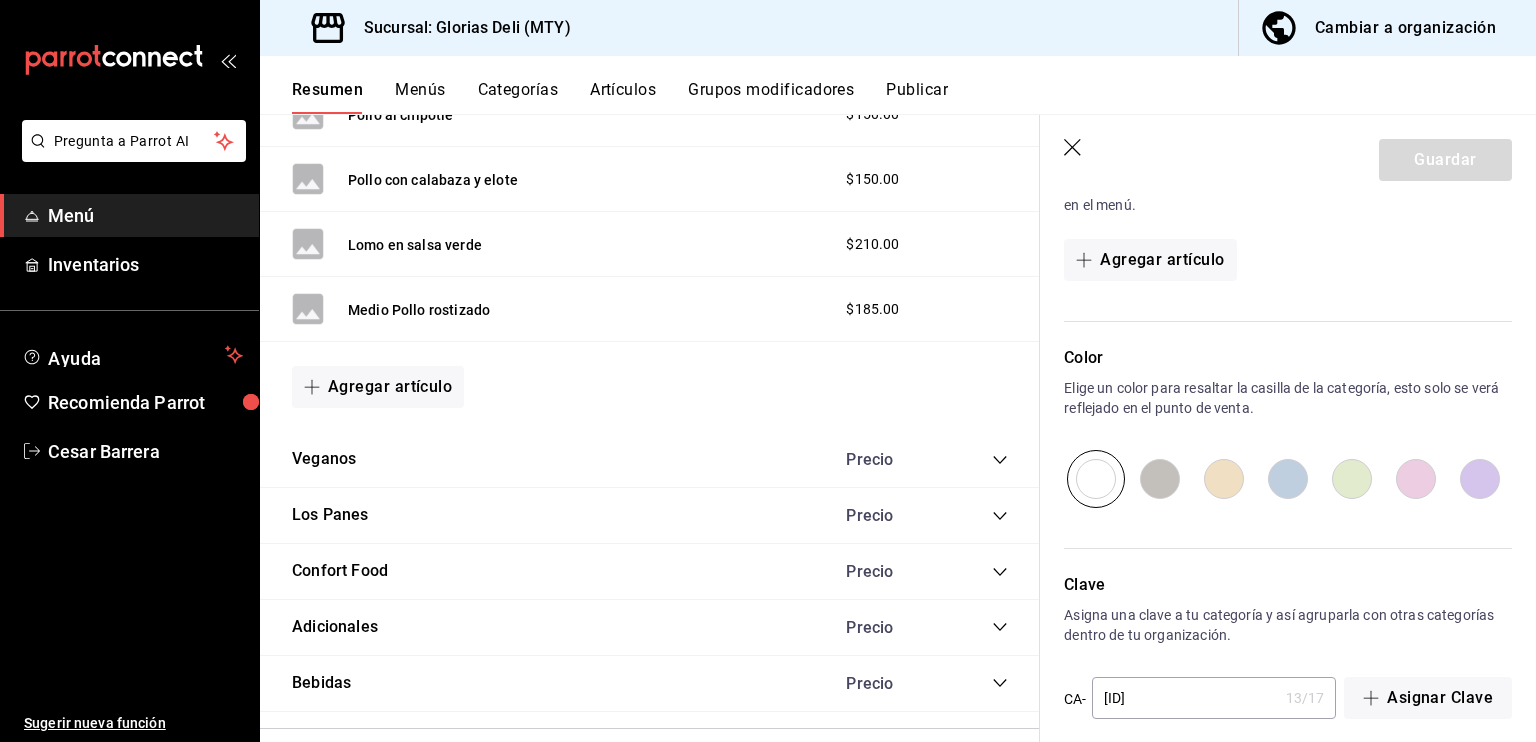 scroll, scrollTop: 570, scrollLeft: 0, axis: vertical 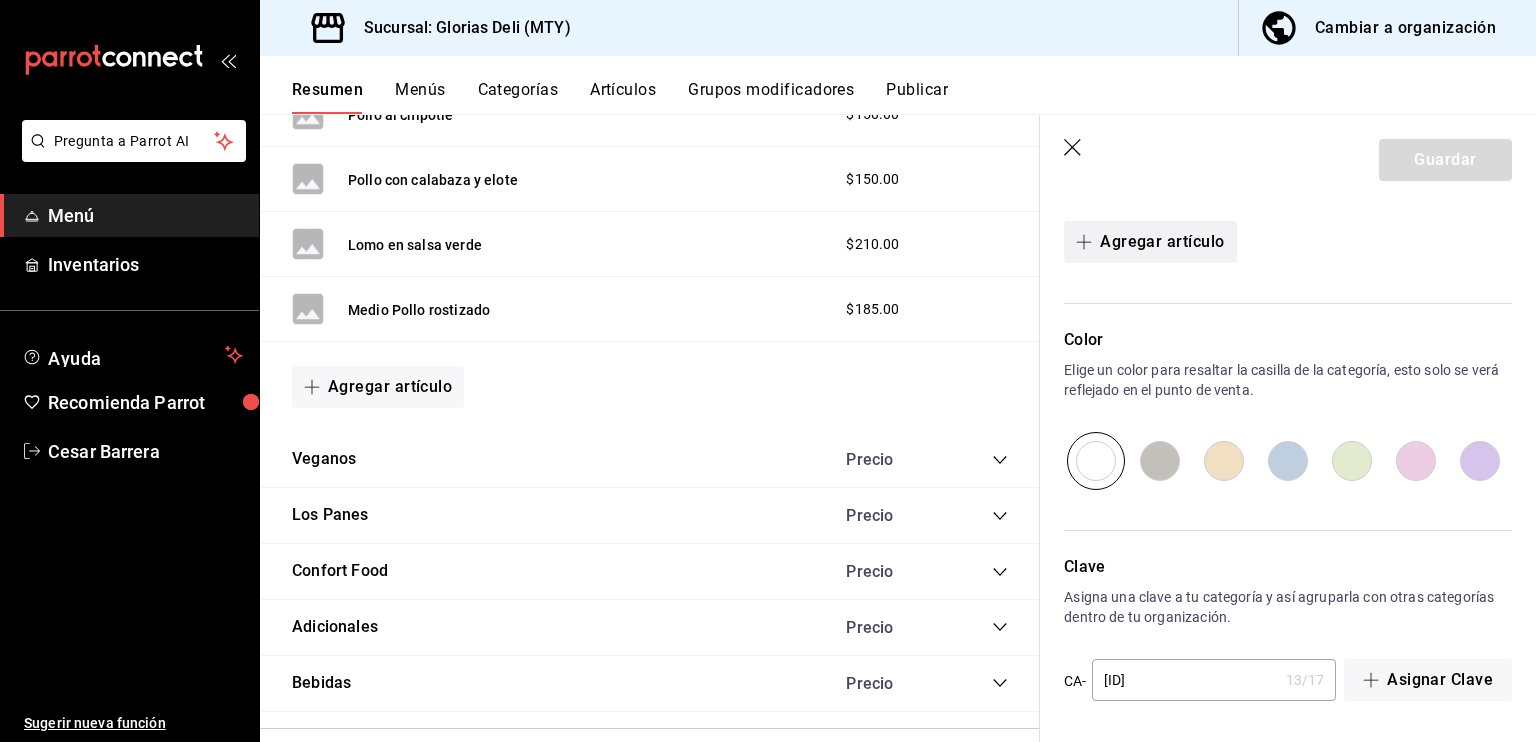 click on "Agregar artículo" at bounding box center (1150, 242) 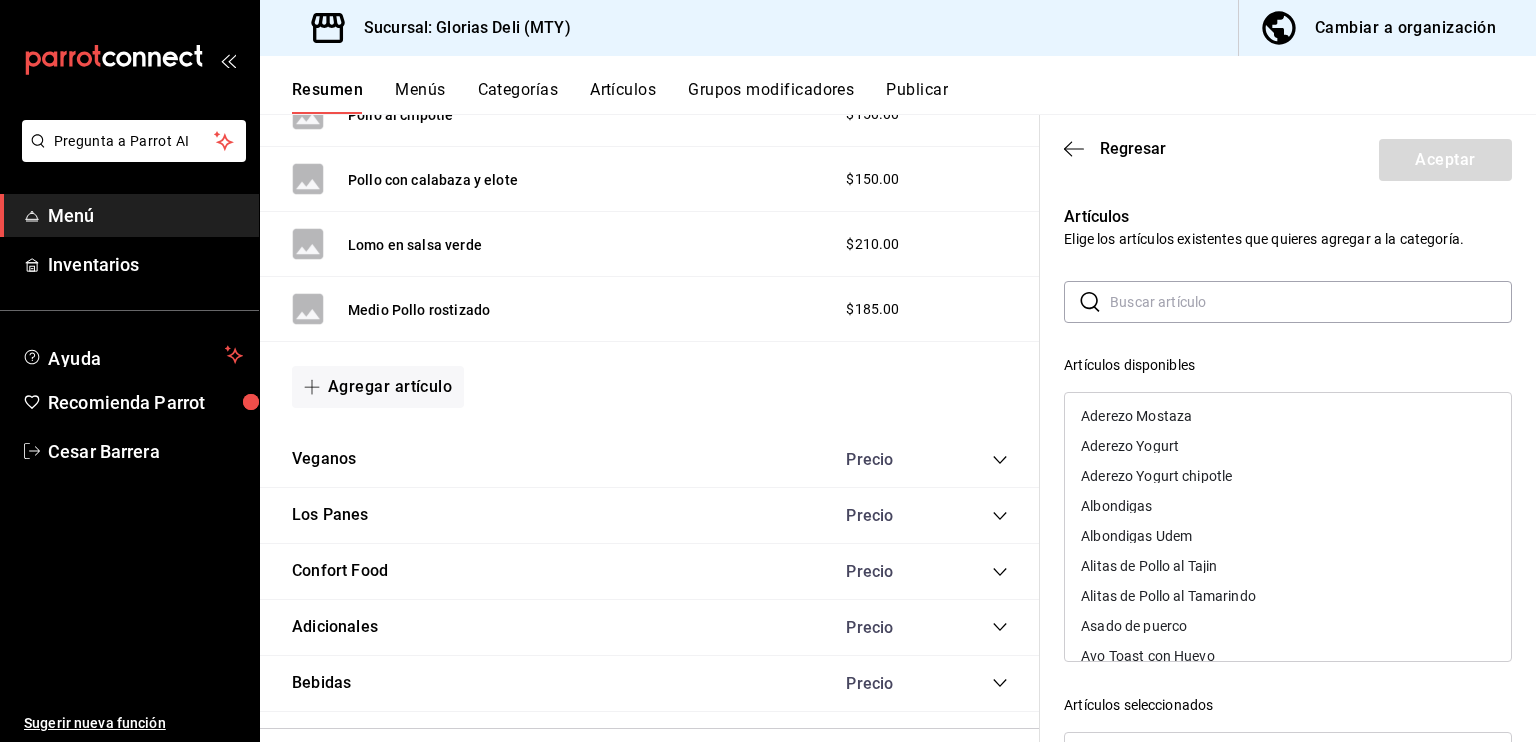click at bounding box center (1311, 302) 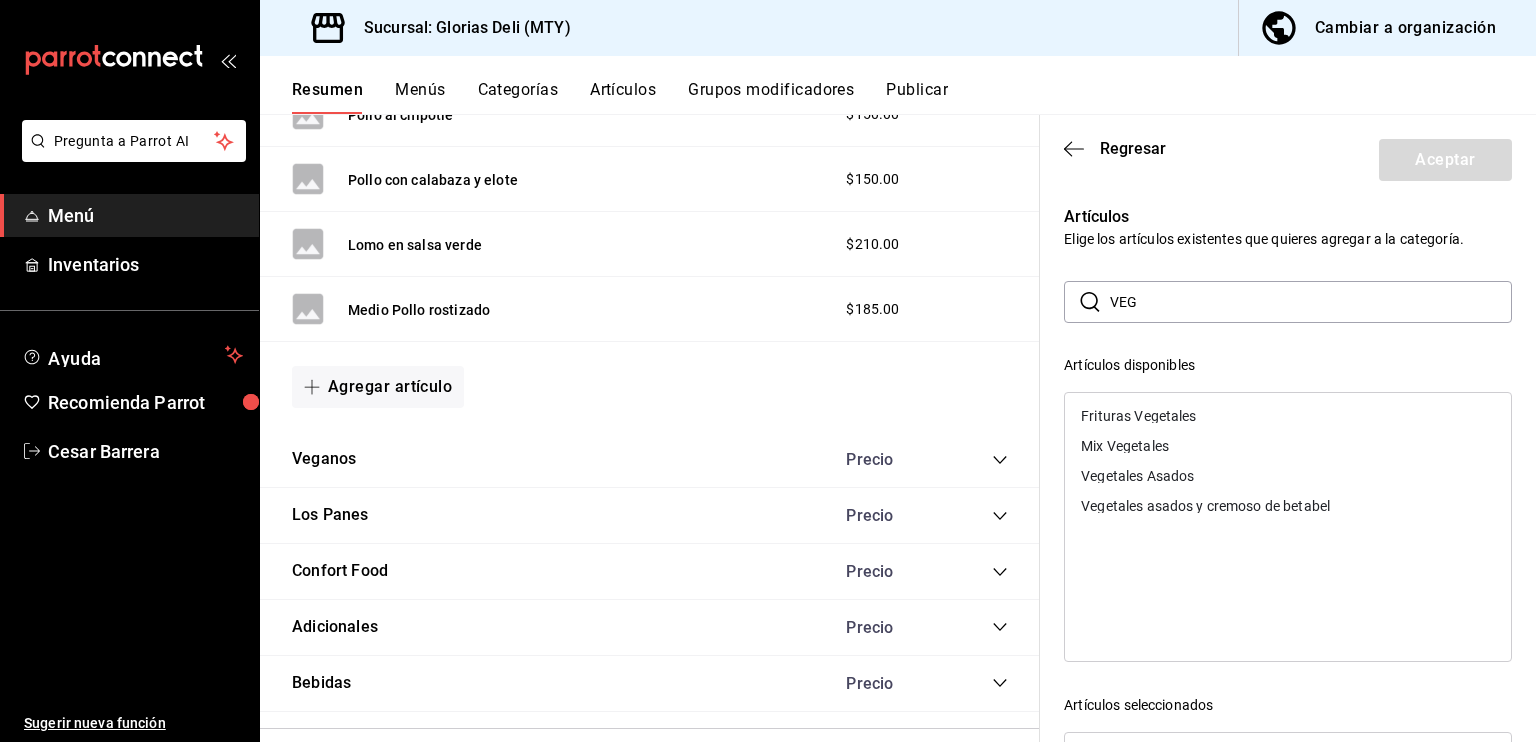 type on "VEGETALES ASADOS Y CREMOSO DE BETABEL" 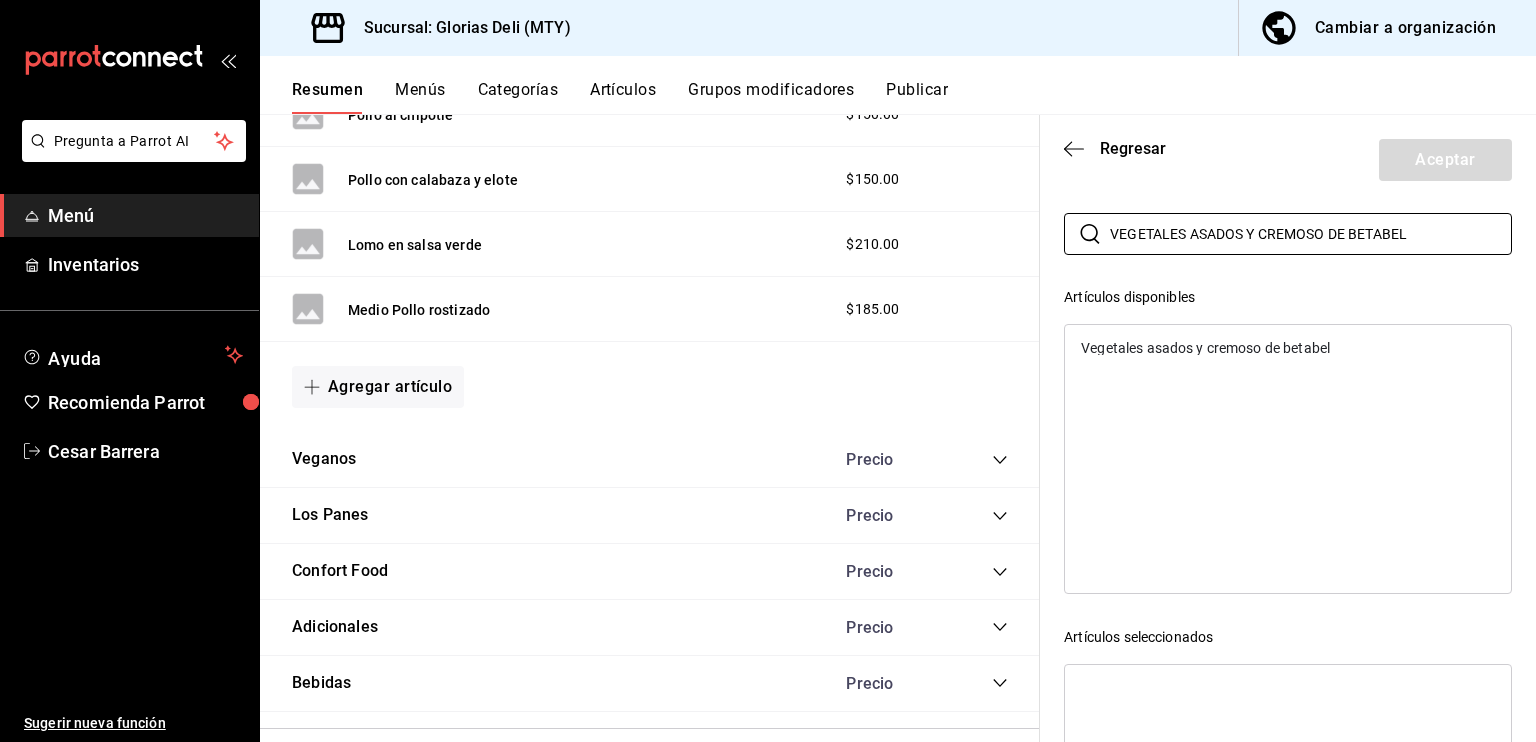 scroll, scrollTop: 53, scrollLeft: 0, axis: vertical 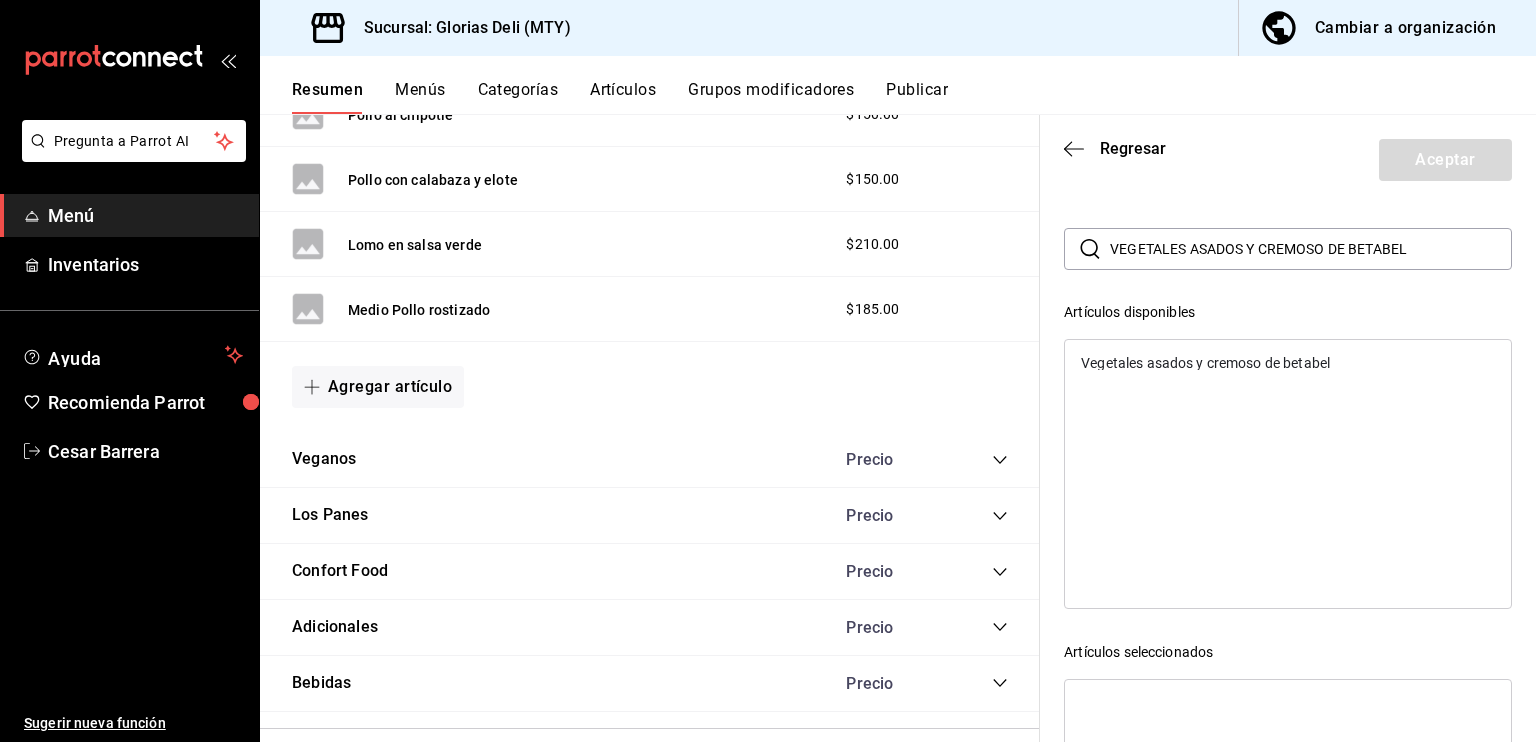 click on "Artículos disponibles" at bounding box center (1288, 312) 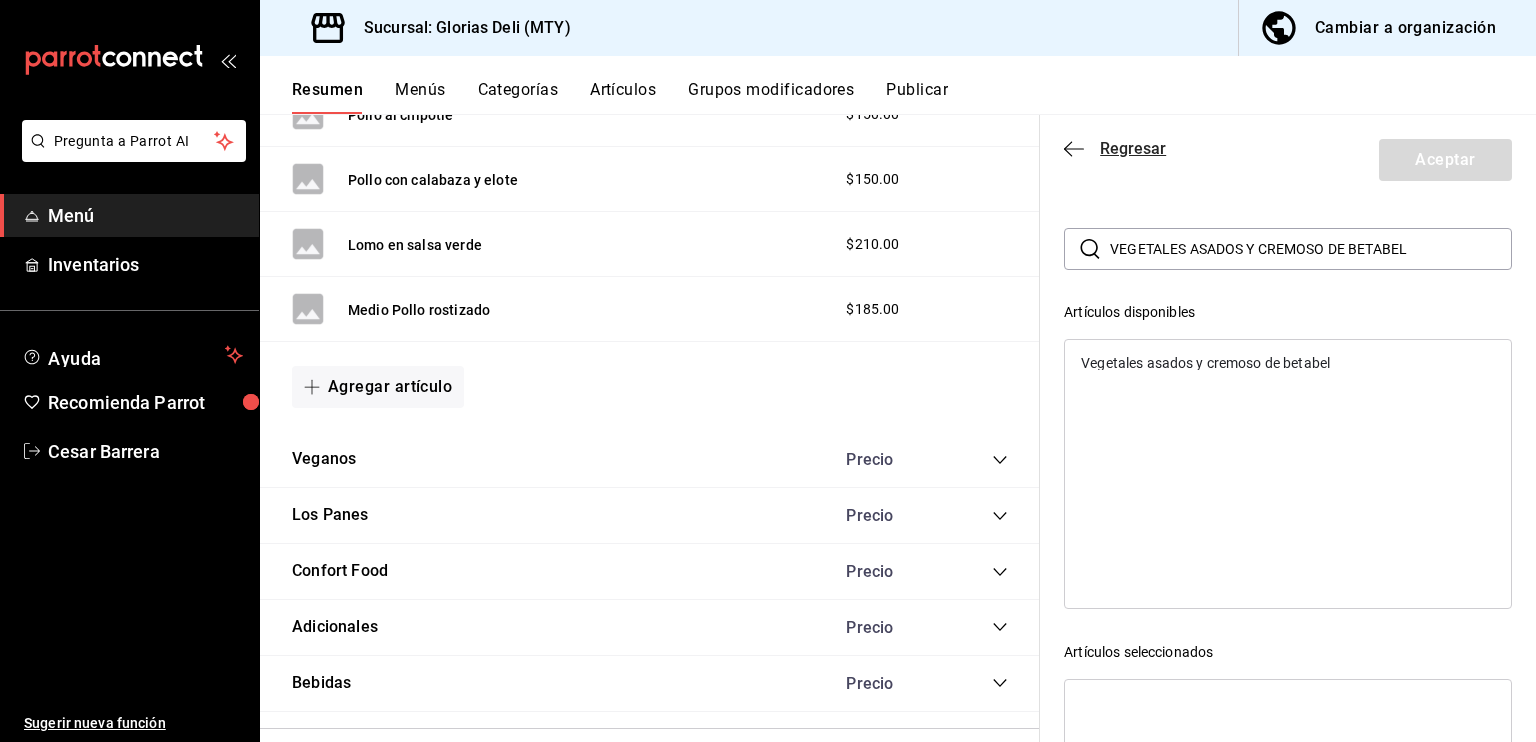 click 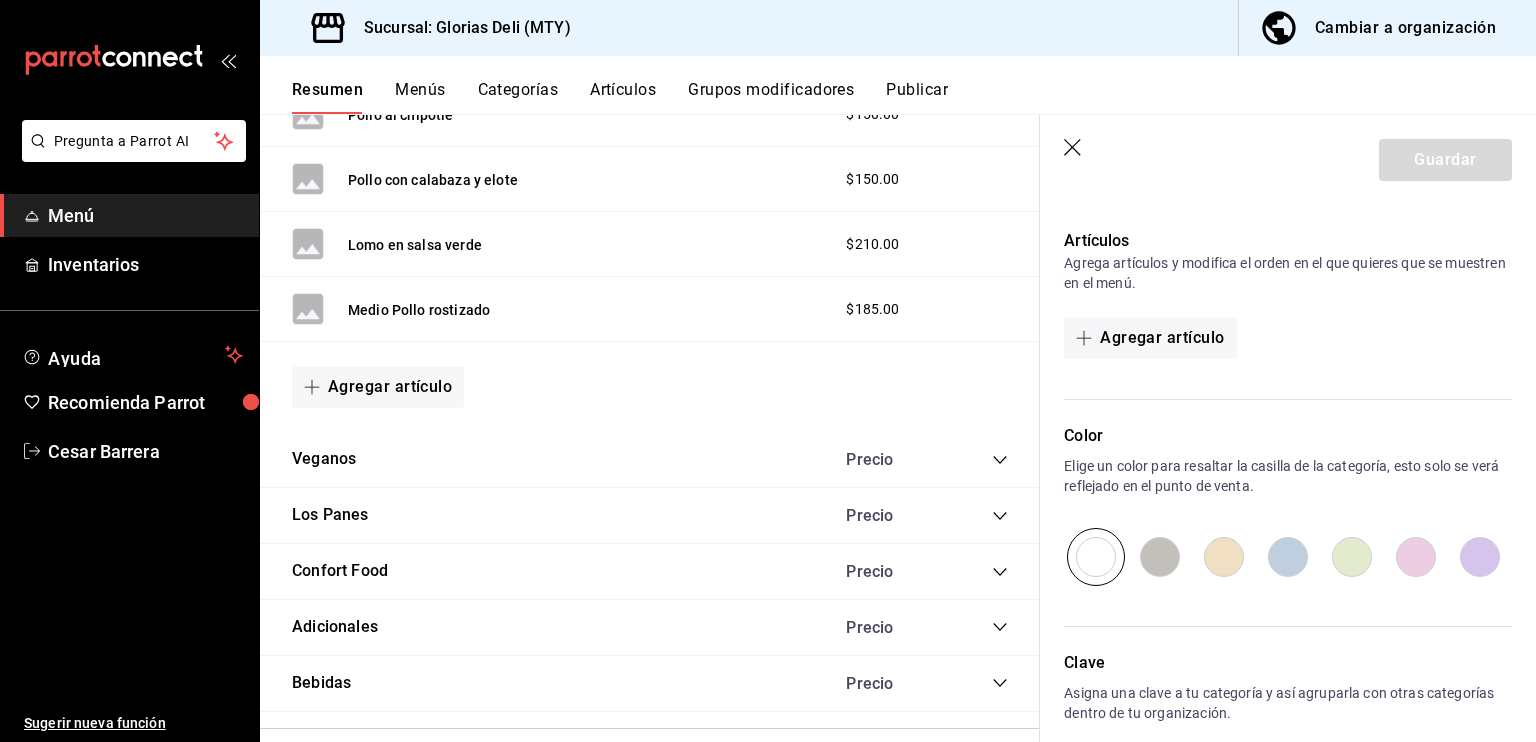 scroll, scrollTop: 570, scrollLeft: 0, axis: vertical 